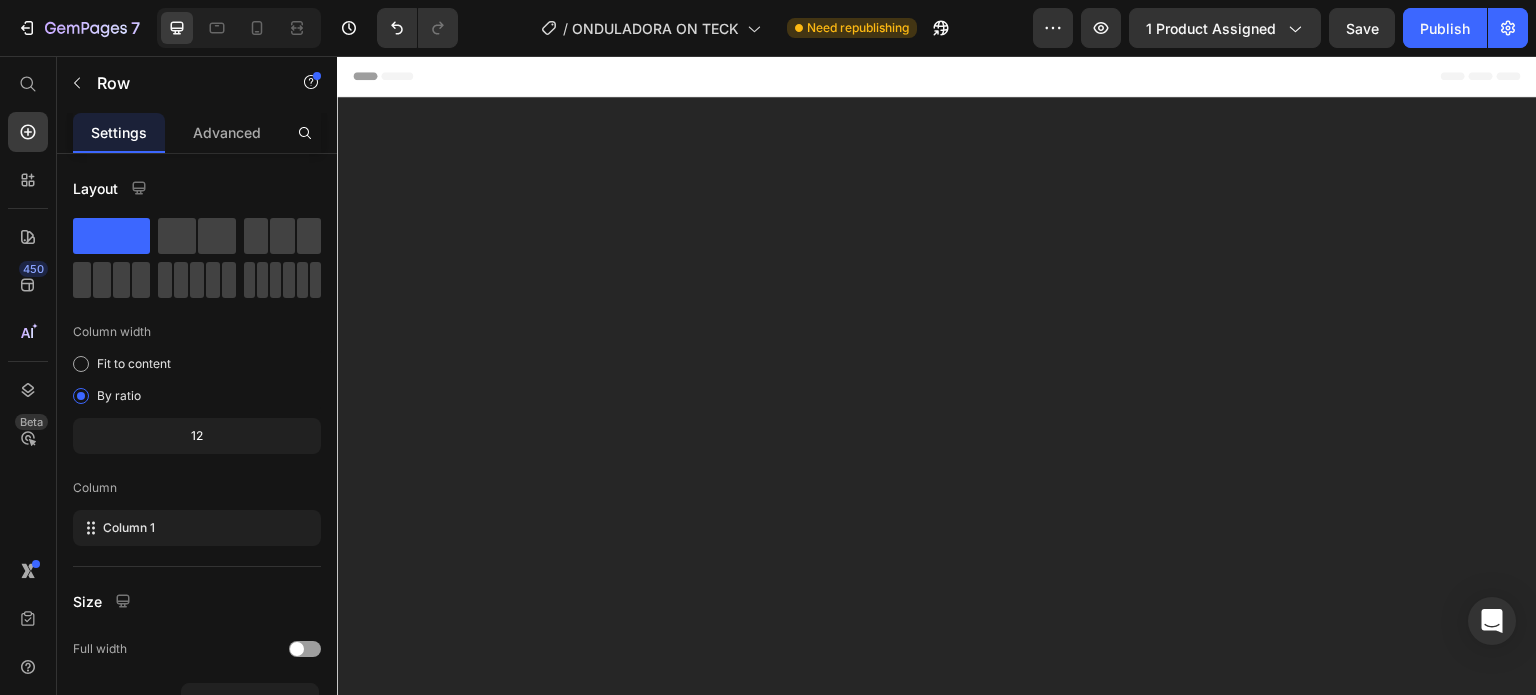 scroll, scrollTop: 6188, scrollLeft: 0, axis: vertical 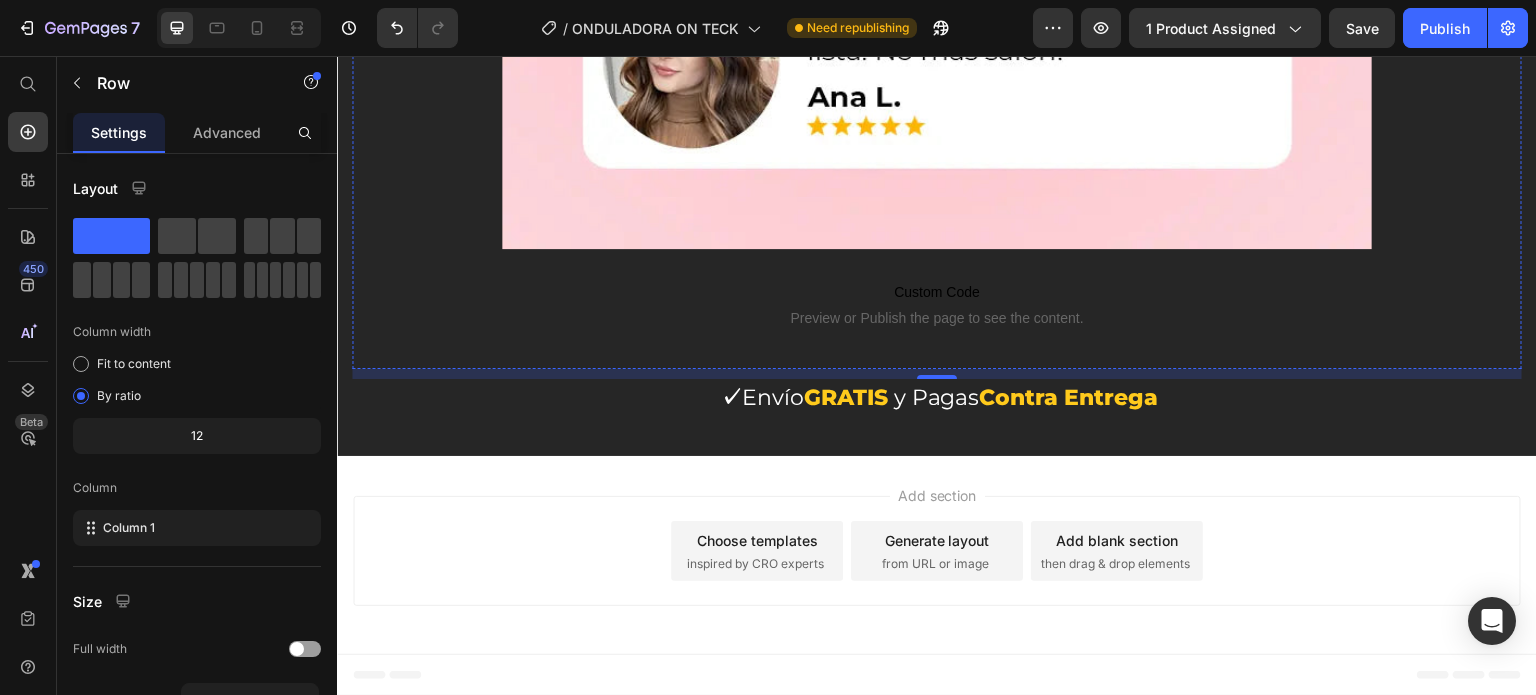 click on "Desde un estilo relajado para el brunch, hasta un peinado glam para la noche, esta onduladora se adapta a ti. Olvídate de gastar dinero en salones: ahora tú puedes ser tu propia estilista." at bounding box center [937, -2086] 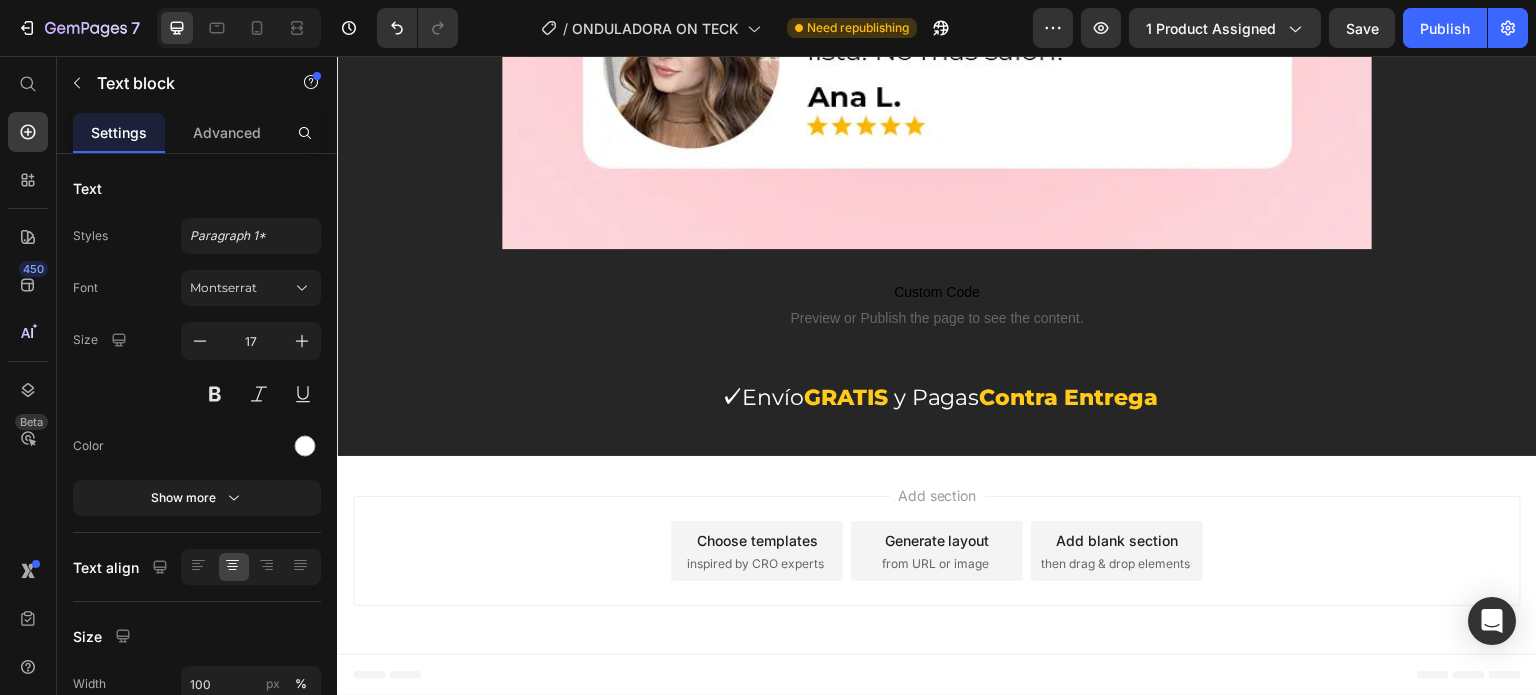 click on "Desde un estilo relajado para el brunch, hasta un peinado glam para la noche, esta onduladora se adapta a ti. Olvídate de gastar dinero en salones: ahora tú puedes ser tu propia estilista." at bounding box center (937, -2086) 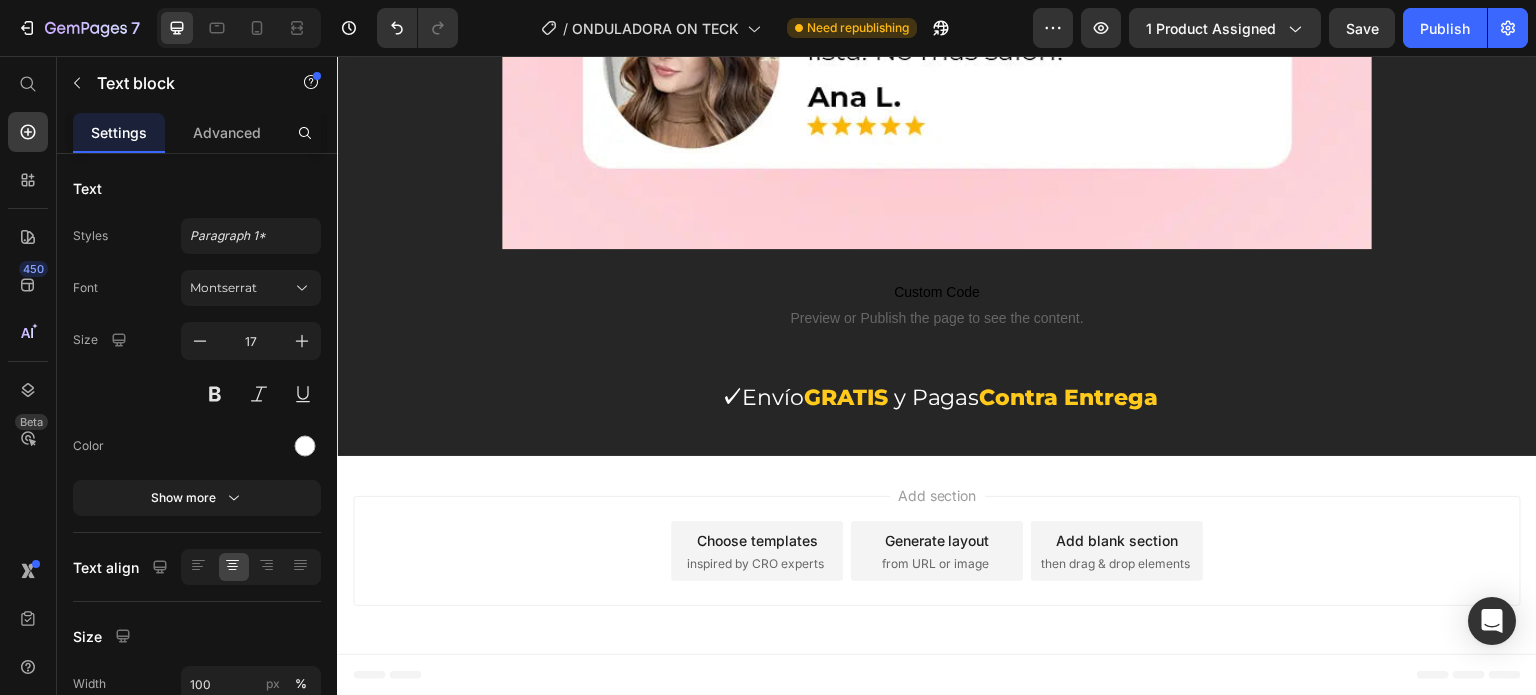 click on "Desde un estilo relajado para ir a comer, hasta un peinado glam para la noche, esta onduladora se adapta a ti. Olvídate de gastar dinero en salones: ahora tú puedes ser tu propia estilista." at bounding box center (937, -2086) 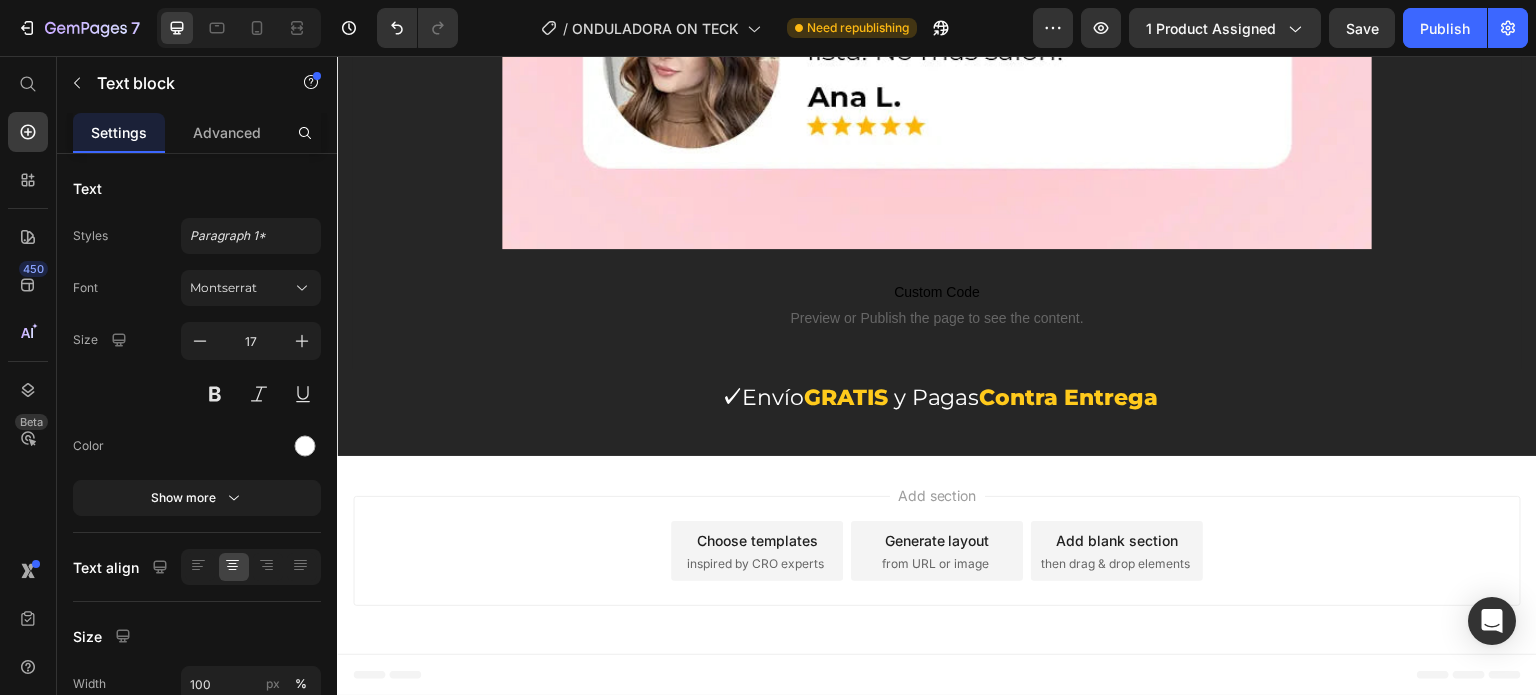 click on "Desde un estilo relajado para ir a comer, hasta un peinado glamoroso para la noche, esta onduladora se adapta a ti. Olvídate de gastar dinero en salones: ahora tú puedes ser tu propia estilista." at bounding box center (937, -2086) 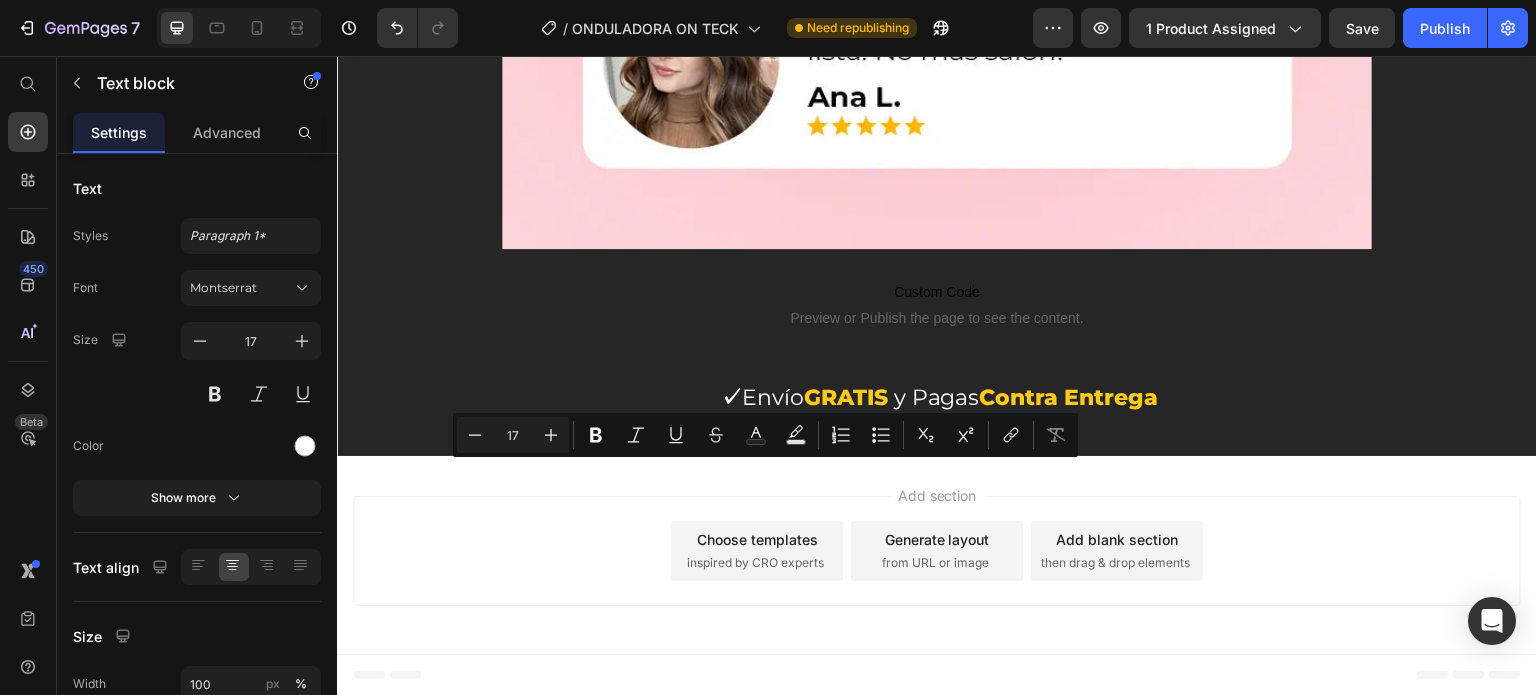 drag, startPoint x: 607, startPoint y: 476, endPoint x: 922, endPoint y: 490, distance: 315.31094 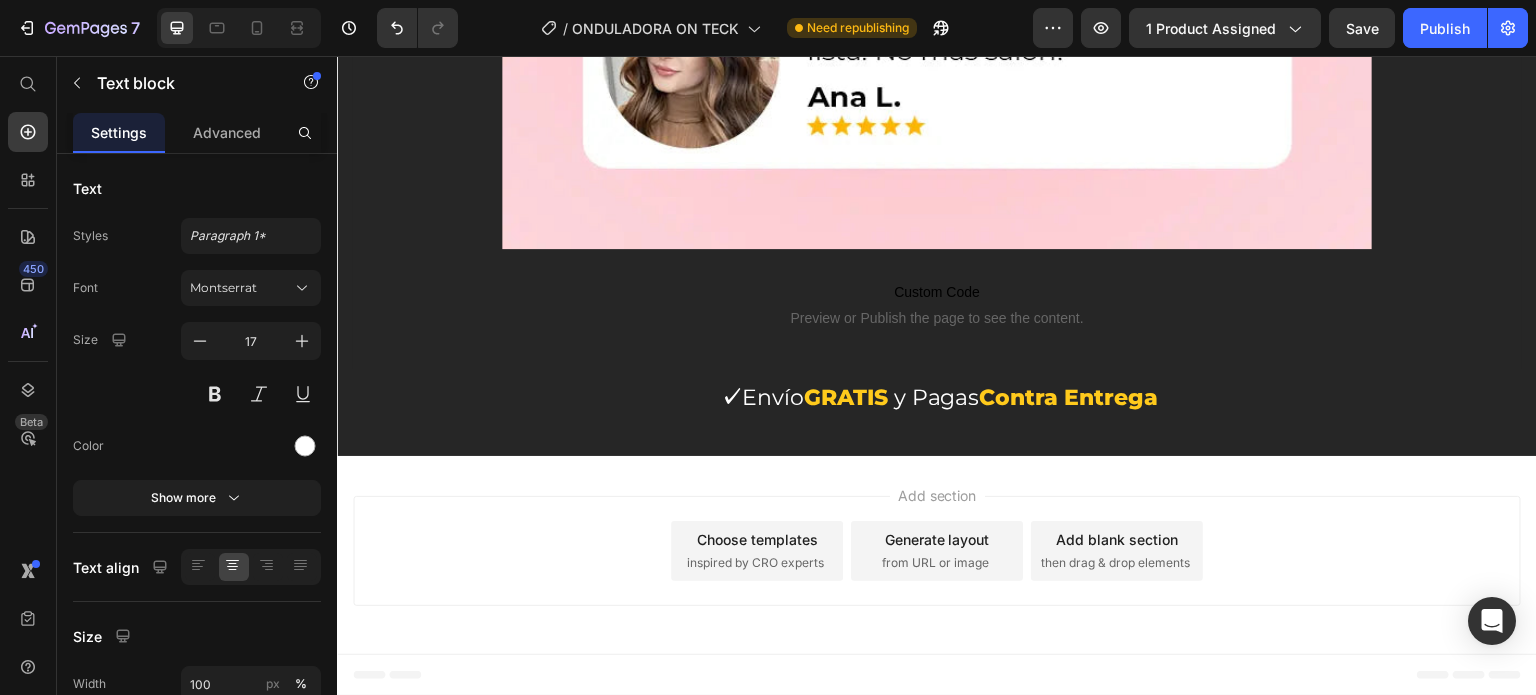 click on "Olvídate de gastar dinero en salones:  ahora tú puedes ser tu propia estilista." at bounding box center (937, -2073) 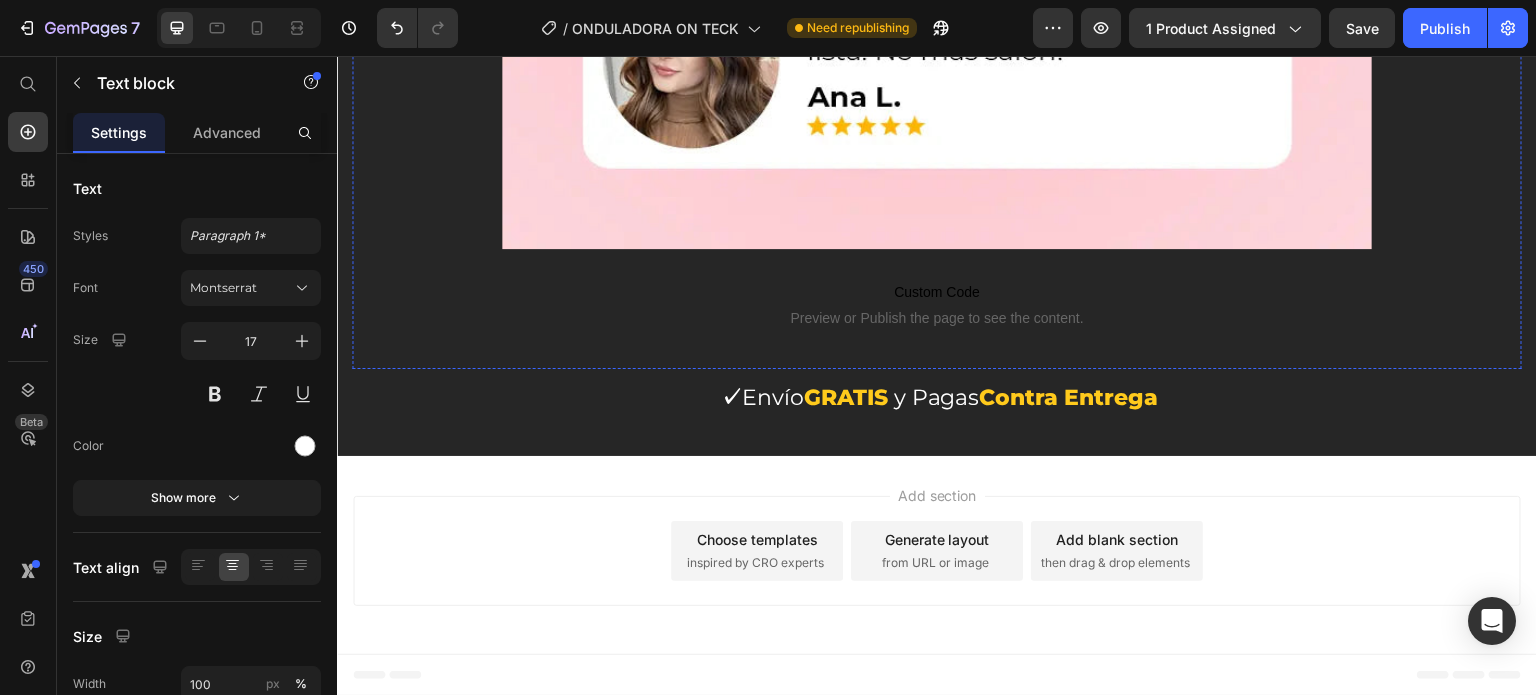 scroll, scrollTop: 6588, scrollLeft: 0, axis: vertical 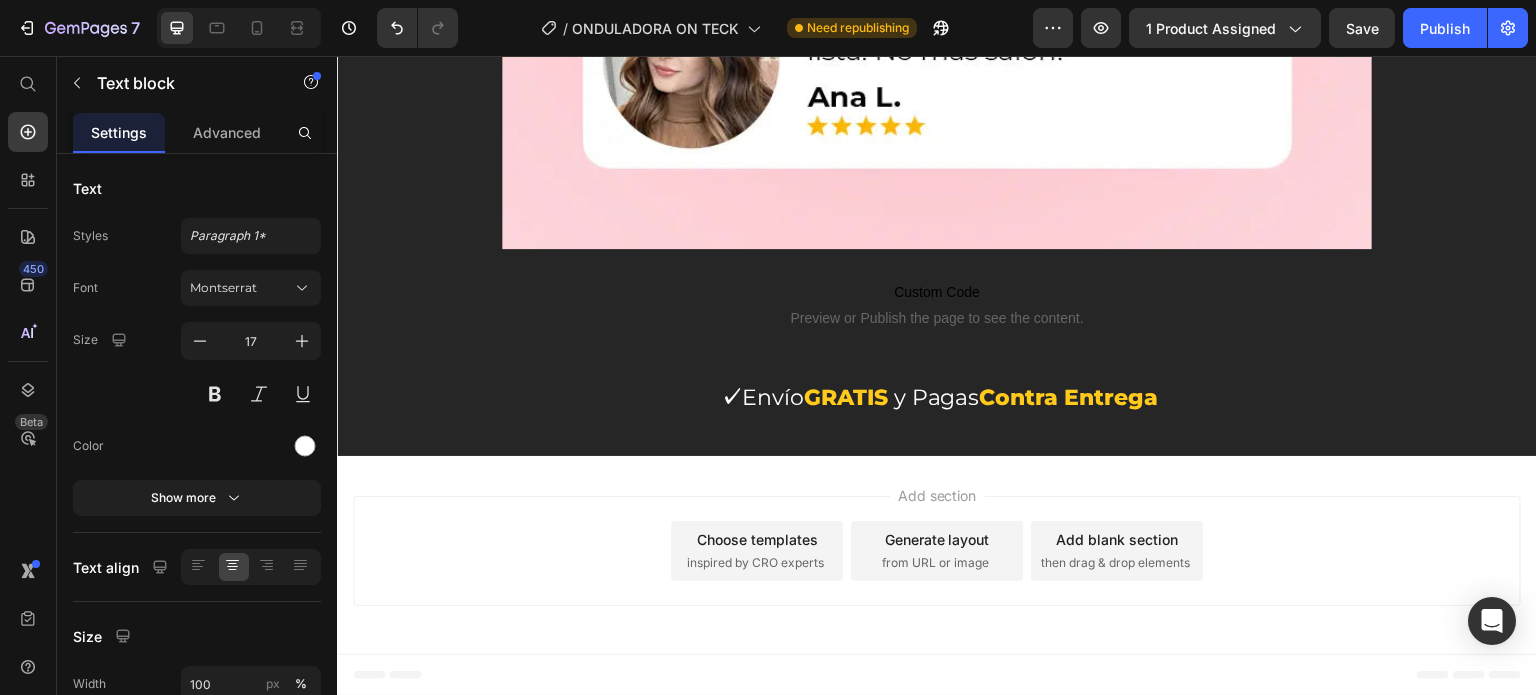 click on "Tú eres tu propia estilista 💁‍♀️" at bounding box center [937, -2318] 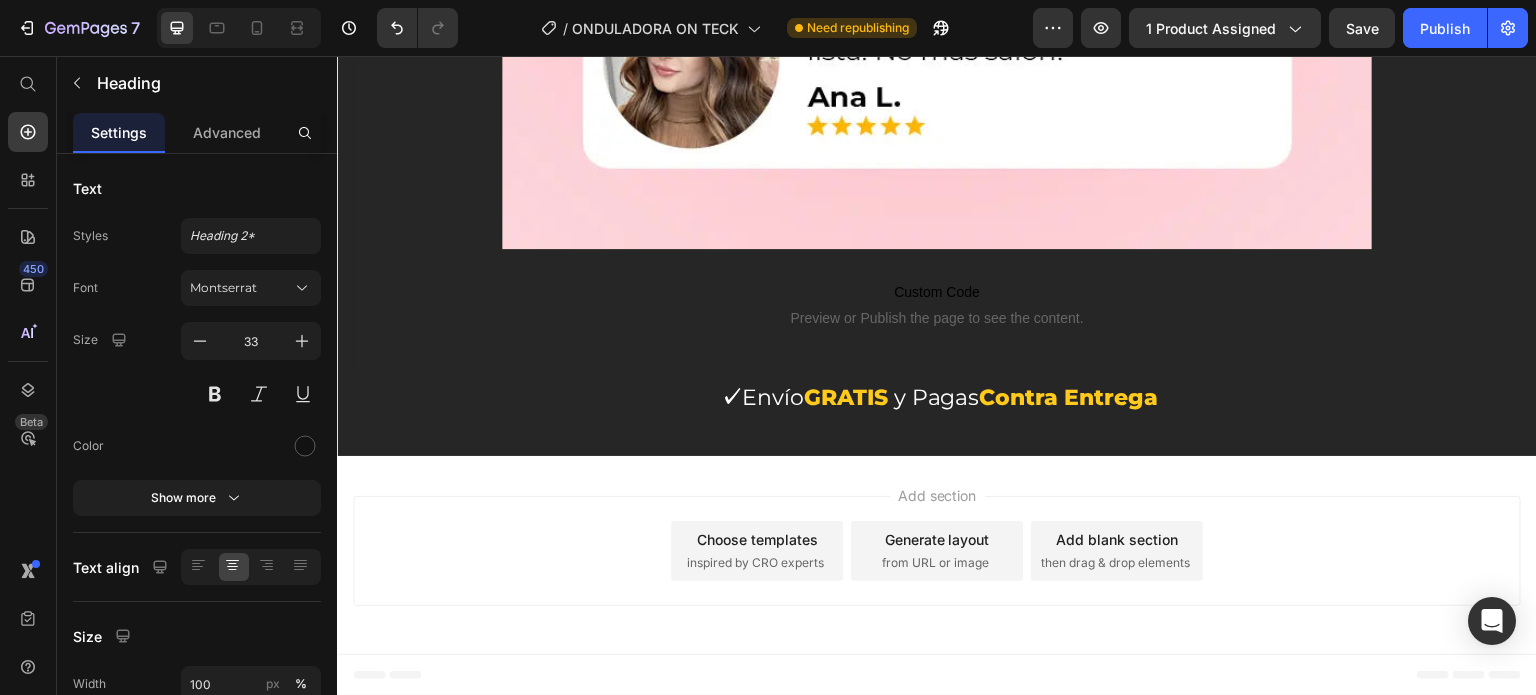 click 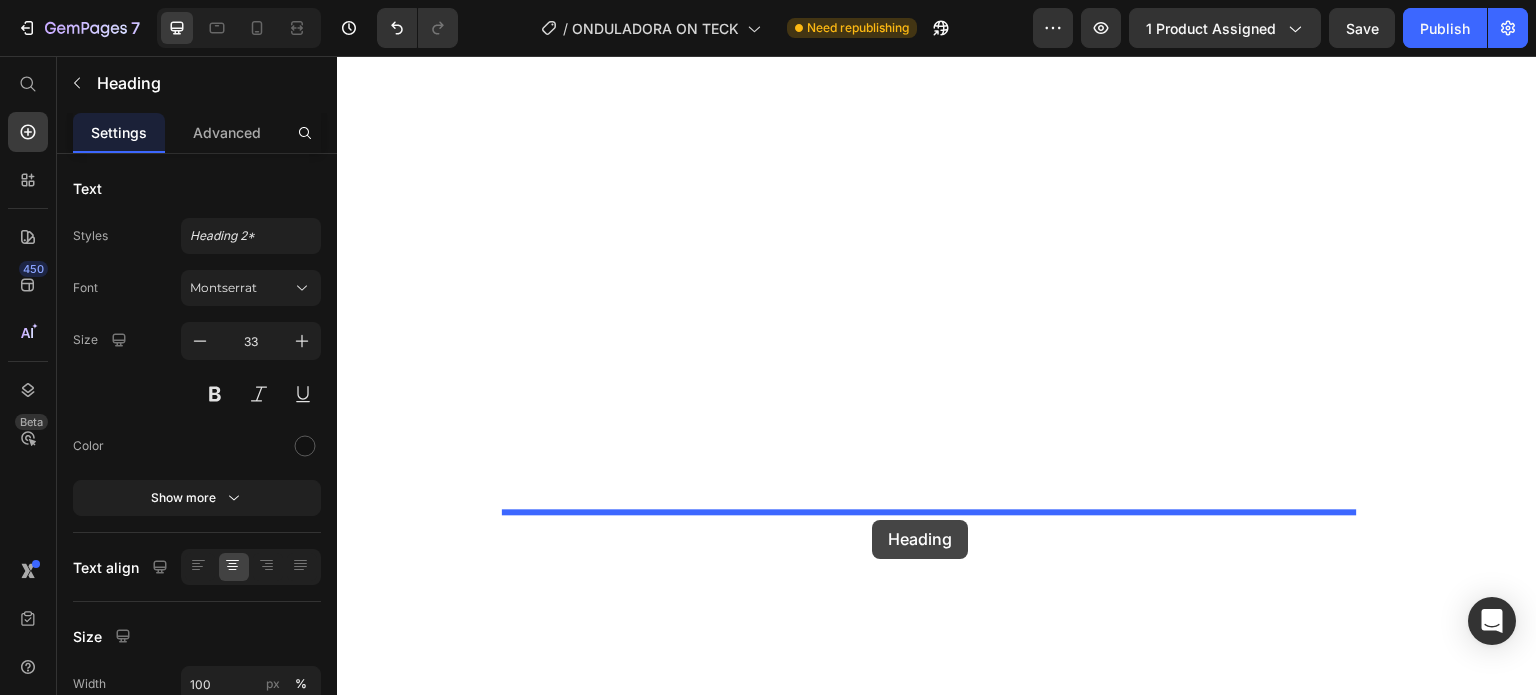 drag, startPoint x: 536, startPoint y: 204, endPoint x: 872, endPoint y: 520, distance: 461.2505 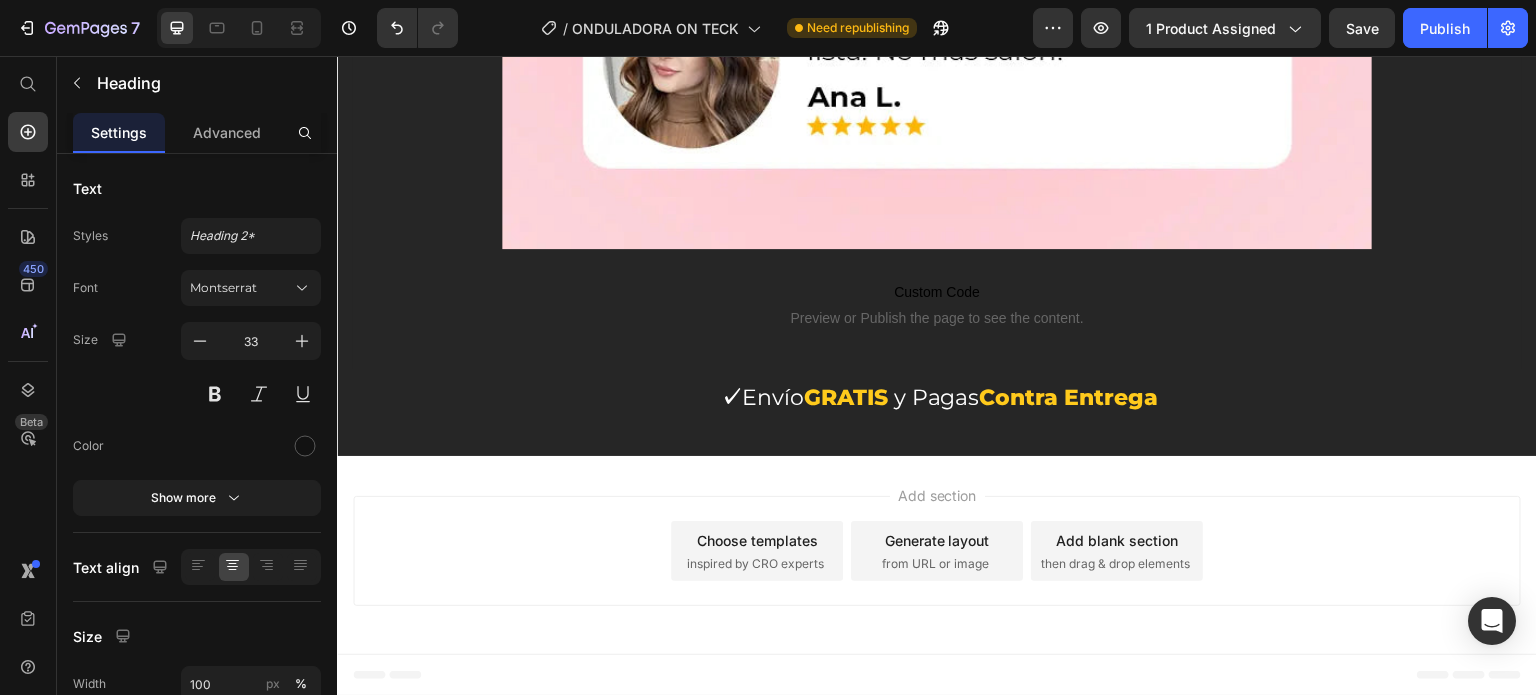 scroll, scrollTop: 6282, scrollLeft: 0, axis: vertical 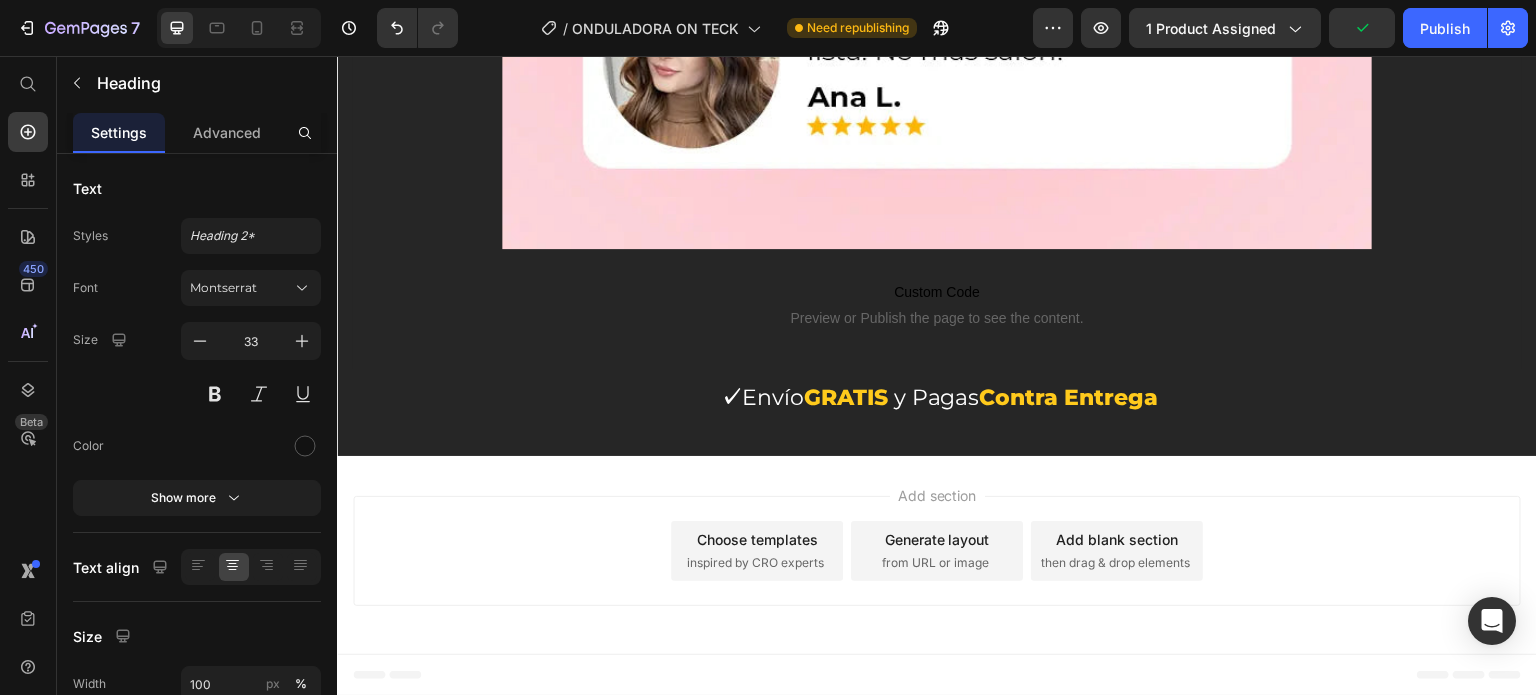 click on "Miles de mujeres ya la usan. Y no pueden creer los resultados" at bounding box center [937, -2111] 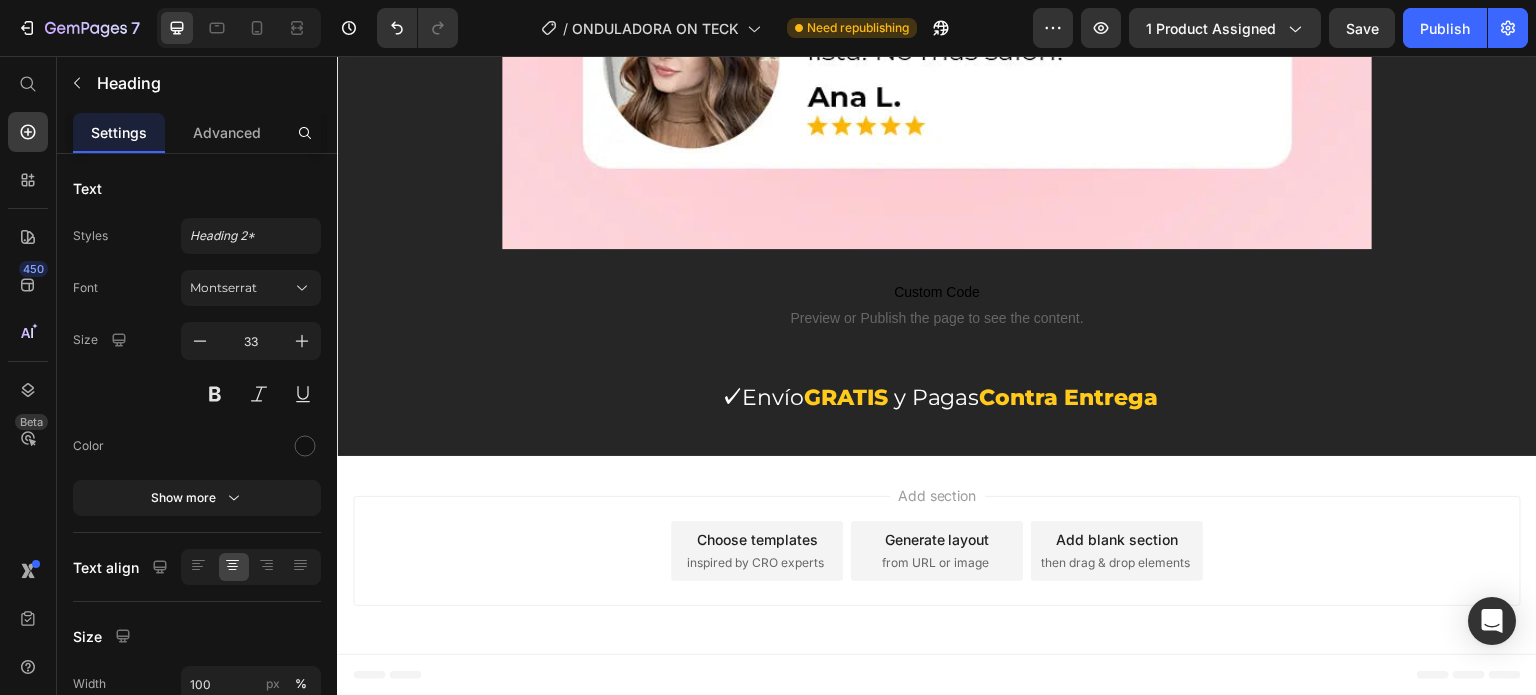 click on "Miles de mujeres ya la usan ¡Y no pueden creer los resultados" at bounding box center [937, -2111] 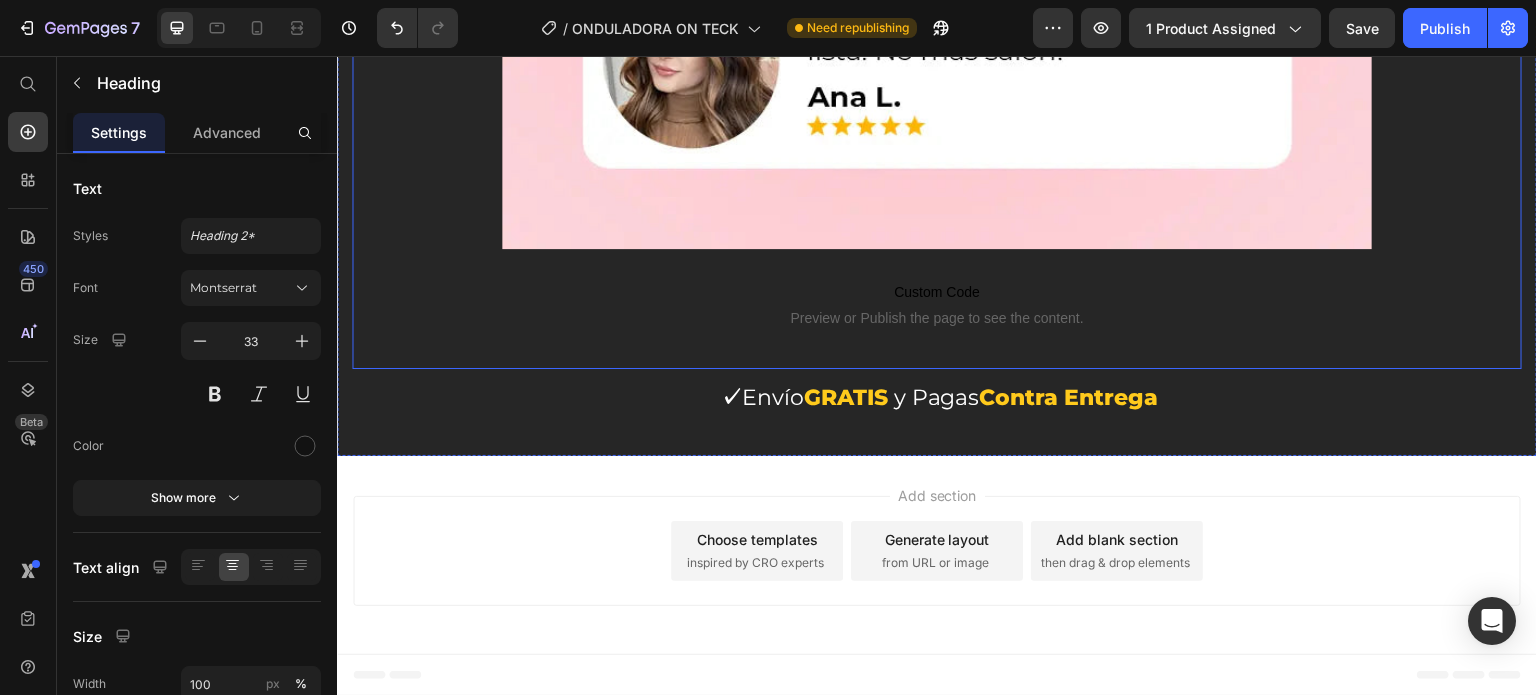 scroll, scrollTop: 6482, scrollLeft: 0, axis: vertical 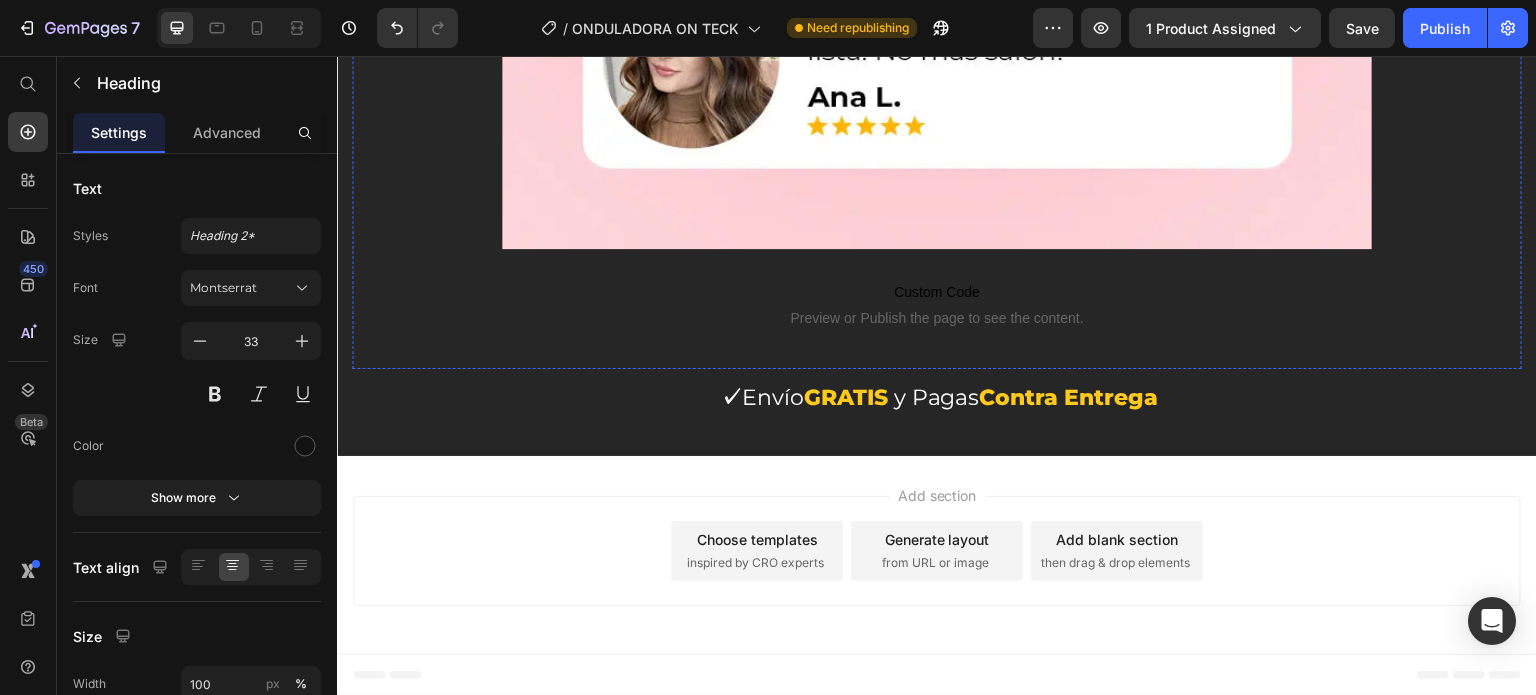 click on "Desde un estilo relajado para ir a comer, hasta un peinado glamoroso para la noche, esta onduladora se adapta a ti." at bounding box center [937, -2229] 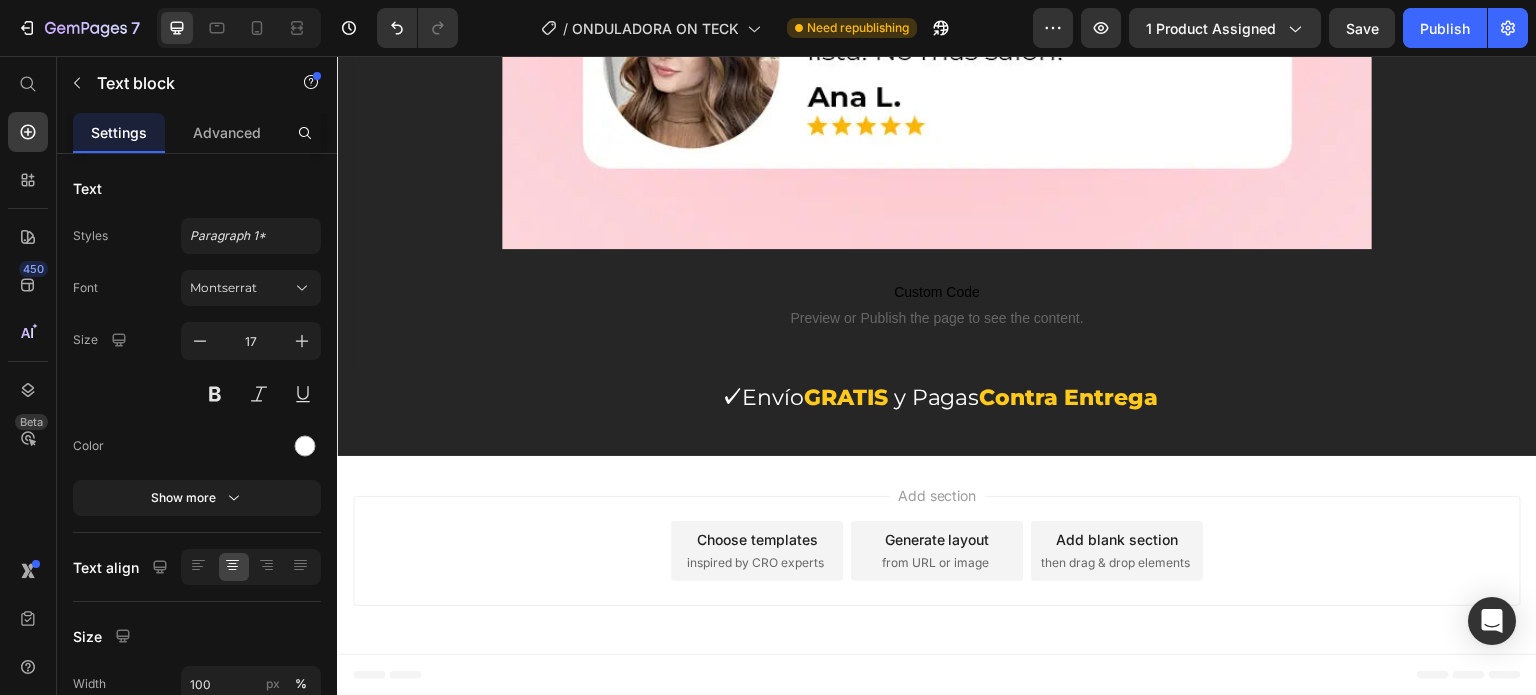 click 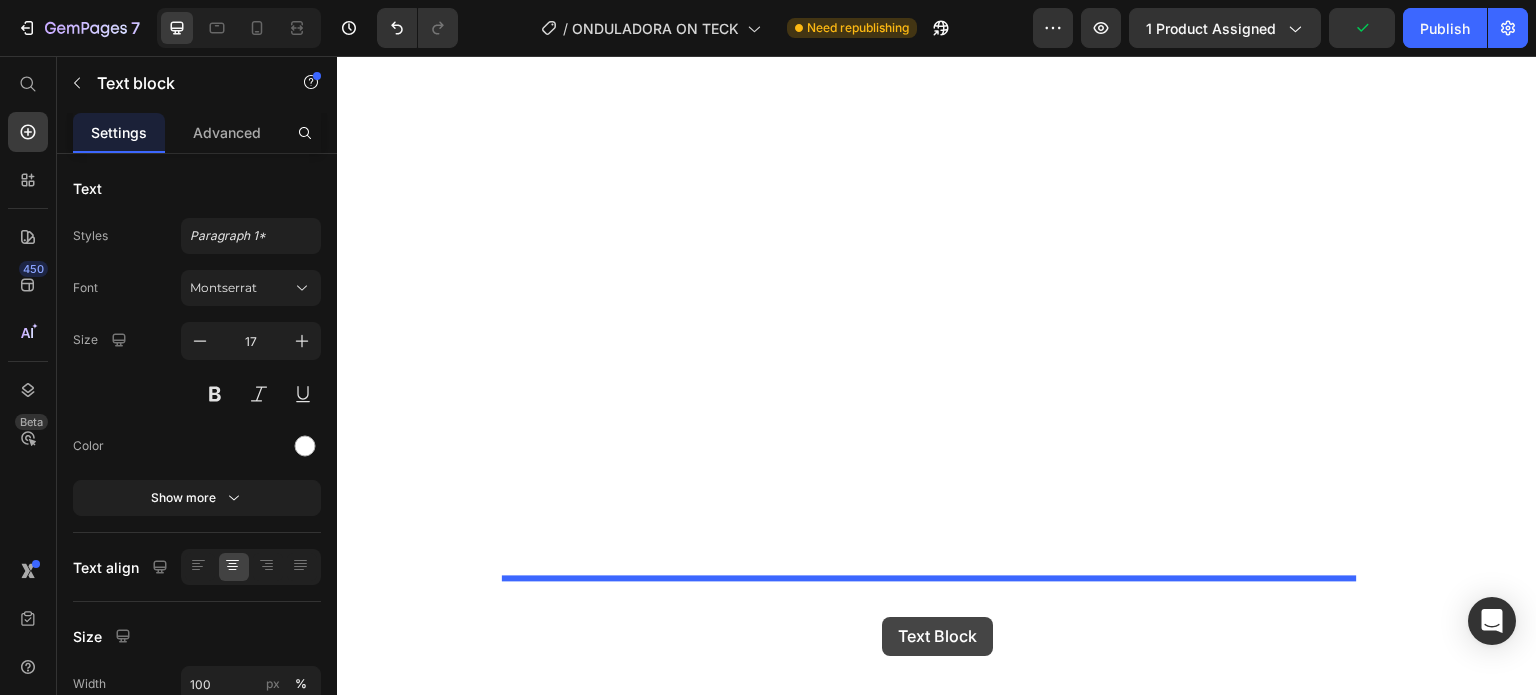 scroll, scrollTop: 7428, scrollLeft: 0, axis: vertical 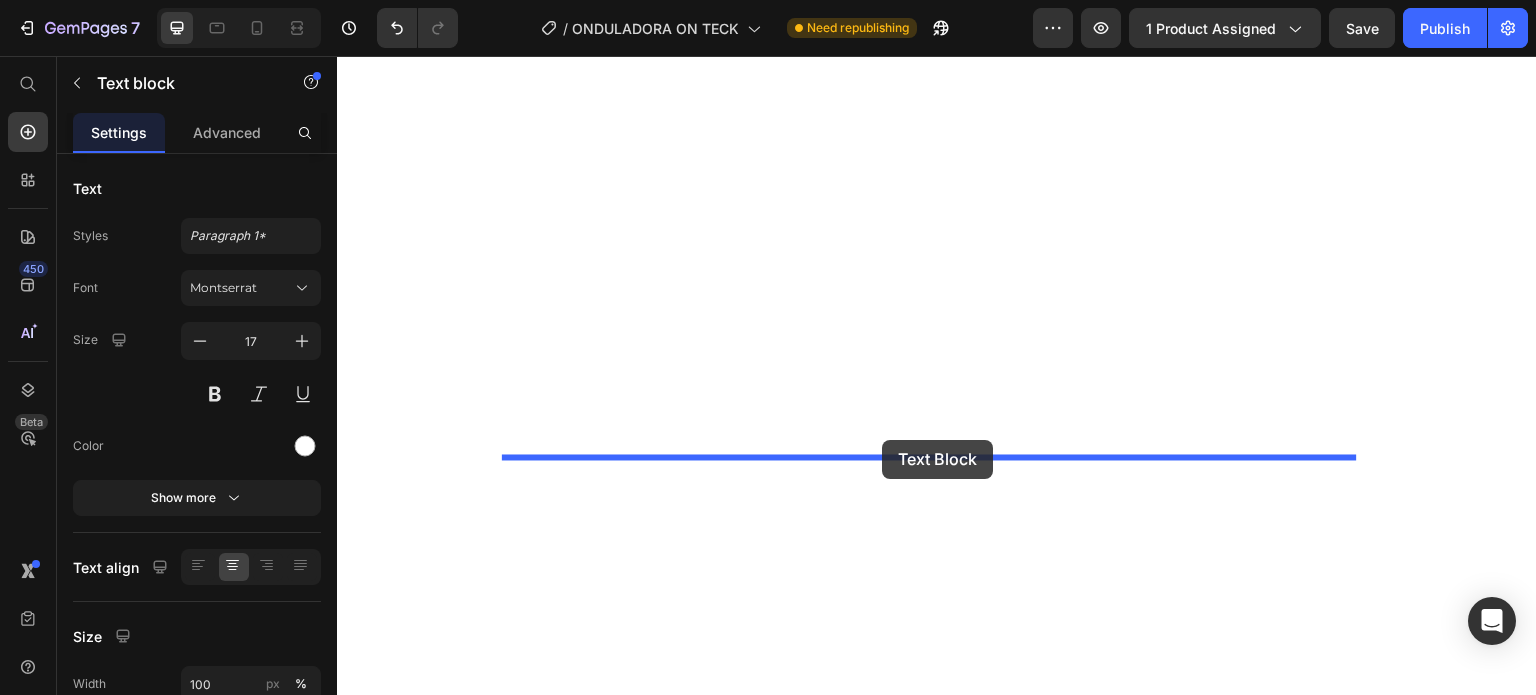 drag, startPoint x: 516, startPoint y: 290, endPoint x: 882, endPoint y: 440, distance: 395.5452 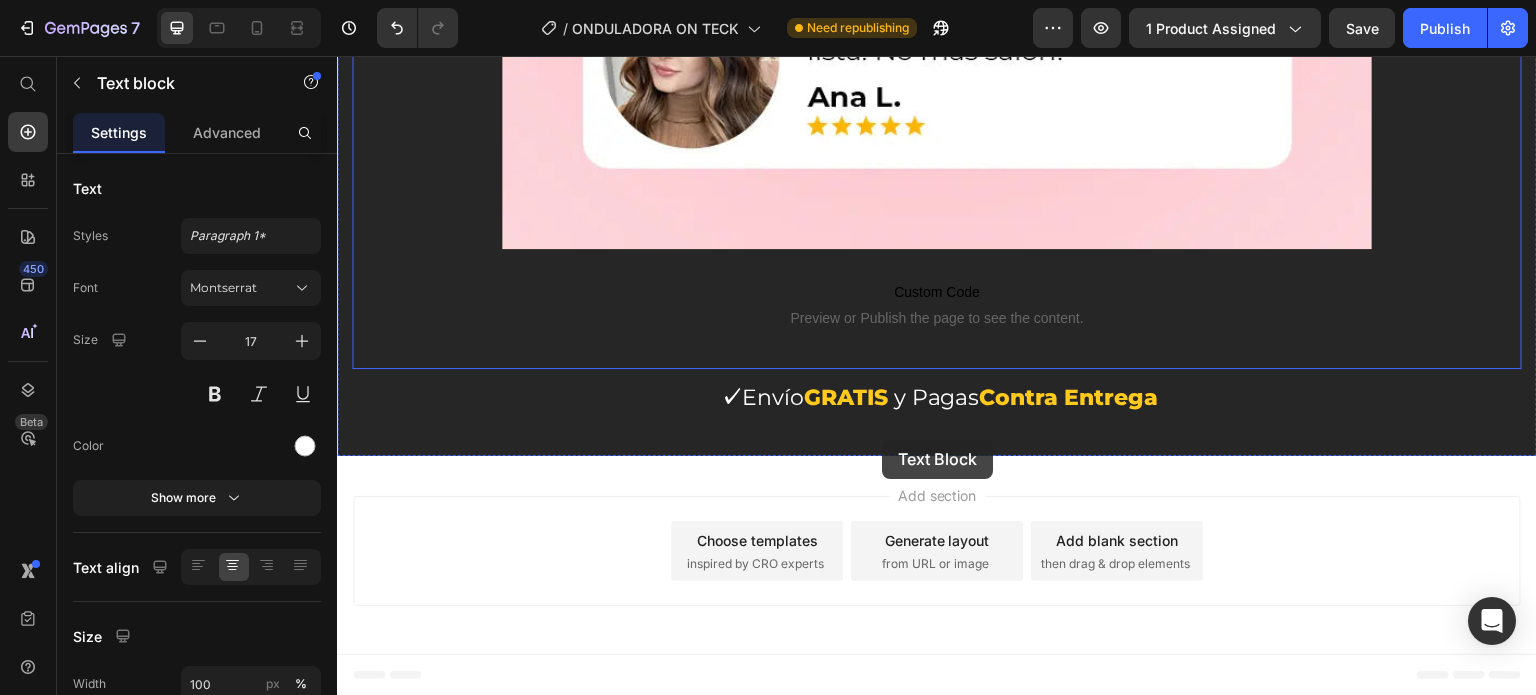 scroll, scrollTop: 7334, scrollLeft: 0, axis: vertical 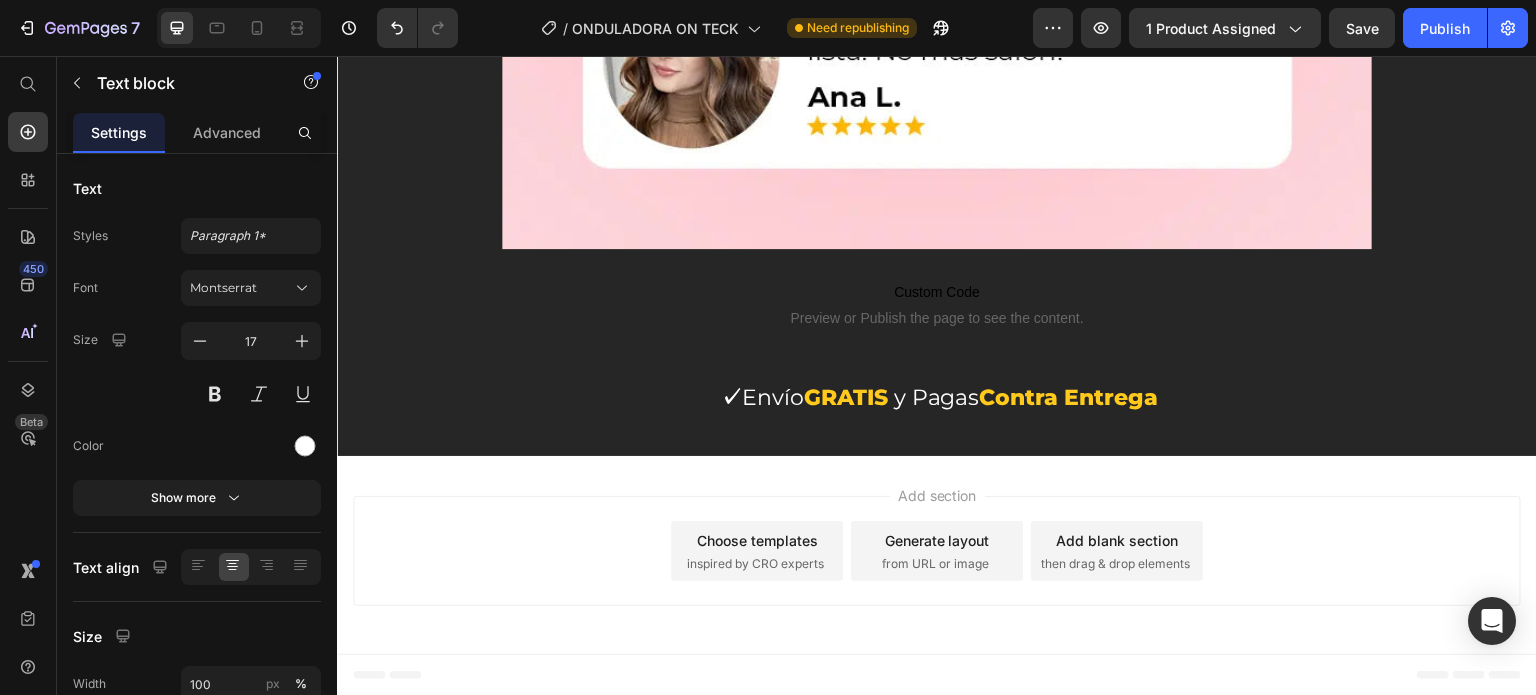 click on "Desde un estilo relajado para ir a comer, hasta un peinado glamoroso para la noche, esta onduladora se adapta a ti." at bounding box center [937, -2087] 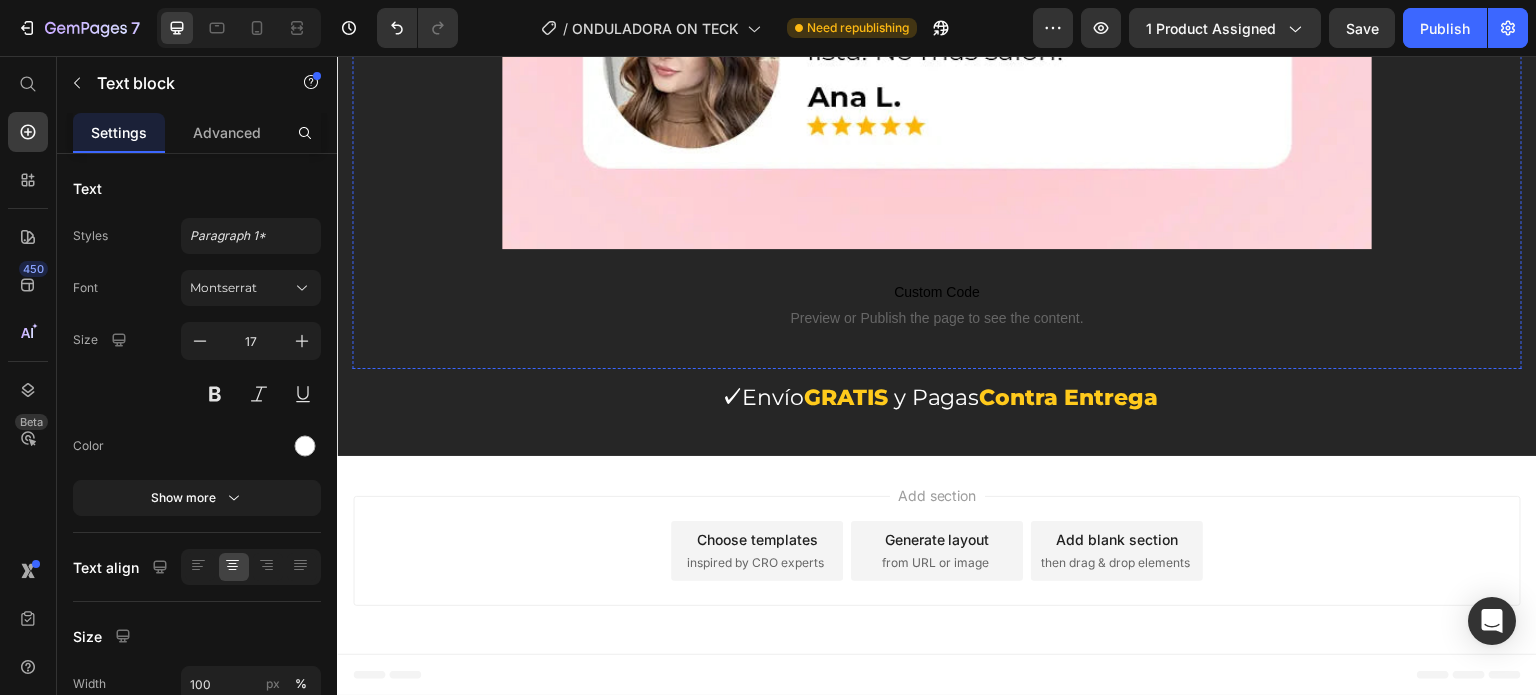 scroll, scrollTop: 7834, scrollLeft: 0, axis: vertical 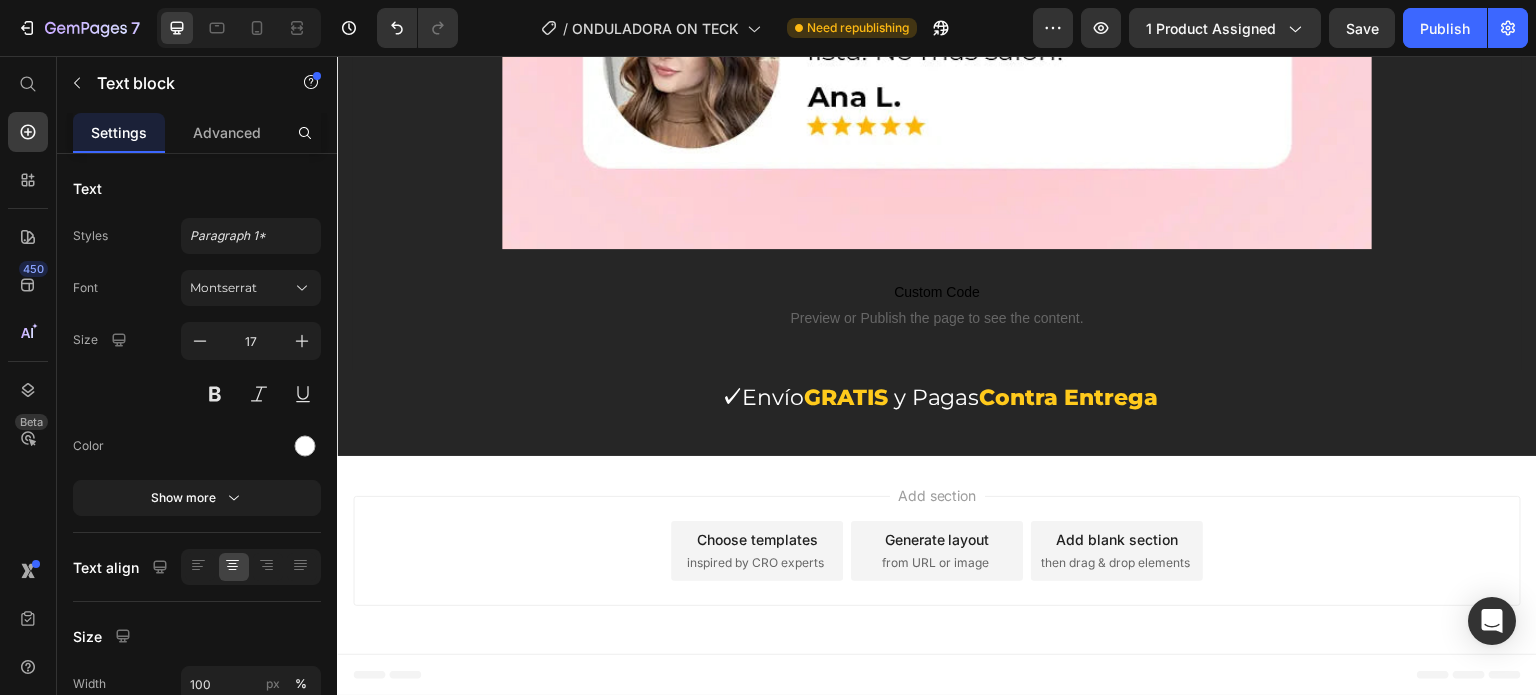 click on "Aplicación cómoda y sin dolor" at bounding box center [937, -1869] 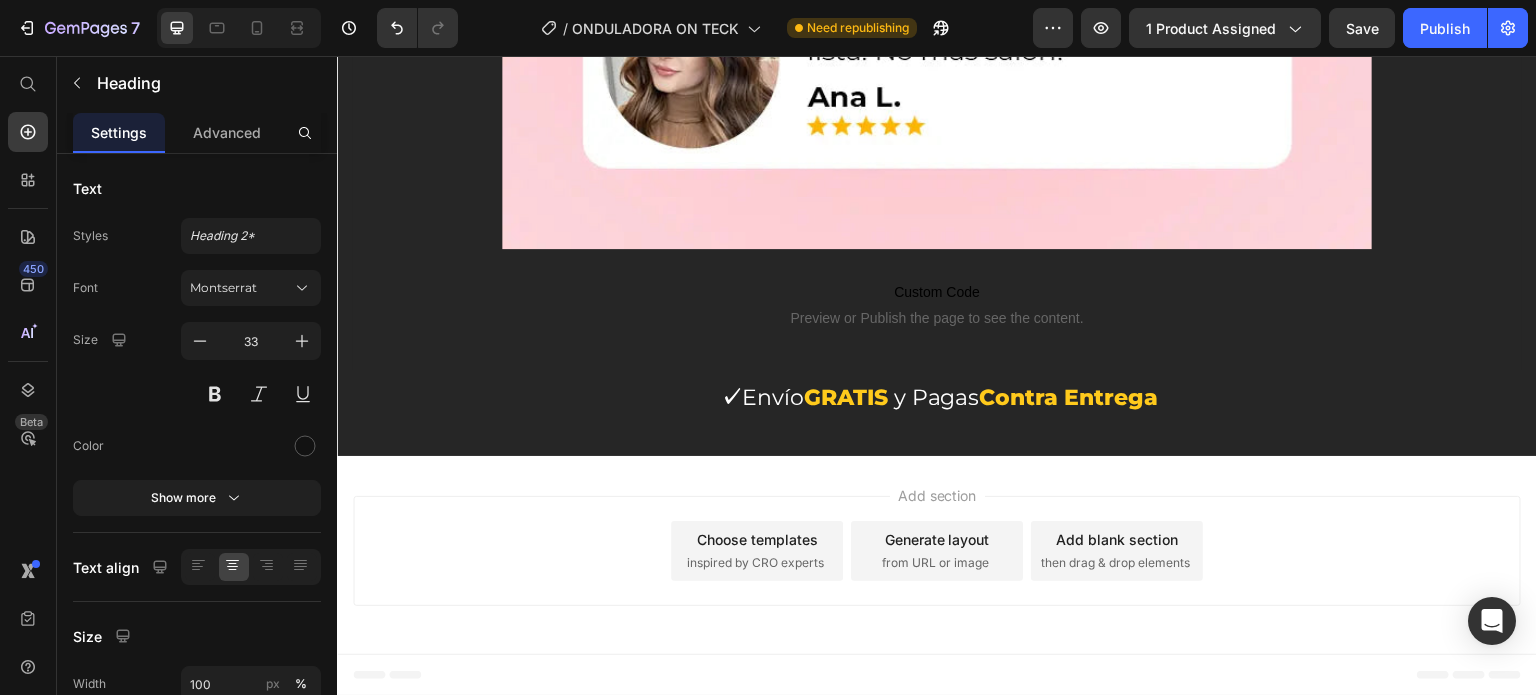 click on "Aplicación cómoda y sin dolor" at bounding box center [937, -1869] 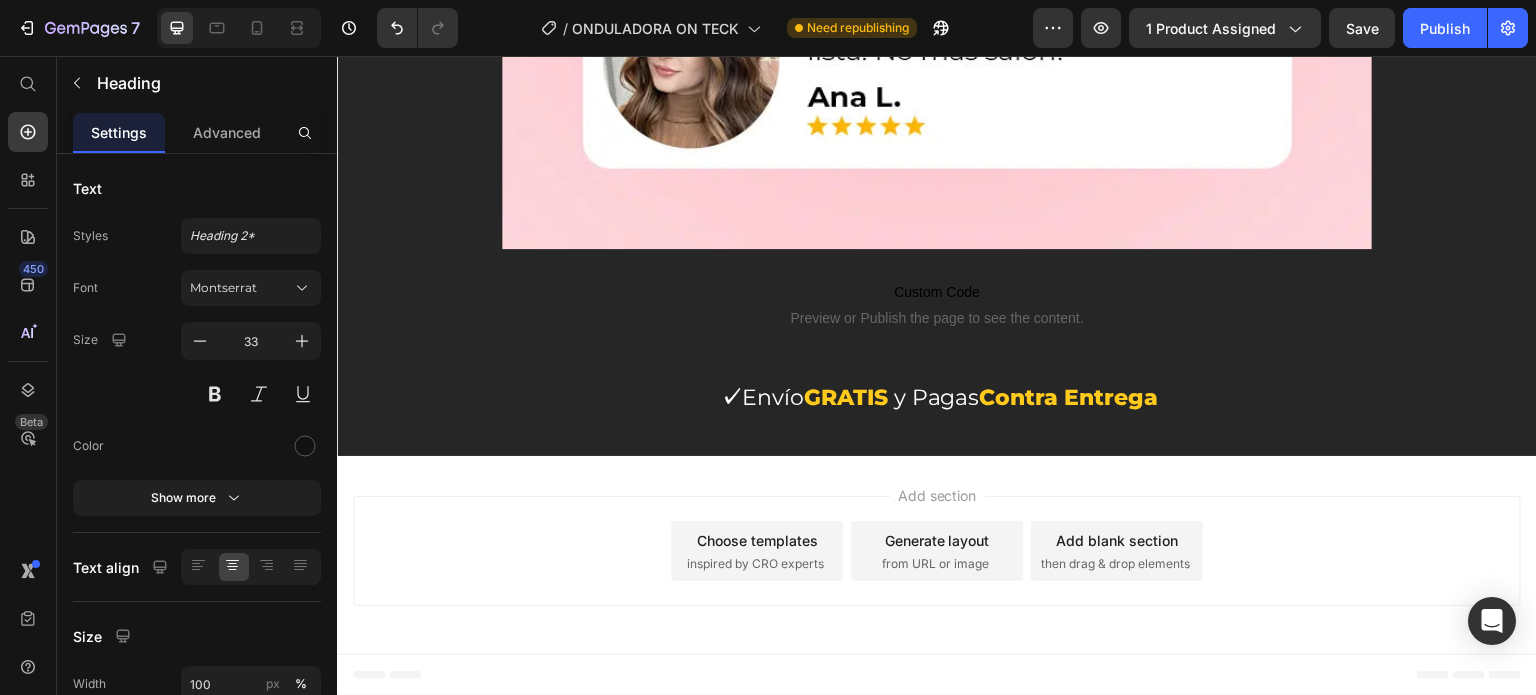 click on "Gracias a su formato en spray, la aplicación es rápida, higiénica y libre de molestias. No requiere procedimientos invasivos ni tratamientos costosos. ¡Solo rocía, deja actuar y observa el cambio!" at bounding box center [937, -1798] 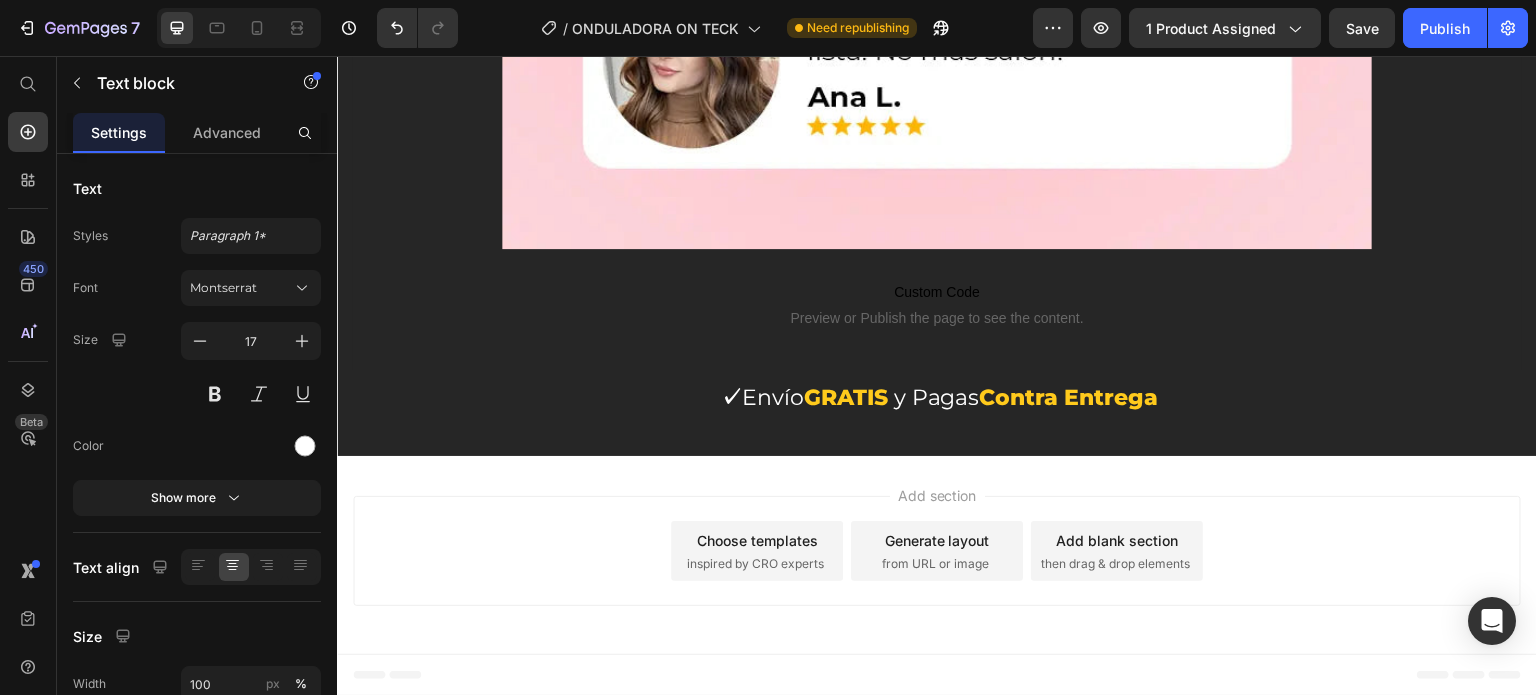 click 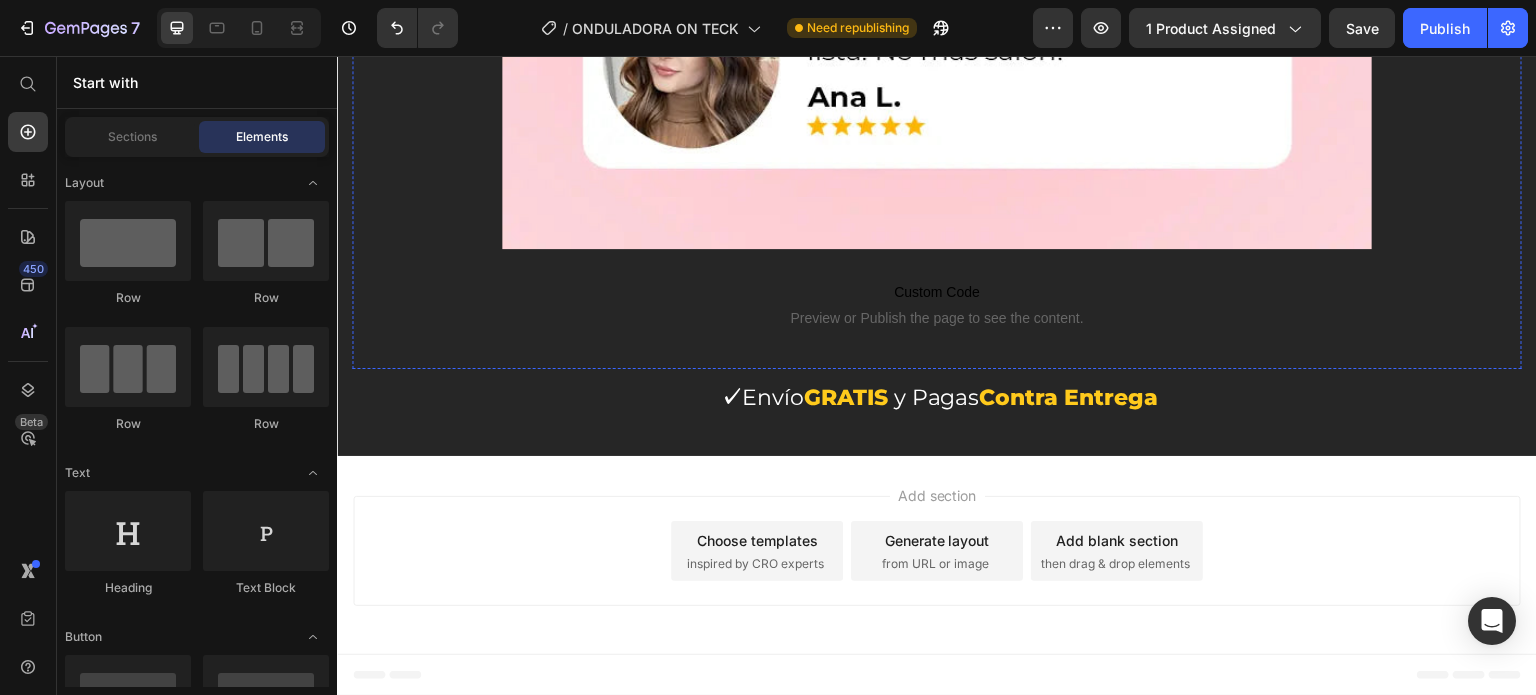 click on "⁠⁠⁠⁠⁠⁠⁠ Promoción por lanzamiento: [MEDICAL_DATA] tu look y ahorra [DATE] Heading Row" at bounding box center (937, -1822) 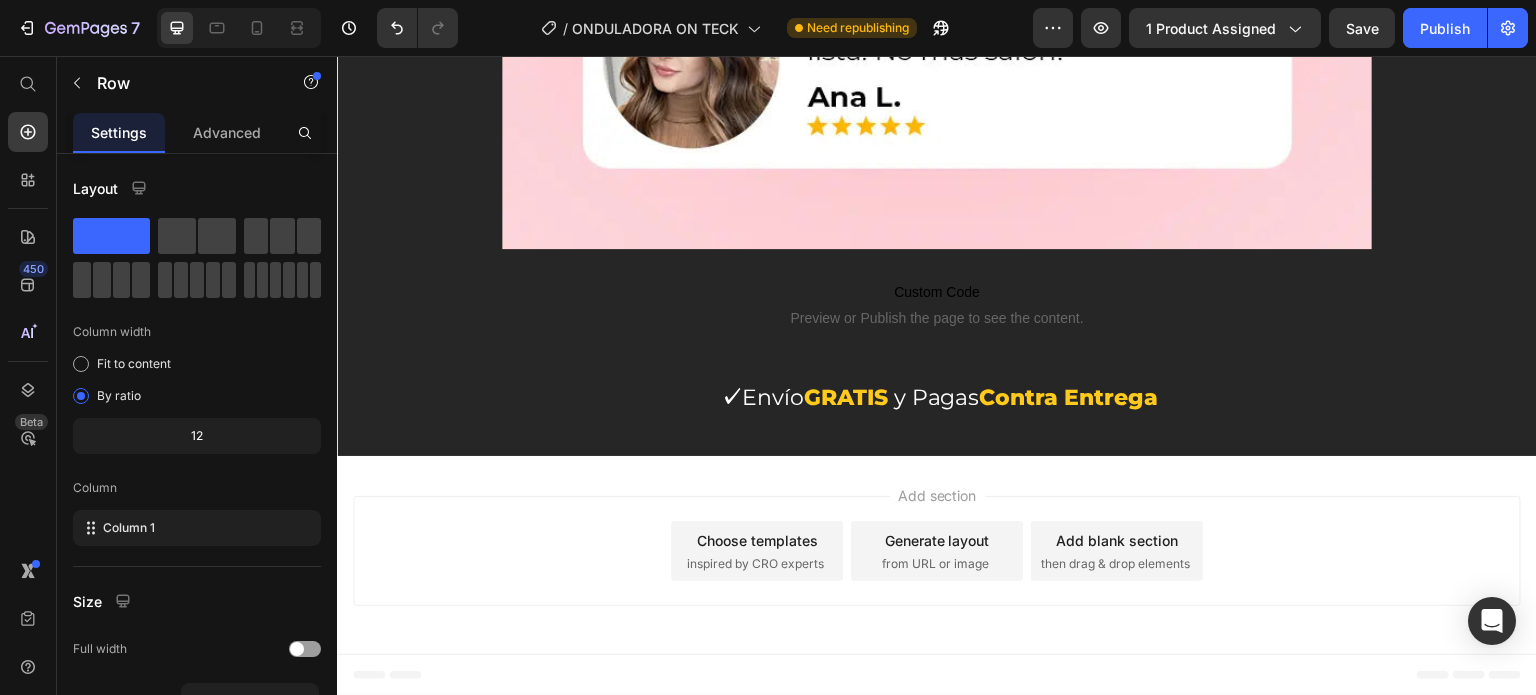 click on "Promoción por lanzamiento: [MEDICAL_DATA] tu look y ahorra [DATE]" at bounding box center (937, -1822) 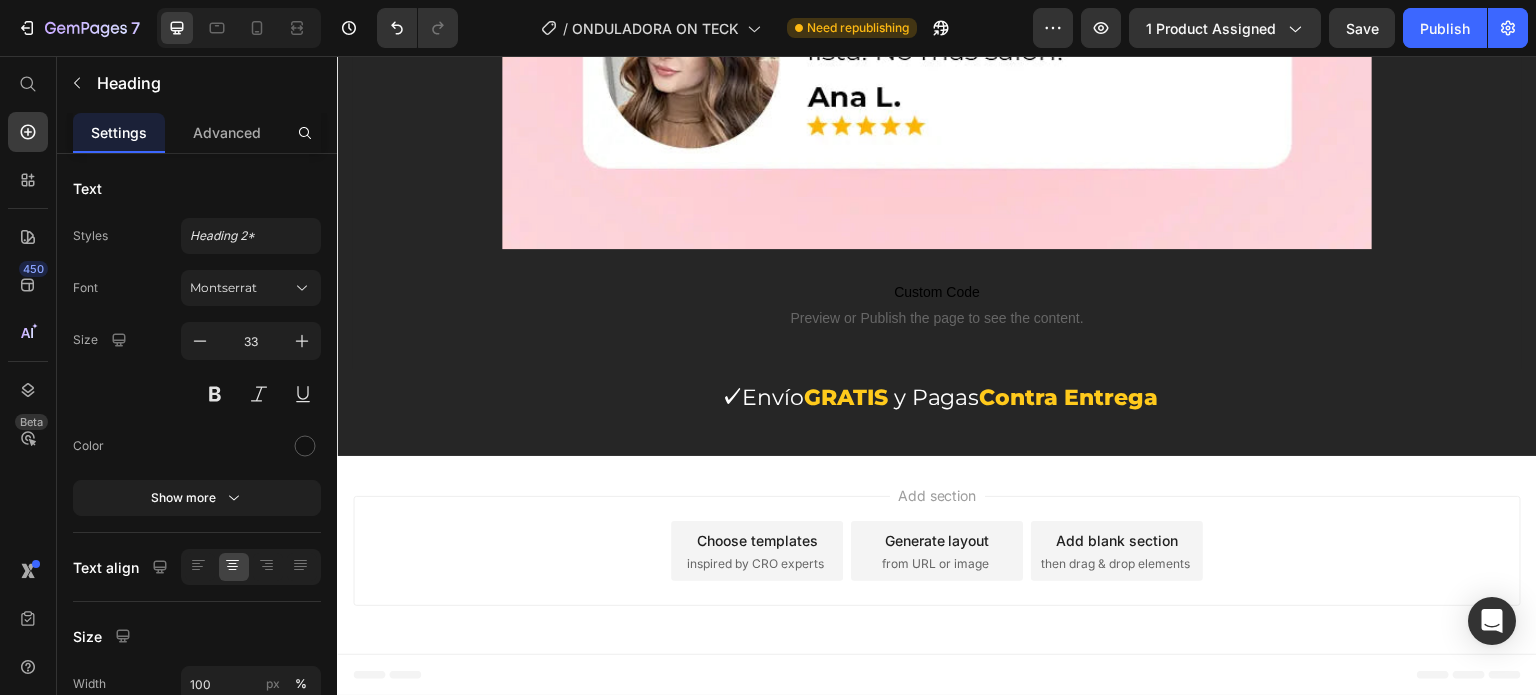 click at bounding box center (937, -1773) 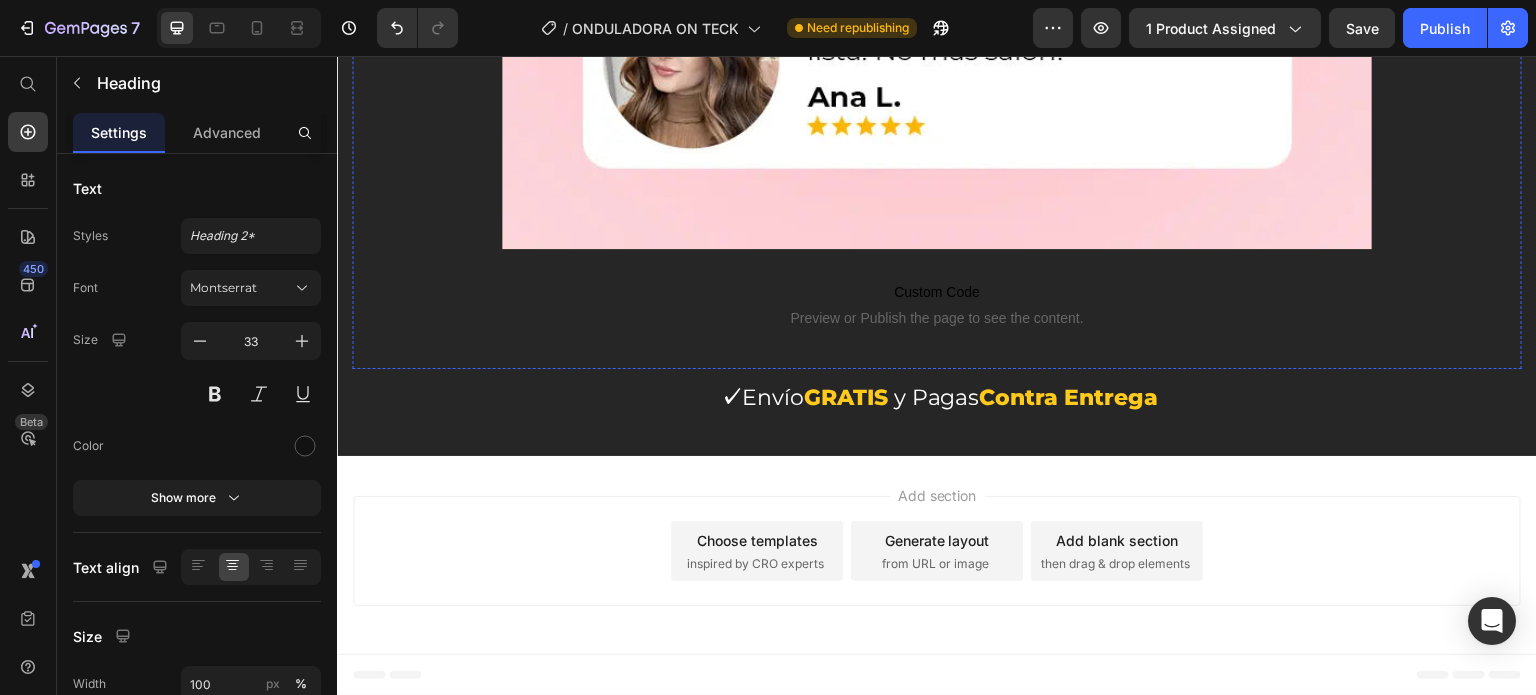 click on "⁠⁠⁠⁠⁠⁠⁠ Promoción por lanzamiento: [MEDICAL_DATA] tu look y ahorra [DATE] Heading   0 Row" at bounding box center (937, -1822) 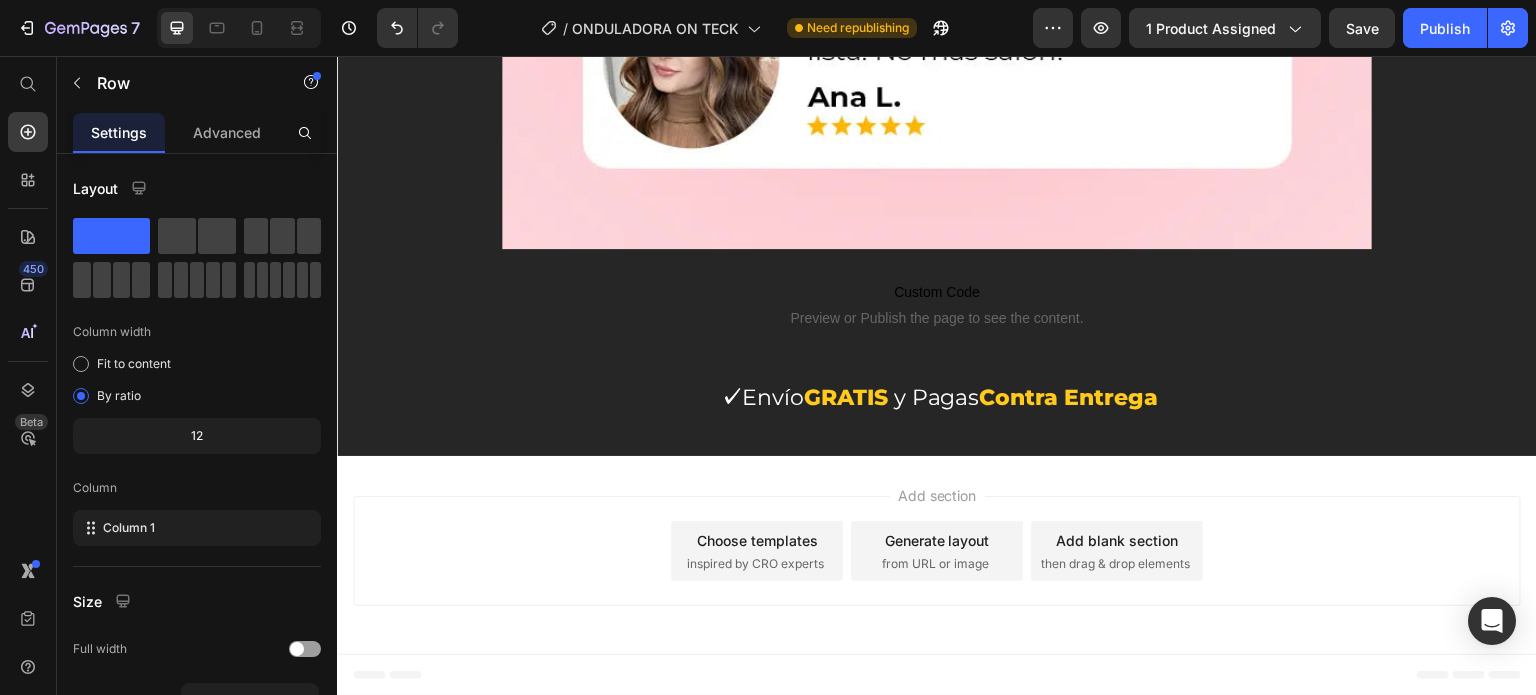 drag, startPoint x: 933, startPoint y: 400, endPoint x: 930, endPoint y: 366, distance: 34.132095 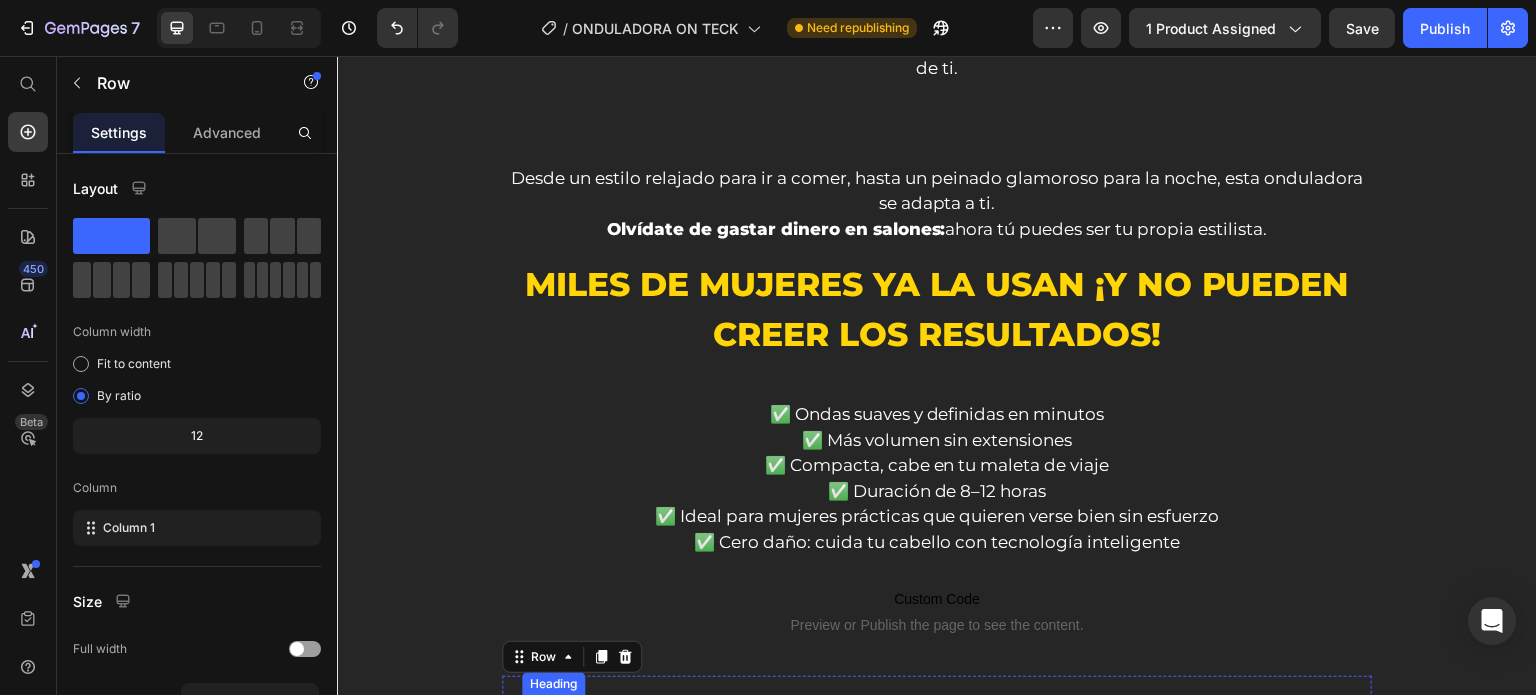 scroll, scrollTop: 3534, scrollLeft: 0, axis: vertical 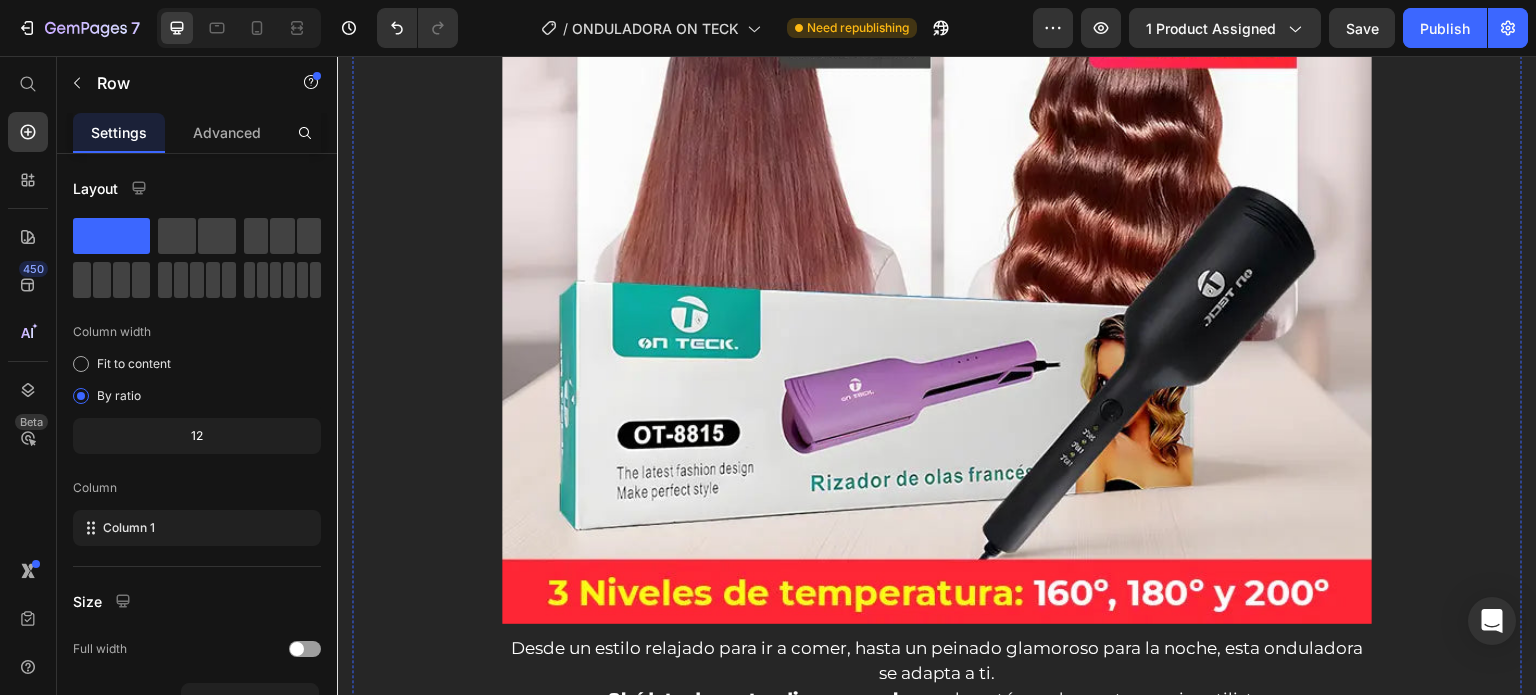 click on "⏱️ Ondas en minutos, estilo todo el día" at bounding box center [937, -735] 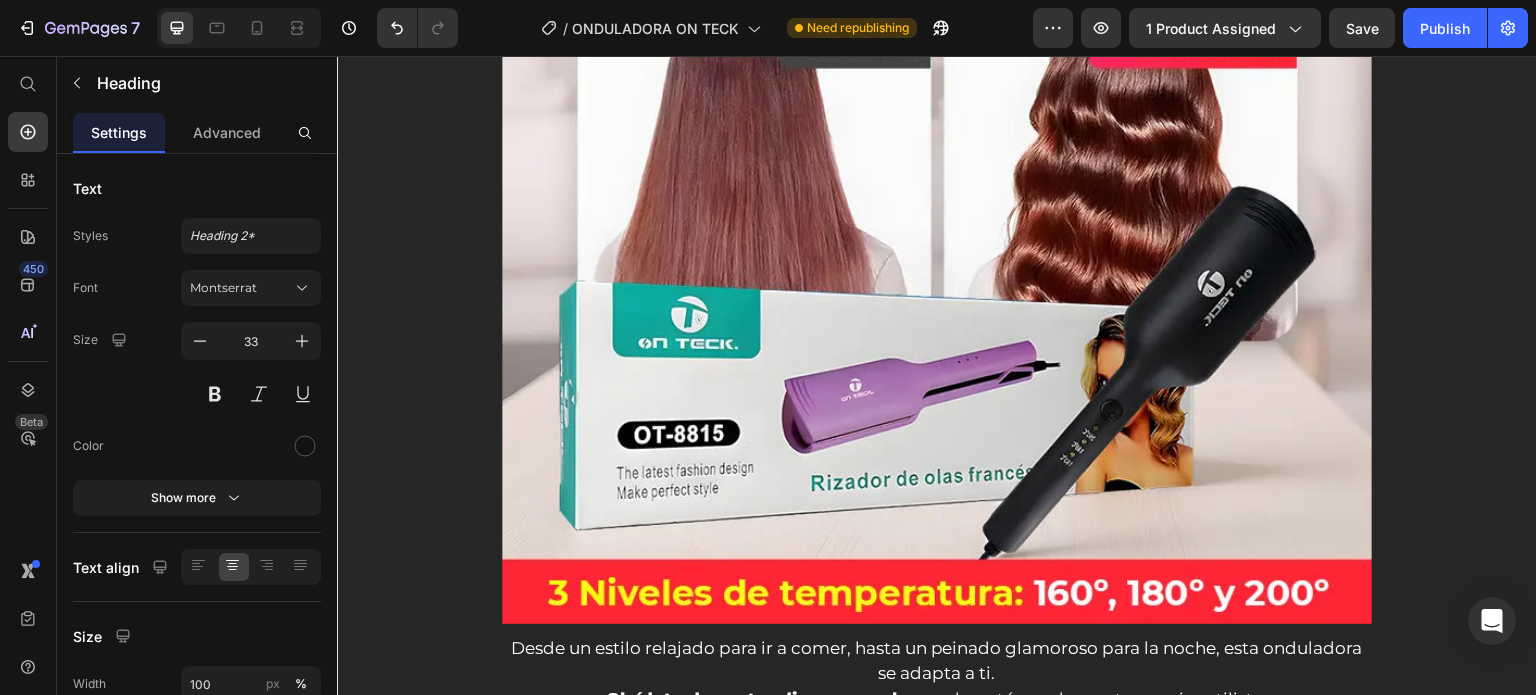 click 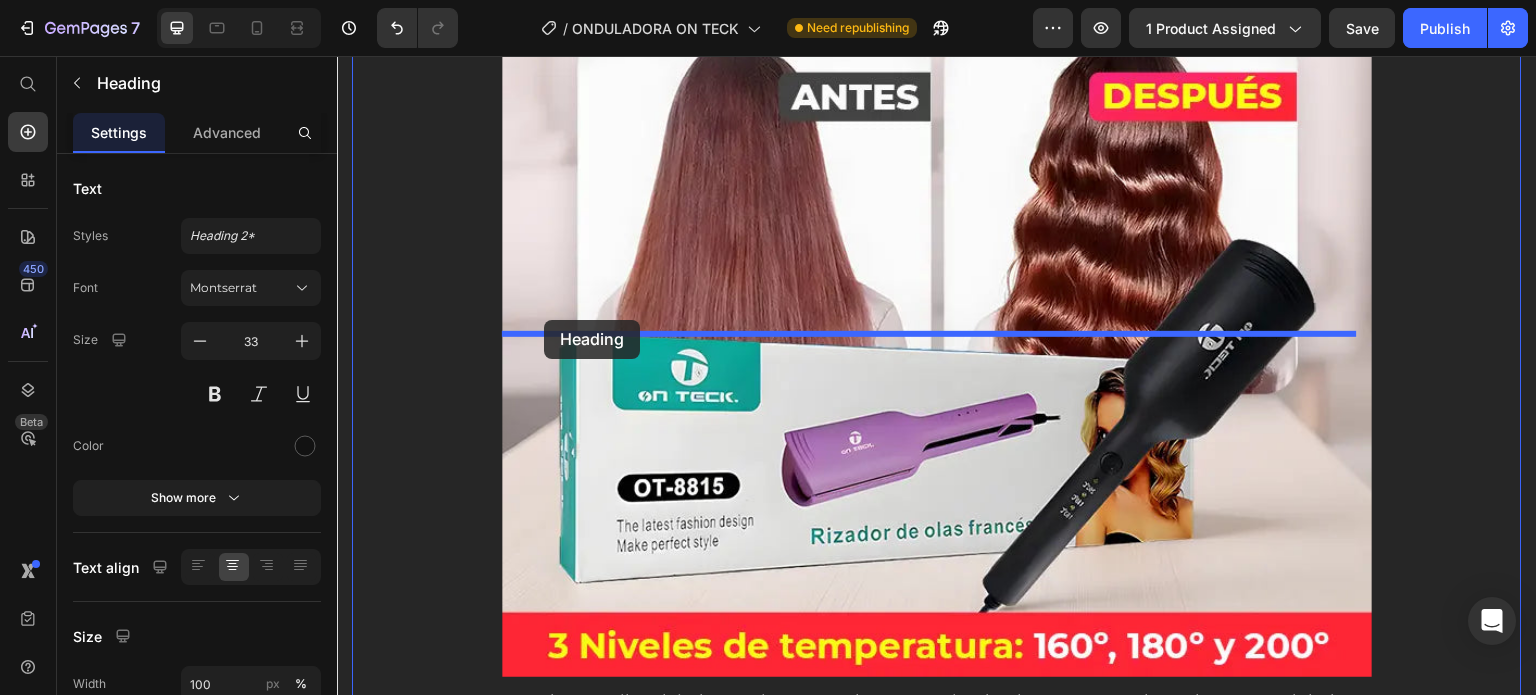 drag, startPoint x: 520, startPoint y: 110, endPoint x: 544, endPoint y: 320, distance: 211.36697 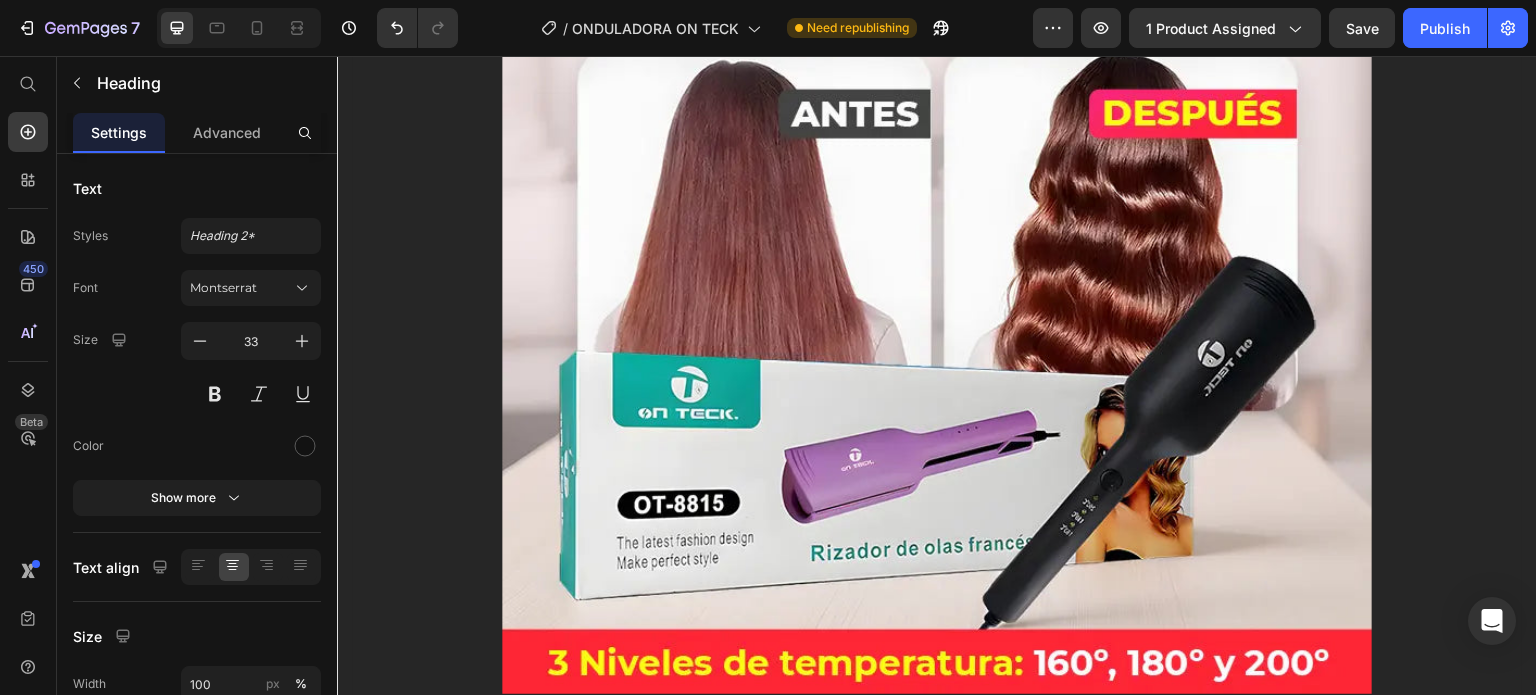 click on "⏱️ Ondas en minutos, estilo todo el día" at bounding box center [937, -530] 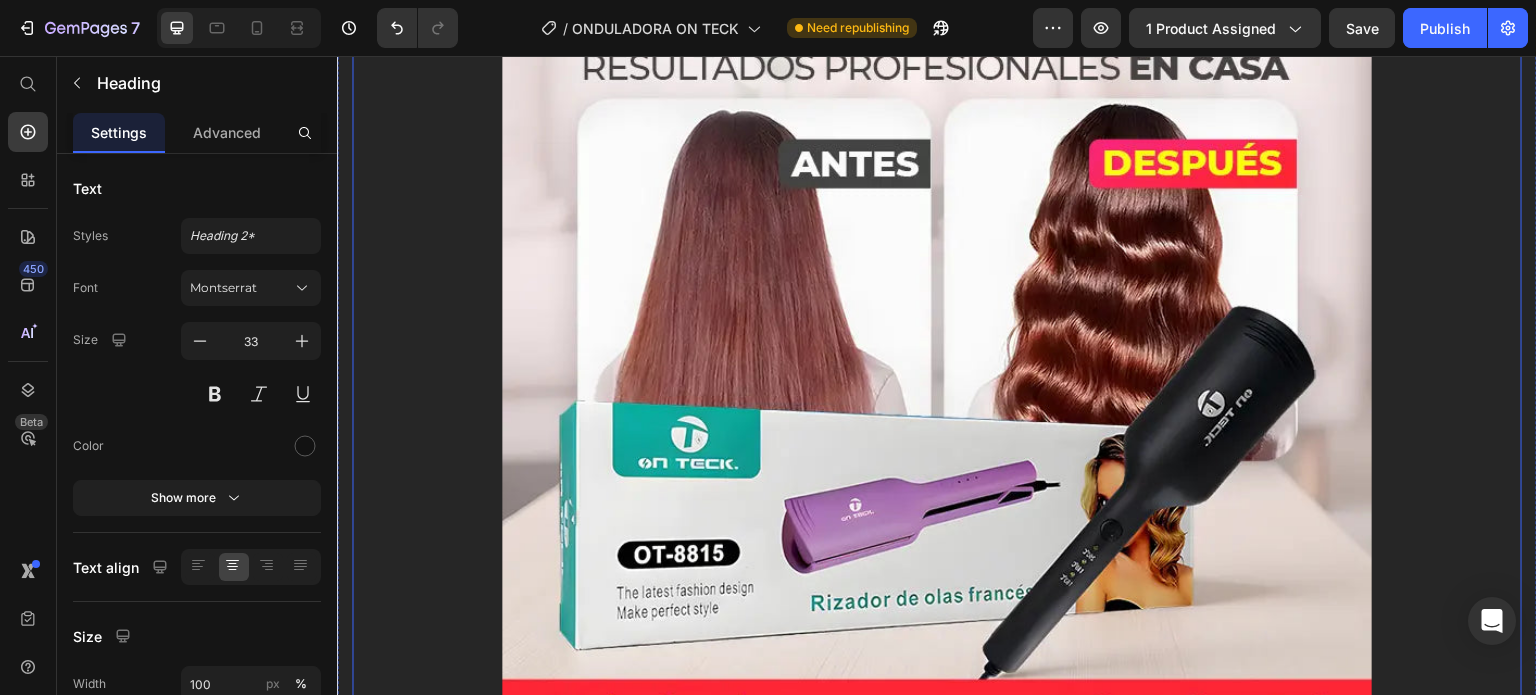 click on "¿Cómo funciona?
Características técnicas:
Instrucciones de uso: Accordion ¿Cabello sin forma y sin vida? Heading Eso se acabó. Desde el primer uso sentirás una diferencia total. No más “malos [PERSON_NAME]”. Text block Image Image ⁠⁠⁠⁠⁠⁠⁠ ⏱️ Ondas en minutos, estilo todo el día Heading Olvídate de pasar horas frente al espejo. Con nuestra onduladora, transforma tu cabello en ondas suaves y definidas en tiempo récord. Text block
Custom Code
Preview or Publish the page to see the content. Custom Code ¿Por qué esta onduladora es mejor que las convencionales? Heading   0 Image Image
Custom Code
Preview or Publish the page to see the content. Custom Code ⁠⁠⁠⁠⁠⁠⁠ Tú eres tu propia estilista 💁‍♀️ Heading Moldea tu cabello fácilmente desde casa y luce un estilo natural y moderno que resalte lo mejor de ti. [GEOGRAPHIC_DATA]" at bounding box center (937, 1197) 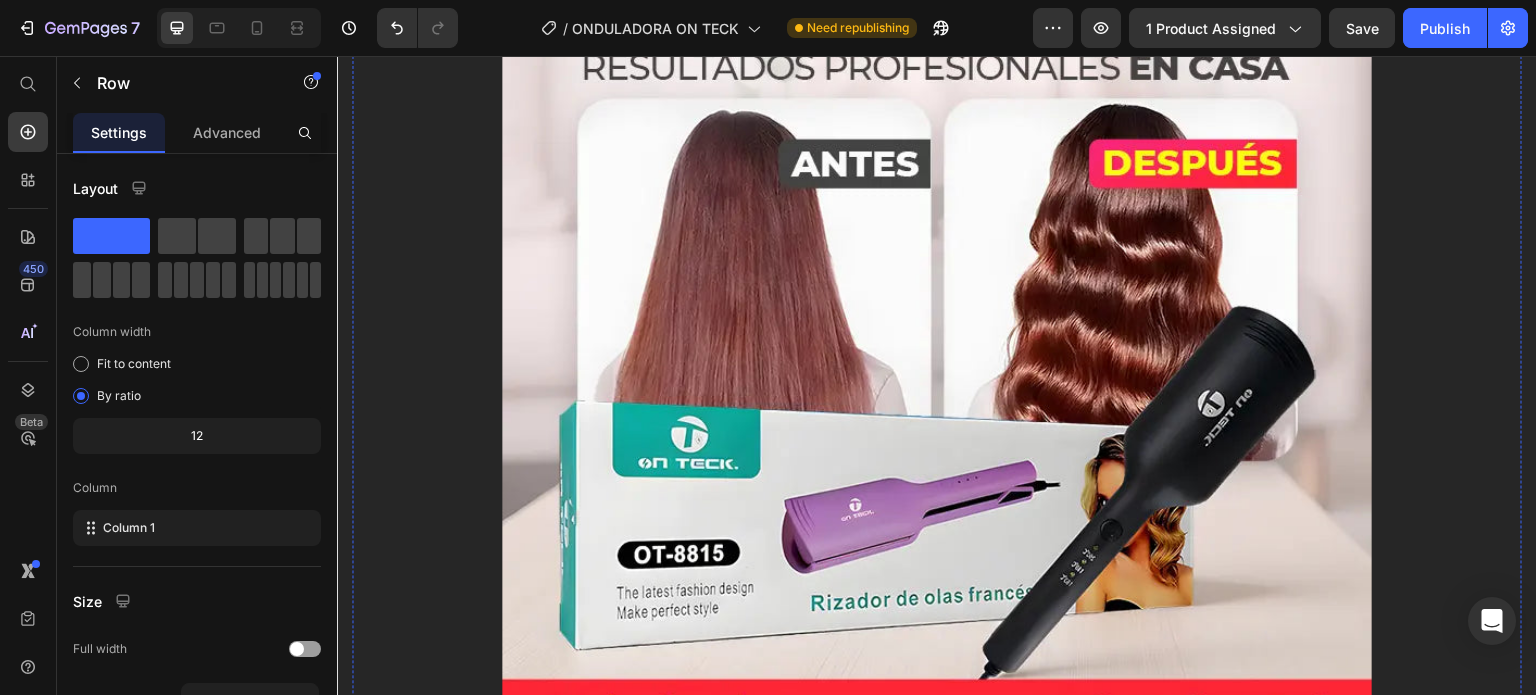 click on "¿Por qué esta onduladora es mejor que las convencionales?" at bounding box center (937, -505) 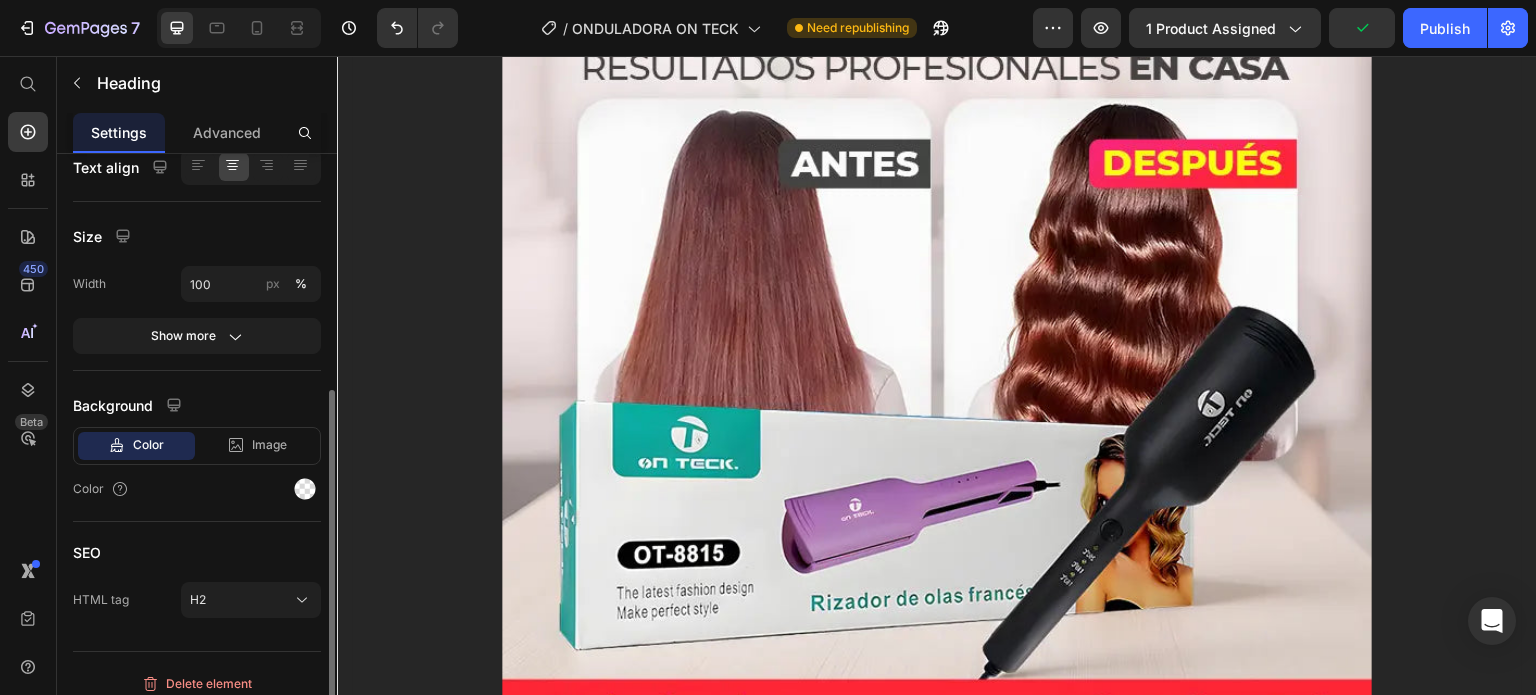 scroll, scrollTop: 100, scrollLeft: 0, axis: vertical 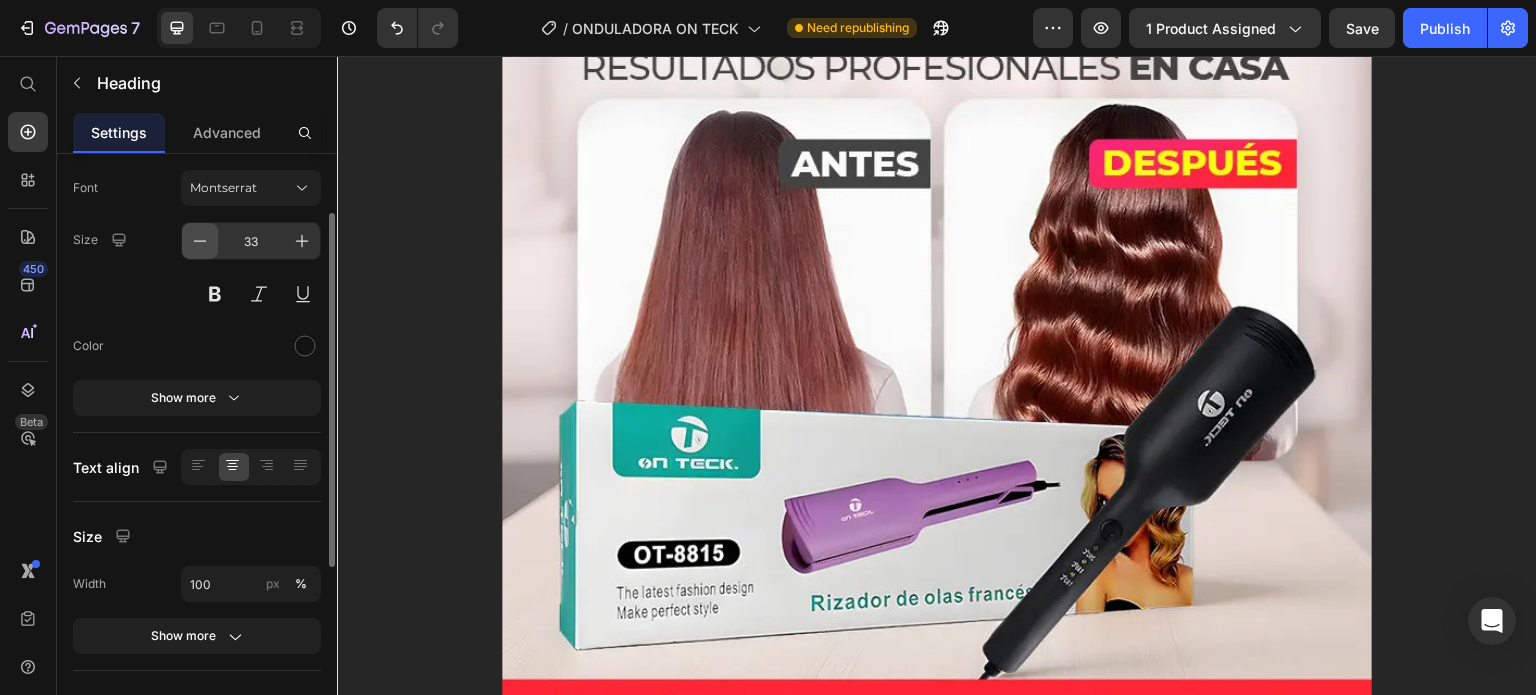 click 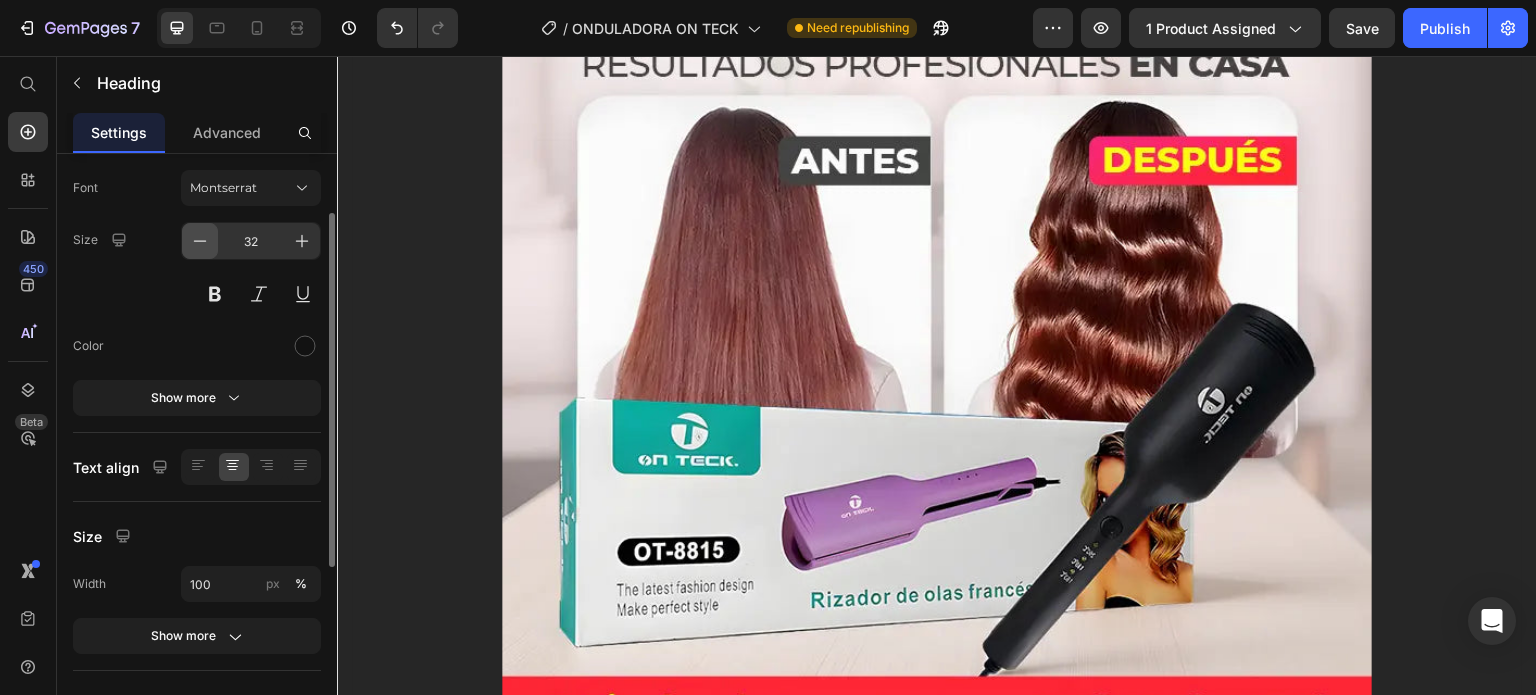 click 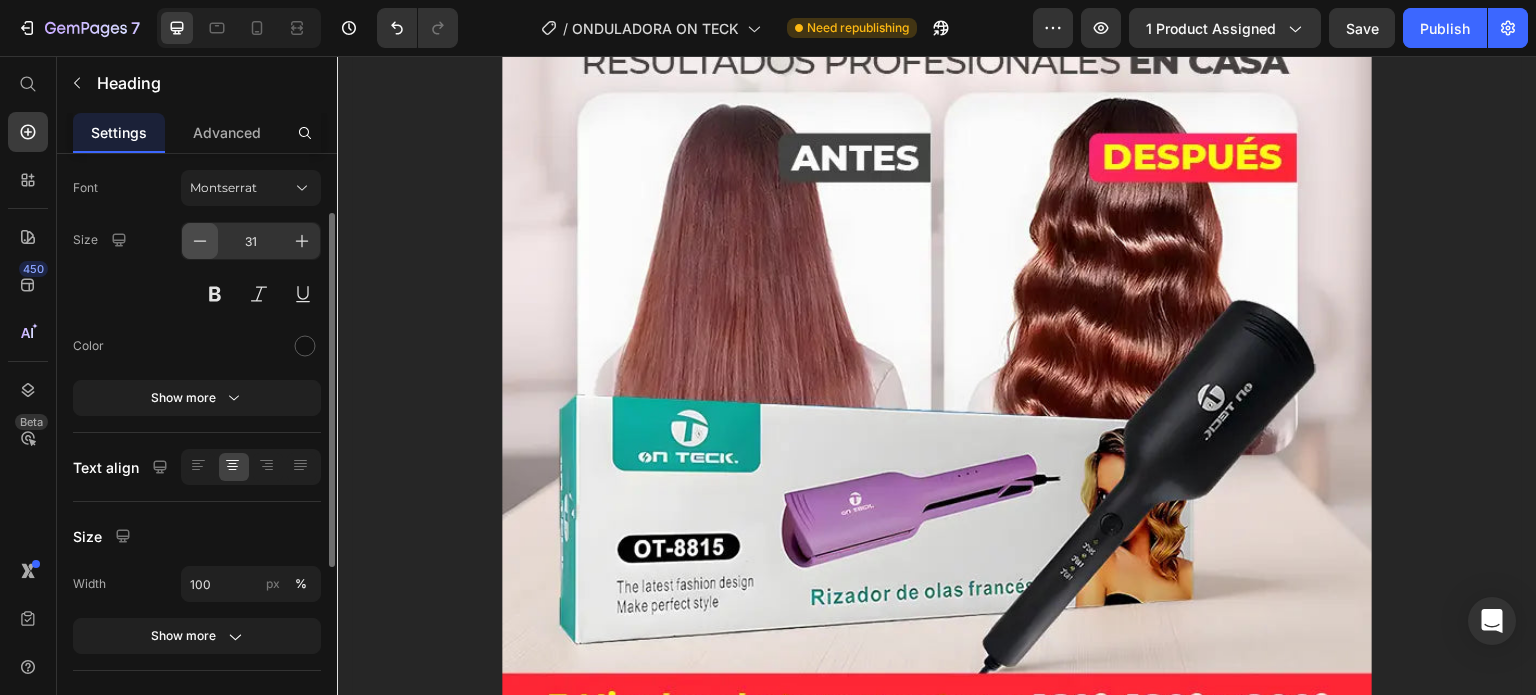 click 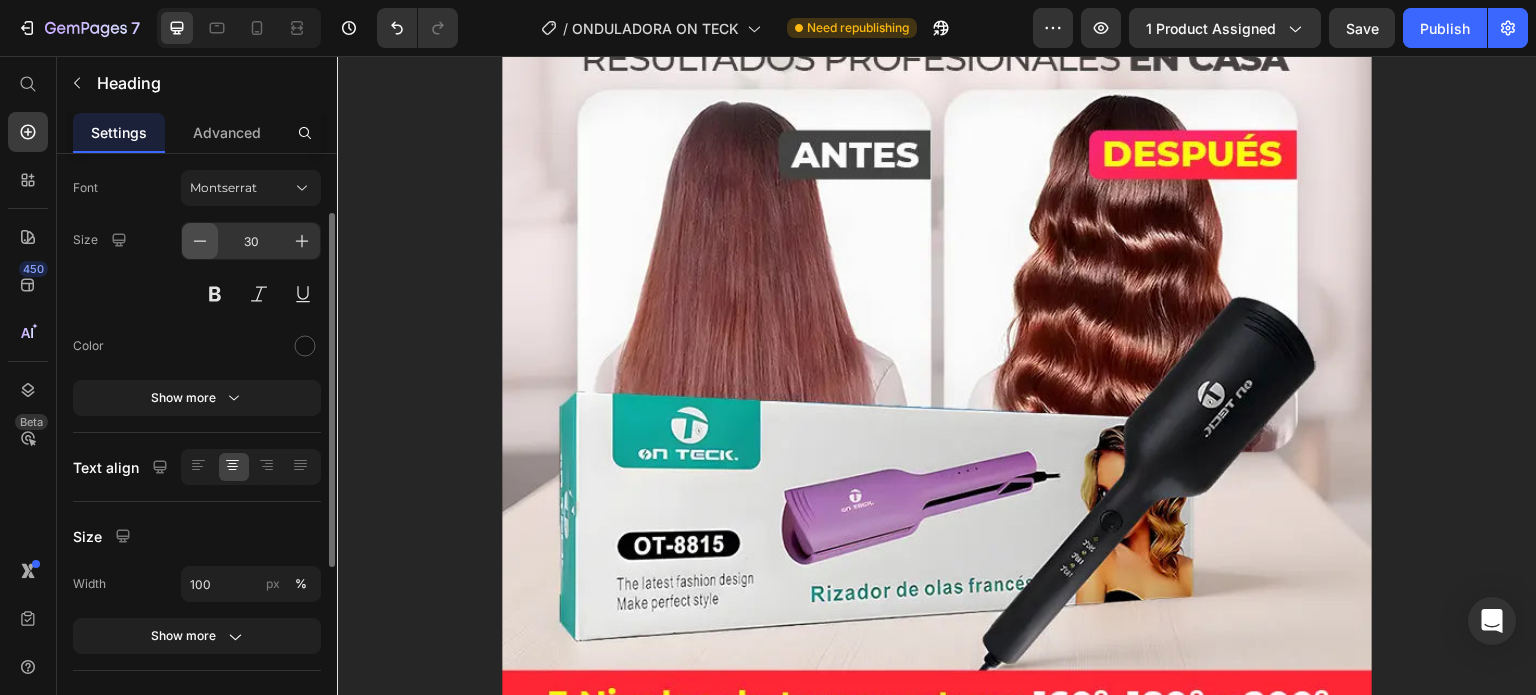 click 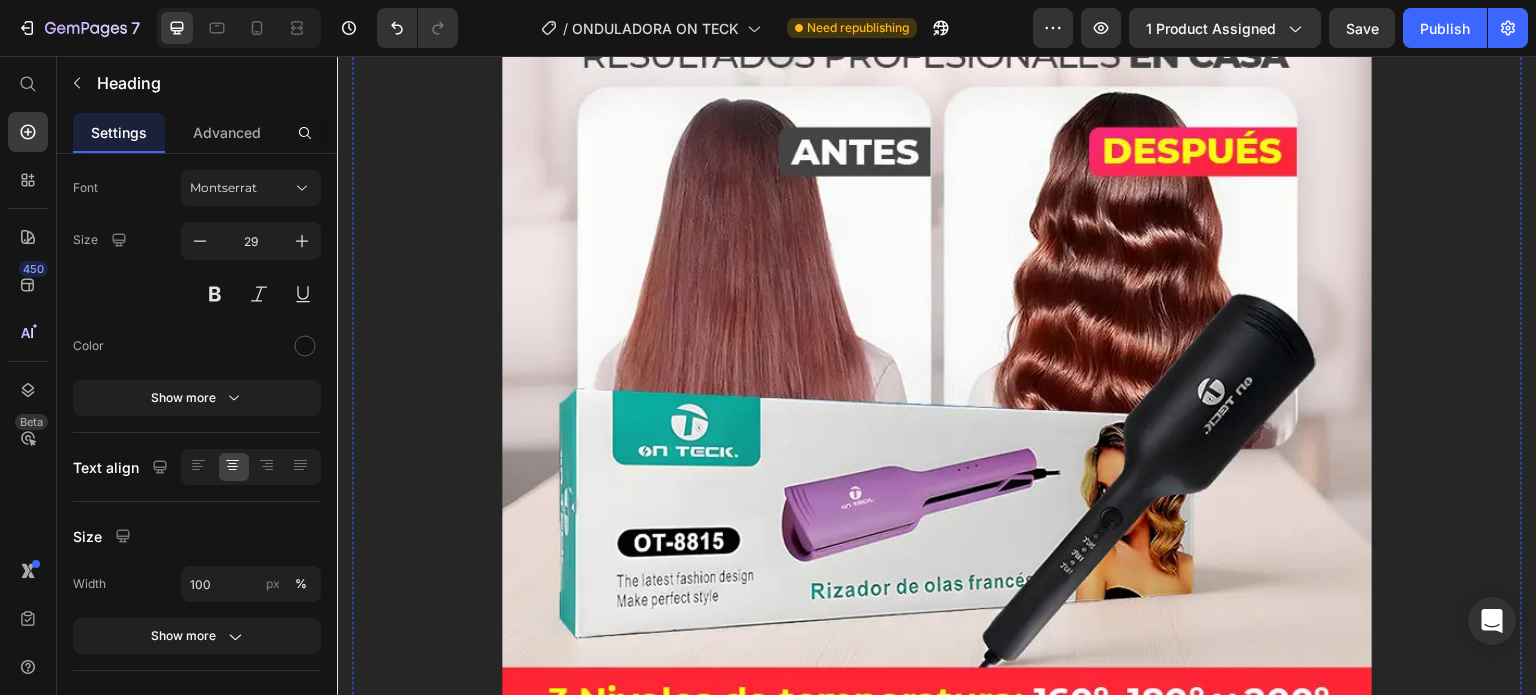 type 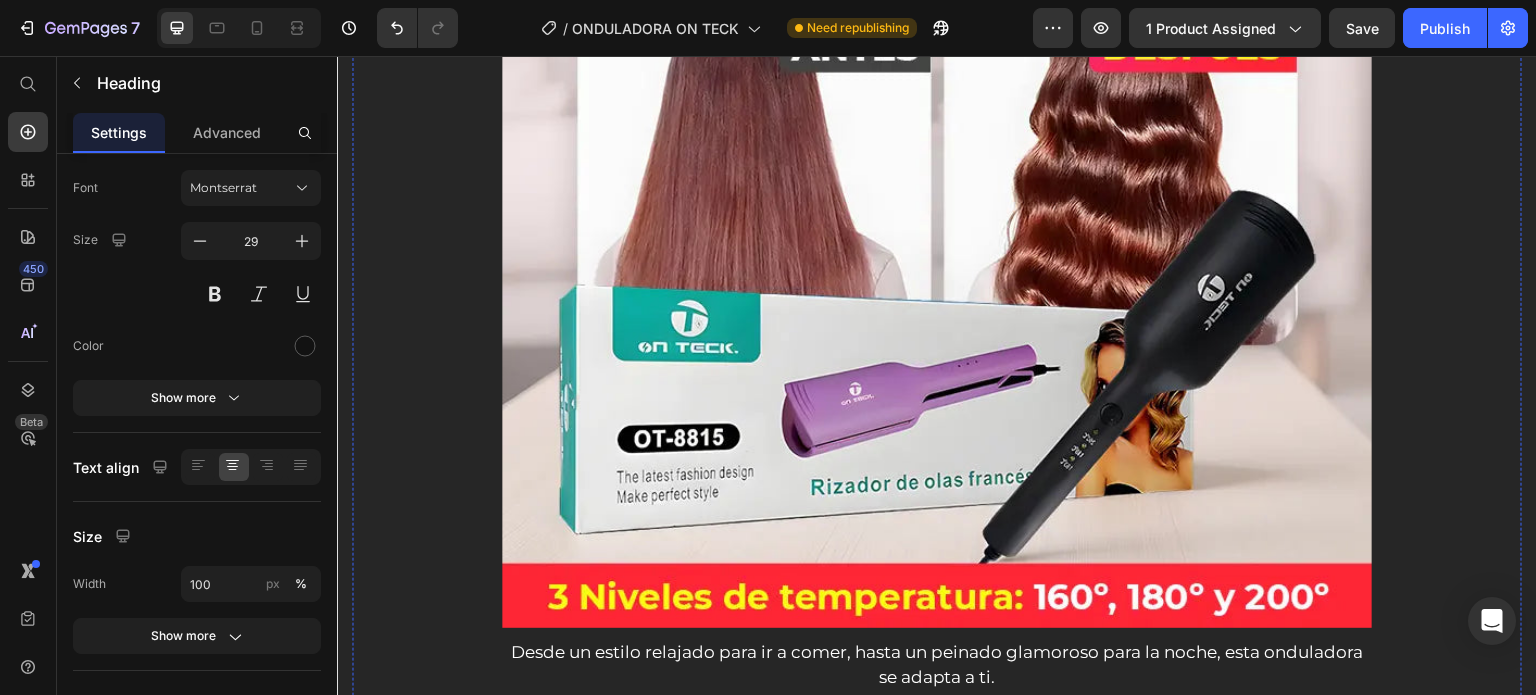 scroll, scrollTop: 3634, scrollLeft: 0, axis: vertical 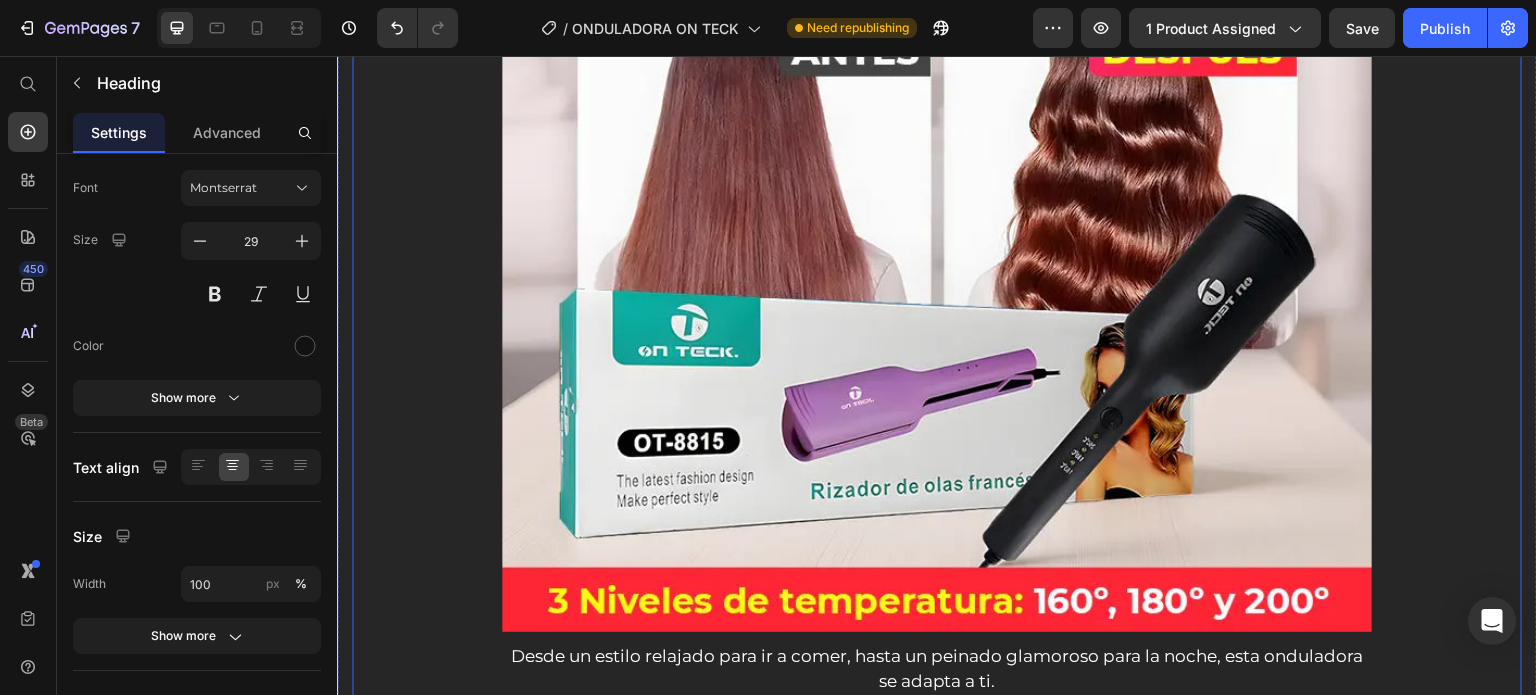 click on "¿Cómo funciona?
Características técnicas:
Instrucciones de uso: Accordion ¿Cabello sin forma y sin vida? Heading Eso se acabó. Desde el primer uso sentirás una diferencia total. No más “malos [PERSON_NAME]”. Text block Image Image ⁠⁠⁠⁠⁠⁠⁠ ⏱️ Ondas en minutos, estilo todo el día Heading Olvídate de pasar horas frente al espejo. Con nuestra onduladora, transforma tu cabello en ondas suaves y definidas en tiempo récord. Text block
Custom Code
Preview or Publish the page to see the content. Custom Code ⁠⁠⁠⁠⁠⁠⁠ ¿Por qué esta onduladora es mejor que las convencionales? Heading   17 Image Image
Custom Code
Preview or Publish the page to see the content. Custom Code ⁠⁠⁠⁠⁠⁠⁠ Tú eres tu propia estilista 💁‍♀️ Heading Text block Row Image Olvídate de gastar dinero en salones: Text block Heading Image Row" at bounding box center [937, 1091] 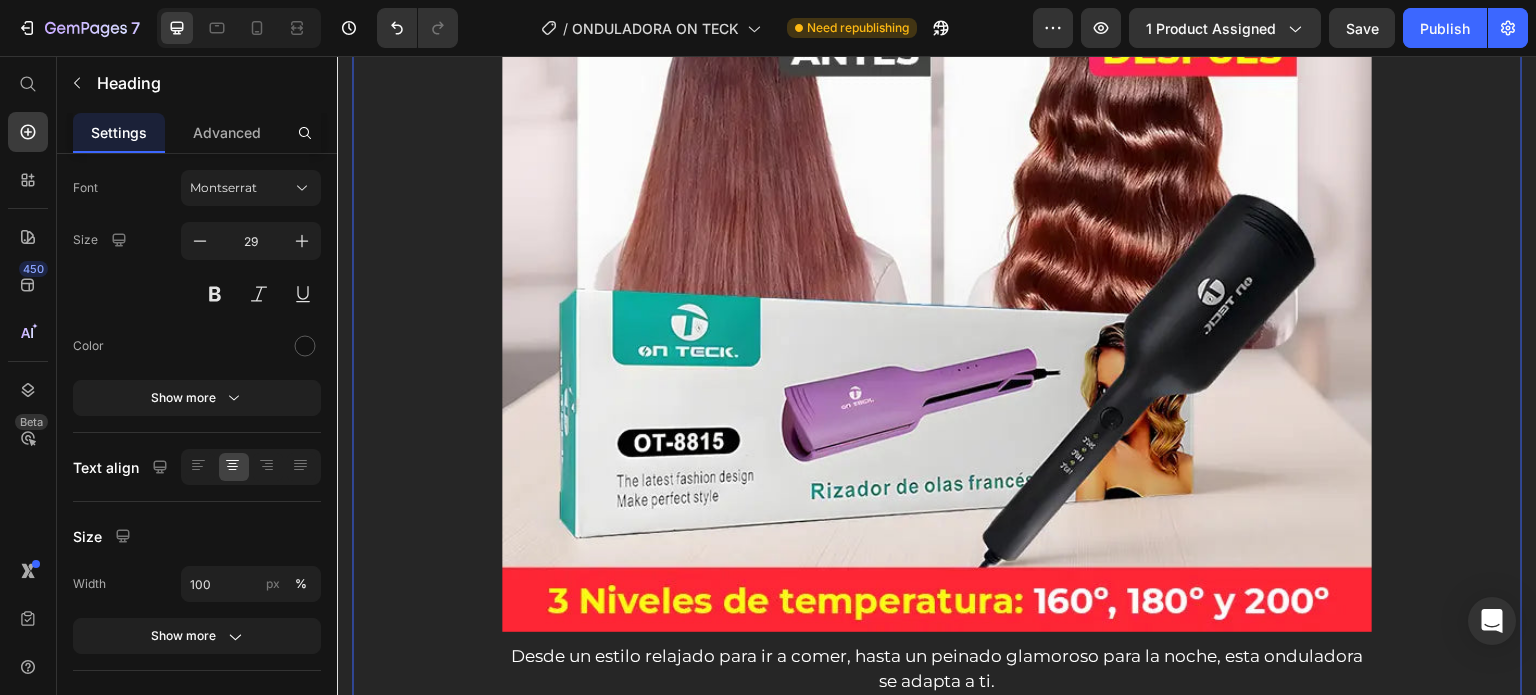 scroll, scrollTop: 0, scrollLeft: 0, axis: both 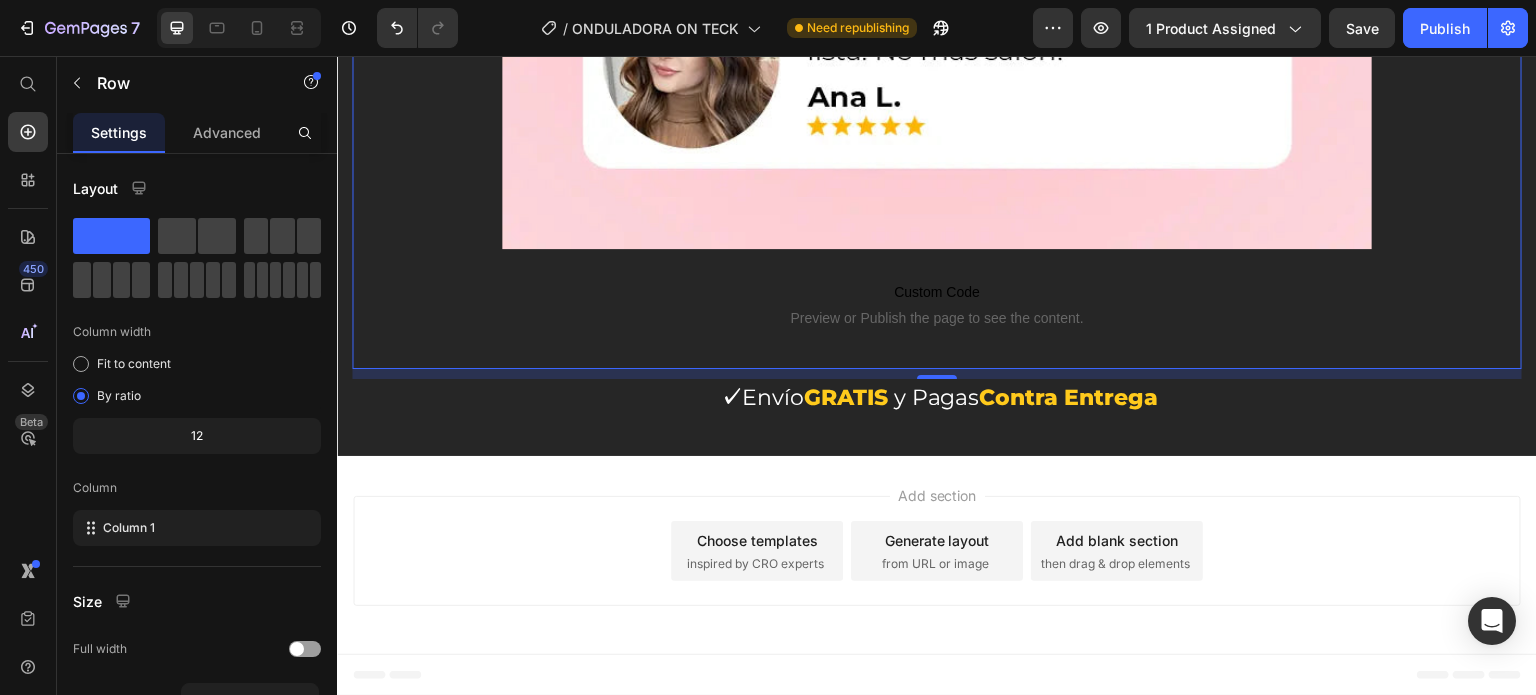 click on "Promoción por lanzamiento: [MEDICAL_DATA] tu look y ahorra [DATE]" at bounding box center (937, -1797) 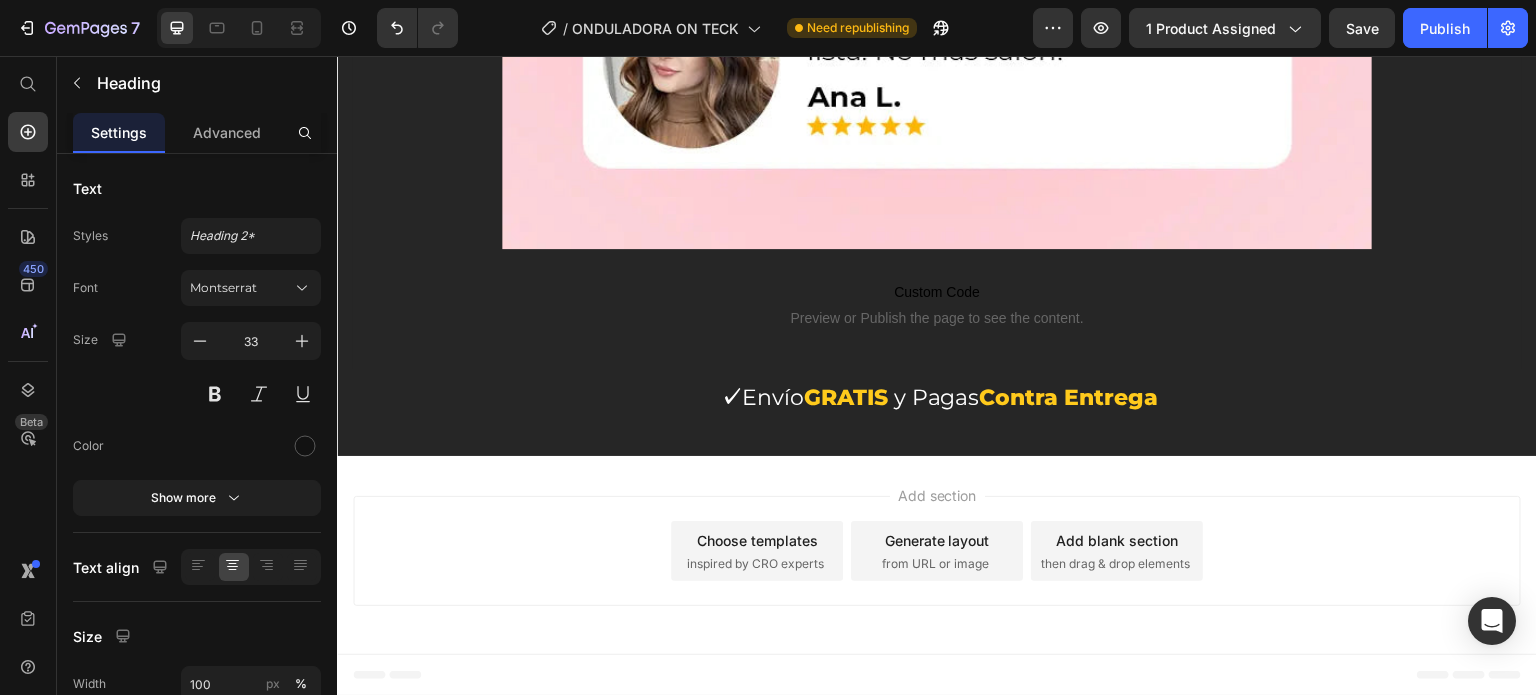 click 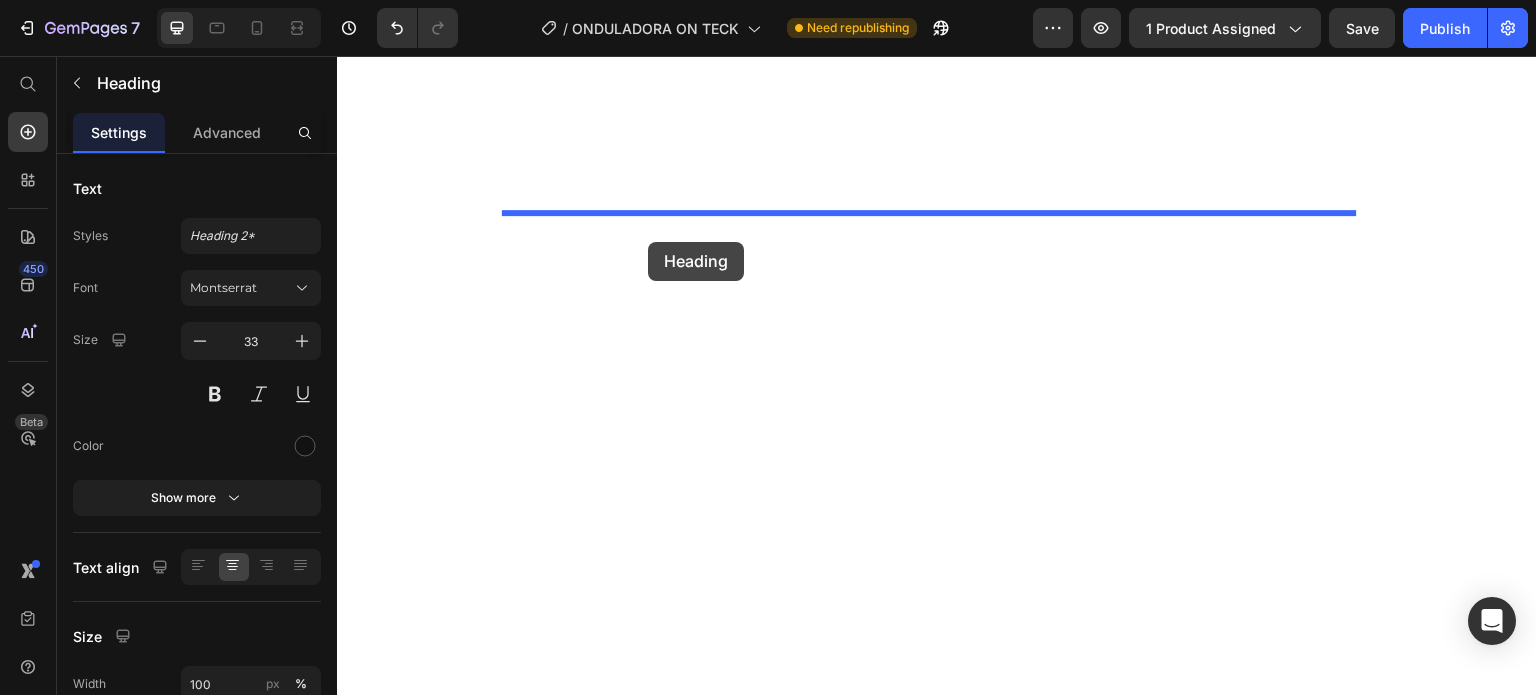 drag, startPoint x: 535, startPoint y: 247, endPoint x: 648, endPoint y: 242, distance: 113.110565 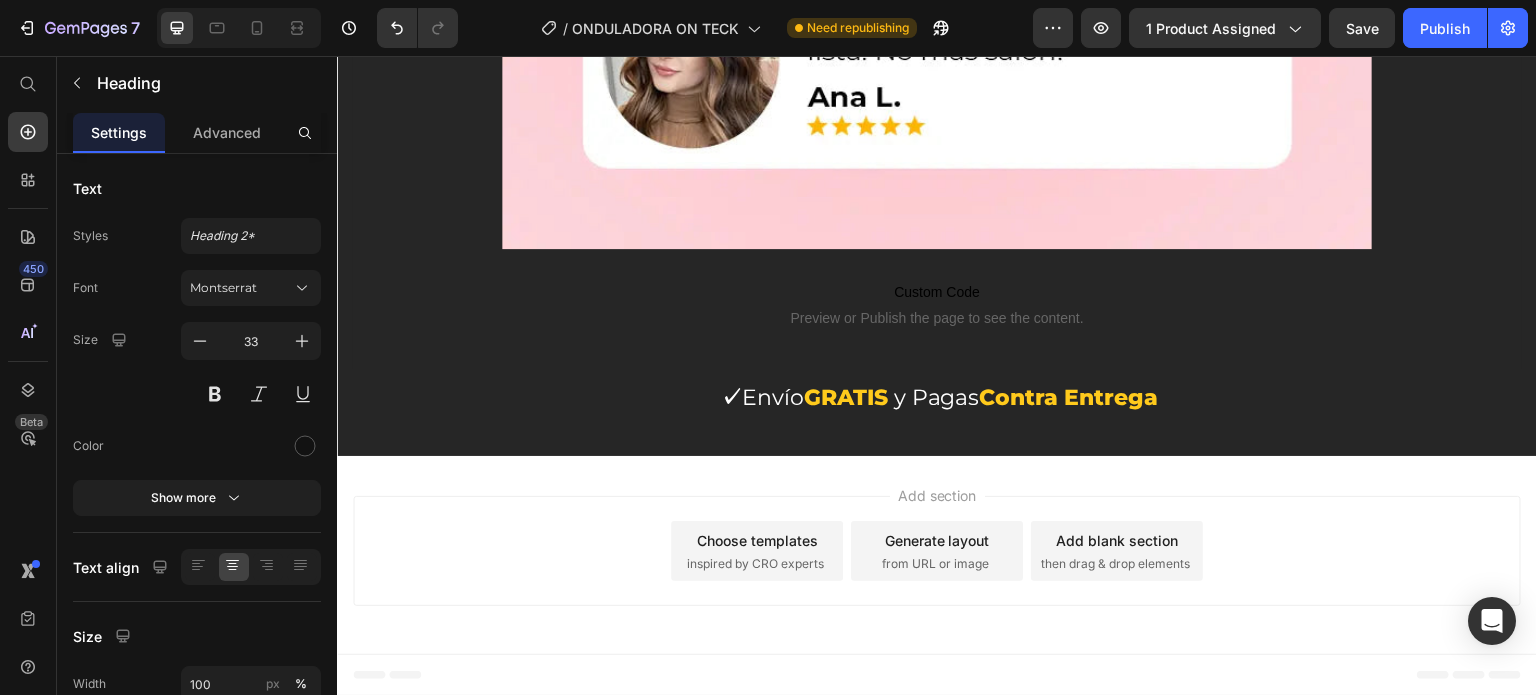 scroll, scrollTop: 9177, scrollLeft: 0, axis: vertical 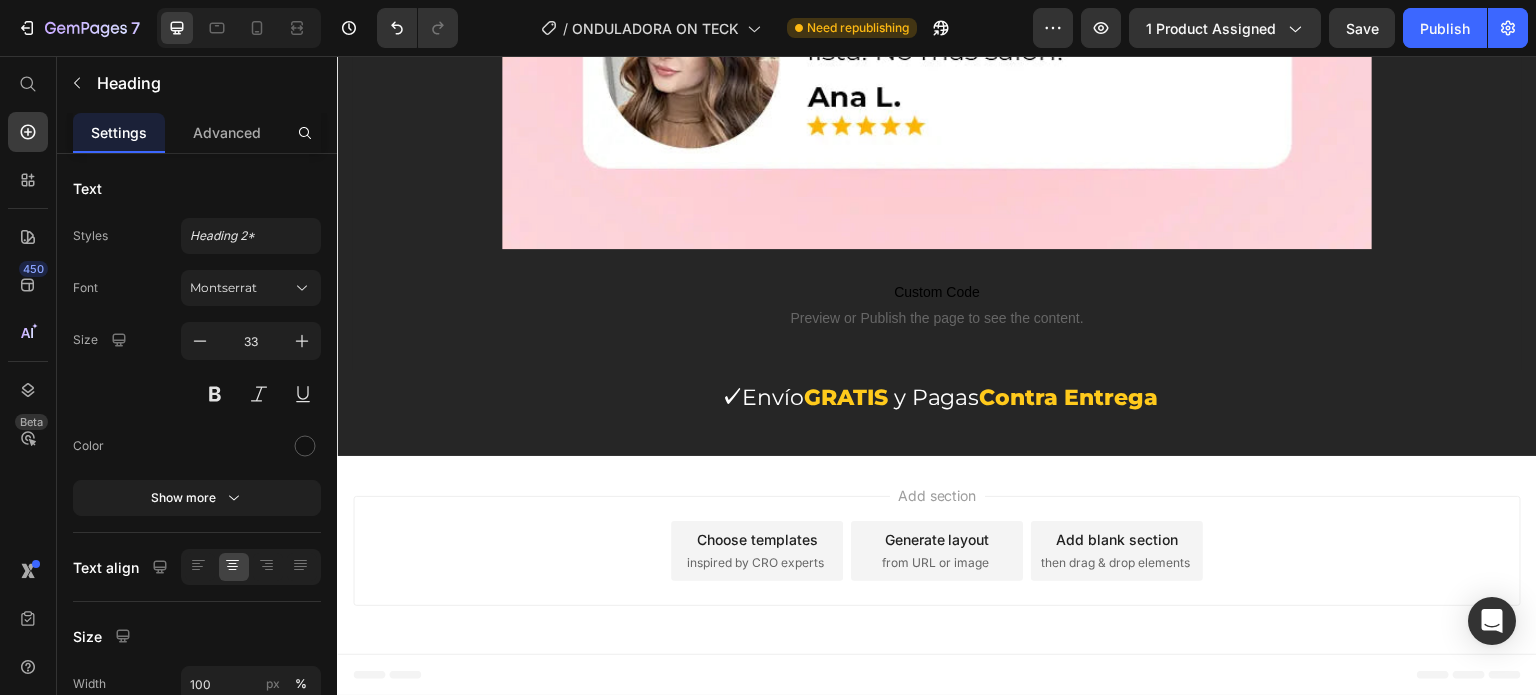 click on "Historias reales. Ondas reales" at bounding box center [937, -1559] 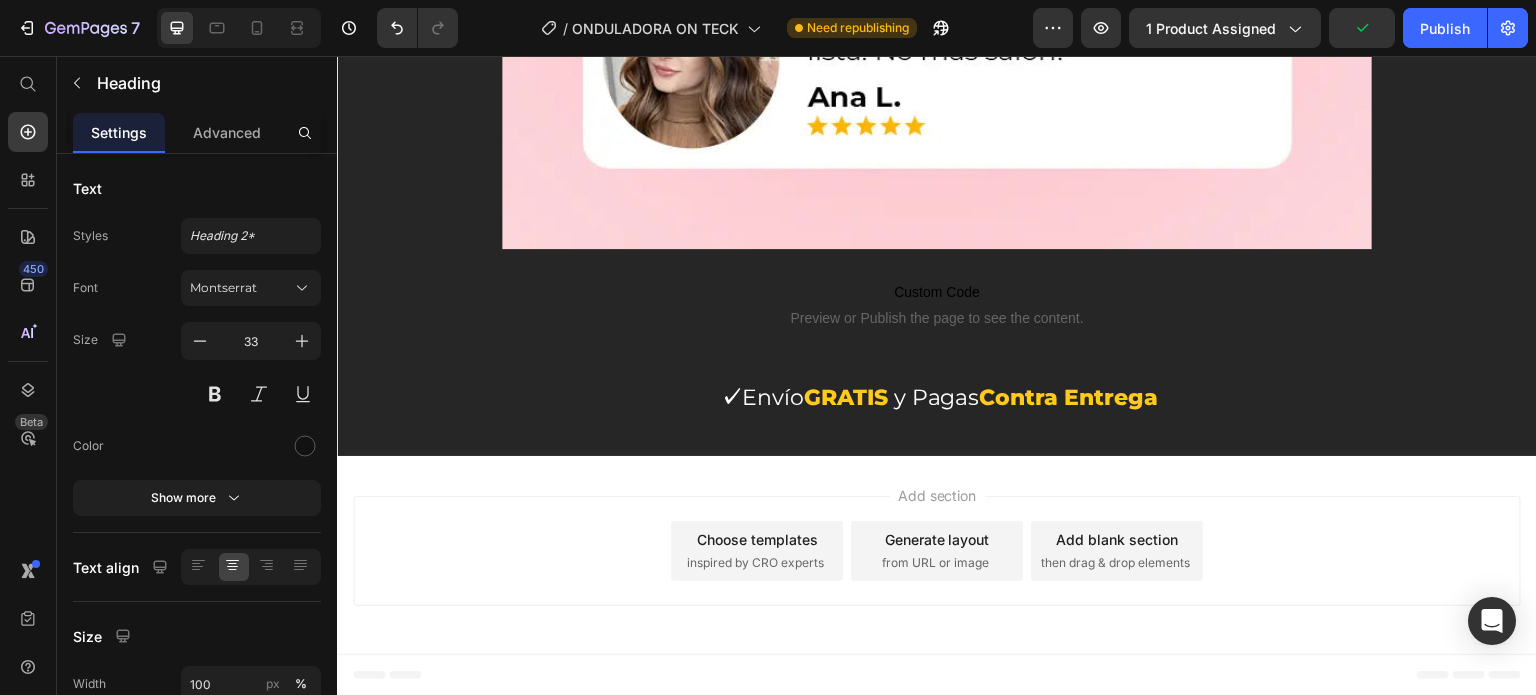 click on "Historias reales, Ondas reales" at bounding box center (937, -1558) 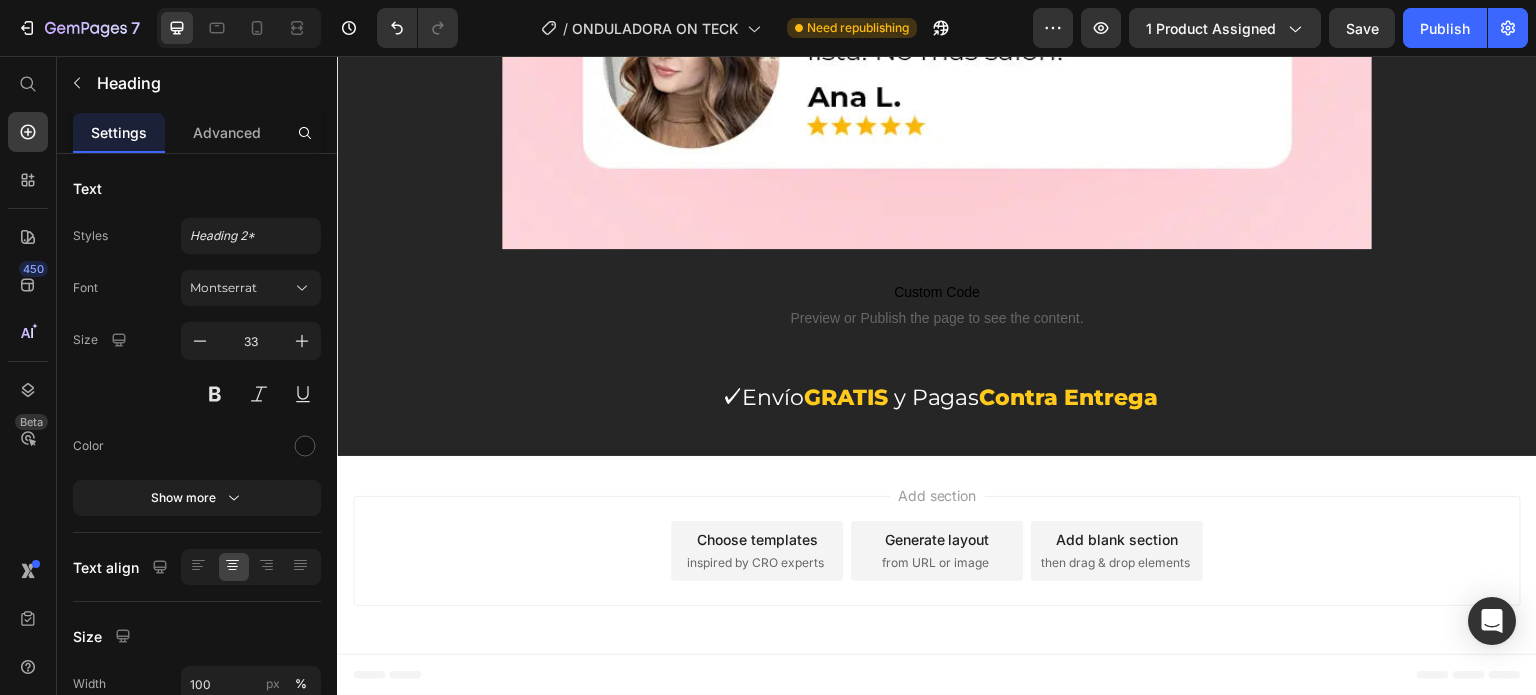 type 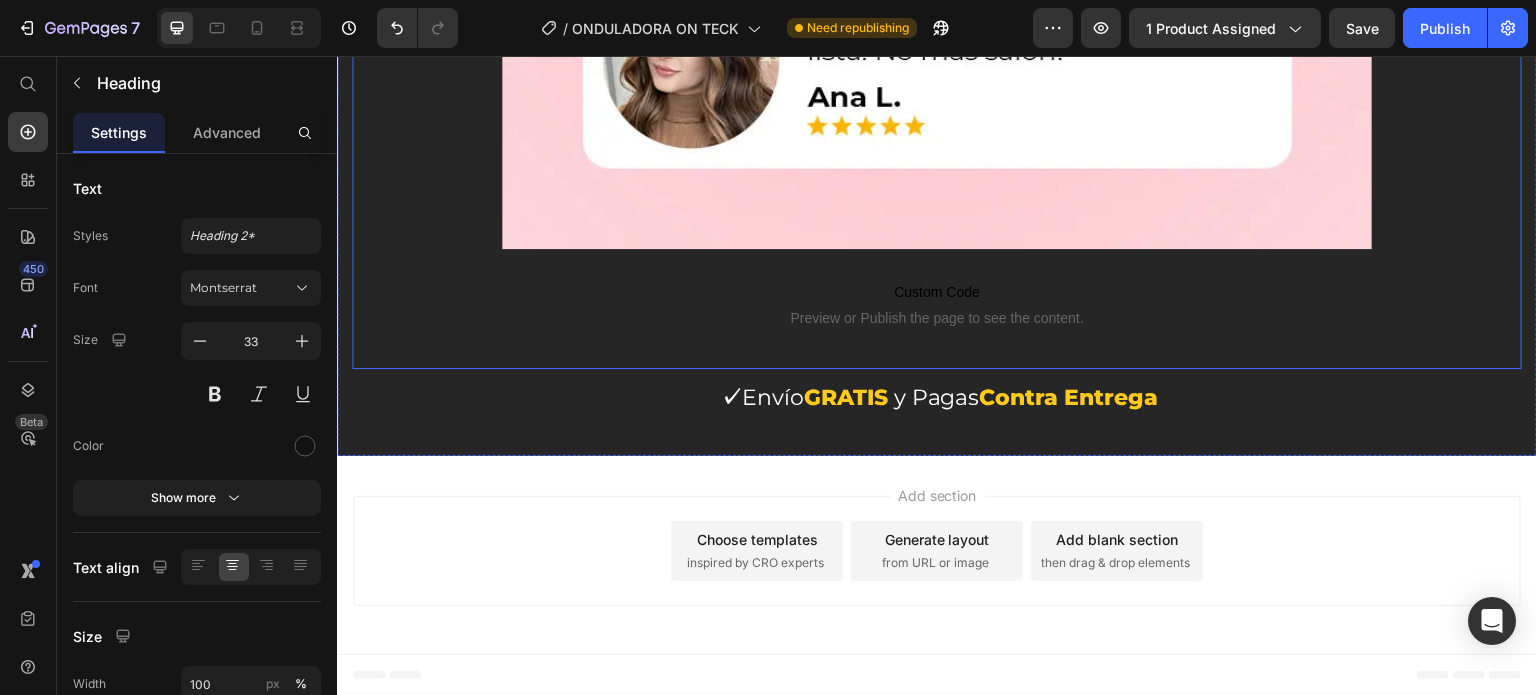 click on "¿Cómo funciona?
Características técnicas:
Instrucciones de uso: Accordion ¿Cabello sin forma y sin vida? Heading Eso se acabó. Desde el primer uso sentirás una diferencia total. No más “malos [PERSON_NAME]”. Text block Image Image ⁠⁠⁠⁠⁠⁠⁠ ⏱️ Ondas en minutos, estilo todo el día Heading Olvídate de pasar horas frente al espejo. Con nuestra onduladora, transforma tu cabello en ondas suaves y definidas en tiempo récord. Text block
Custom Code
Preview or Publish the page to see the content. Custom Code ⁠⁠⁠⁠⁠⁠⁠ ¿Por qué esta onduladora es mejor que las convencionales? Heading Image Image
Custom Code
Preview or Publish the page to see the content. Custom Code ⁠⁠⁠⁠⁠⁠⁠ Tú eres tu propia estilista 💁‍♀️ Heading Text block Row Image Olvídate de gastar dinero en salones: Text block ⁠⁠⁠⁠⁠⁠⁠" at bounding box center (937, -2841) 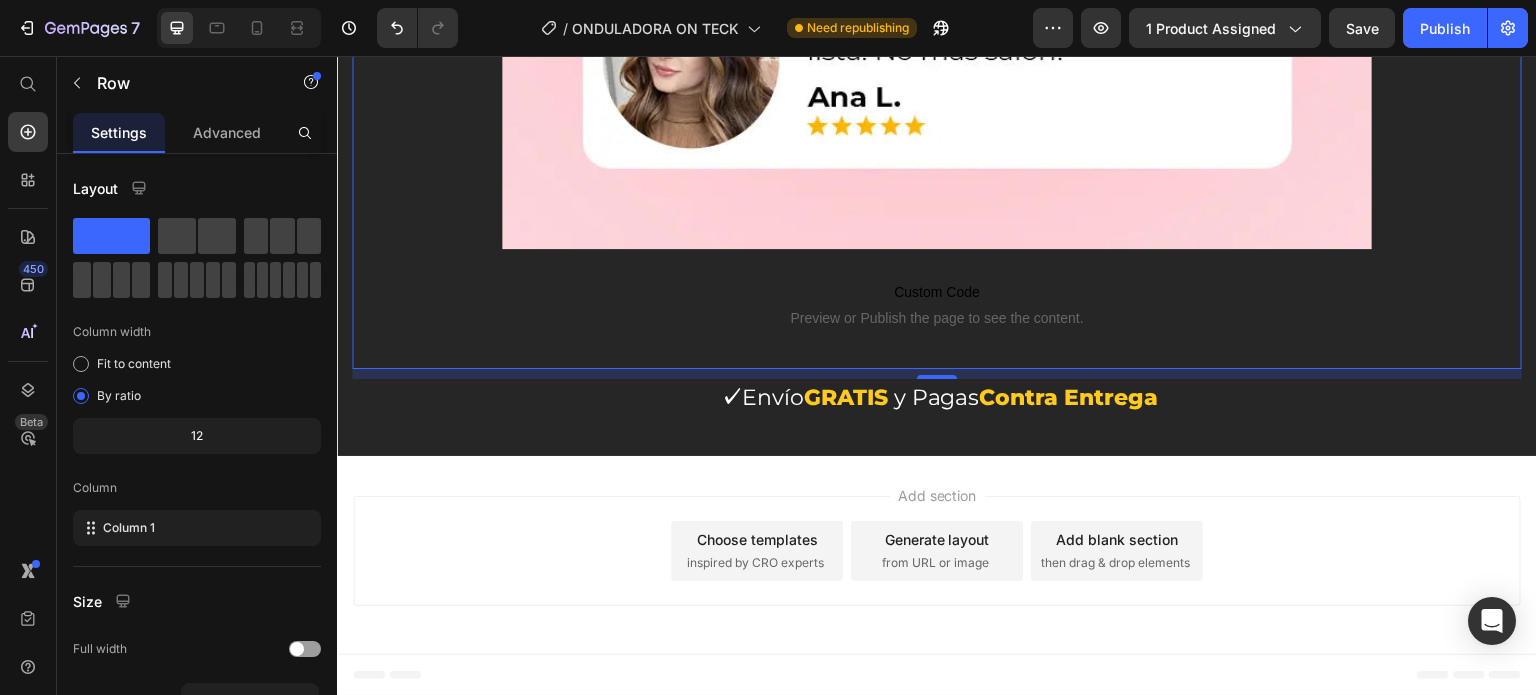 scroll, scrollTop: 8444, scrollLeft: 0, axis: vertical 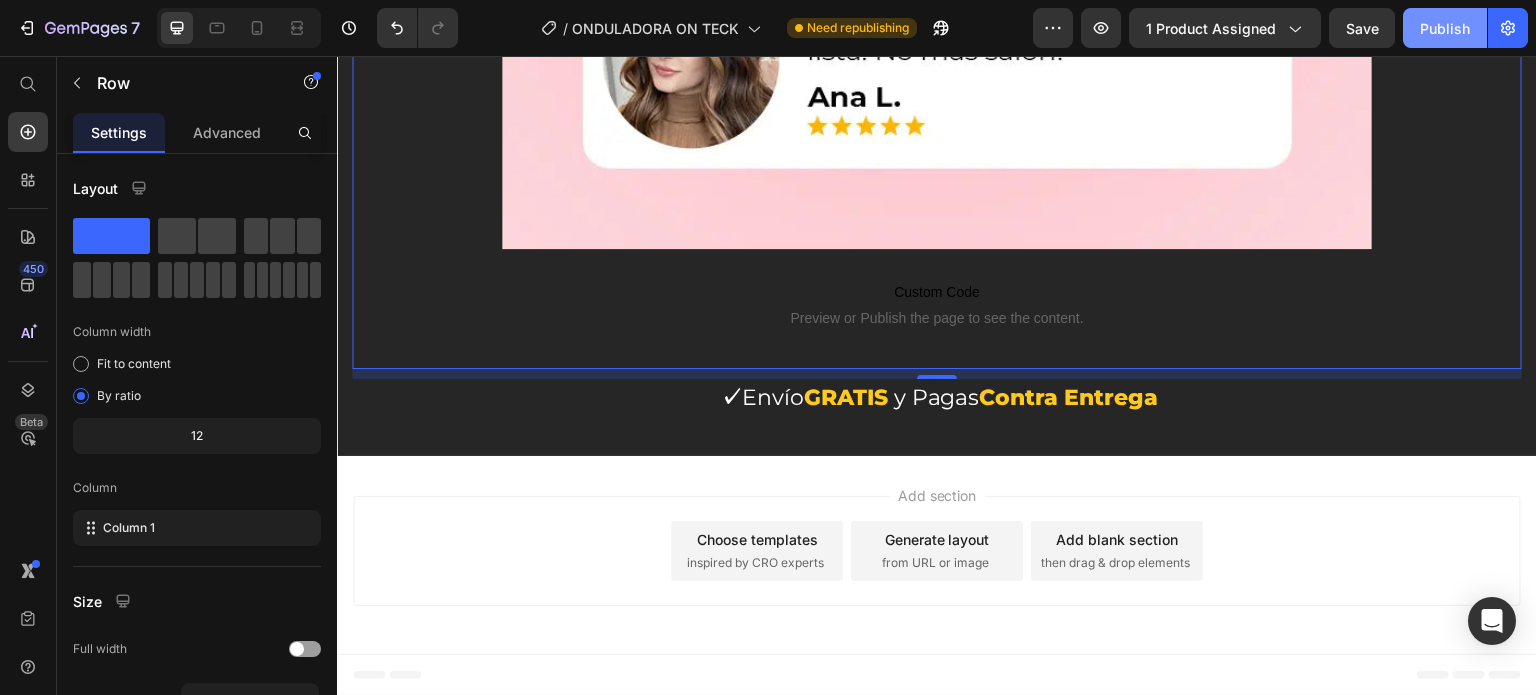 click on "Publish" 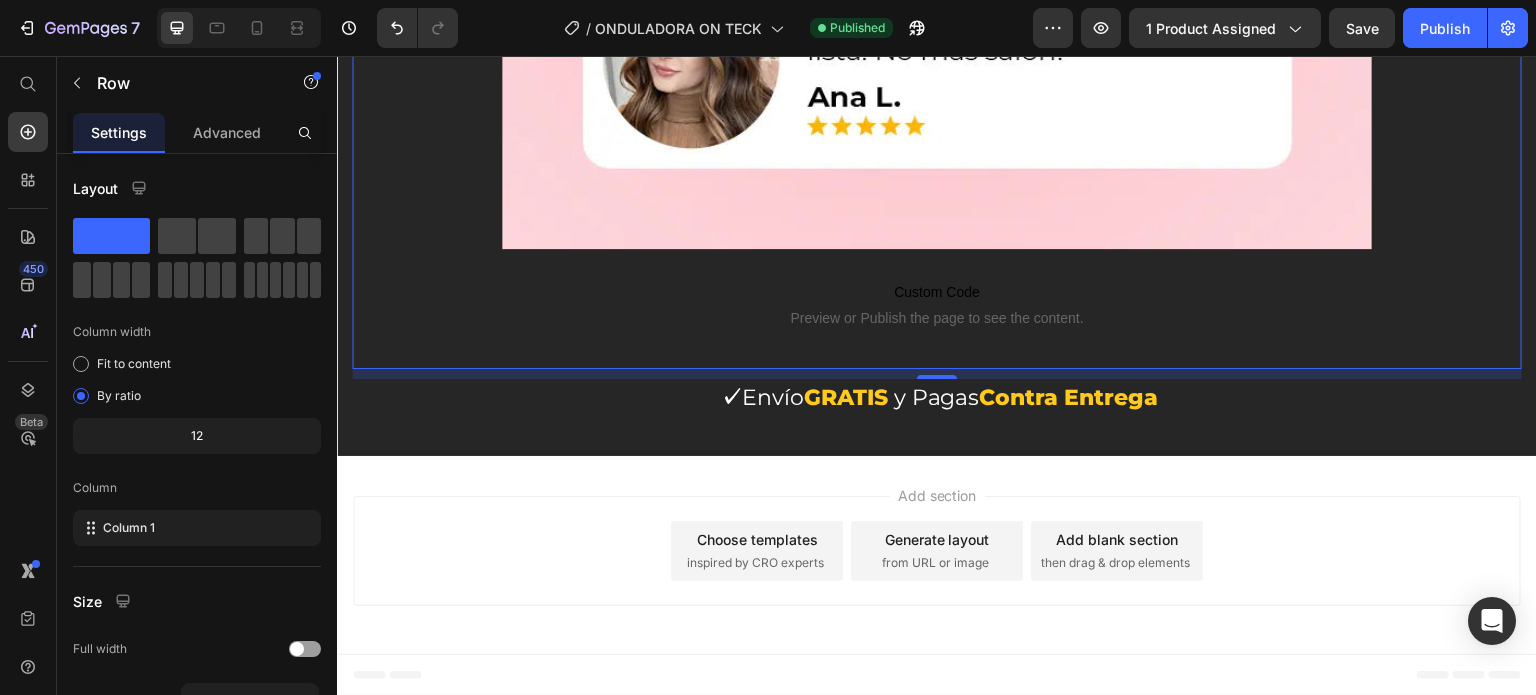 type 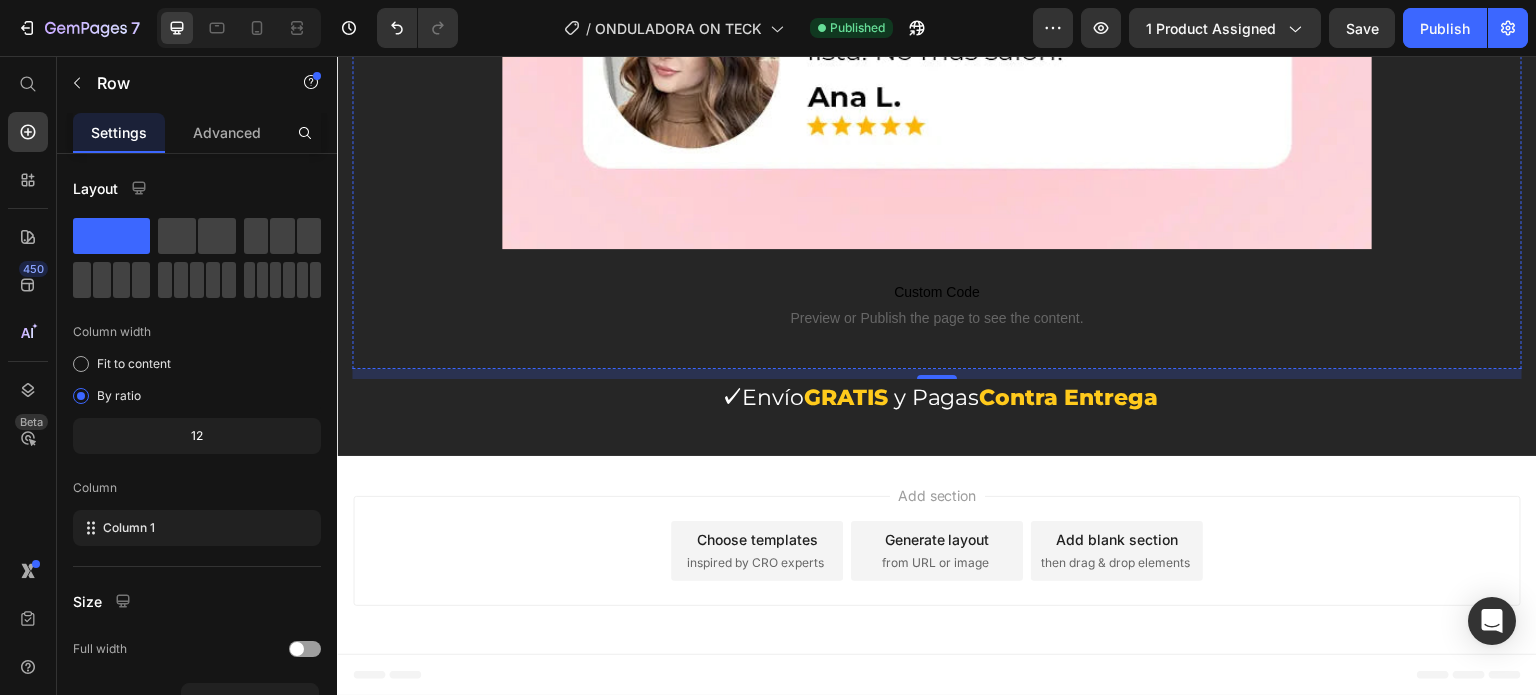 scroll, scrollTop: 10444, scrollLeft: 0, axis: vertical 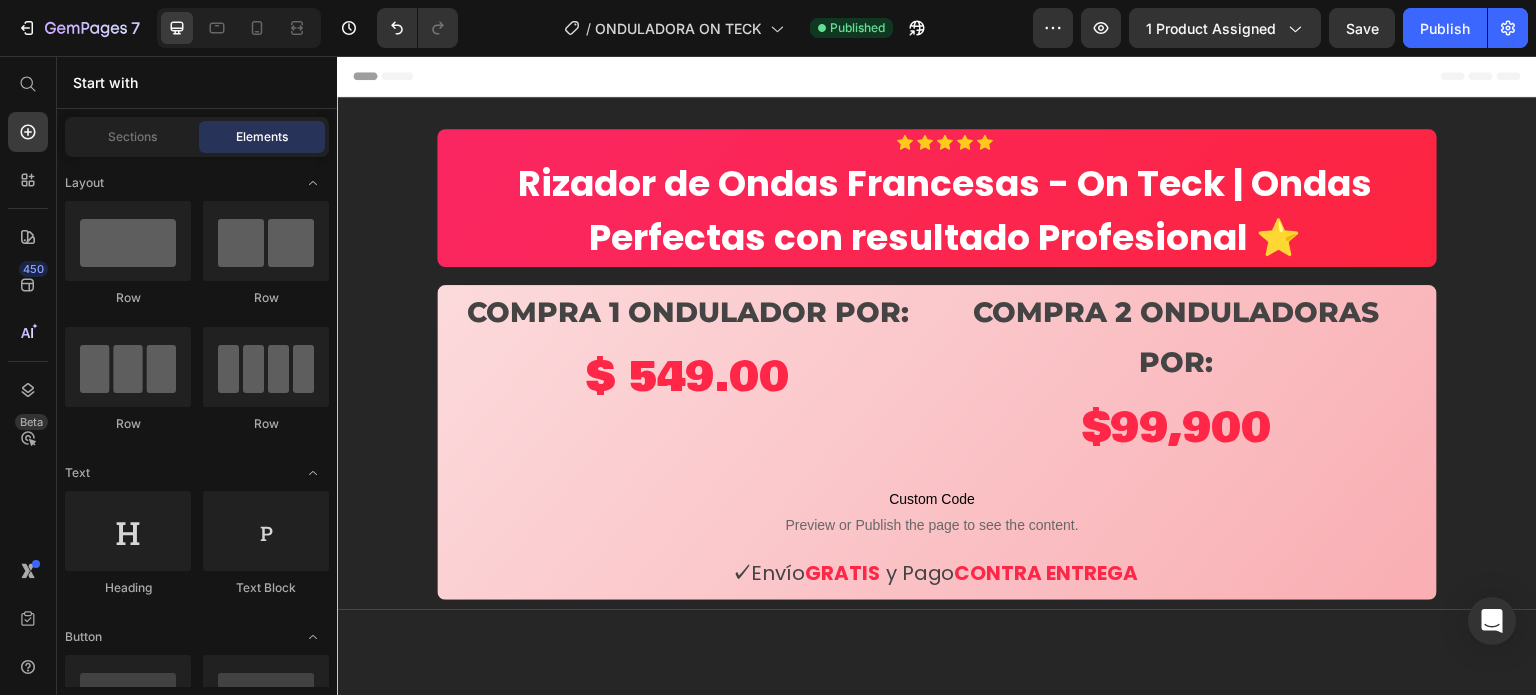 drag, startPoint x: 1535, startPoint y: 634, endPoint x: 1861, endPoint y: 75, distance: 647.1144 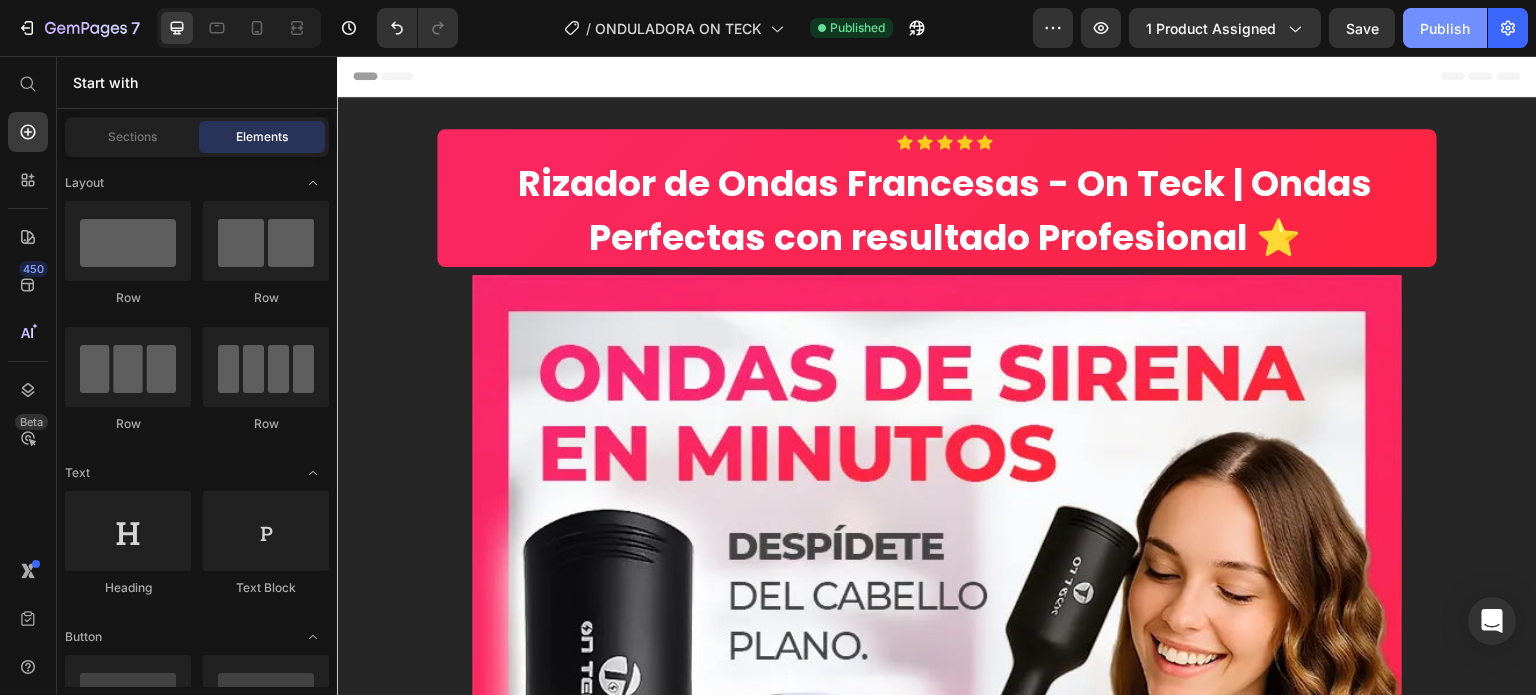 click on "Publish" at bounding box center [1445, 28] 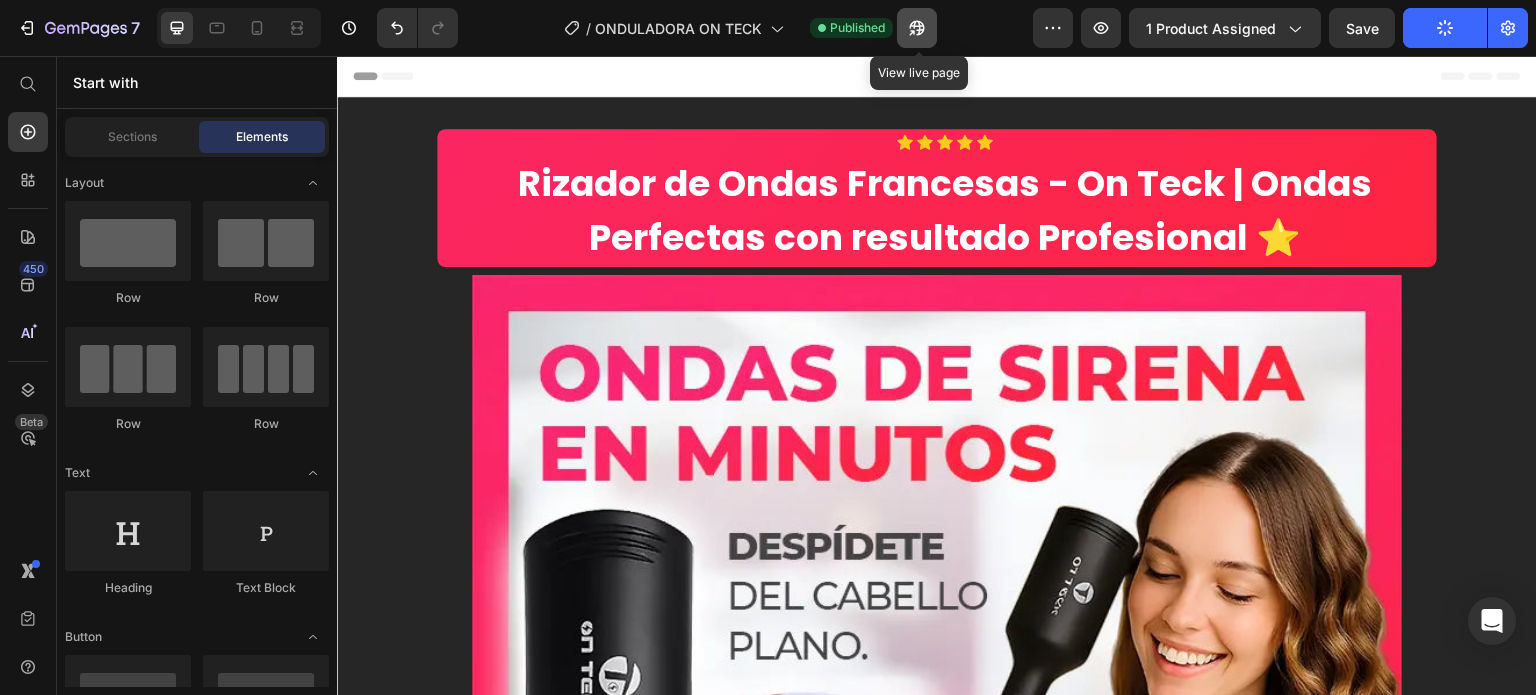 click 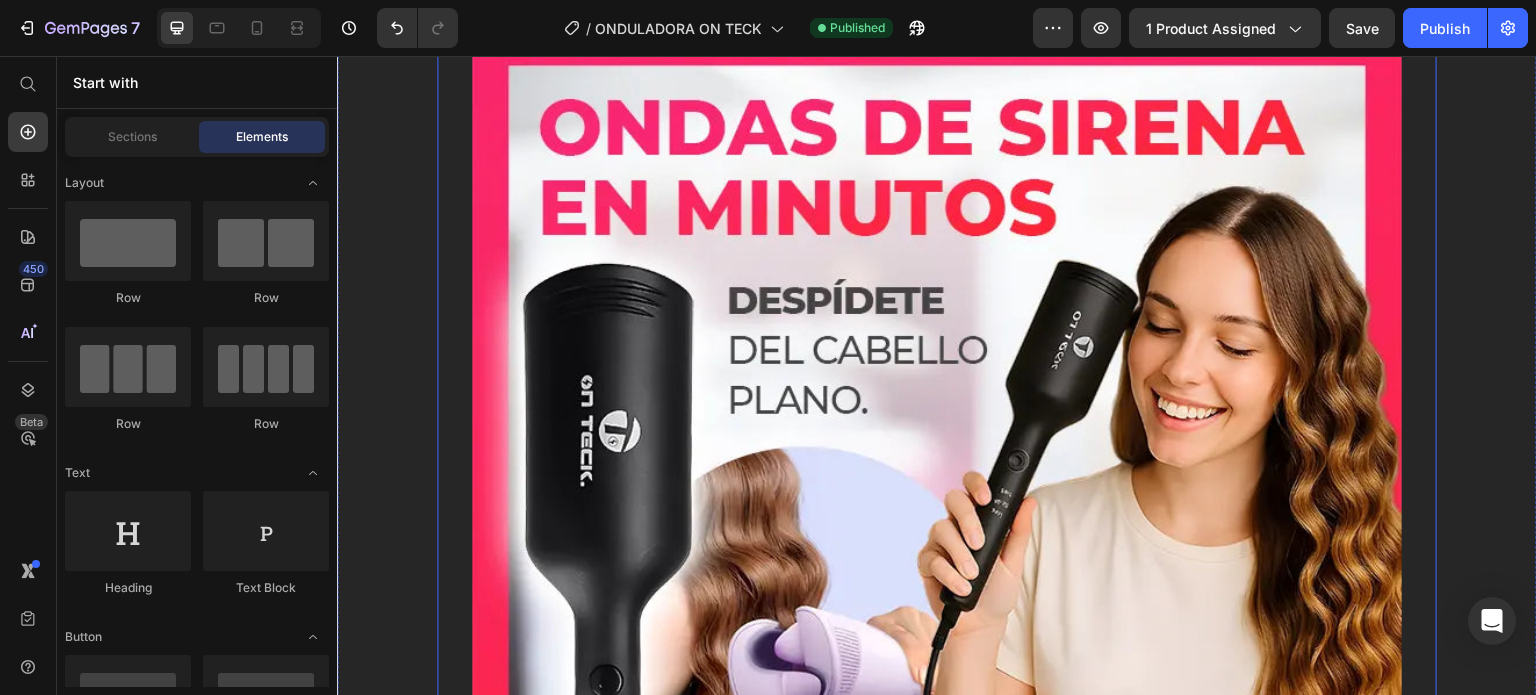 scroll, scrollTop: 1000, scrollLeft: 0, axis: vertical 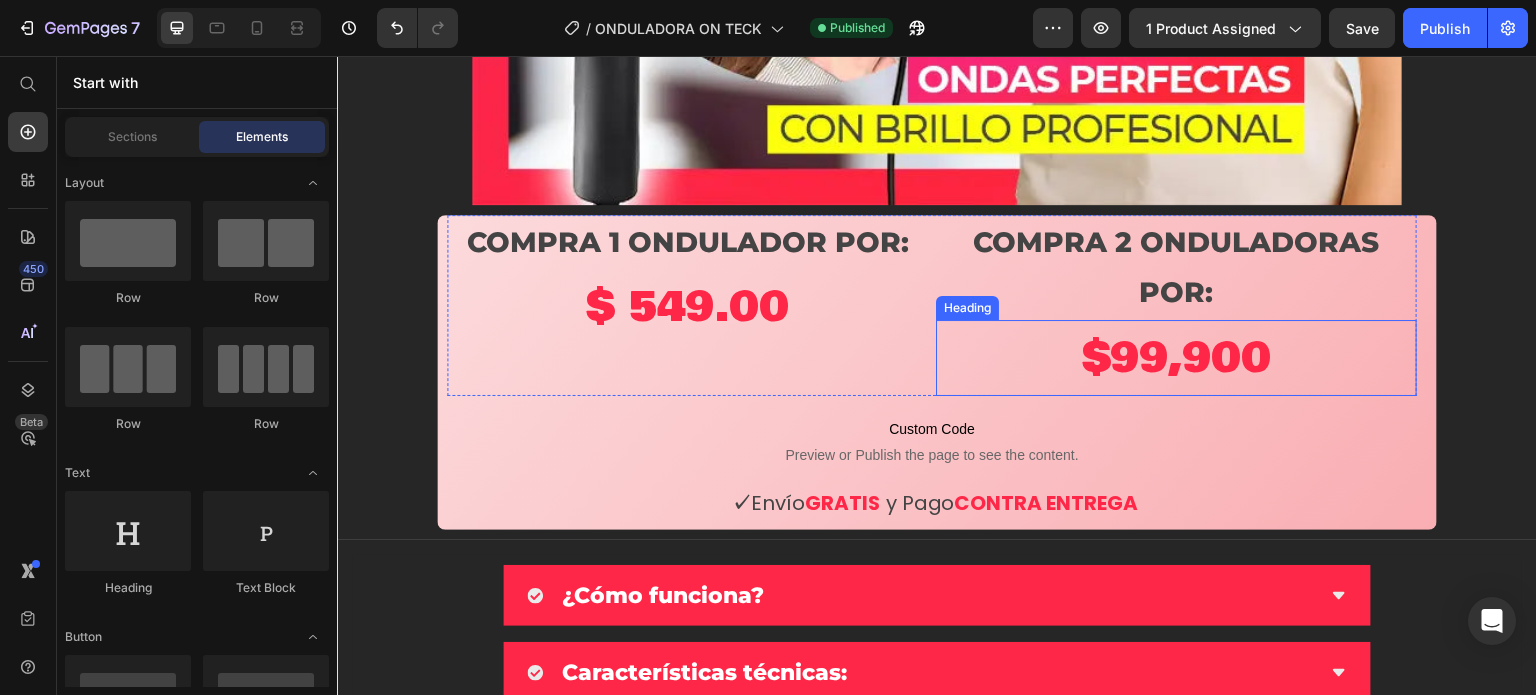 click on "$99,900" at bounding box center (1176, 358) 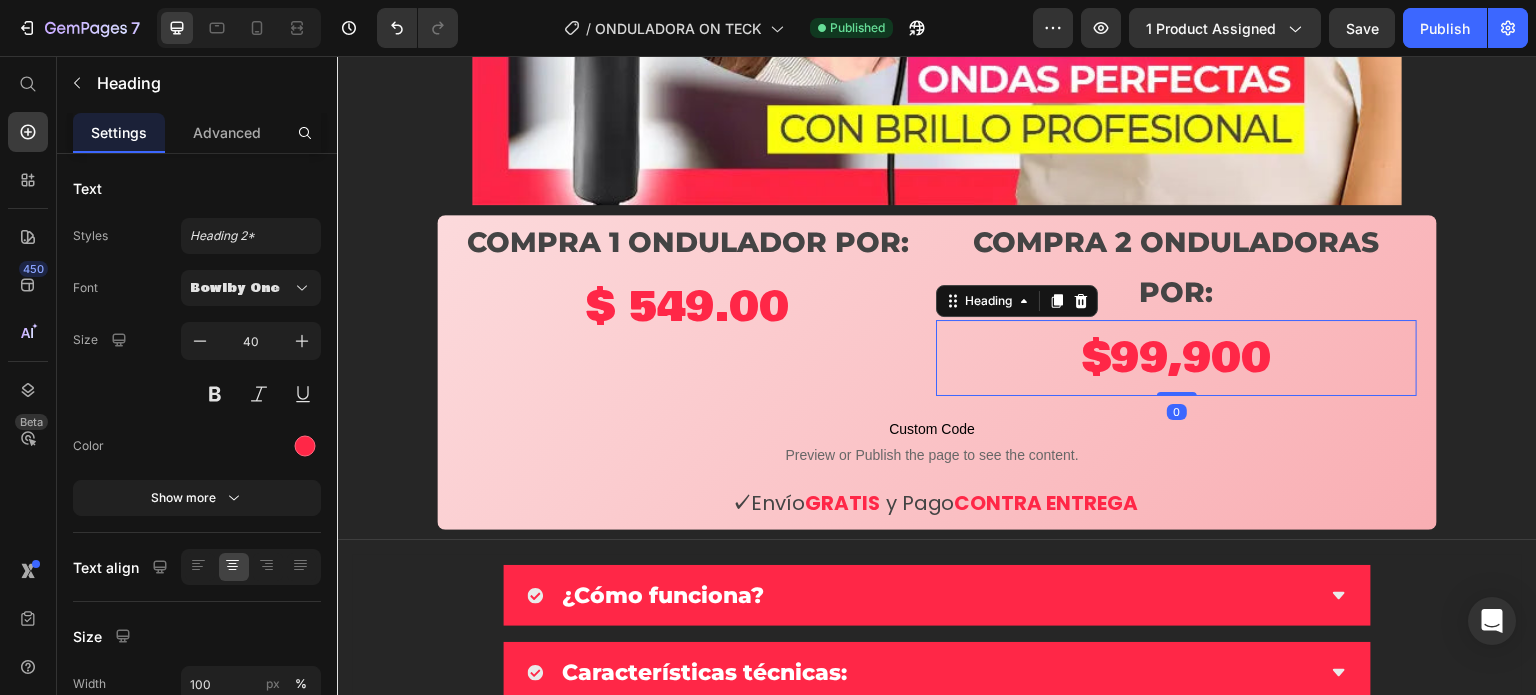 click on "$99,900" at bounding box center [1176, 358] 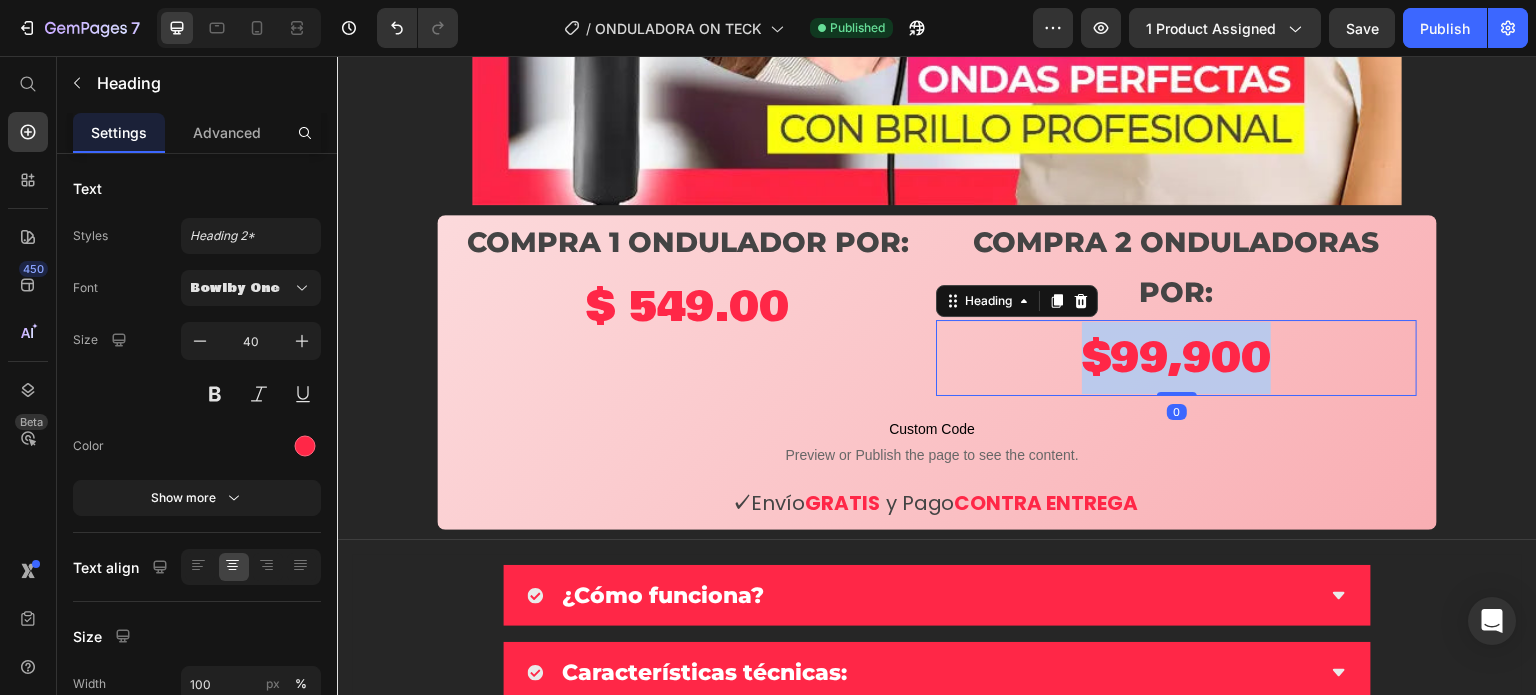 click on "$99,900" at bounding box center (1176, 358) 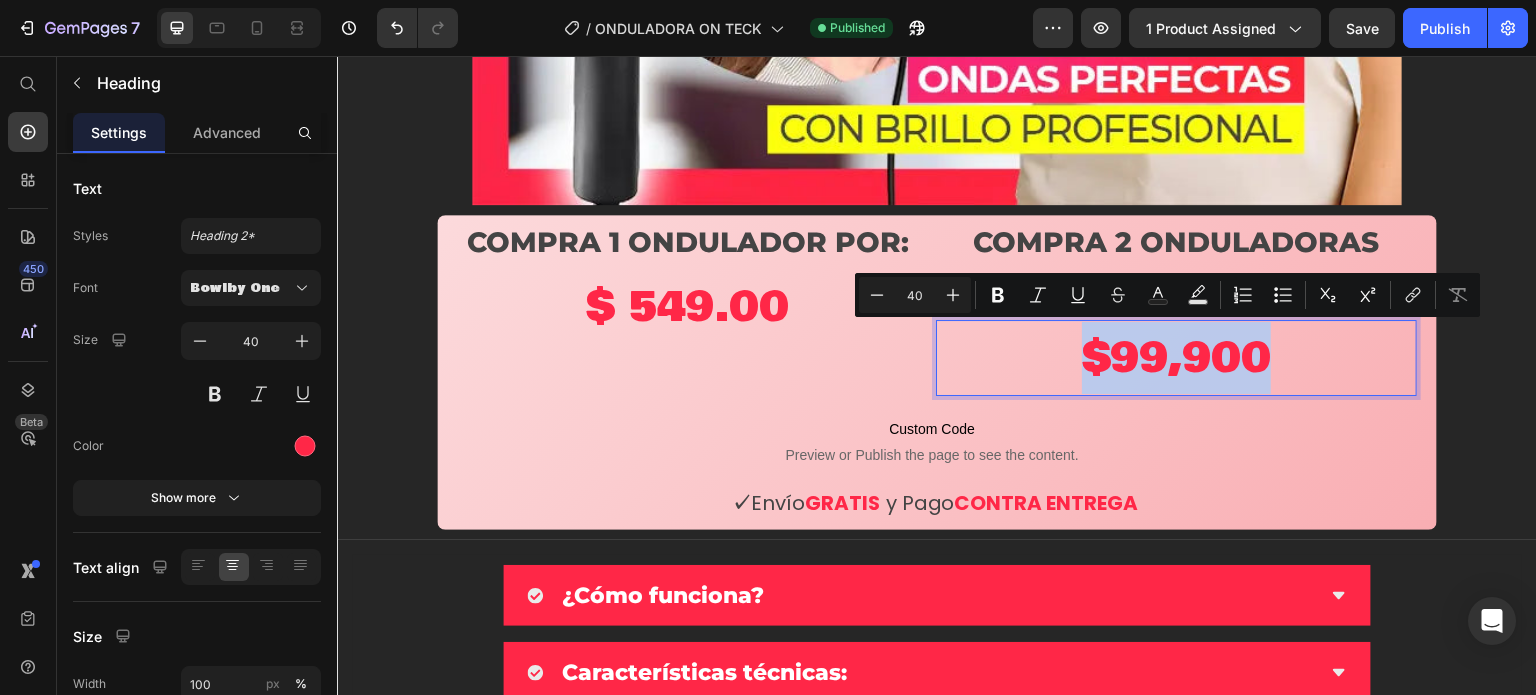 click on "$99,900" at bounding box center [1176, 358] 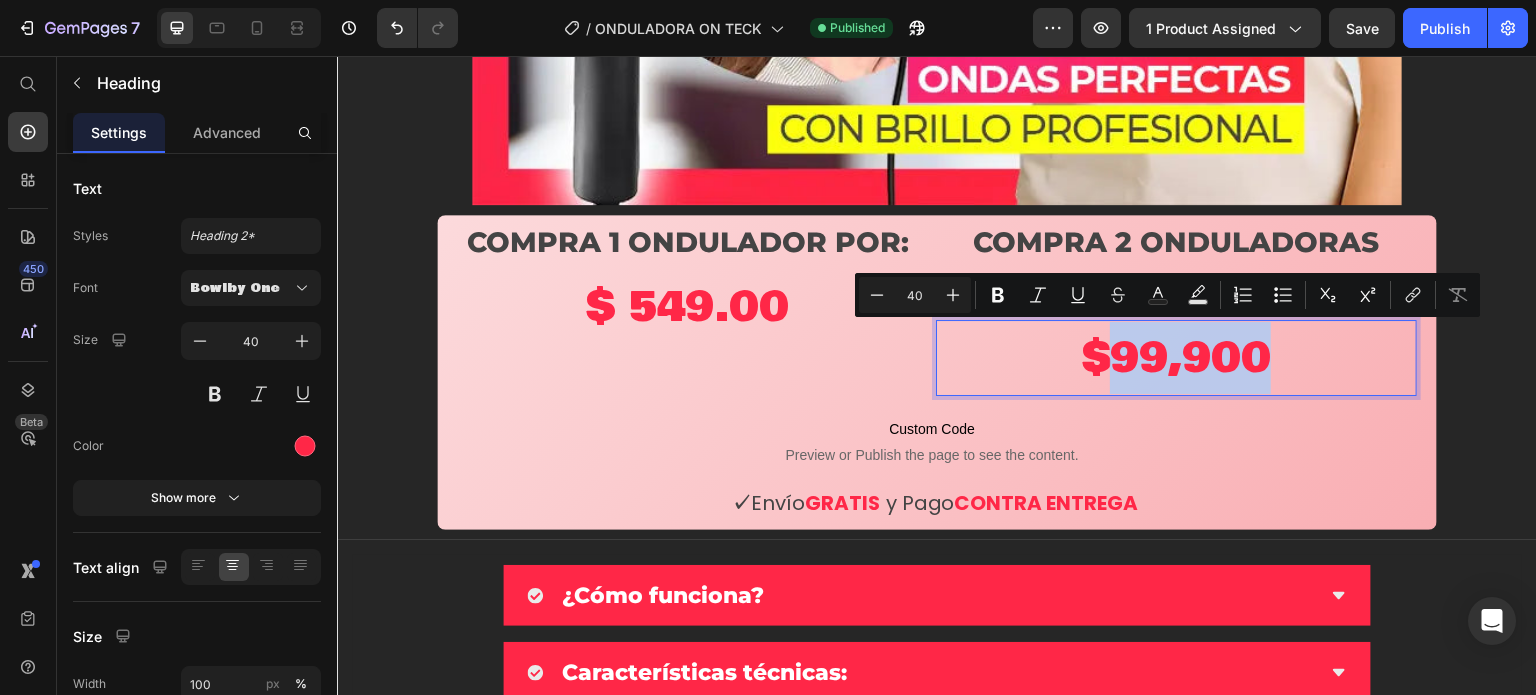 click on "$99,900" at bounding box center (1176, 358) 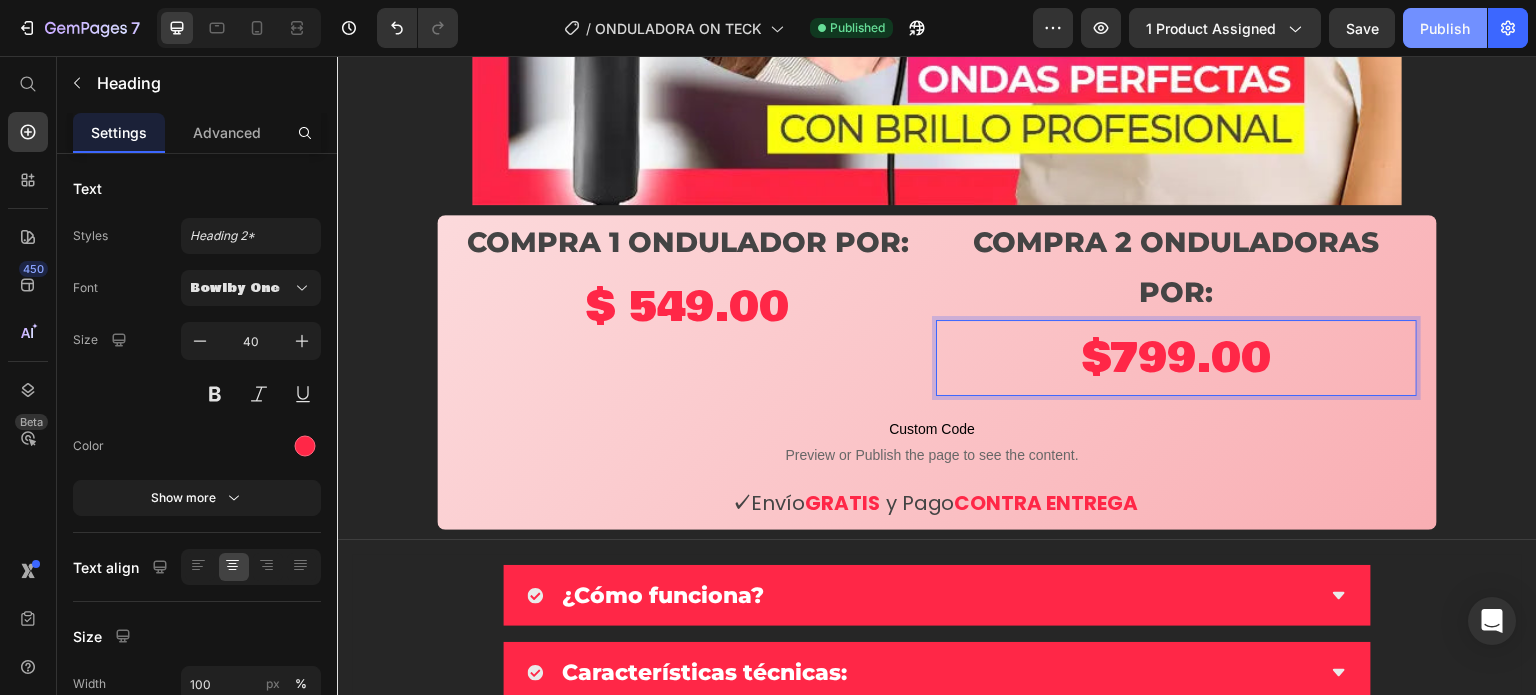 click on "Publish" at bounding box center (1445, 28) 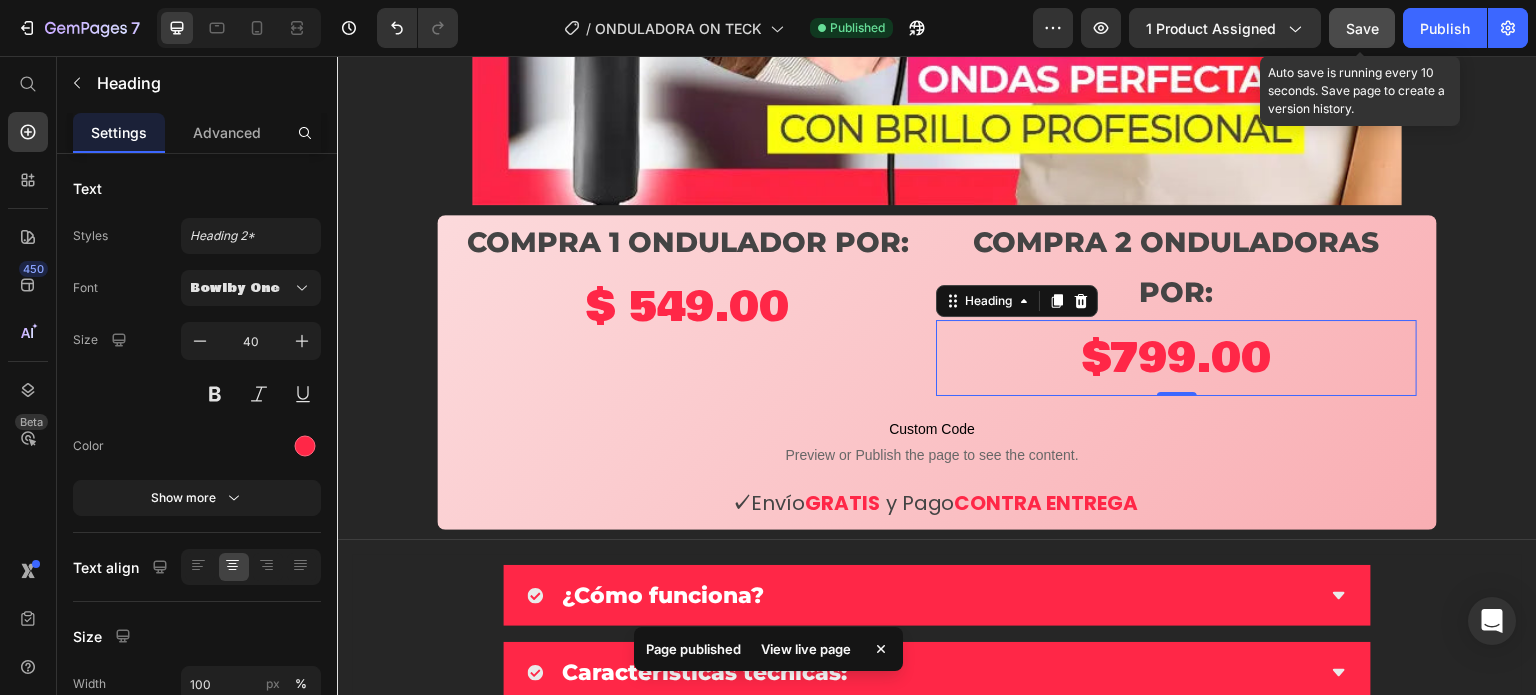 click on "Save" 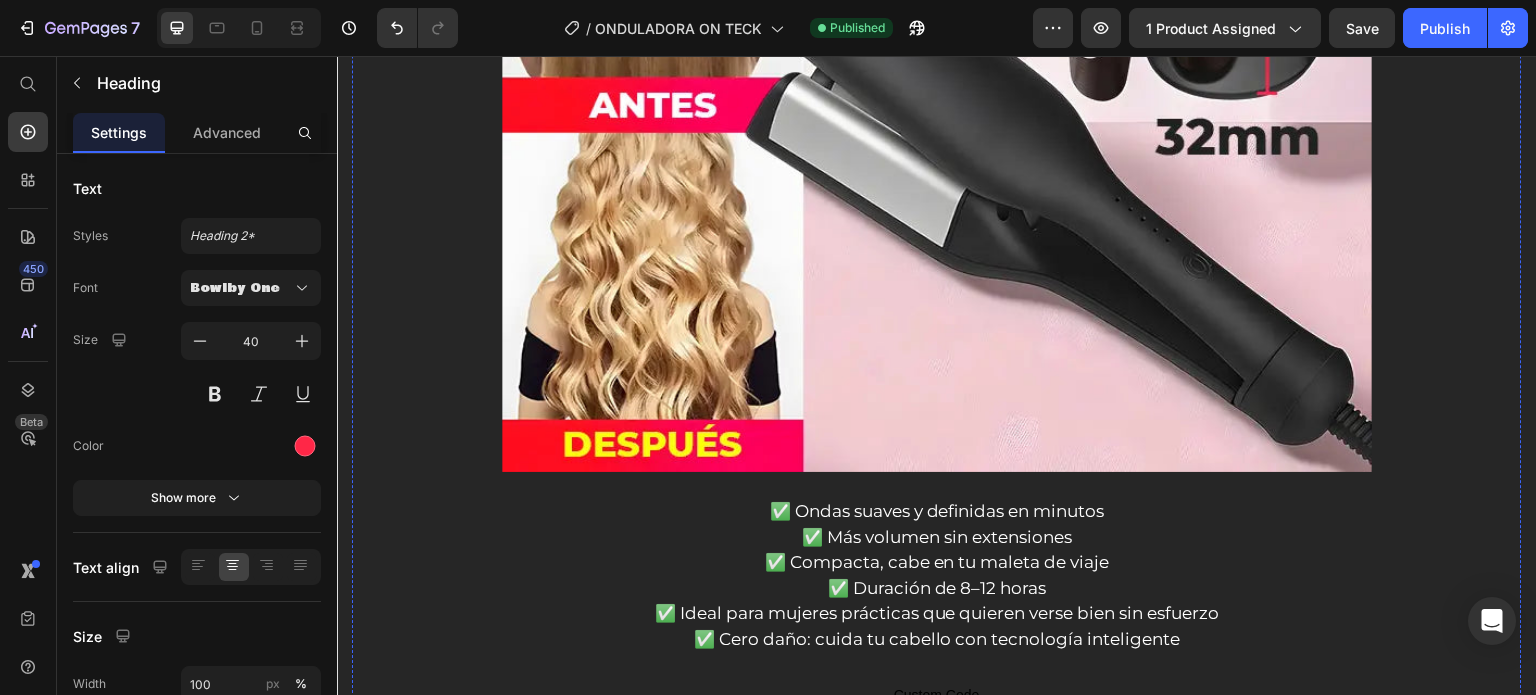scroll, scrollTop: 4900, scrollLeft: 0, axis: vertical 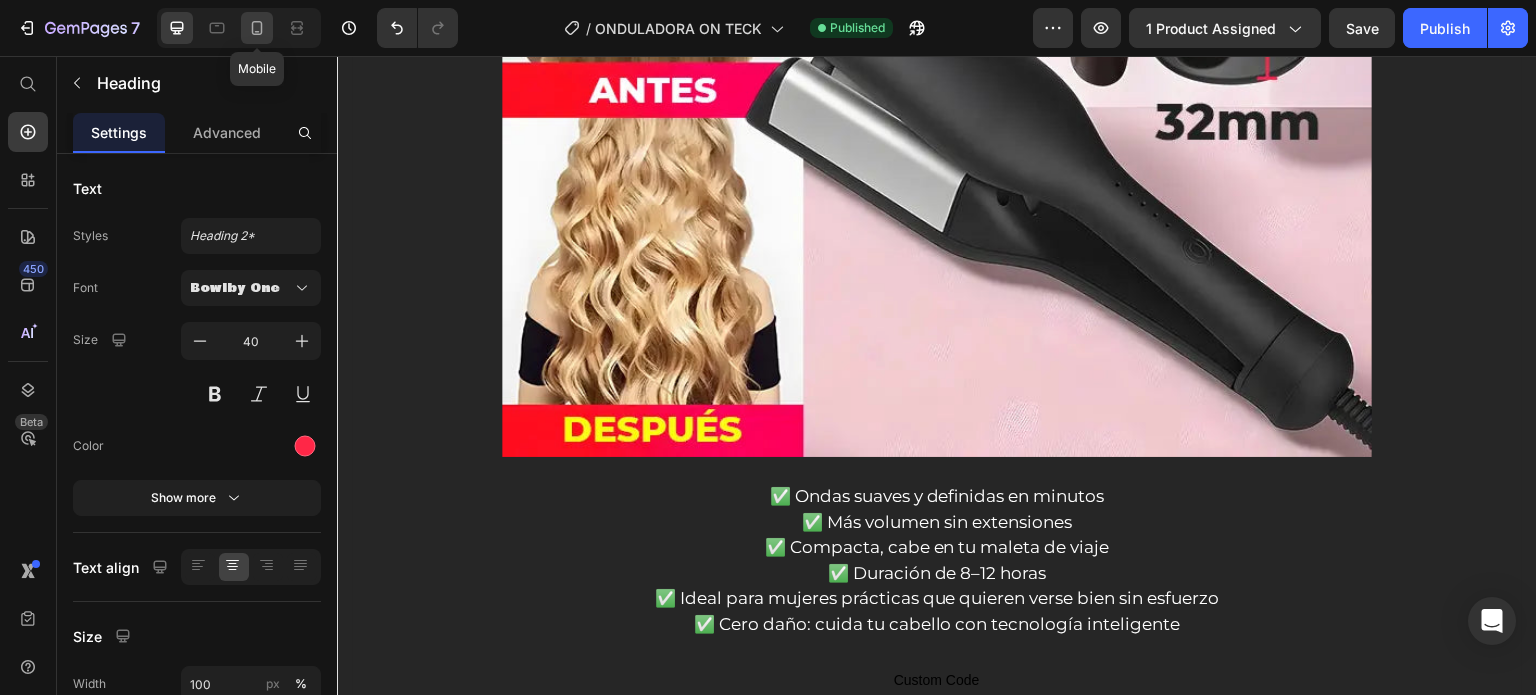 click 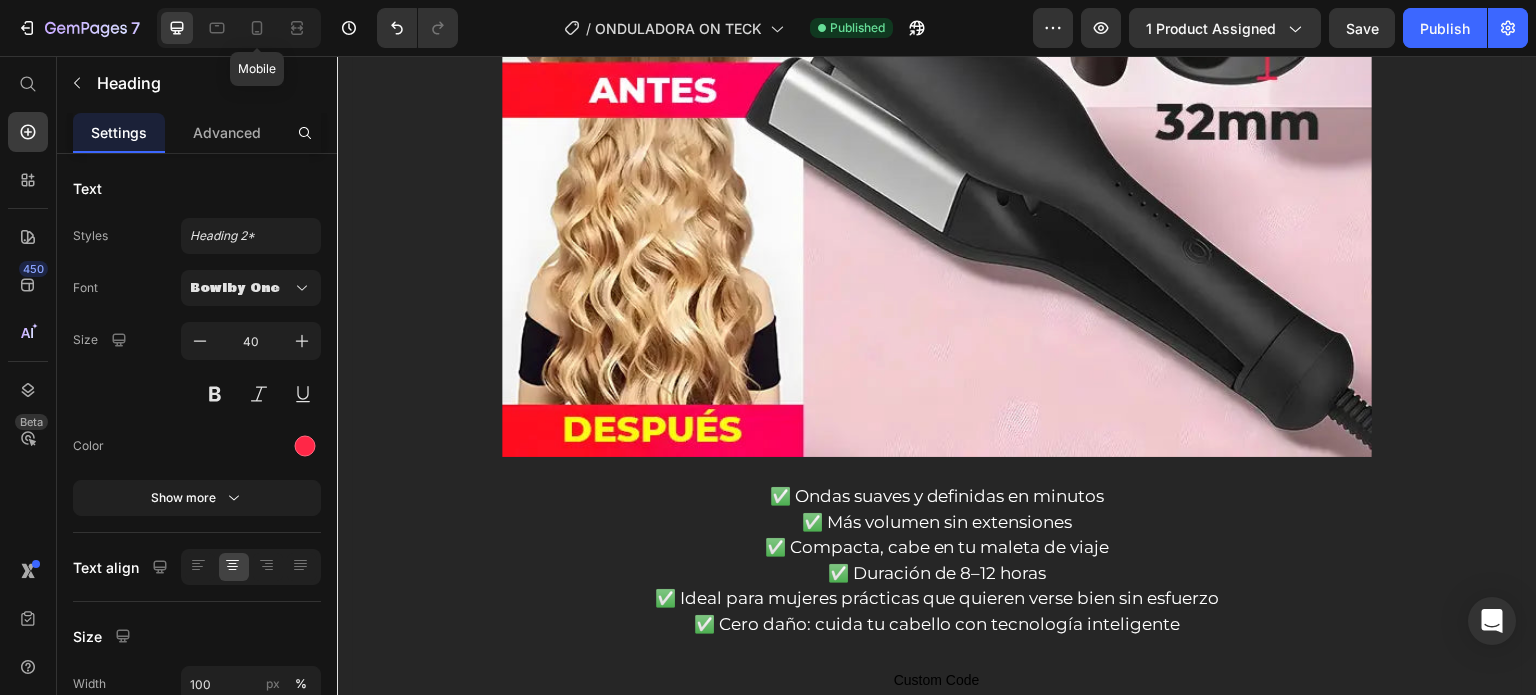 type on "25" 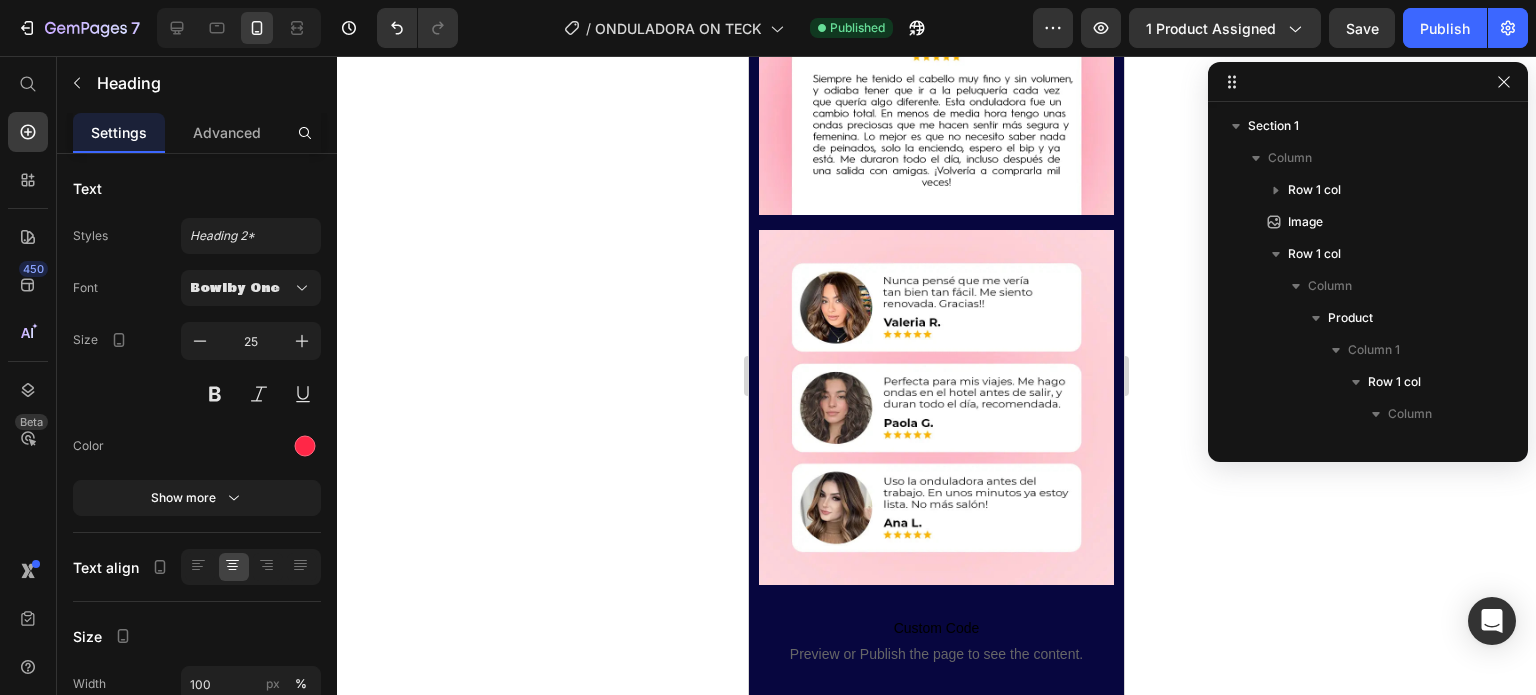 scroll, scrollTop: 4272, scrollLeft: 0, axis: vertical 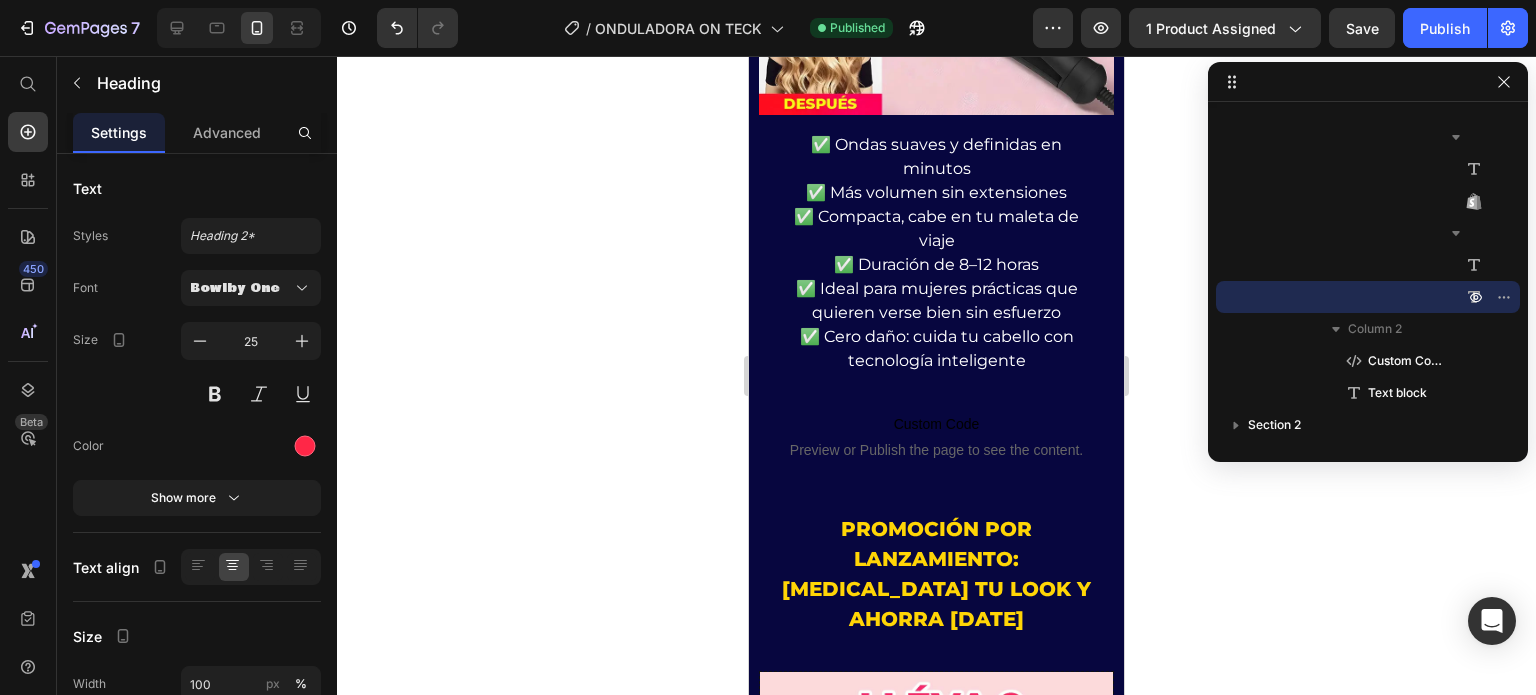 click on "Moldea tu cabello fácilmente desde casa y luce un estilo natural y moderno que resalte lo mejor de ti." at bounding box center [936, -1001] 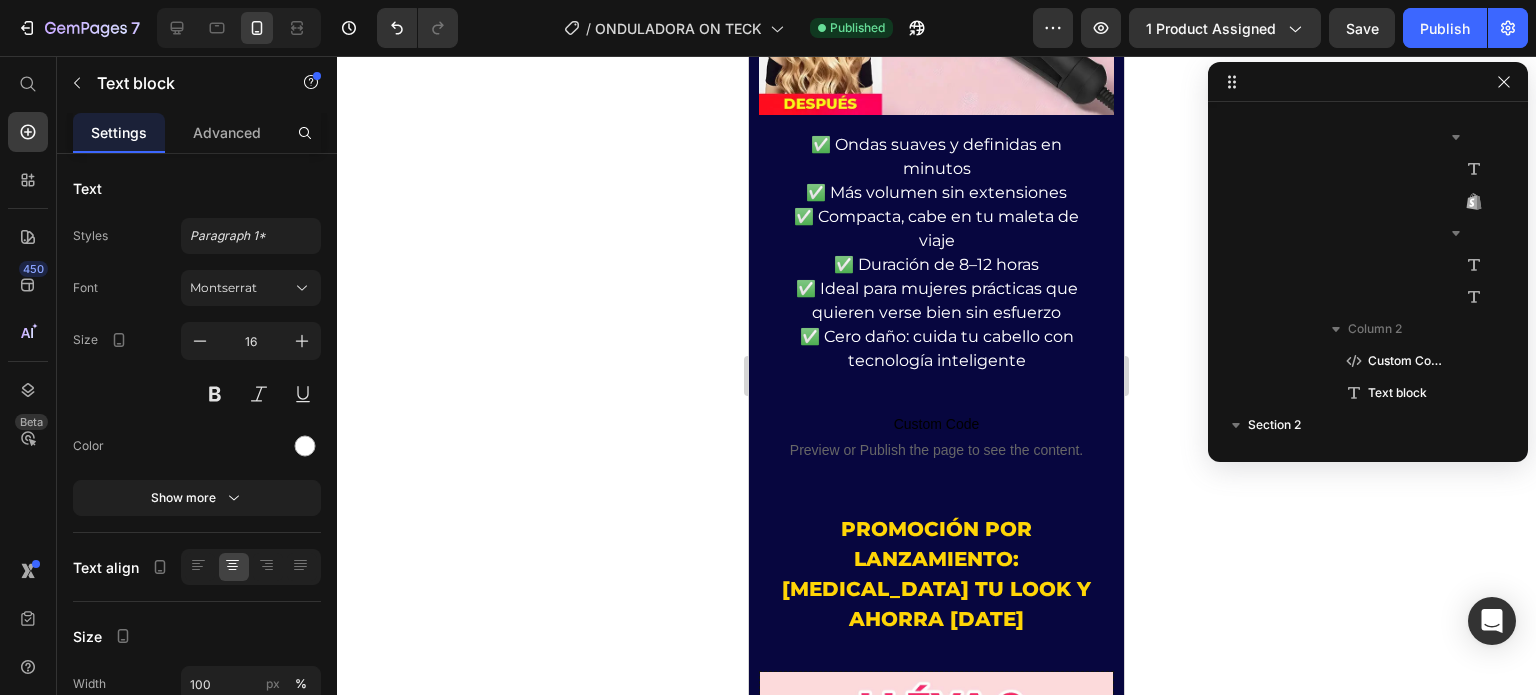 scroll, scrollTop: 1178, scrollLeft: 0, axis: vertical 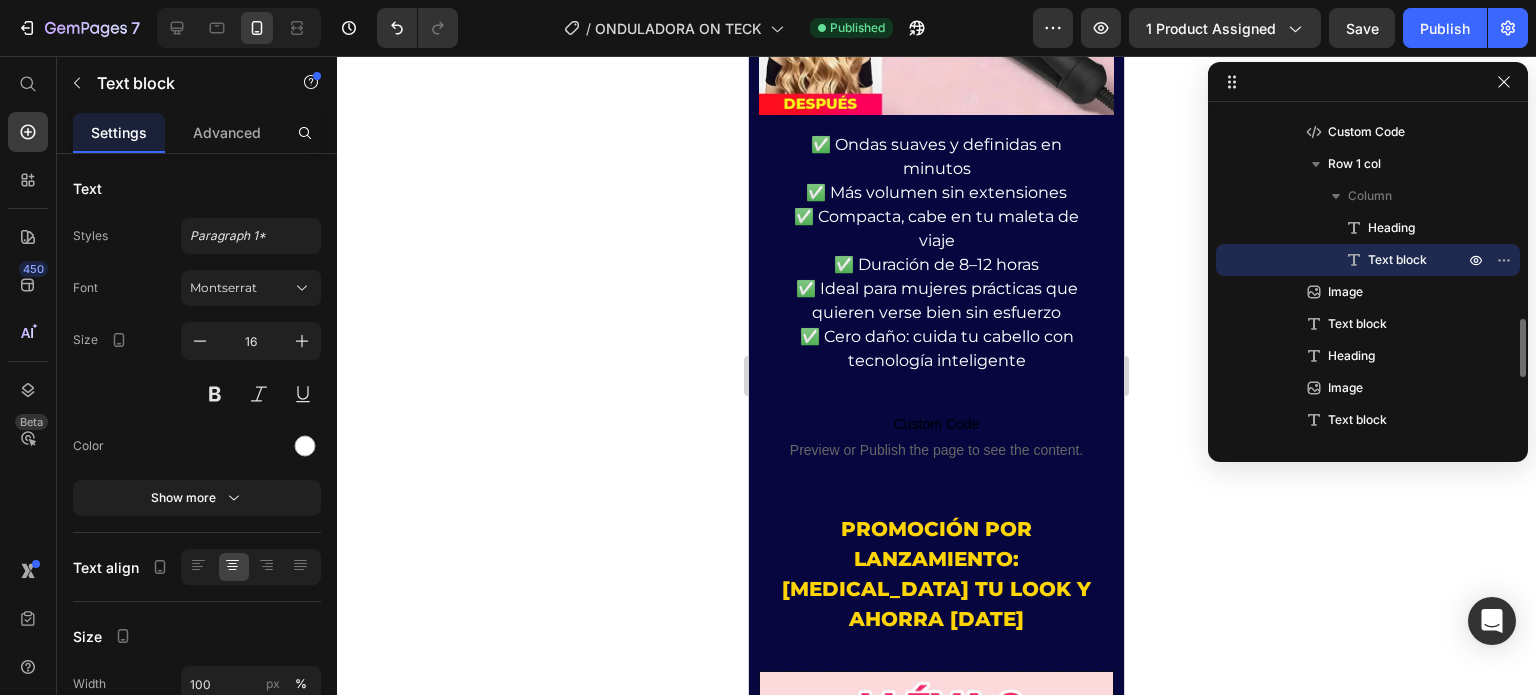 click 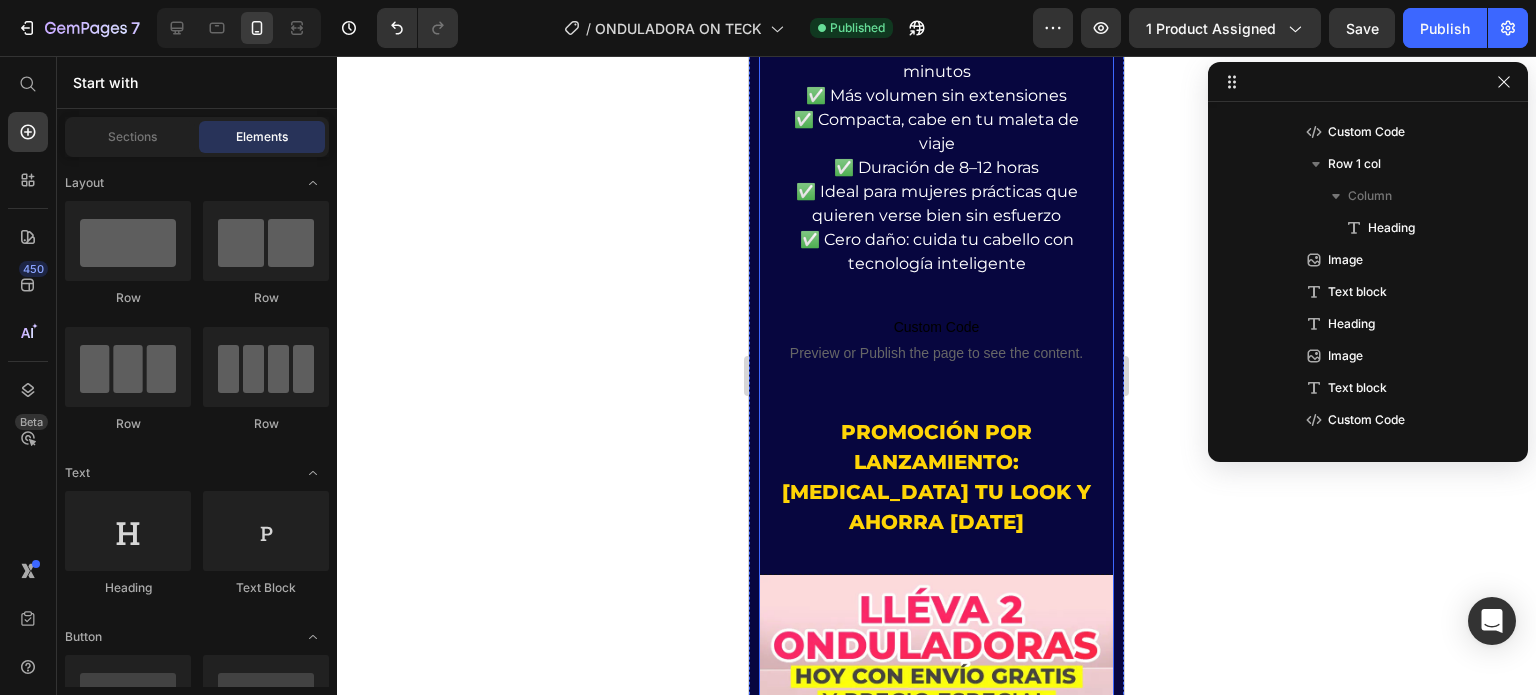 click on "Tú eres tu propia estilista 💁‍♀️" at bounding box center [936, -1086] 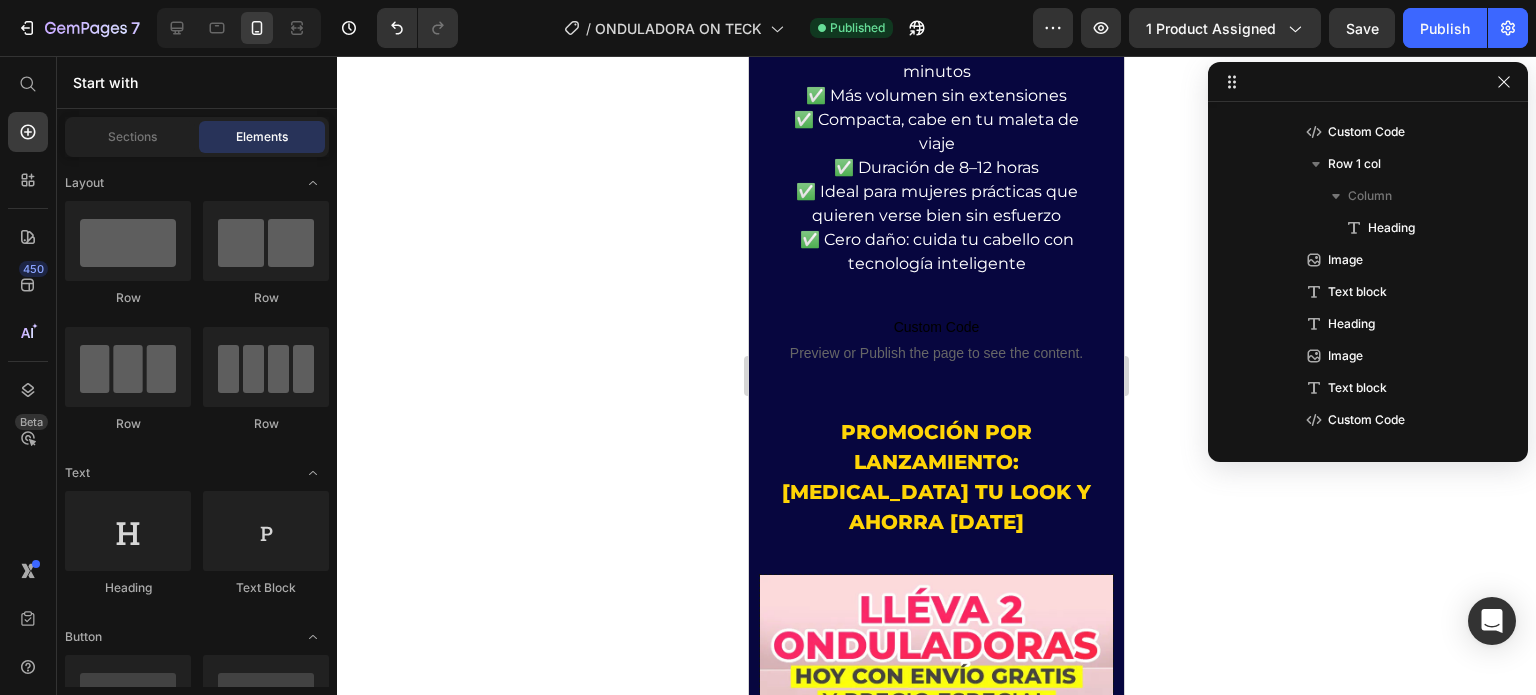 scroll, scrollTop: 1434, scrollLeft: 0, axis: vertical 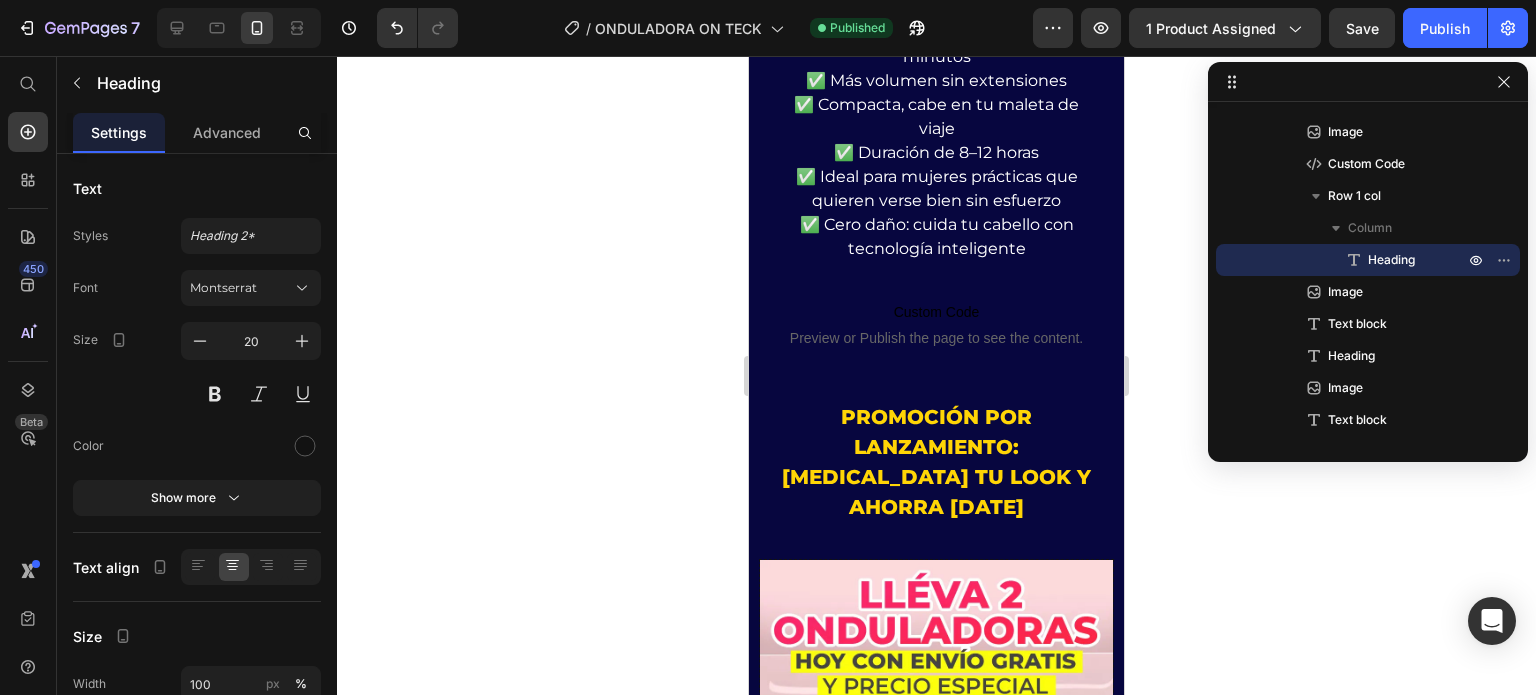 drag, startPoint x: 924, startPoint y: 360, endPoint x: 921, endPoint y: 156, distance: 204.02206 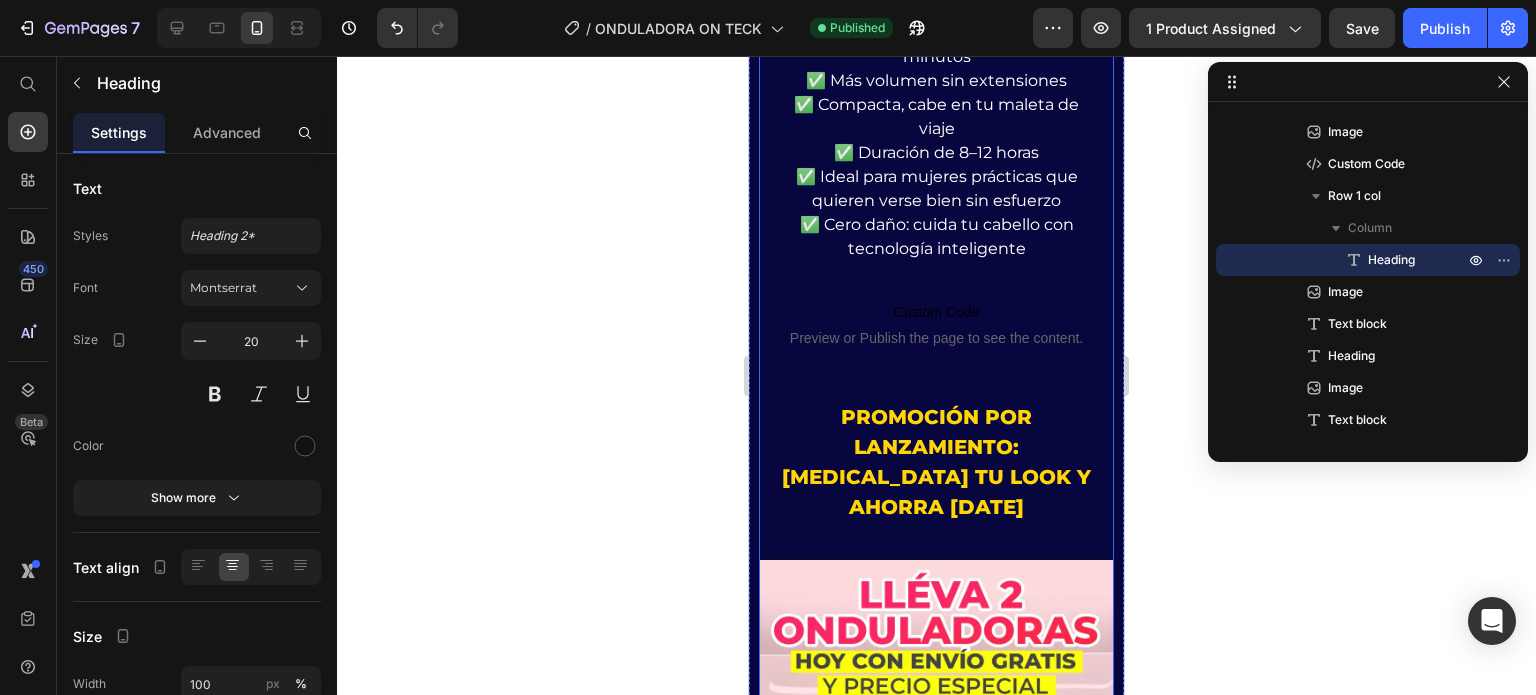 click on "¿Cómo funciona?
Características técnicas:
Instrucciones de uso: Accordion ¿Cabello sin forma y sin vida? Heading Eso se acabó. Desde el primer uso sentirás una diferencia total. No más “malos [PERSON_NAME]”. Text block Image Image ⏱️ Ondas en minutos, estilo todo el día Heading Olvídate de pasar horas frente al espejo. Con nuestra onduladora, transforma tu cabello en ondas suaves y definidas en tiempo récord. Text block
Custom Code
Preview or Publish the page to see the content. Custom Code ¿Por qué esta onduladora es mejor que las convencionales? Heading Image Image
Custom Code
Preview or Publish the page to see the content. Custom Code Tú eres tu propia estilista 💁‍♀️ Heading   0 Row Image Desde un estilo relajado para ir a comer, hasta un peinado glamoroso para la noche, esta onduladora se adapta a ti.  Text block Heading Image" at bounding box center (936, -87) 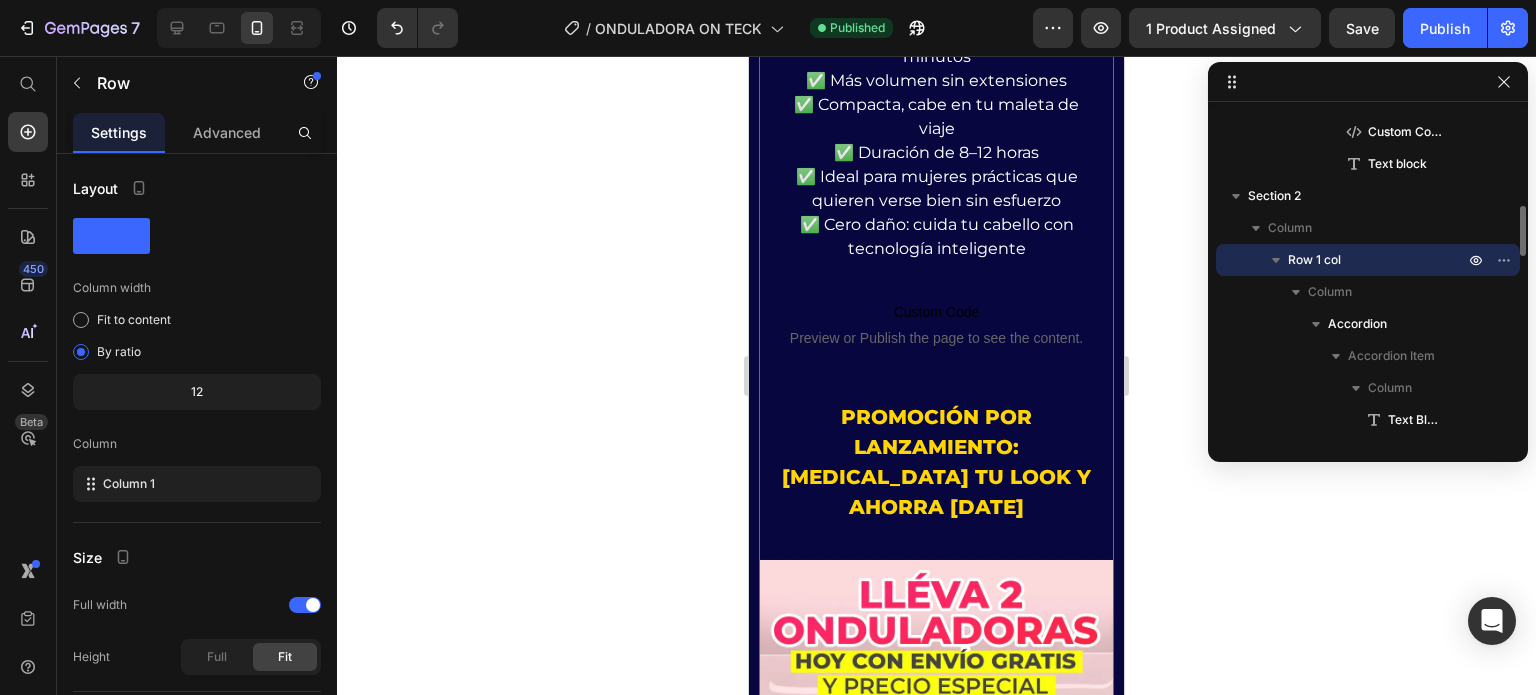 click on "¿Cómo funciona?
Características técnicas:
Instrucciones de uso: Accordion ¿Cabello sin forma y sin vida? Heading Eso se acabó. Desde el primer uso sentirás una diferencia total. No más “malos [PERSON_NAME]”. Text block Image Image ⏱️ Ondas en minutos, estilo todo el día Heading Olvídate de pasar horas frente al espejo. Con nuestra onduladora, transforma tu cabello en ondas suaves y definidas en tiempo récord. Text block
Custom Code
Preview or Publish the page to see the content. Custom Code ¿Por qué esta onduladora es mejor que las convencionales? Heading Image Image
Custom Code
Preview or Publish the page to see the content. Custom Code Tú eres tu propia estilista 💁‍♀️ Heading Row Image Desde un estilo relajado para ir a comer, hasta un peinado glamoroso para la noche, esta onduladora se adapta a ti.  Text block Heading Image" at bounding box center (936, -87) 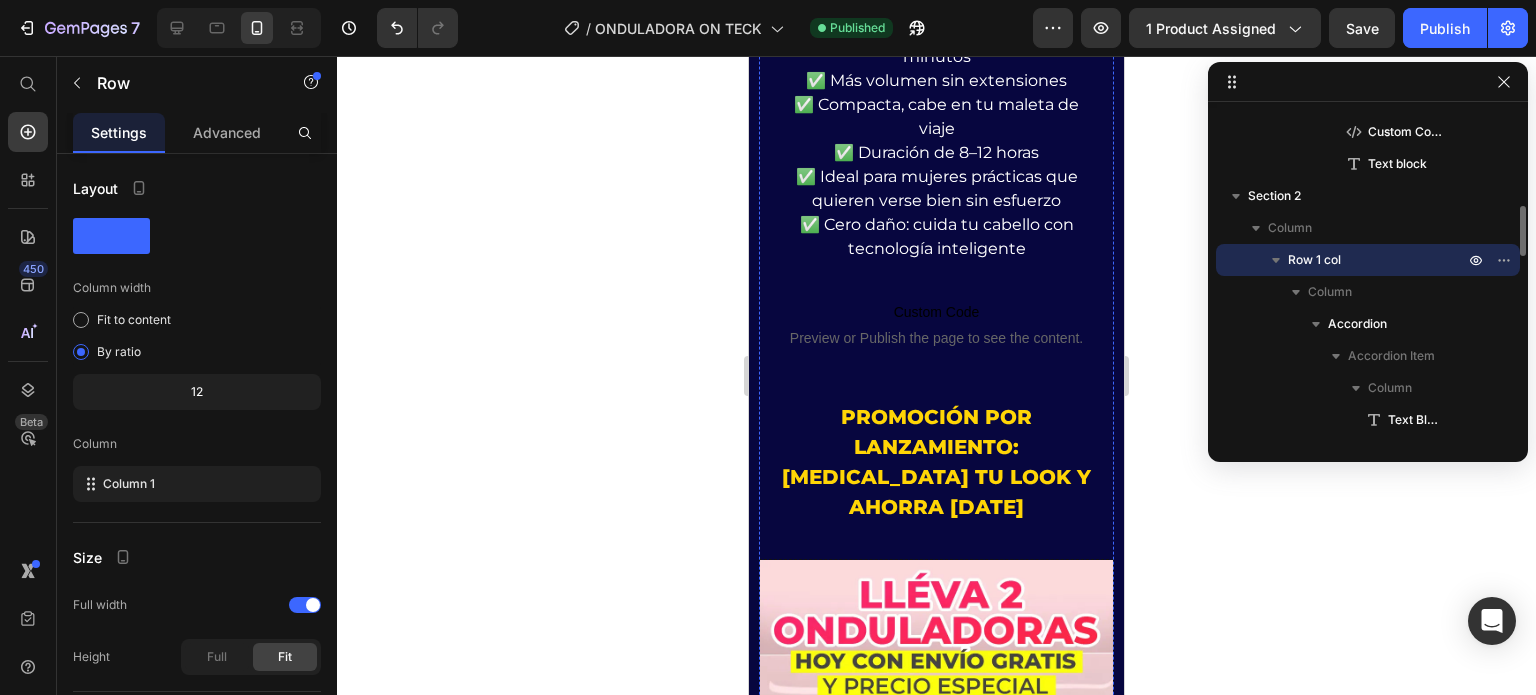 click at bounding box center [936, -832] 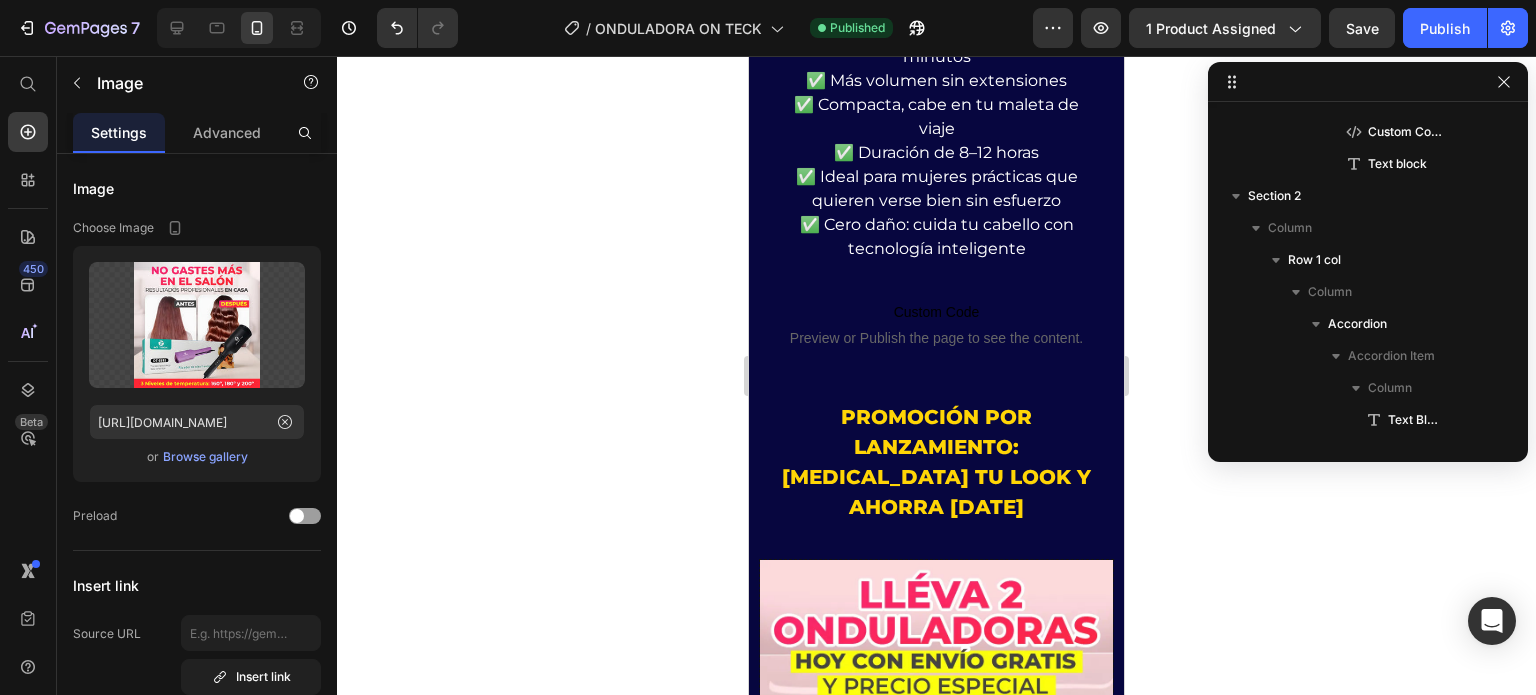 scroll, scrollTop: 1466, scrollLeft: 0, axis: vertical 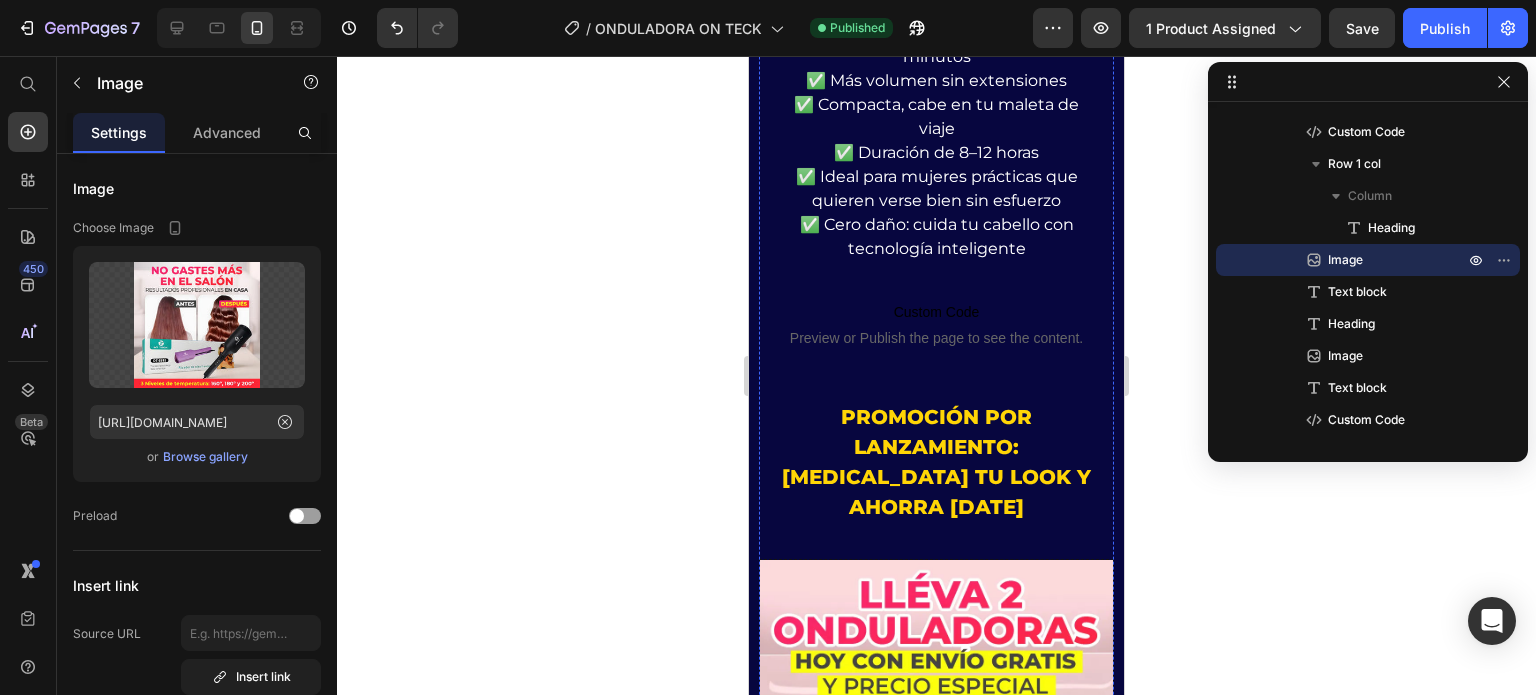 click on "¿Cómo funciona?
Características técnicas:
Instrucciones de uso: Accordion ¿Cabello sin forma y sin vida? Heading Eso se acabó. Desde el primer uso sentirás una diferencia total. No más “malos [PERSON_NAME]”. Text block Image Image ⏱️ Ondas en minutos, estilo todo el día Heading Olvídate de pasar horas frente al espejo. Con nuestra onduladora, transforma tu cabello en ondas suaves y definidas en tiempo récord. Text block
Custom Code
Preview or Publish the page to see the content. Custom Code ¿Por qué esta onduladora es mejor que las convencionales? Heading Image Image
Custom Code
Preview or Publish the page to see the content. Custom Code Tú eres tu propia estilista 💁‍♀️ Heading Row Image   0 Desde un estilo relajado para ir a comer, hasta un peinado glamoroso para la noche, esta onduladora se adapta a ti.  Text block Heading Image" at bounding box center [936, -87] 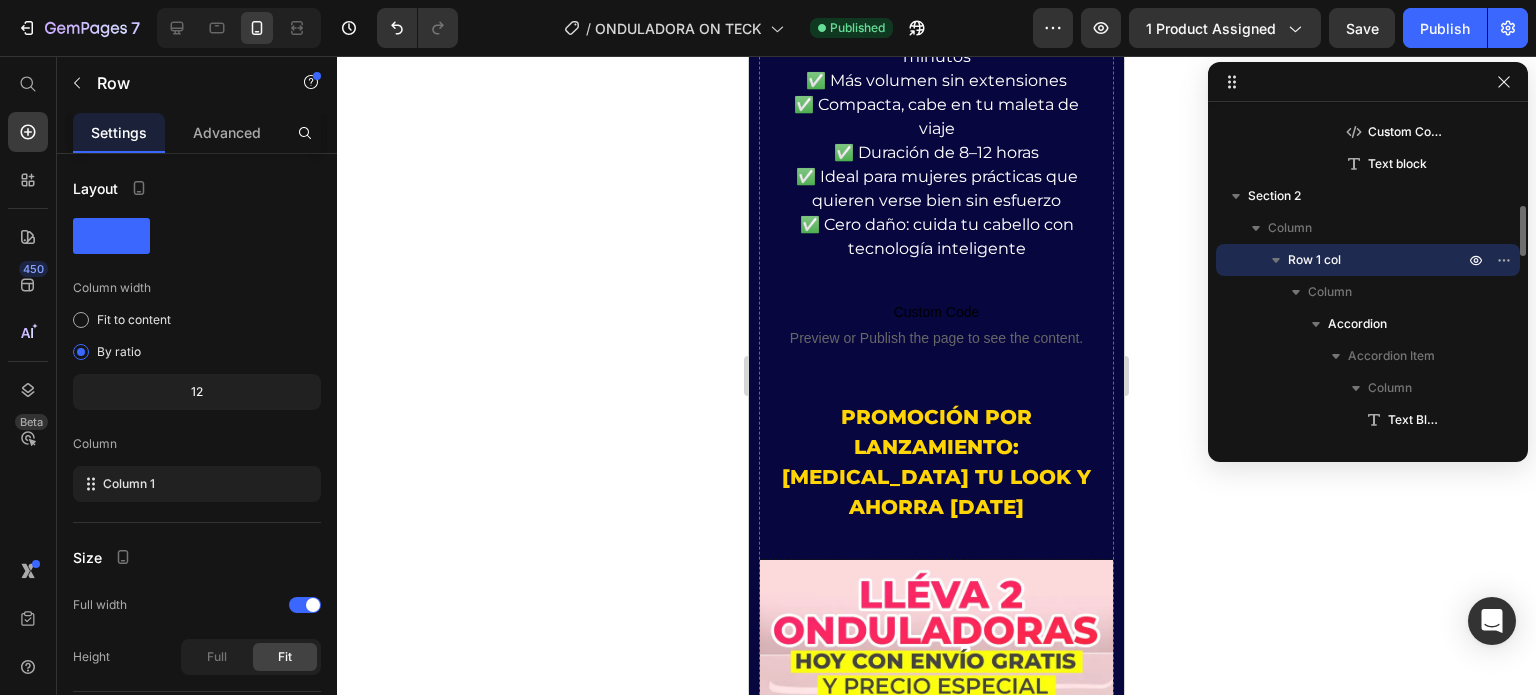 click on "Tú eres tu propia estilista 💁‍♀️ Heading Row" at bounding box center [936, -1086] 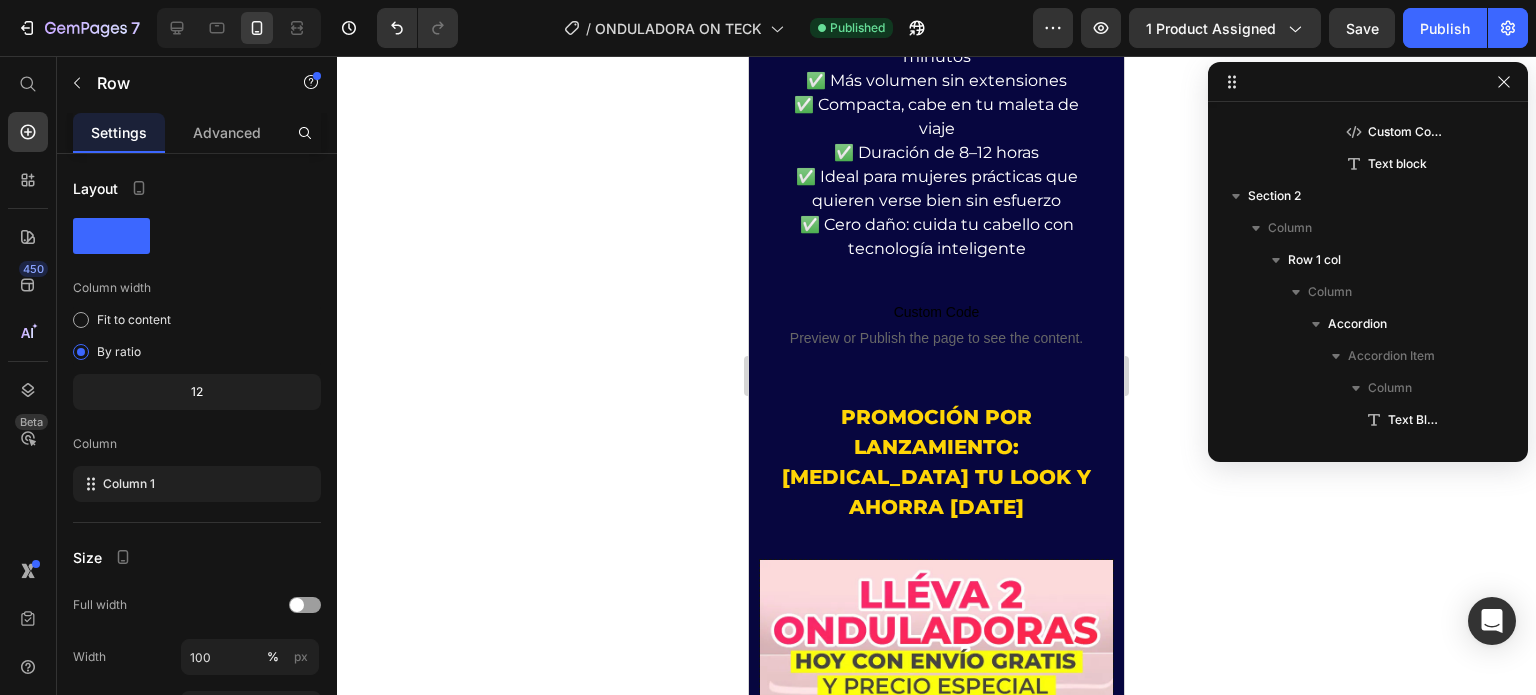 scroll, scrollTop: 1370, scrollLeft: 0, axis: vertical 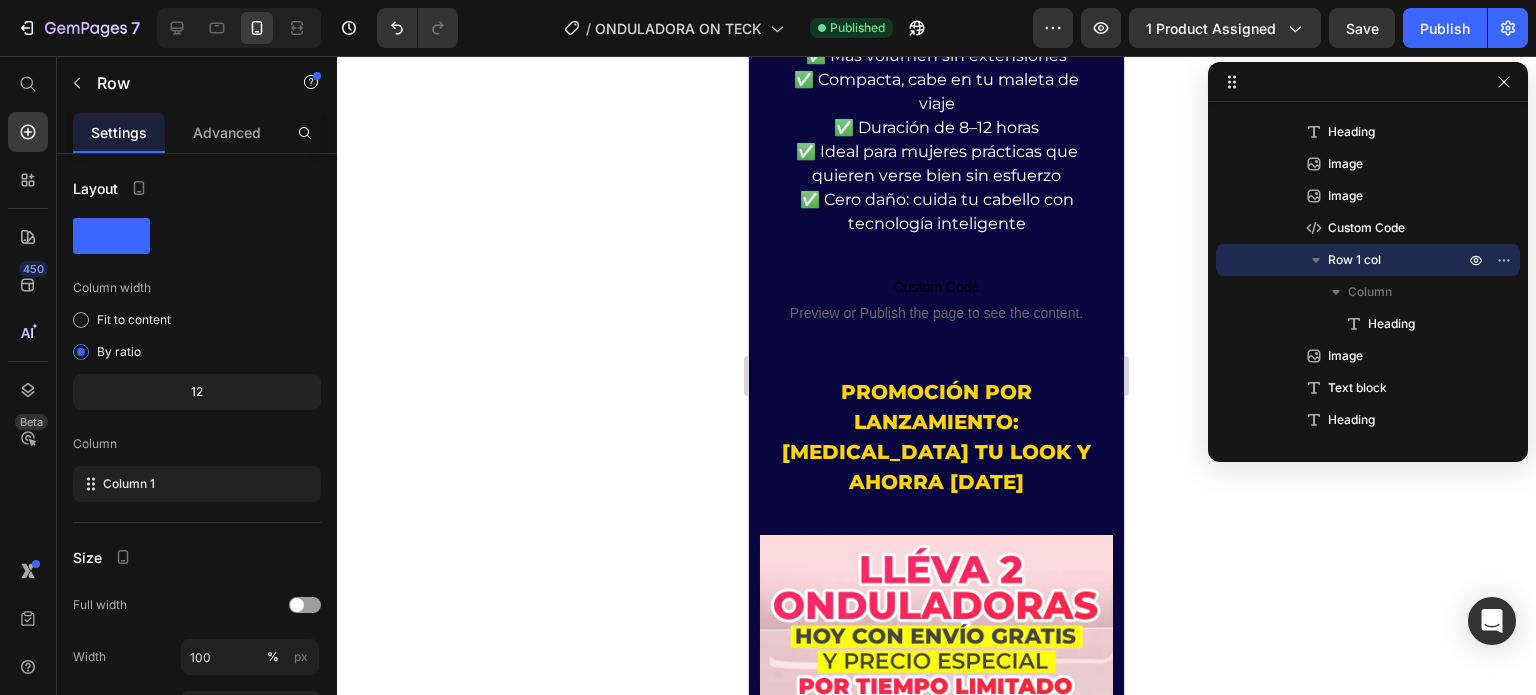 drag, startPoint x: 936, startPoint y: 389, endPoint x: 925, endPoint y: 327, distance: 62.968246 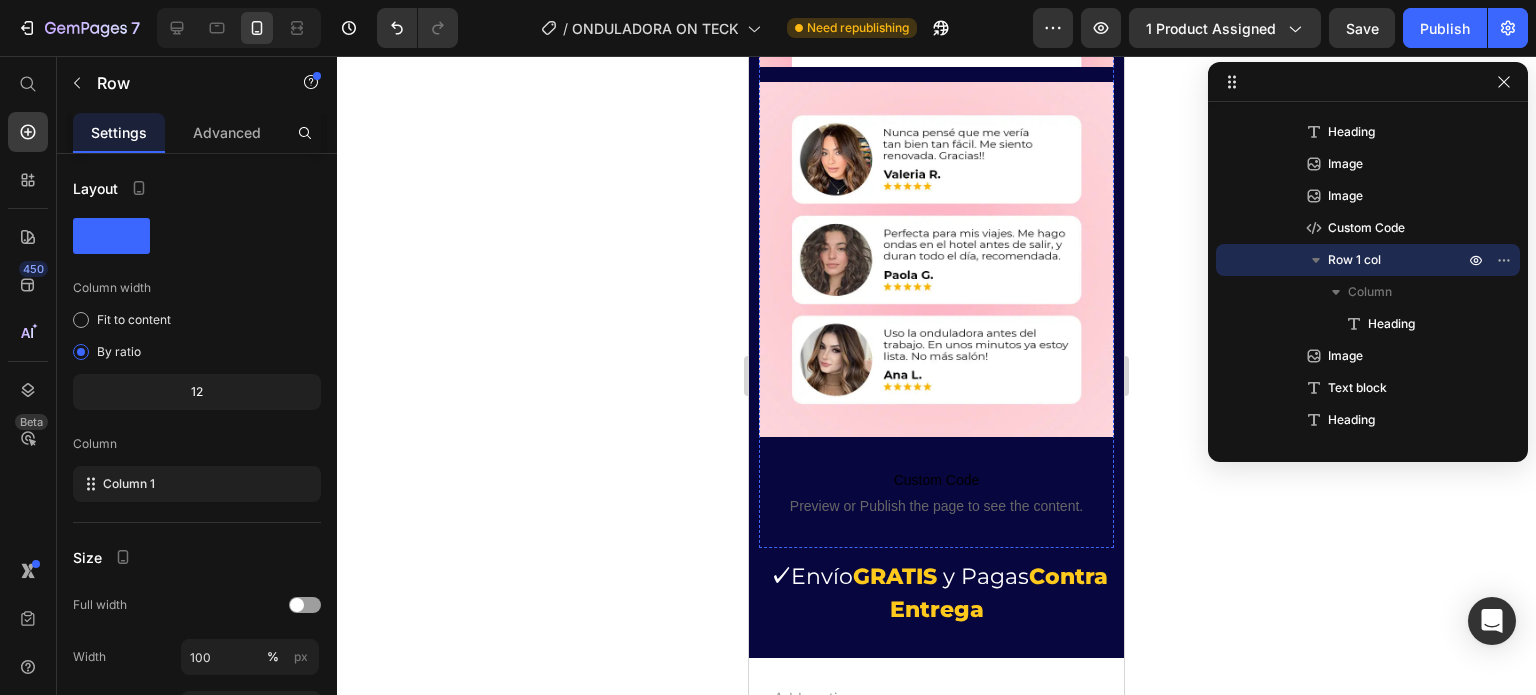 scroll, scrollTop: 5272, scrollLeft: 0, axis: vertical 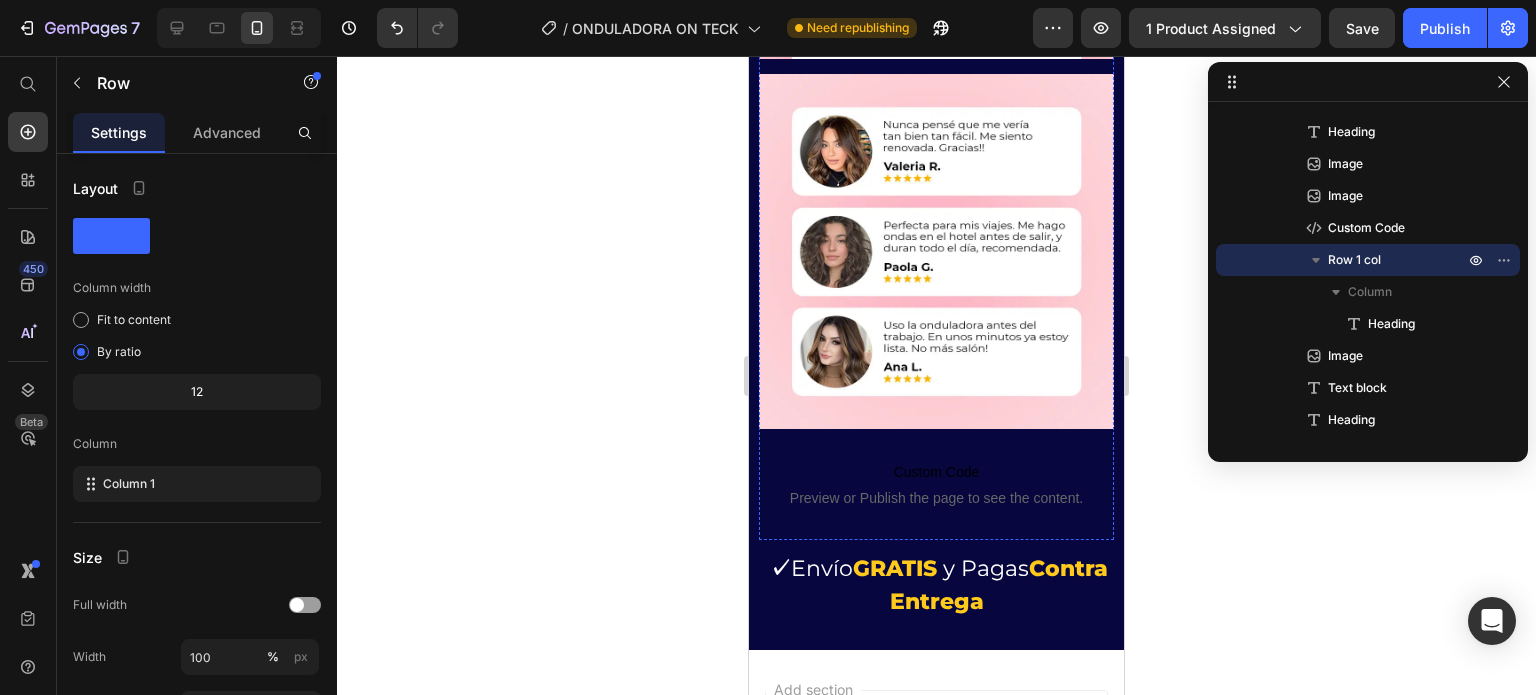 click on "Promoción por lanzamiento: [MEDICAL_DATA] tu look y ahorra [DATE]" at bounding box center [936, -1063] 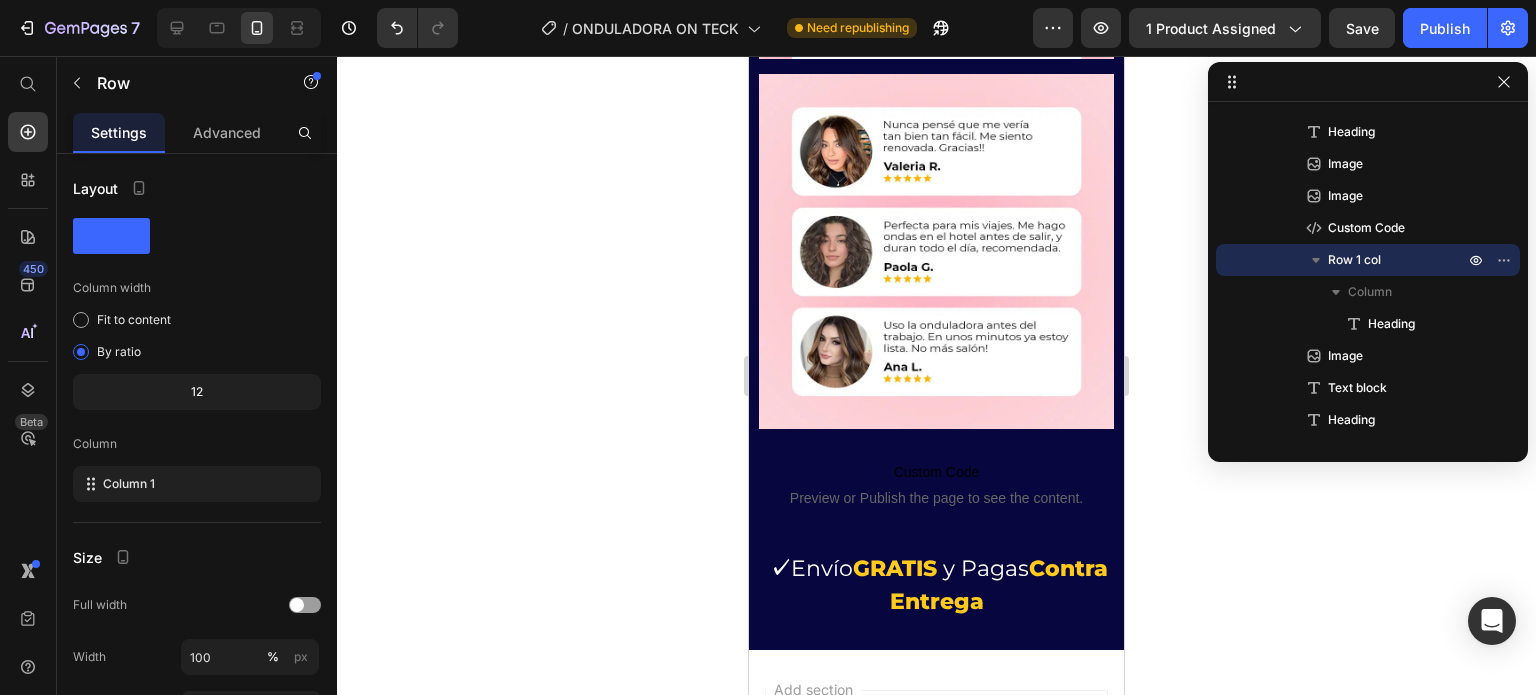 scroll, scrollTop: 1722, scrollLeft: 0, axis: vertical 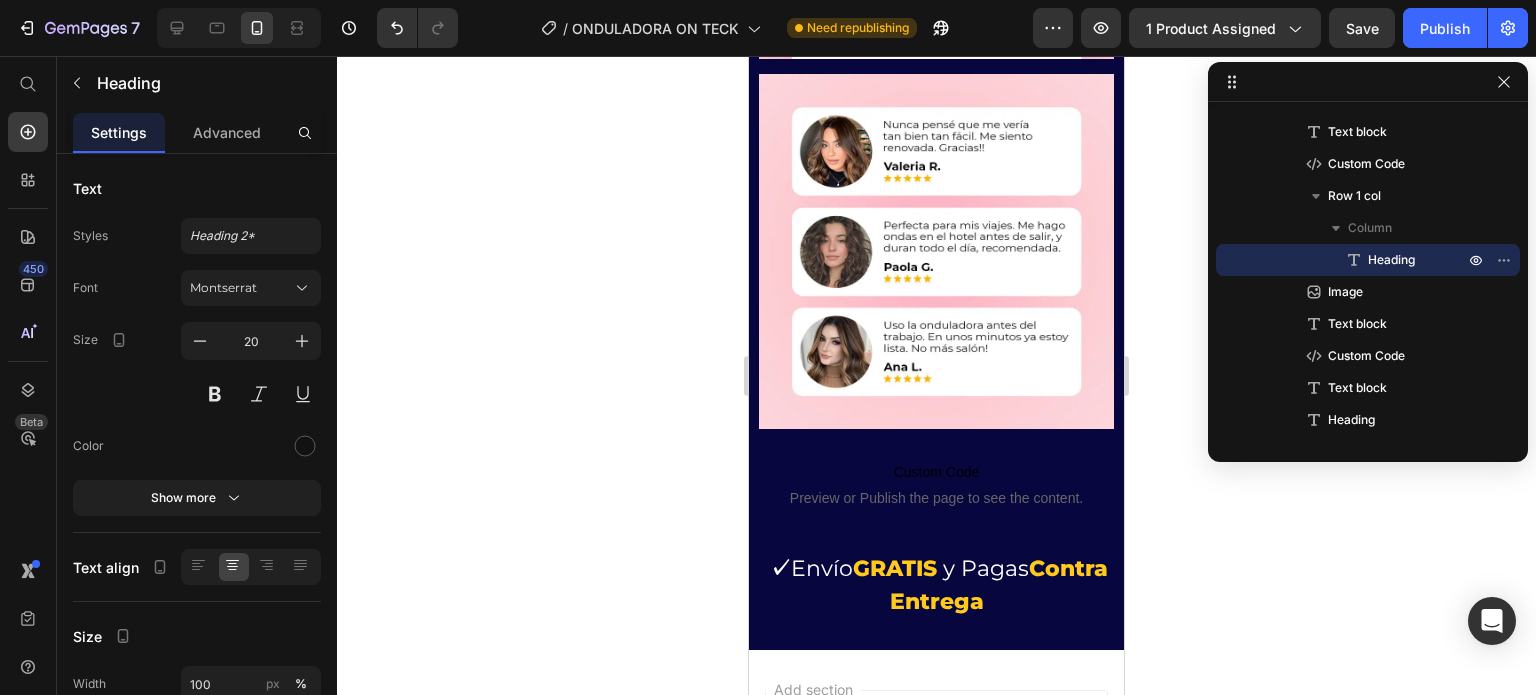 drag, startPoint x: 930, startPoint y: 367, endPoint x: 928, endPoint y: 349, distance: 18.110771 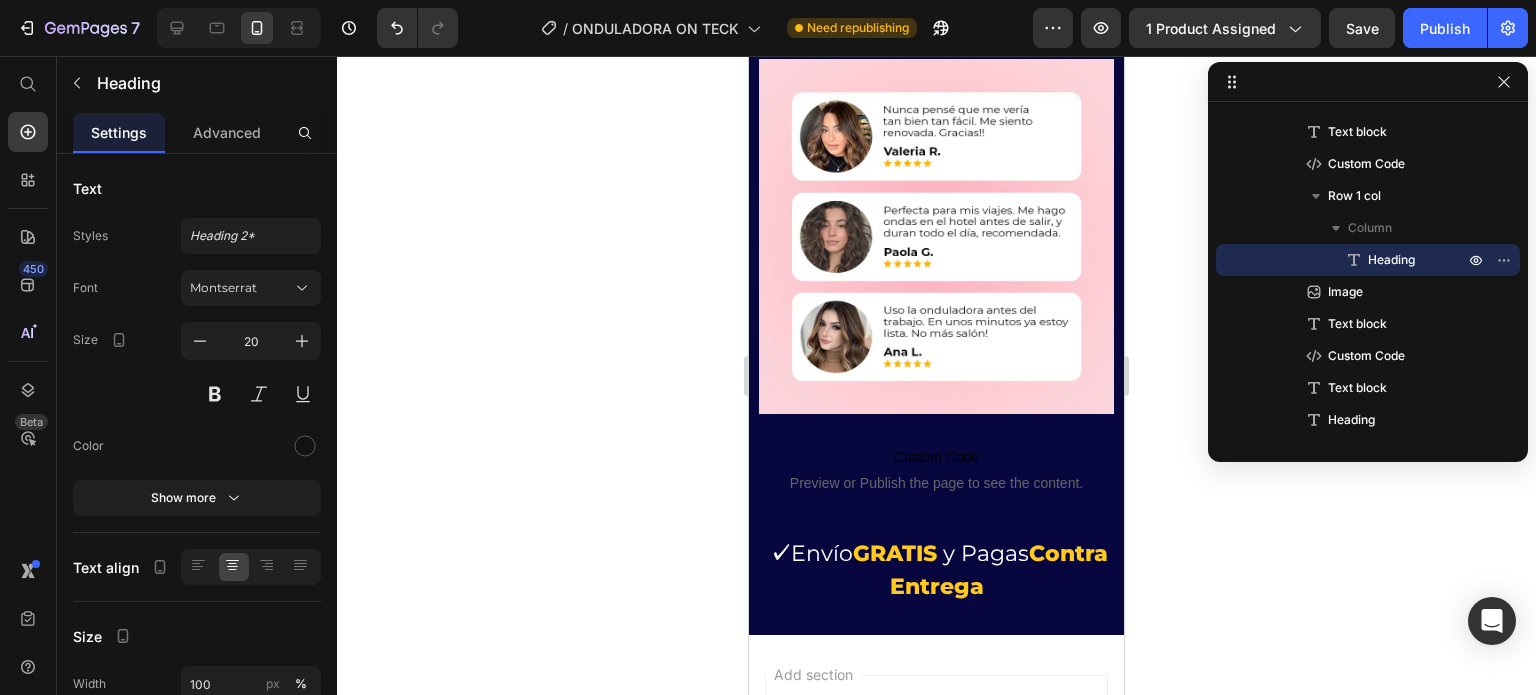 drag, startPoint x: 932, startPoint y: 353, endPoint x: 944, endPoint y: 278, distance: 75.95393 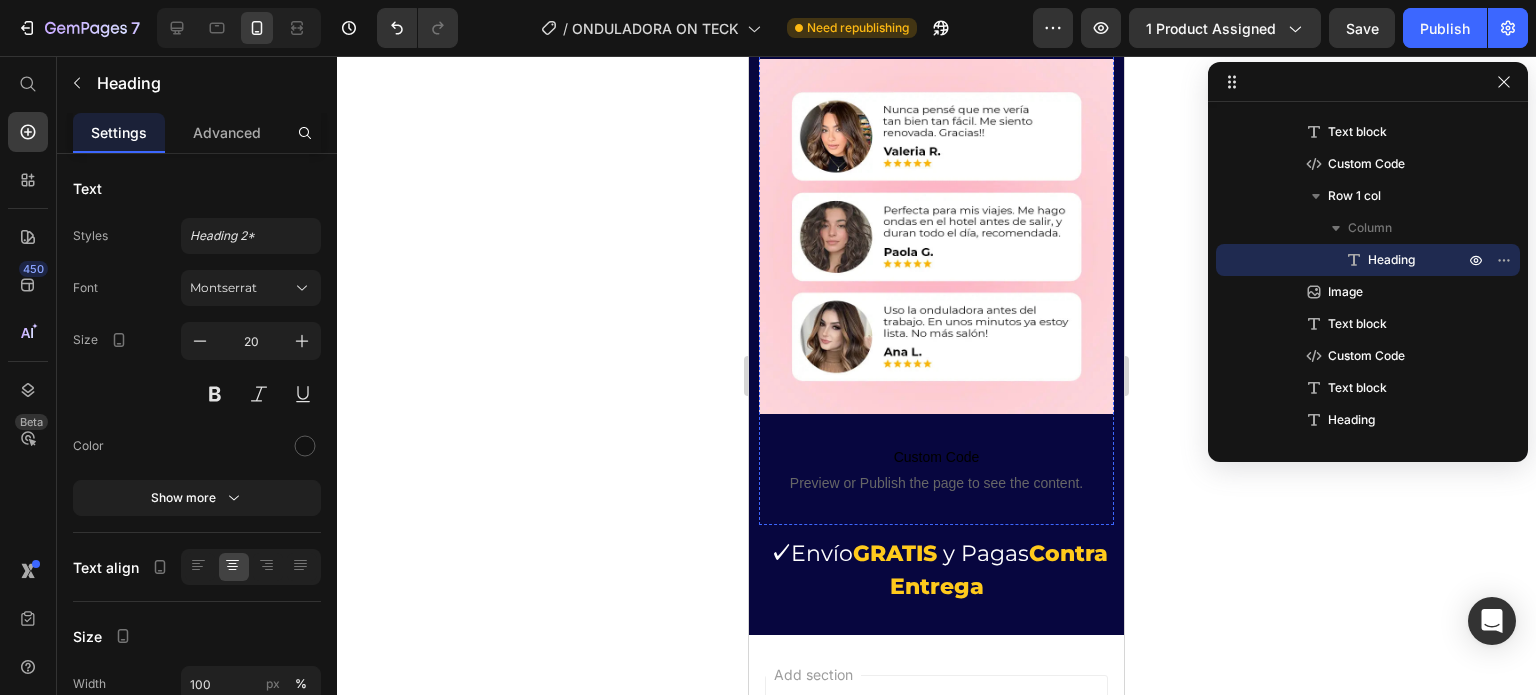 click on "Promoción por lanzamiento: [MEDICAL_DATA] tu look y ahorra [DATE] Heading   0 Row" at bounding box center [936, -1063] 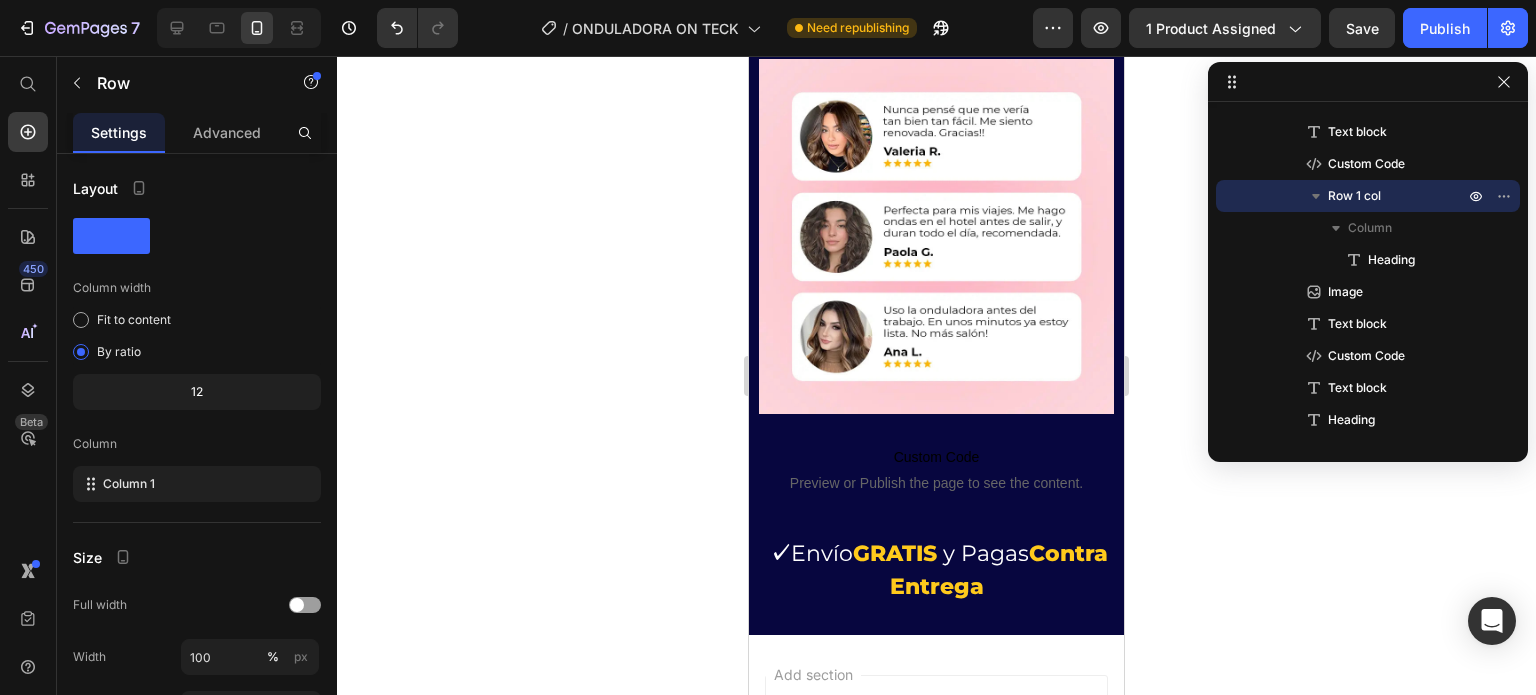 click on "Promoción por lanzamiento: [MEDICAL_DATA] tu look y ahorra [DATE]" at bounding box center [936, -1063] 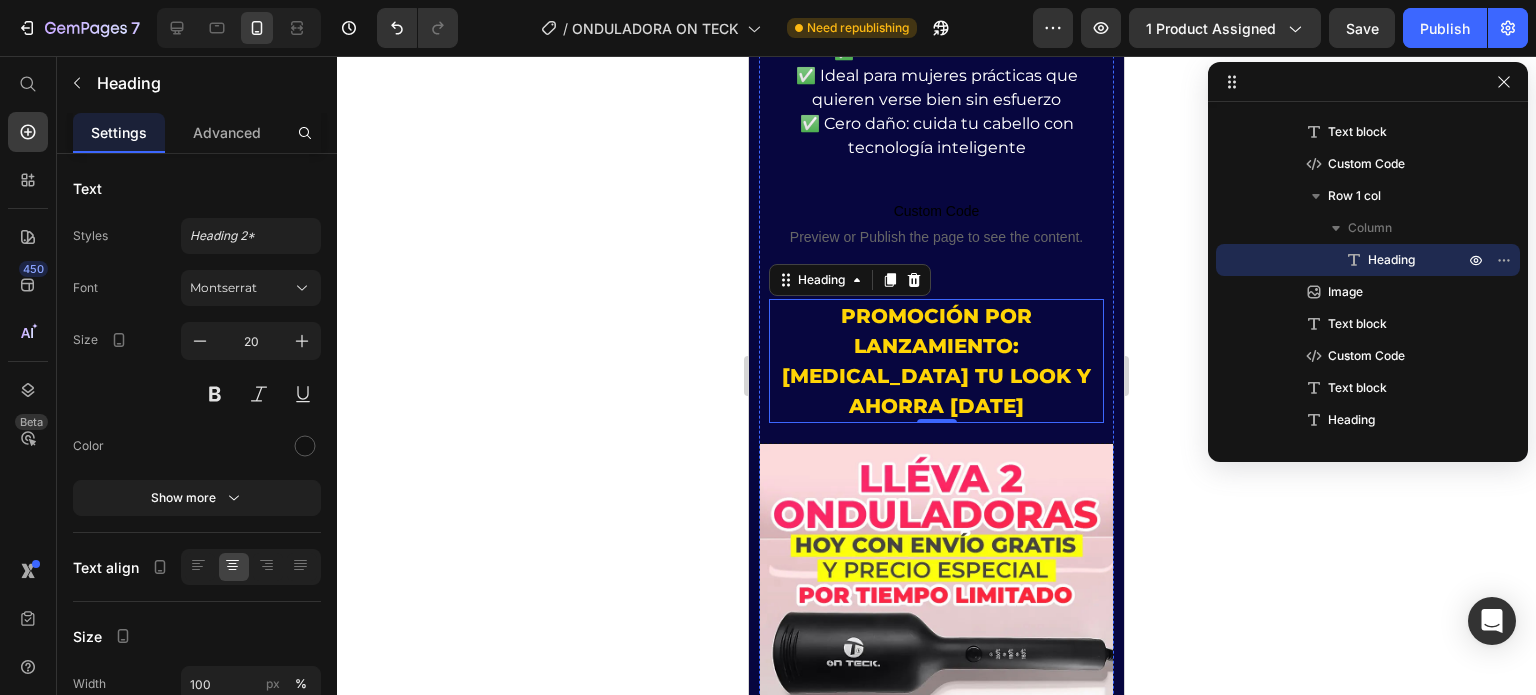 scroll, scrollTop: 3248, scrollLeft: 0, axis: vertical 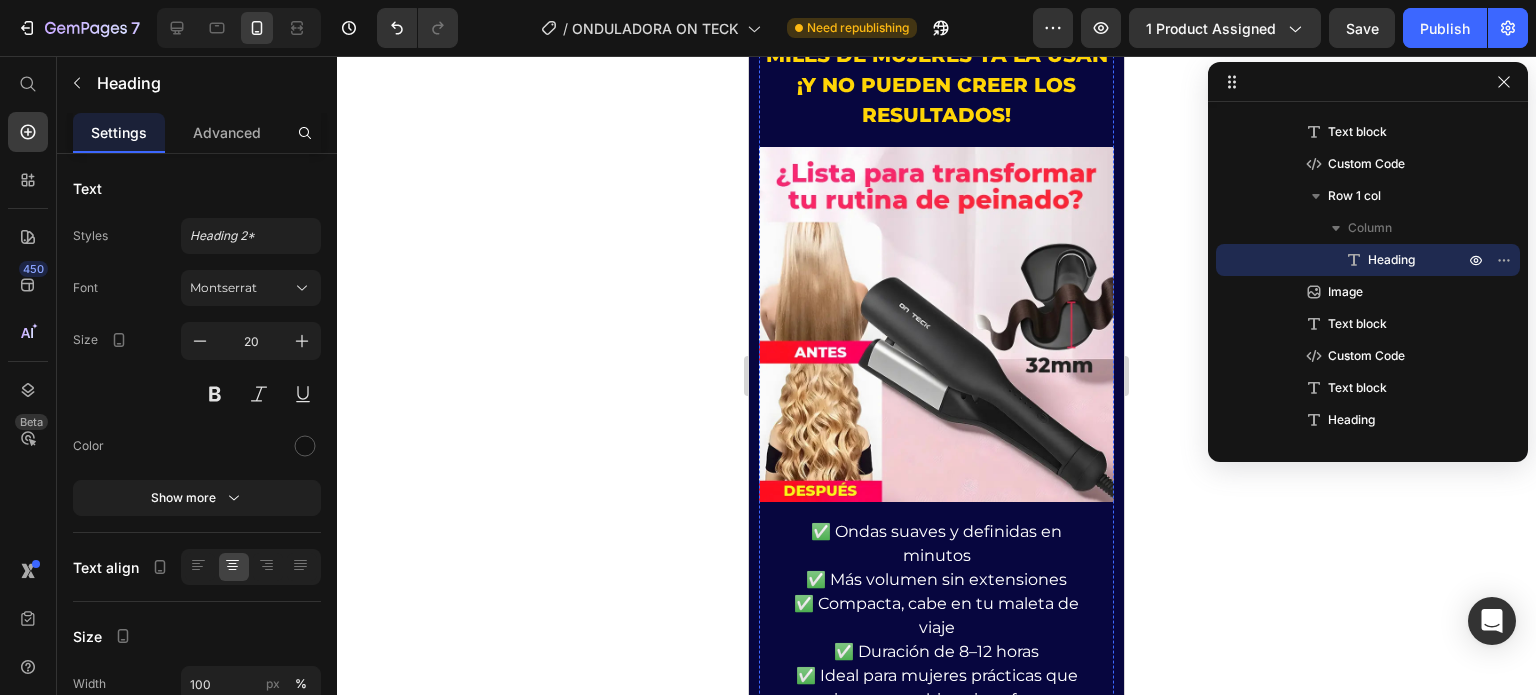 click at bounding box center (936, -727) 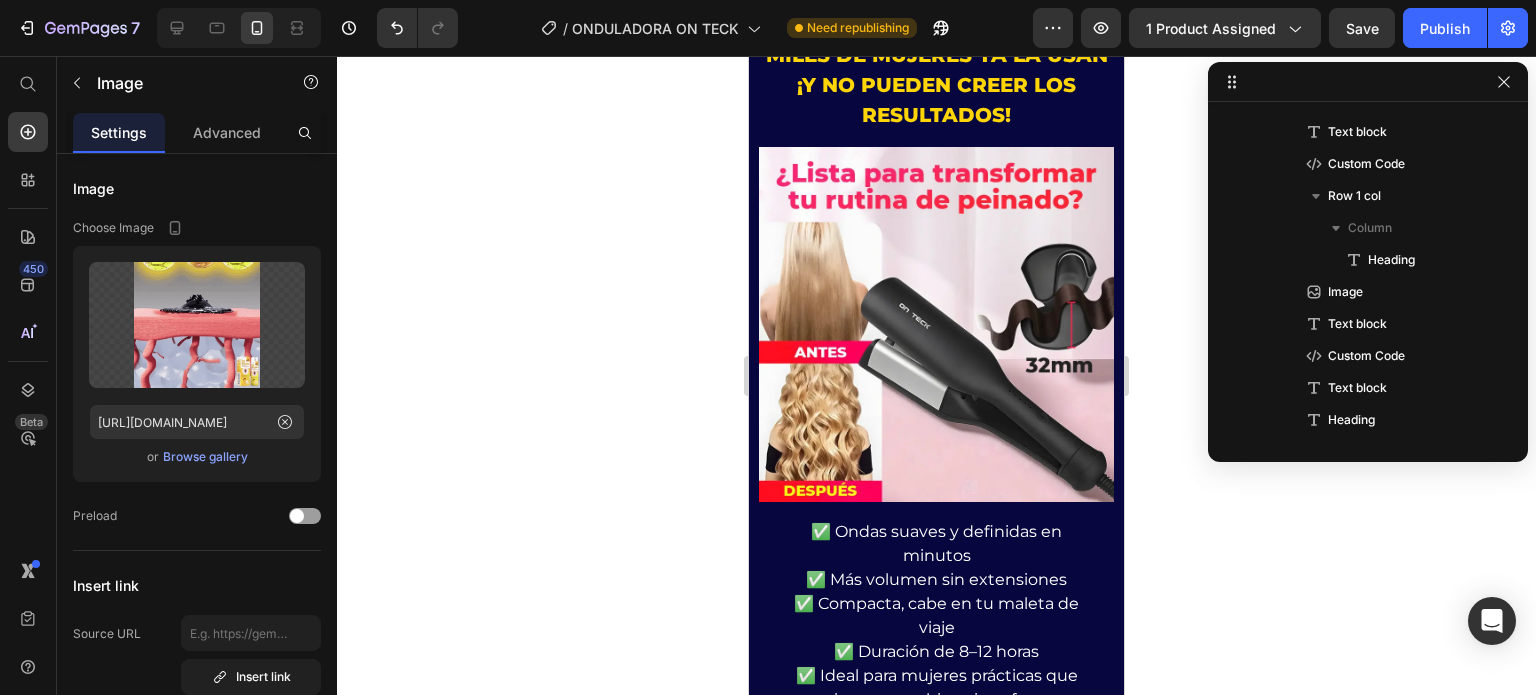 scroll, scrollTop: 1306, scrollLeft: 0, axis: vertical 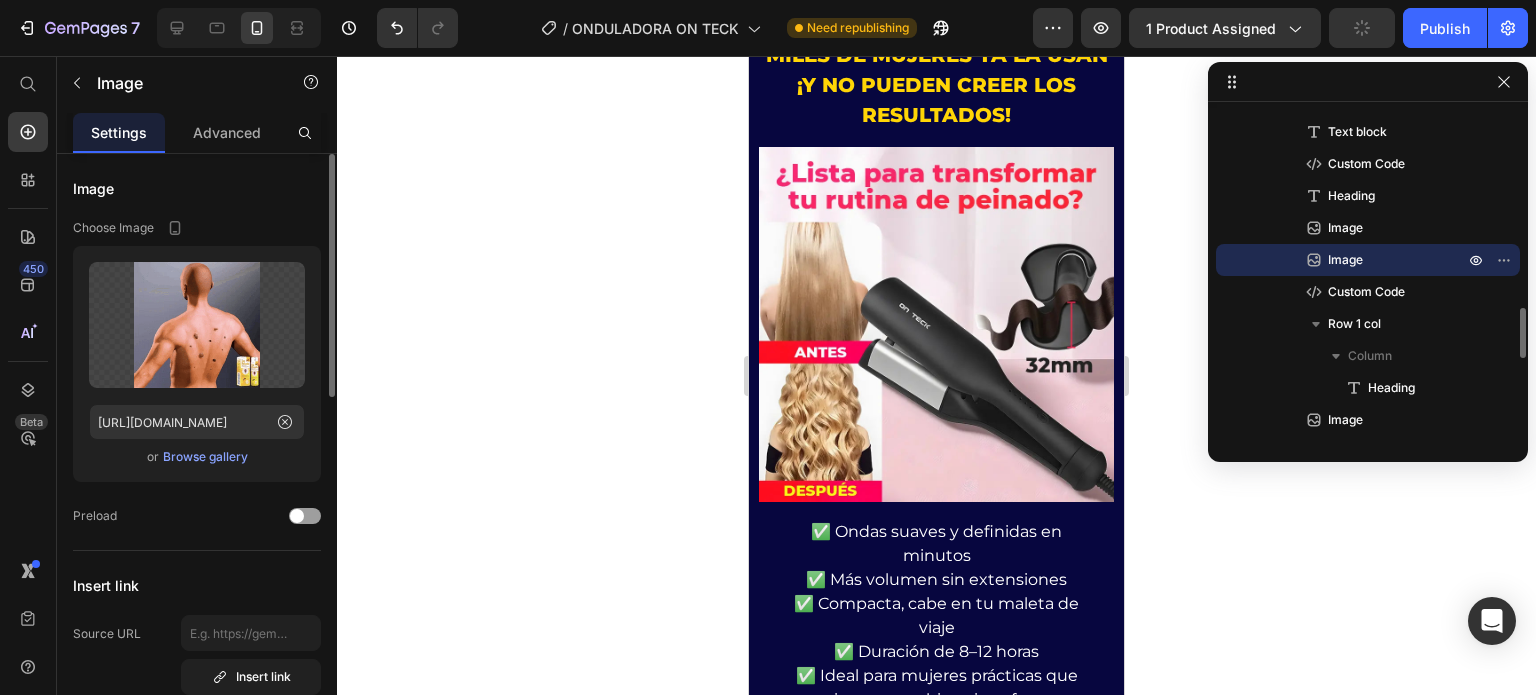 click on "Browse gallery" at bounding box center [205, 457] 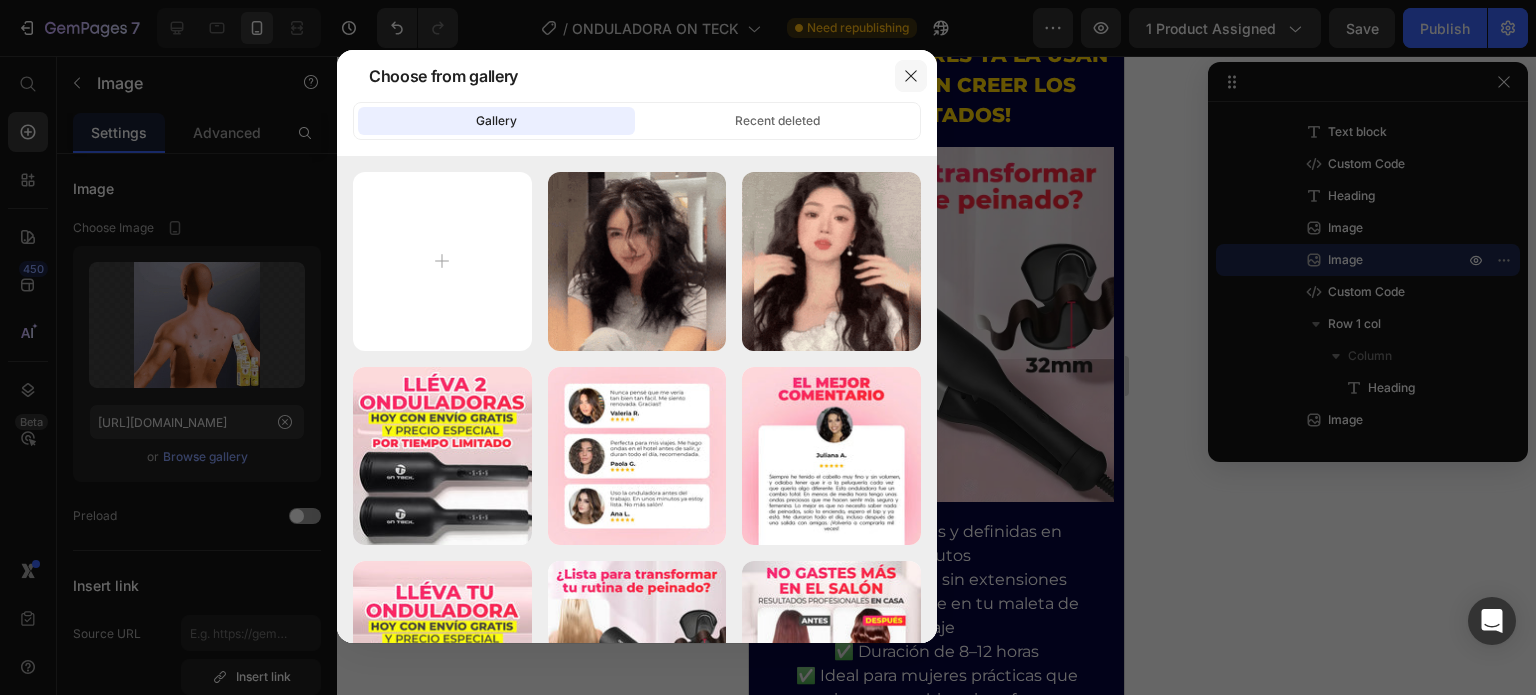 click at bounding box center [911, 76] 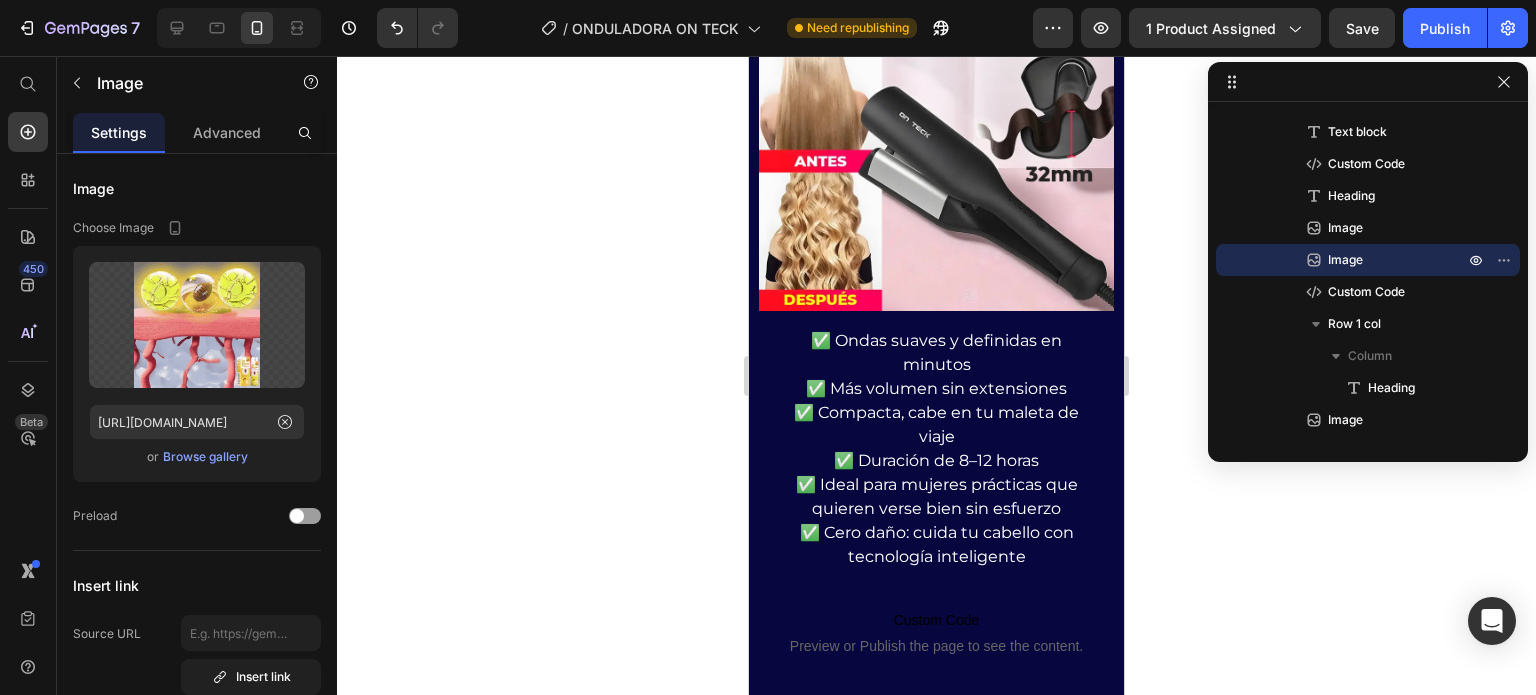 scroll, scrollTop: 2848, scrollLeft: 0, axis: vertical 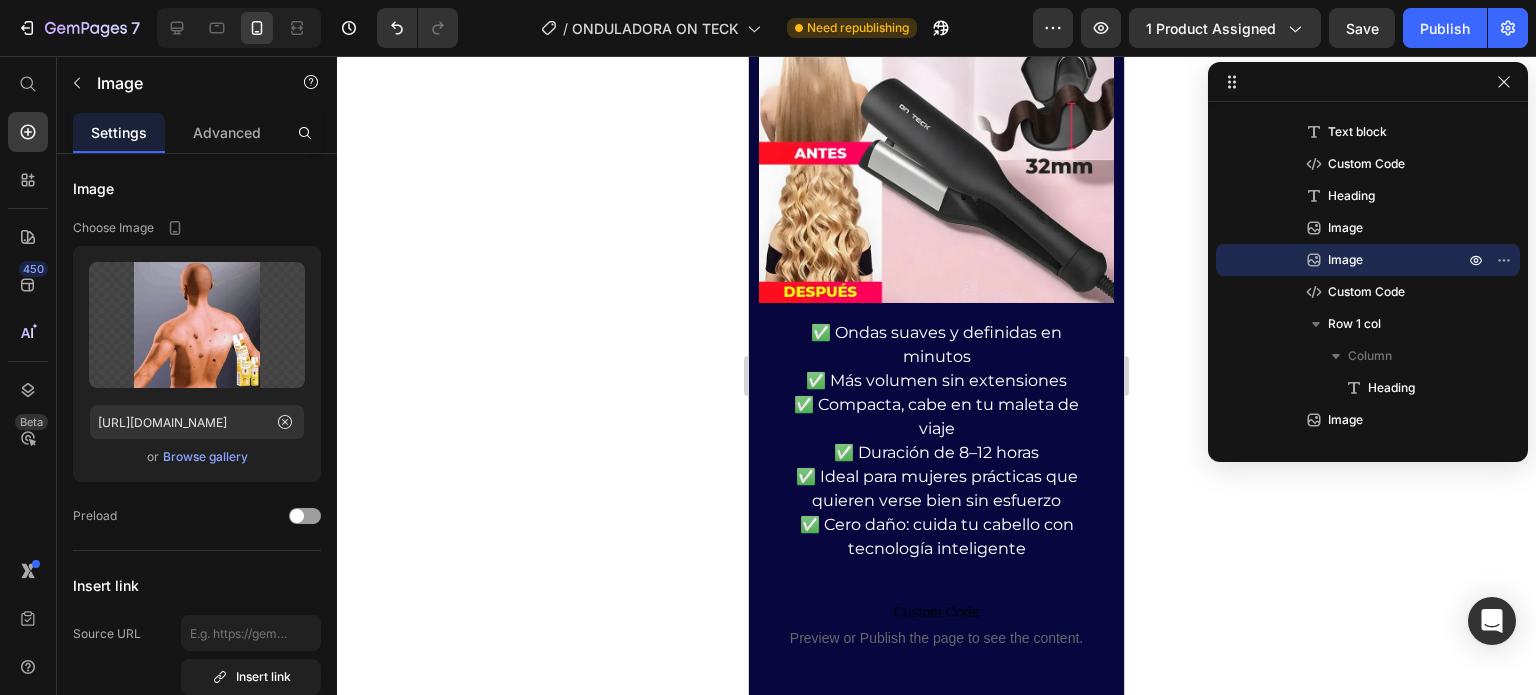 click at bounding box center (936, -926) 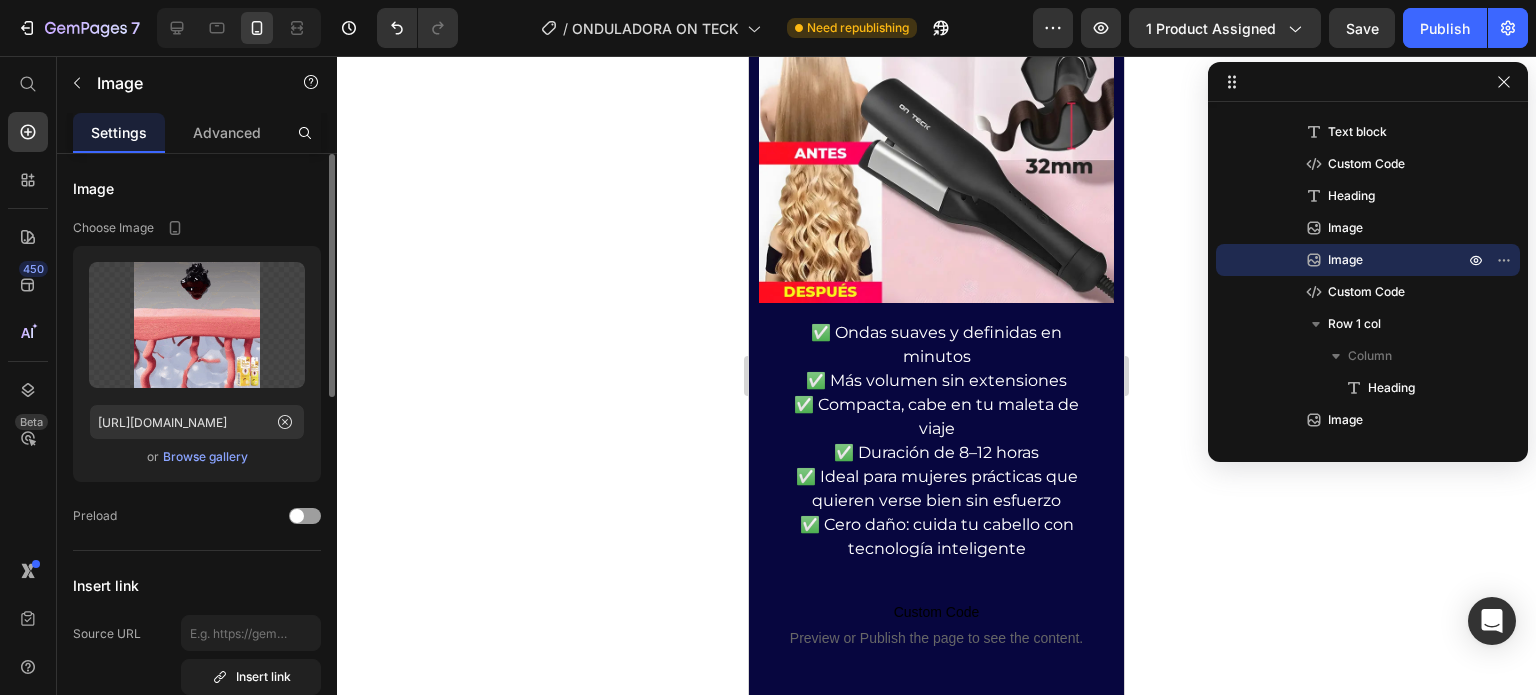click on "Browse gallery" at bounding box center (205, 457) 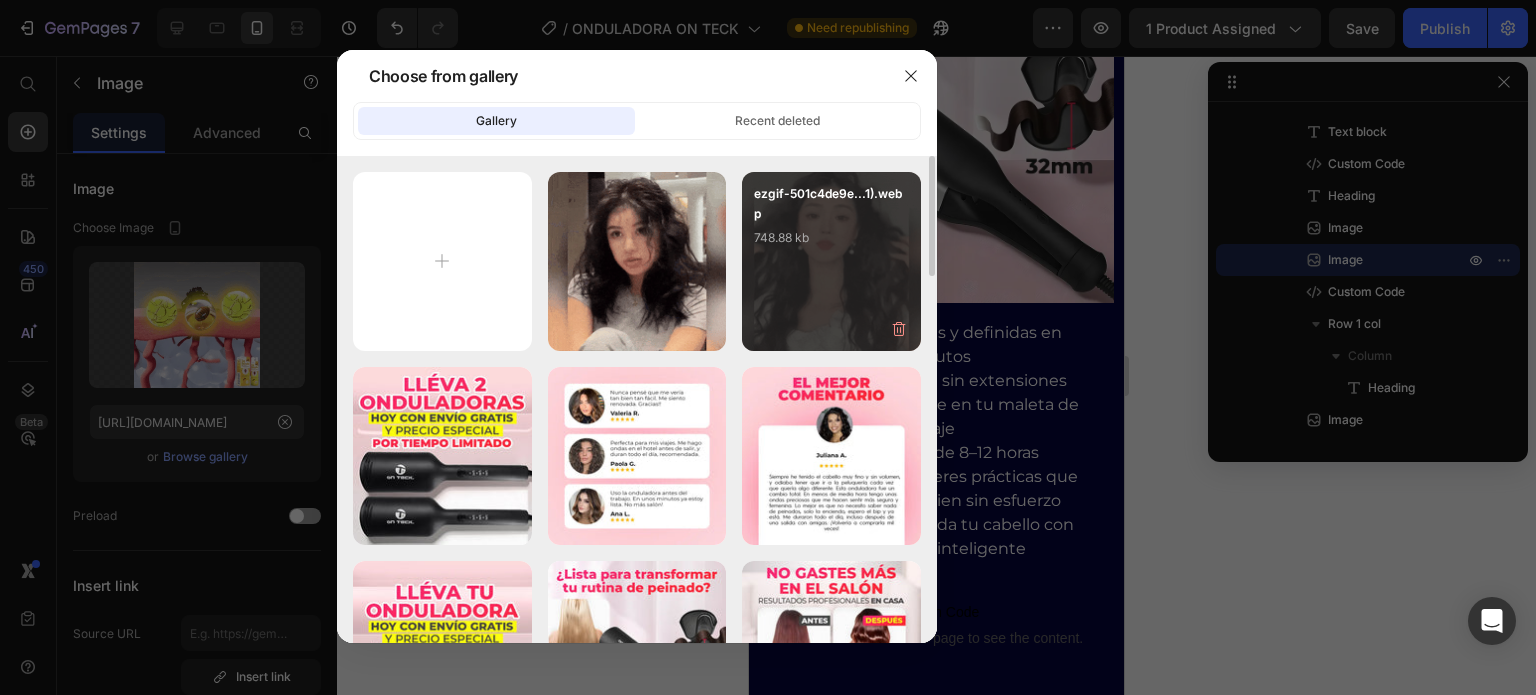 click on "ezgif-501c4de9e...1).webp 748.88 kb" at bounding box center (831, 261) 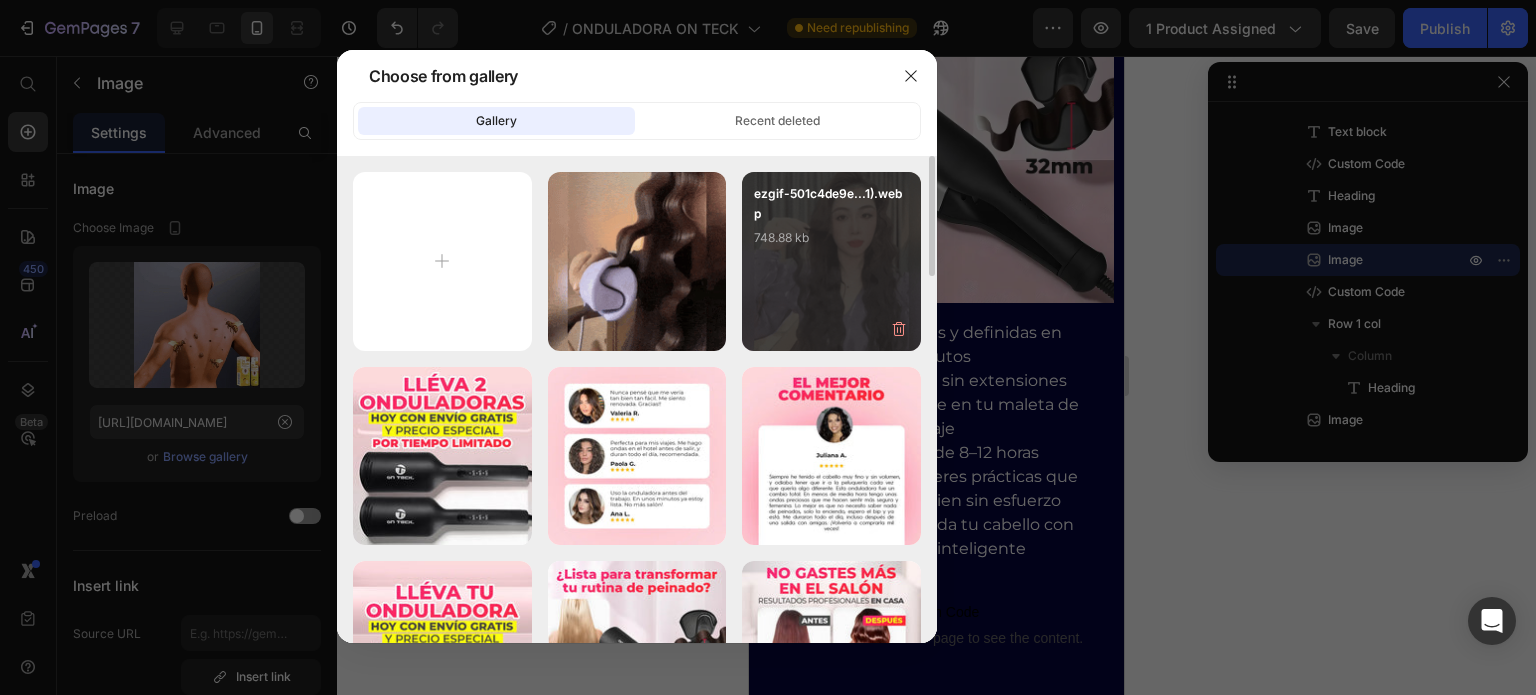 type on "[URL][DOMAIN_NAME]" 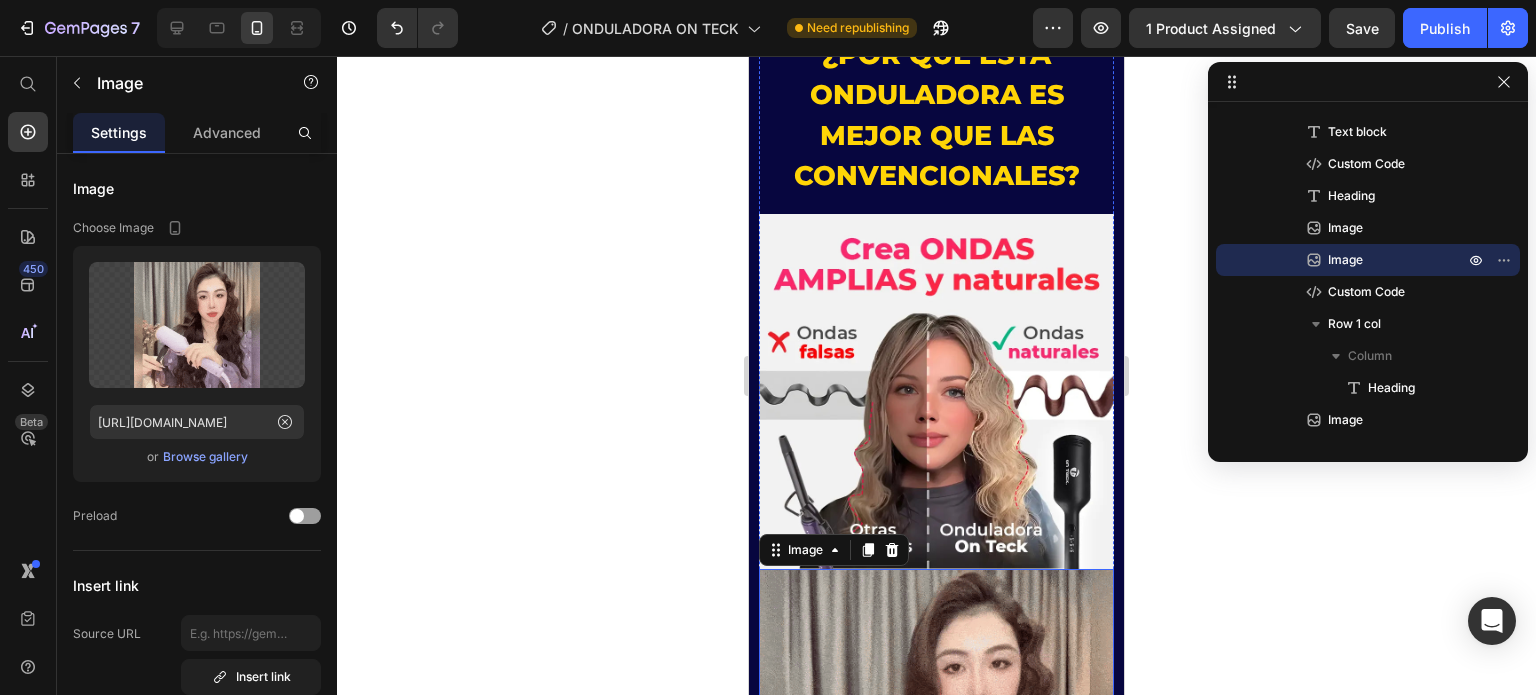 scroll, scrollTop: 1700, scrollLeft: 0, axis: vertical 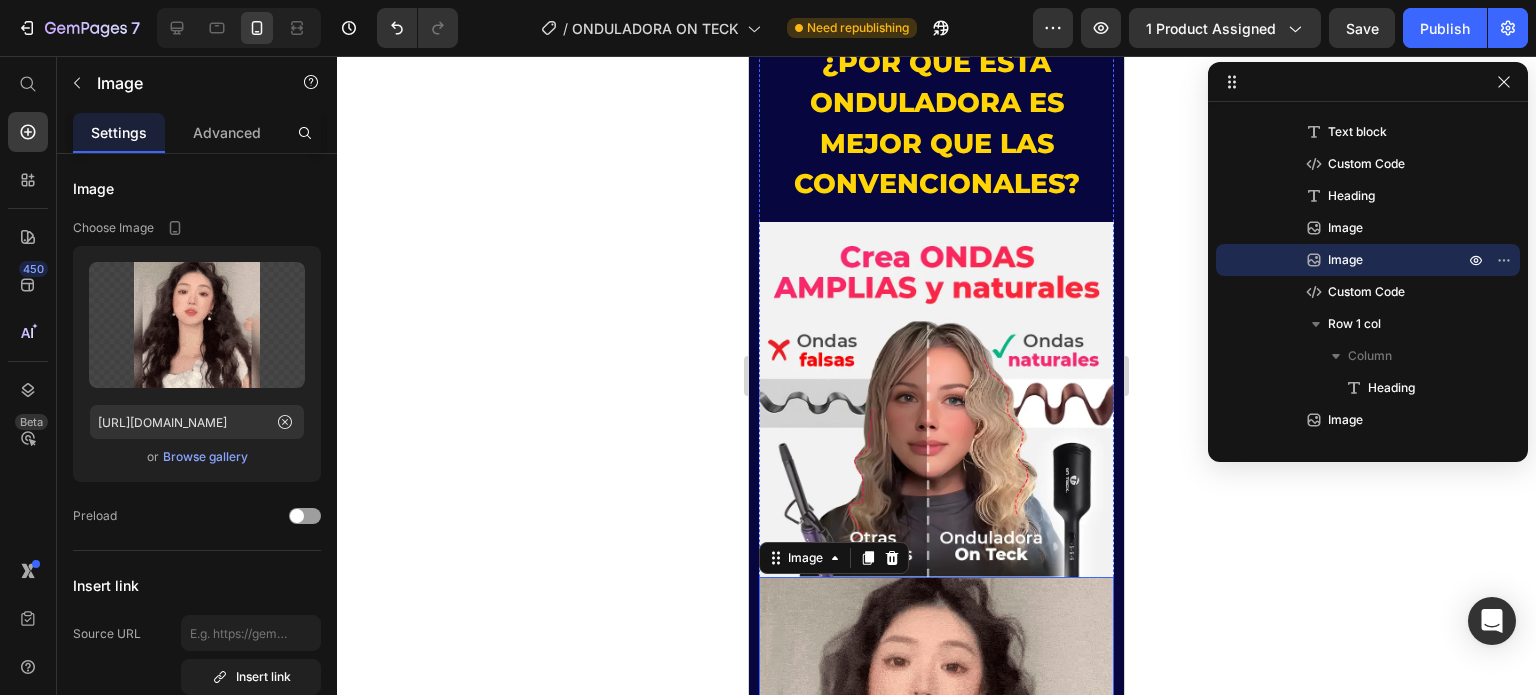click on "⏱️ Ondas en minutos, estilo todo el día" at bounding box center (936, -254) 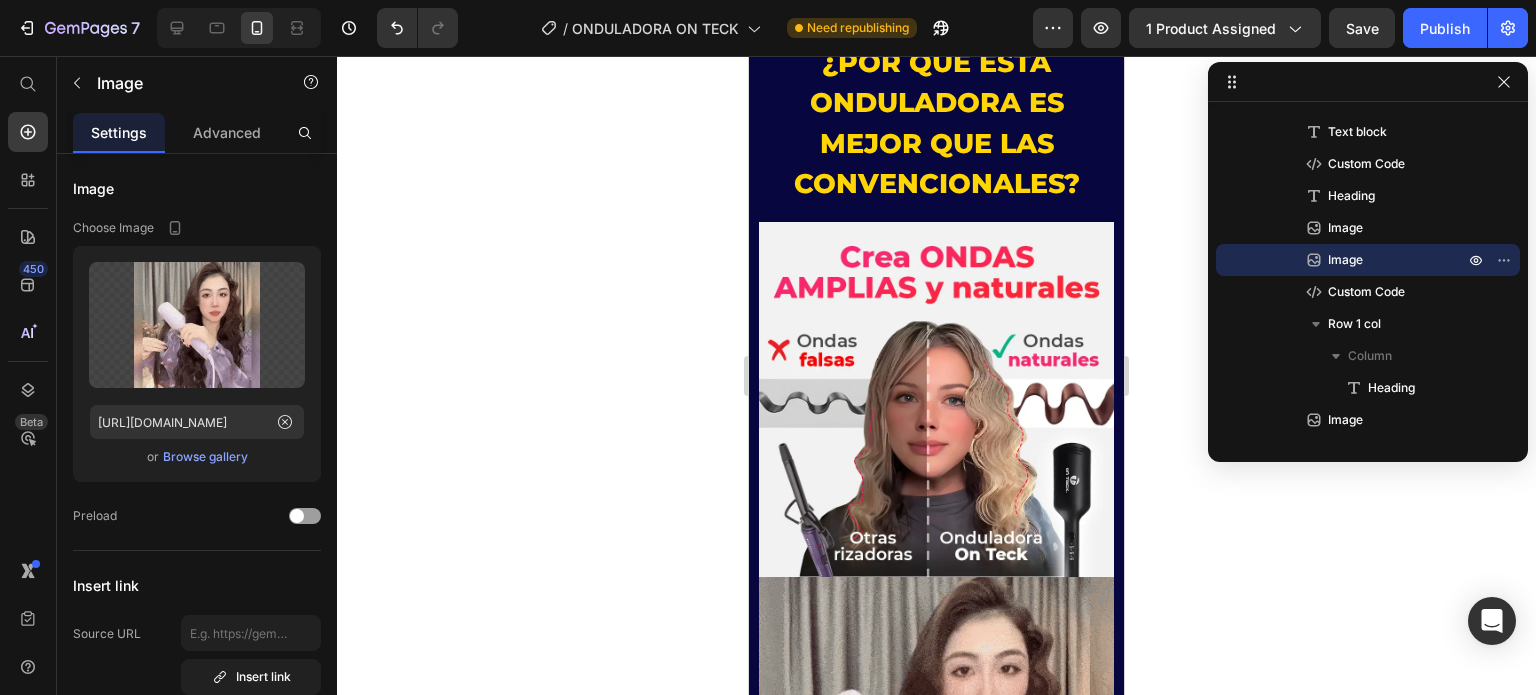 scroll, scrollTop: 1146, scrollLeft: 0, axis: vertical 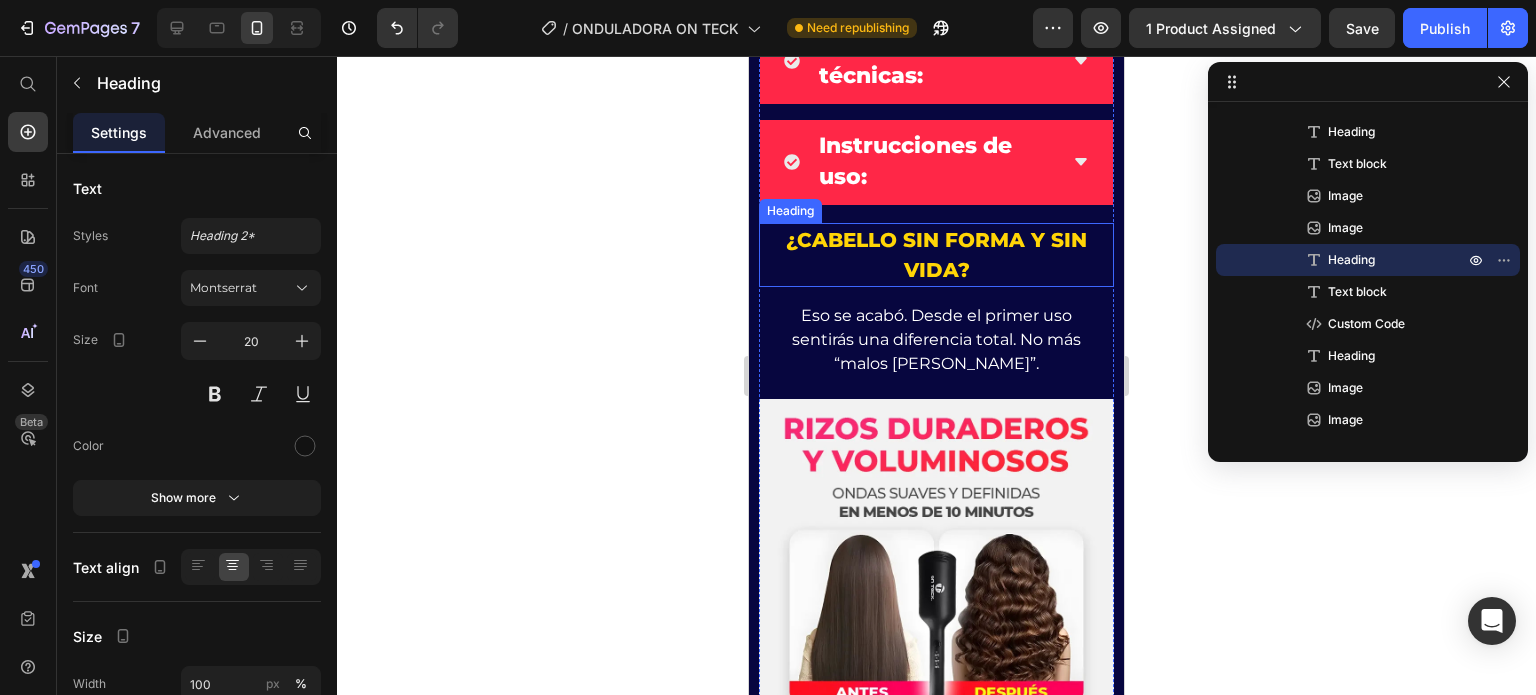 click on "¿Cabello sin forma y sin vida?" at bounding box center [936, 255] 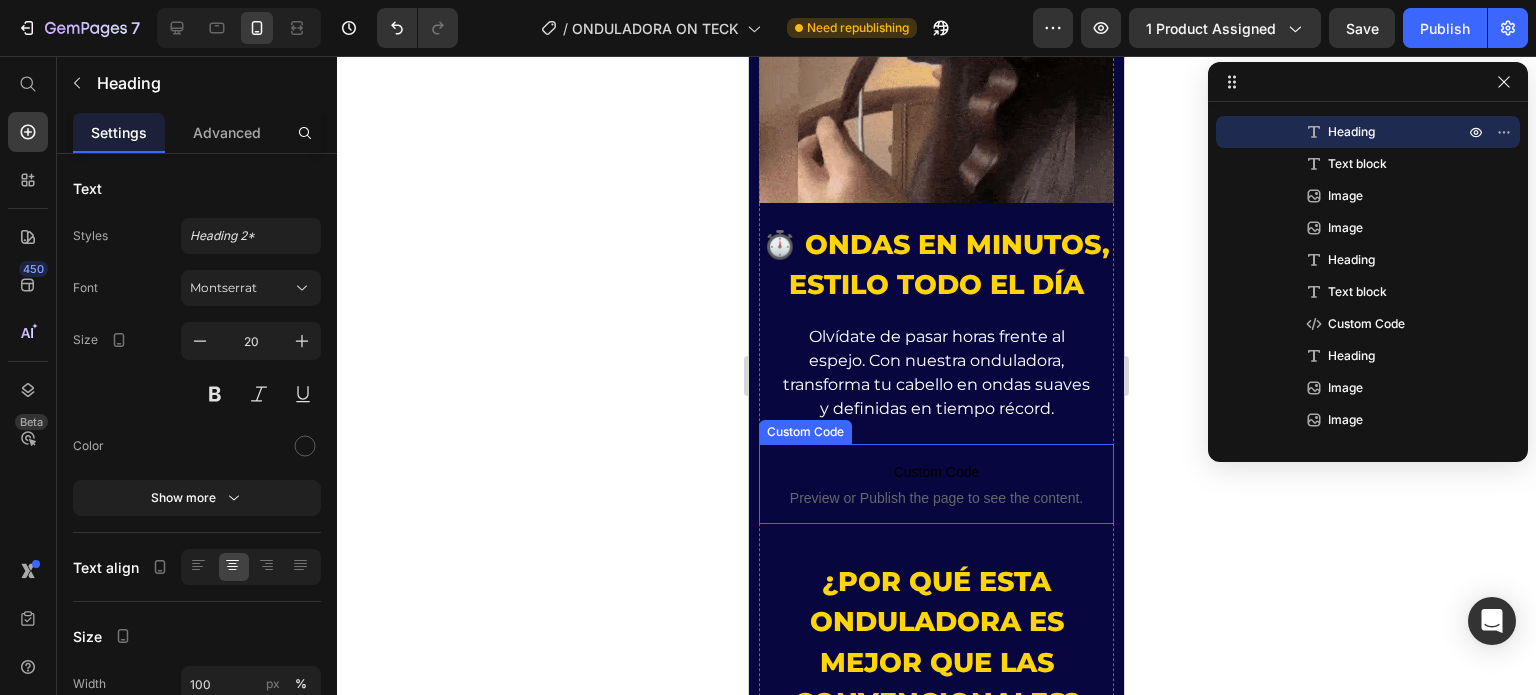 scroll, scrollTop: 1900, scrollLeft: 0, axis: vertical 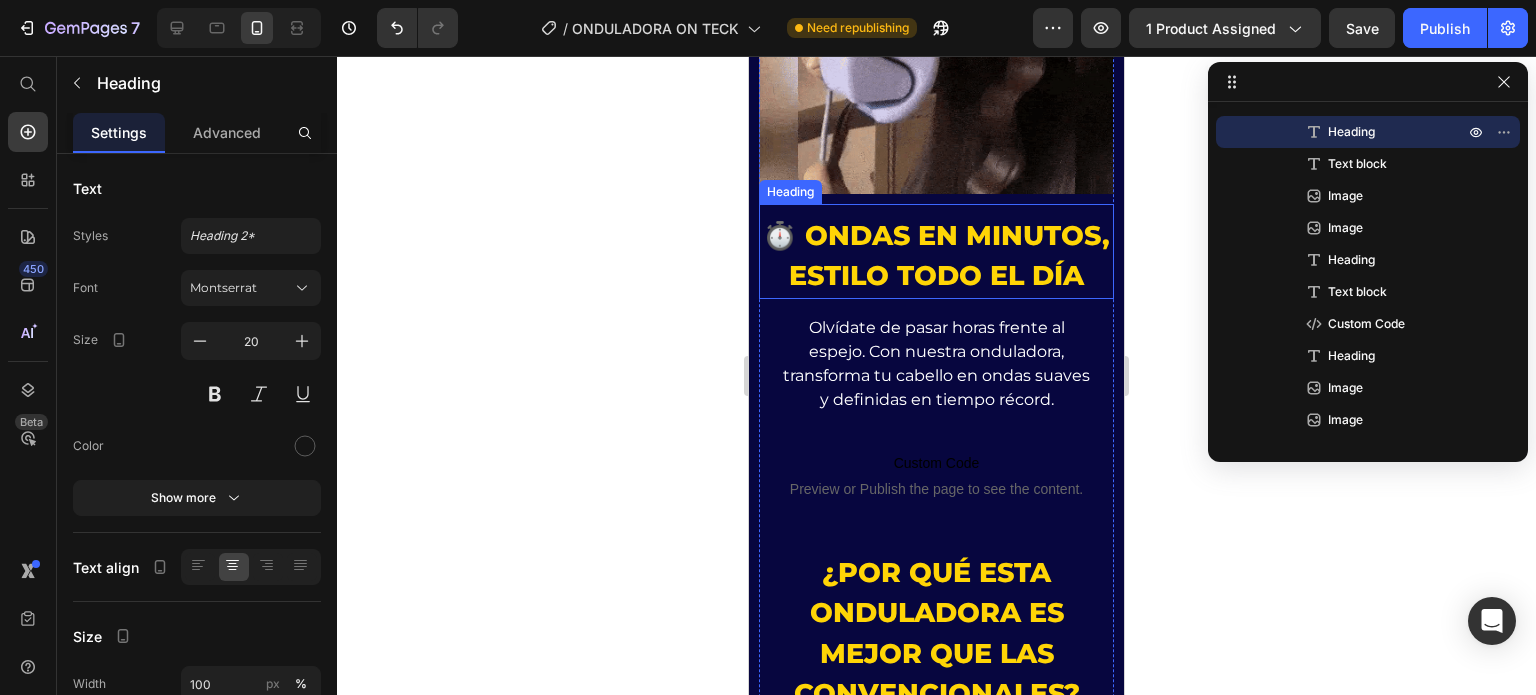 click on "⏱️ Ondas en minutos, estilo todo el día" at bounding box center [936, 256] 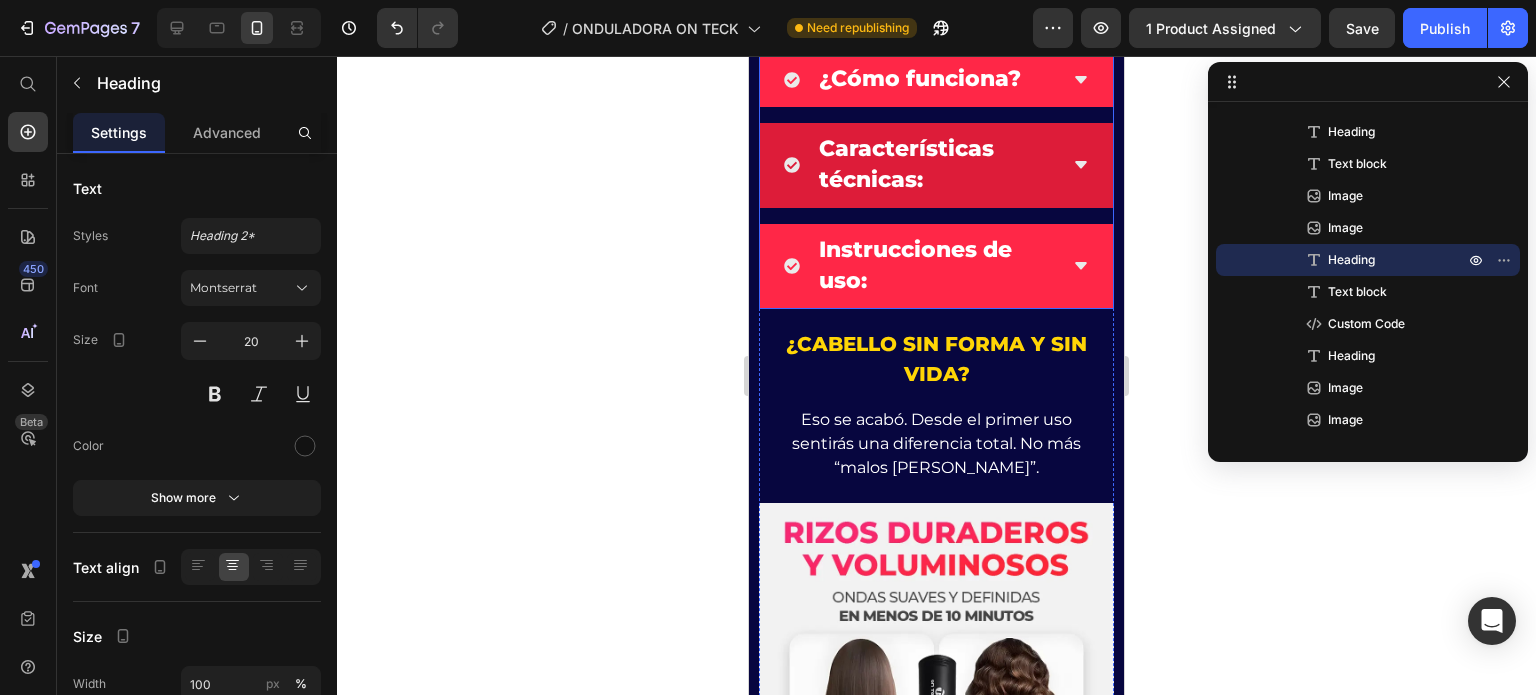 scroll, scrollTop: 900, scrollLeft: 0, axis: vertical 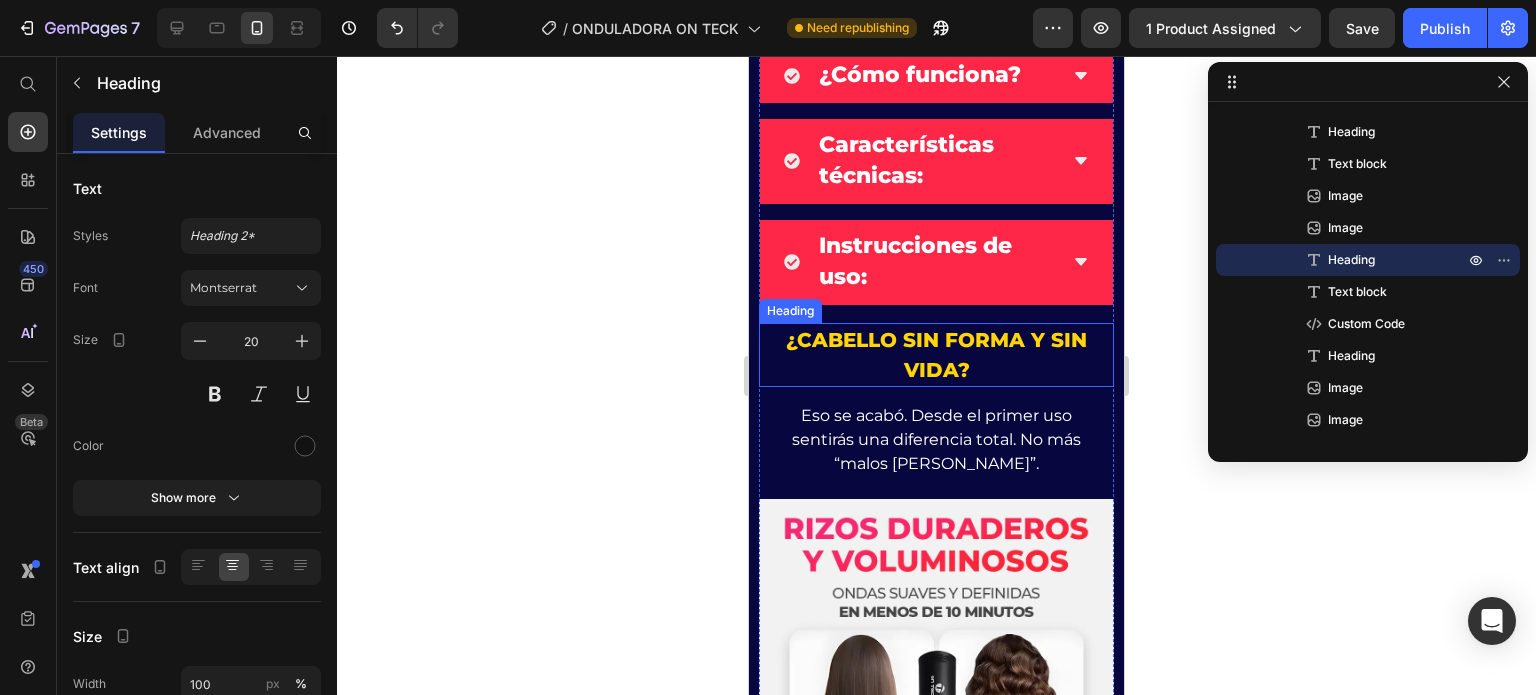 click on "¿Cabello sin forma y sin vida?" at bounding box center (936, 355) 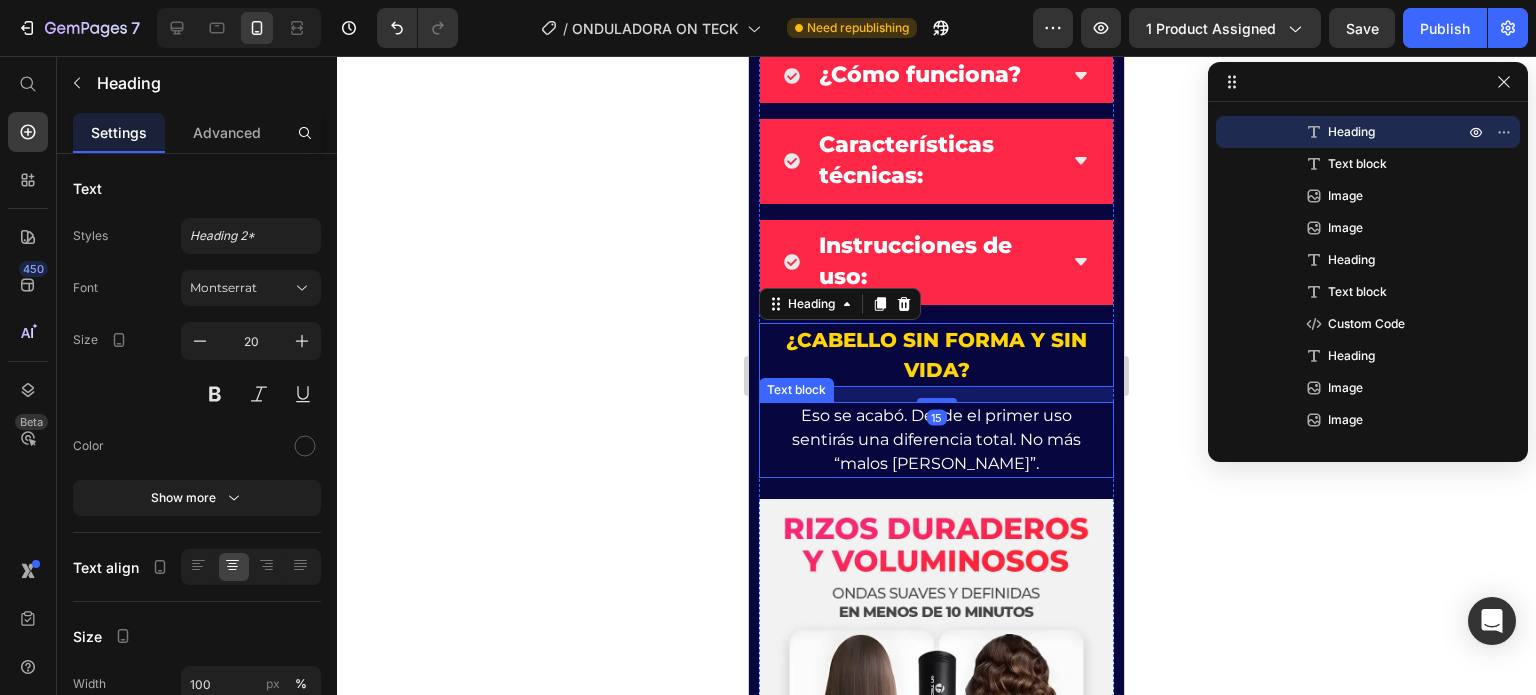 click on "Eso se acabó. Desde el primer uso sentirás una diferencia total. No más “malos [PERSON_NAME]”." at bounding box center [936, 440] 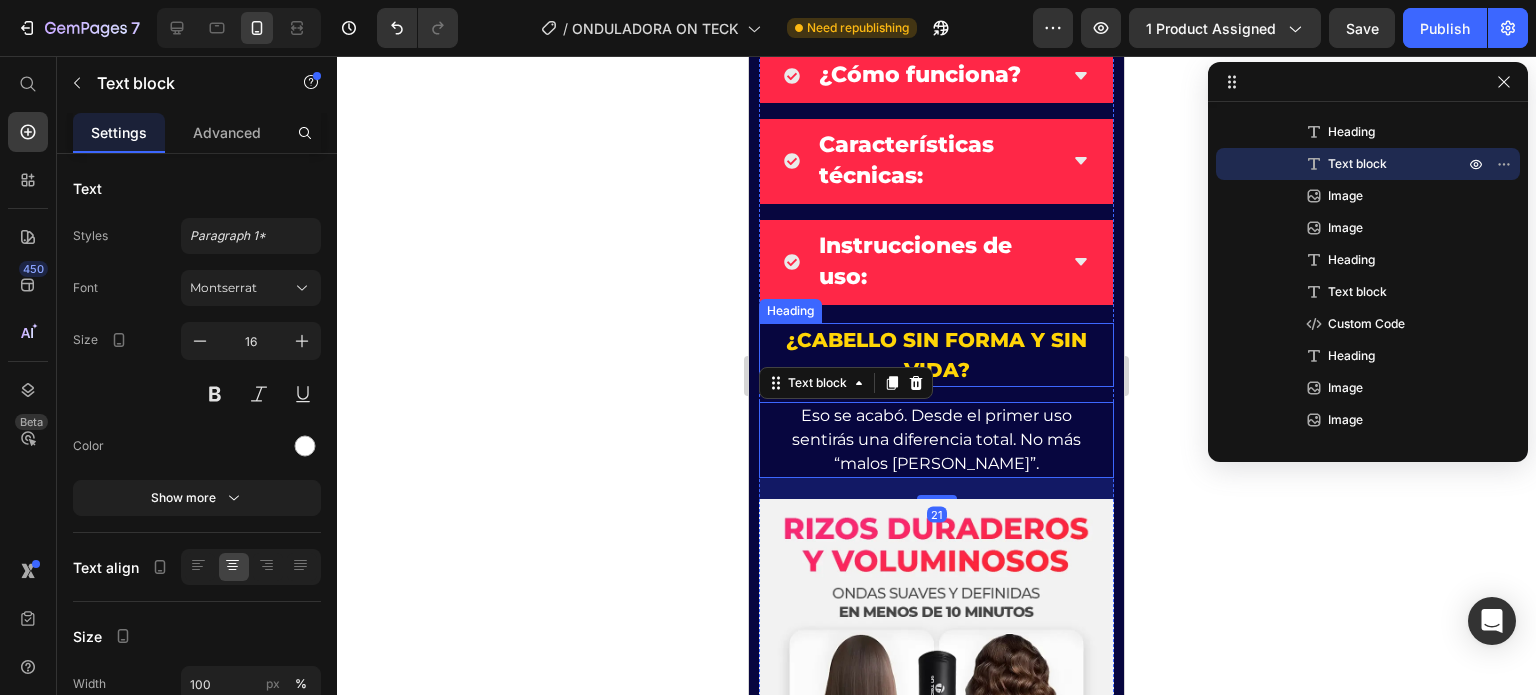 click on "¿Cabello sin forma y sin vida?" at bounding box center (936, 355) 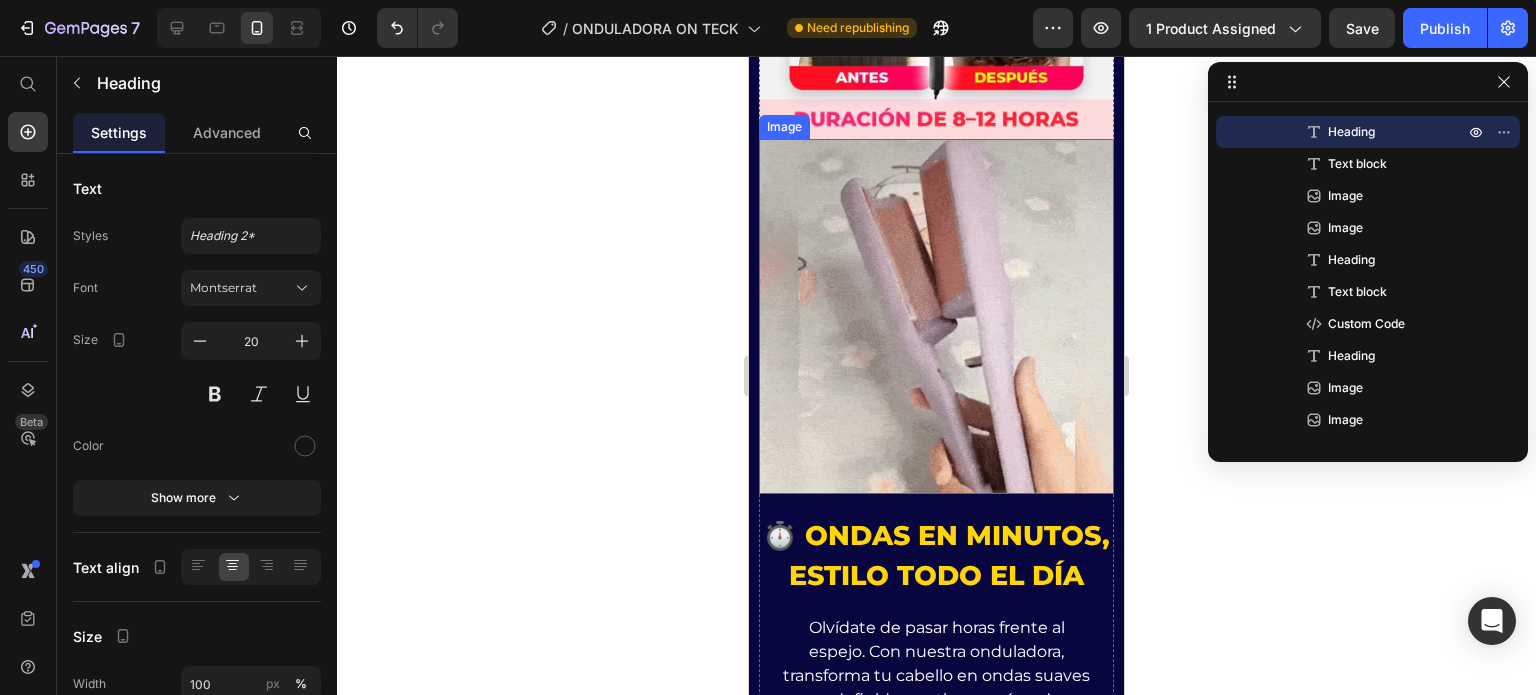 scroll, scrollTop: 1900, scrollLeft: 0, axis: vertical 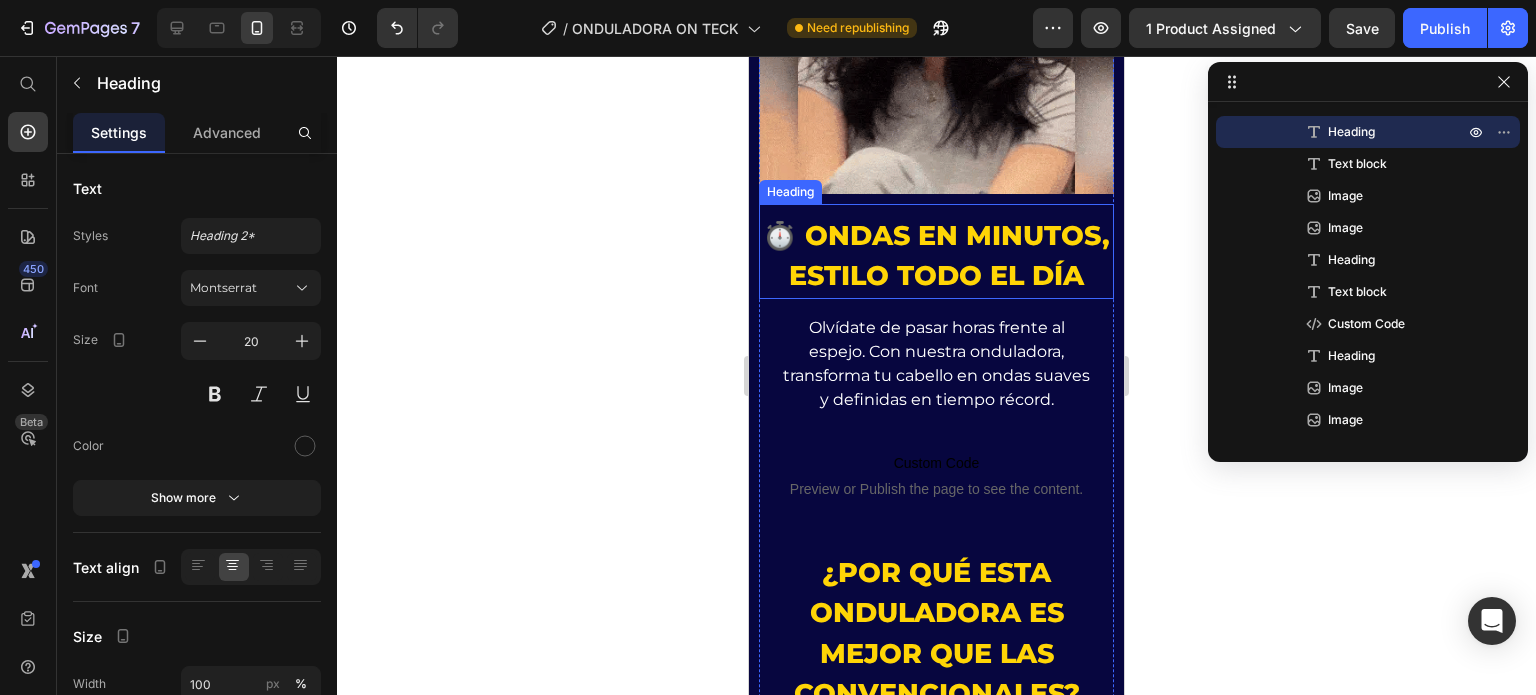 click on "⏱️ Ondas en minutos, estilo todo el día" at bounding box center (936, 256) 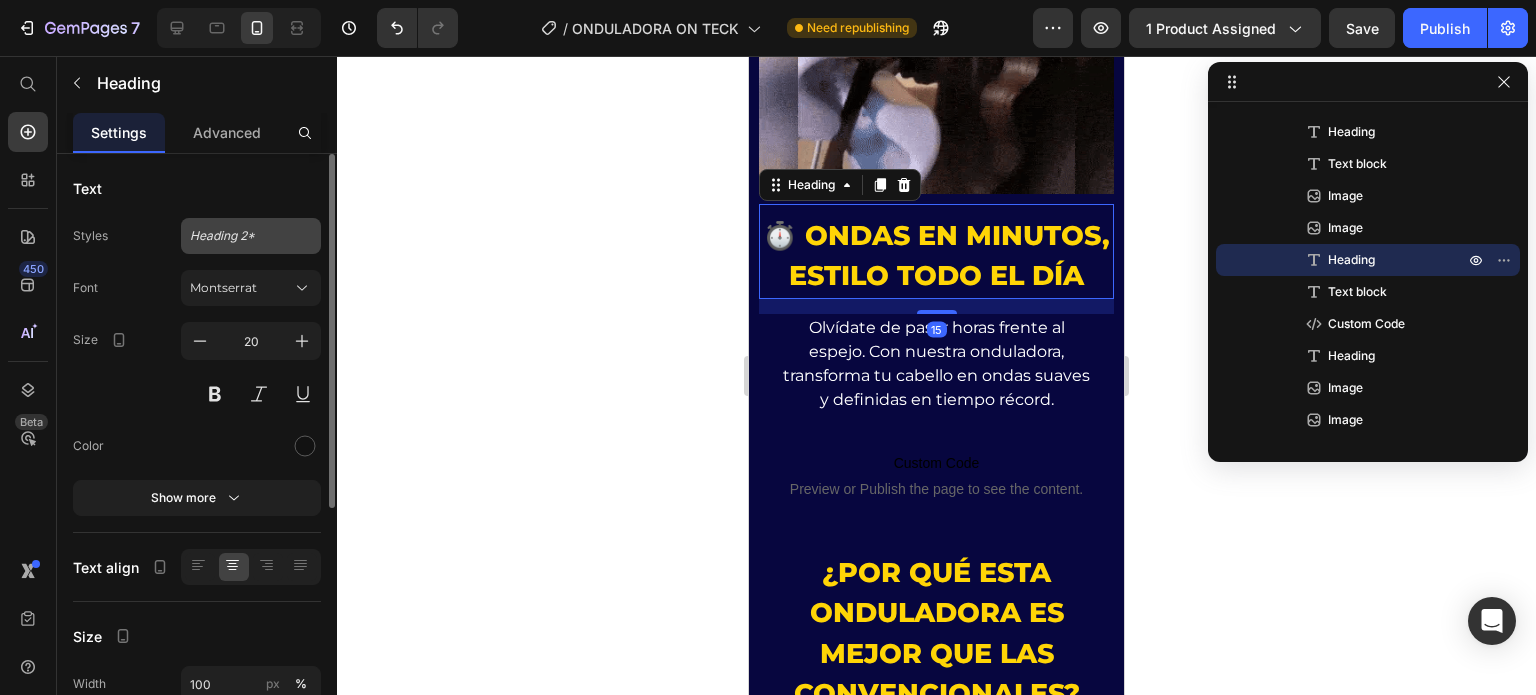 click on "Heading 2*" at bounding box center (251, 236) 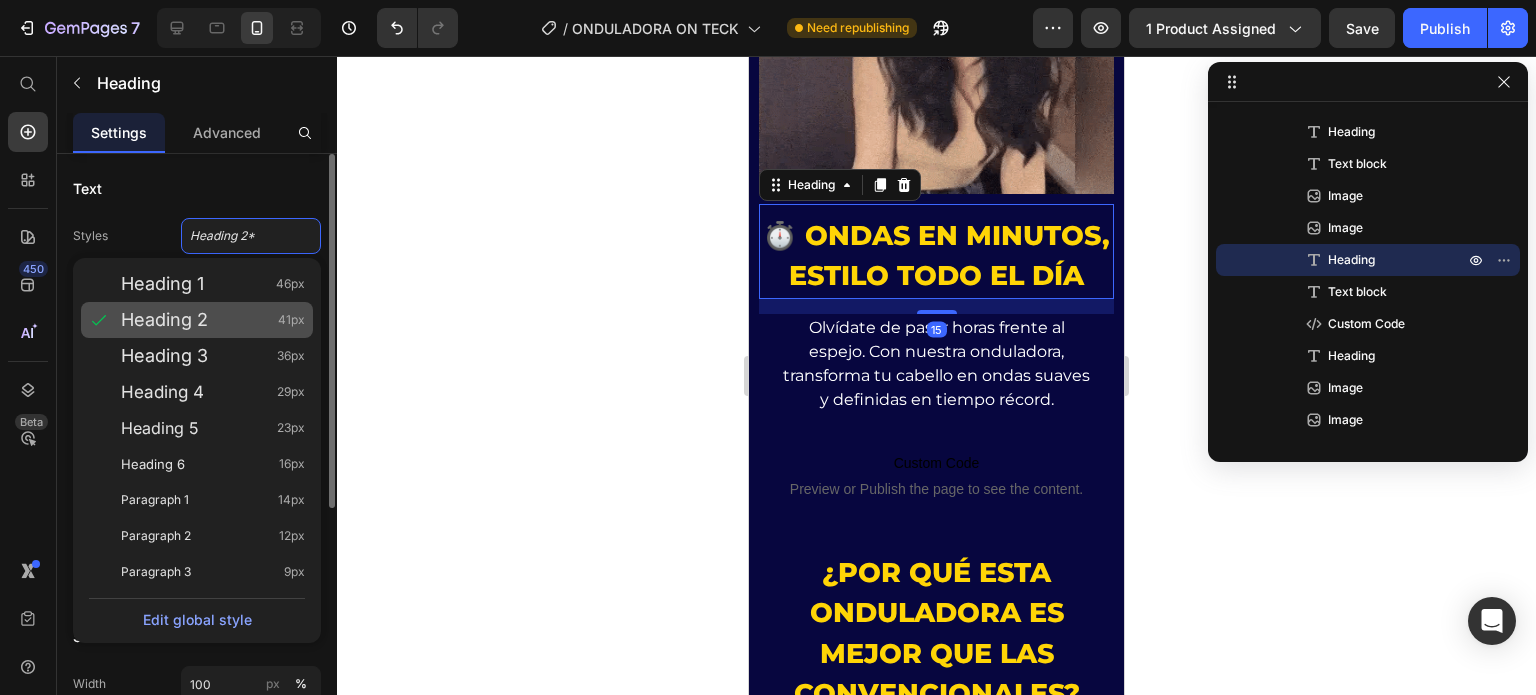 click on "Heading 2 41px" at bounding box center (213, 320) 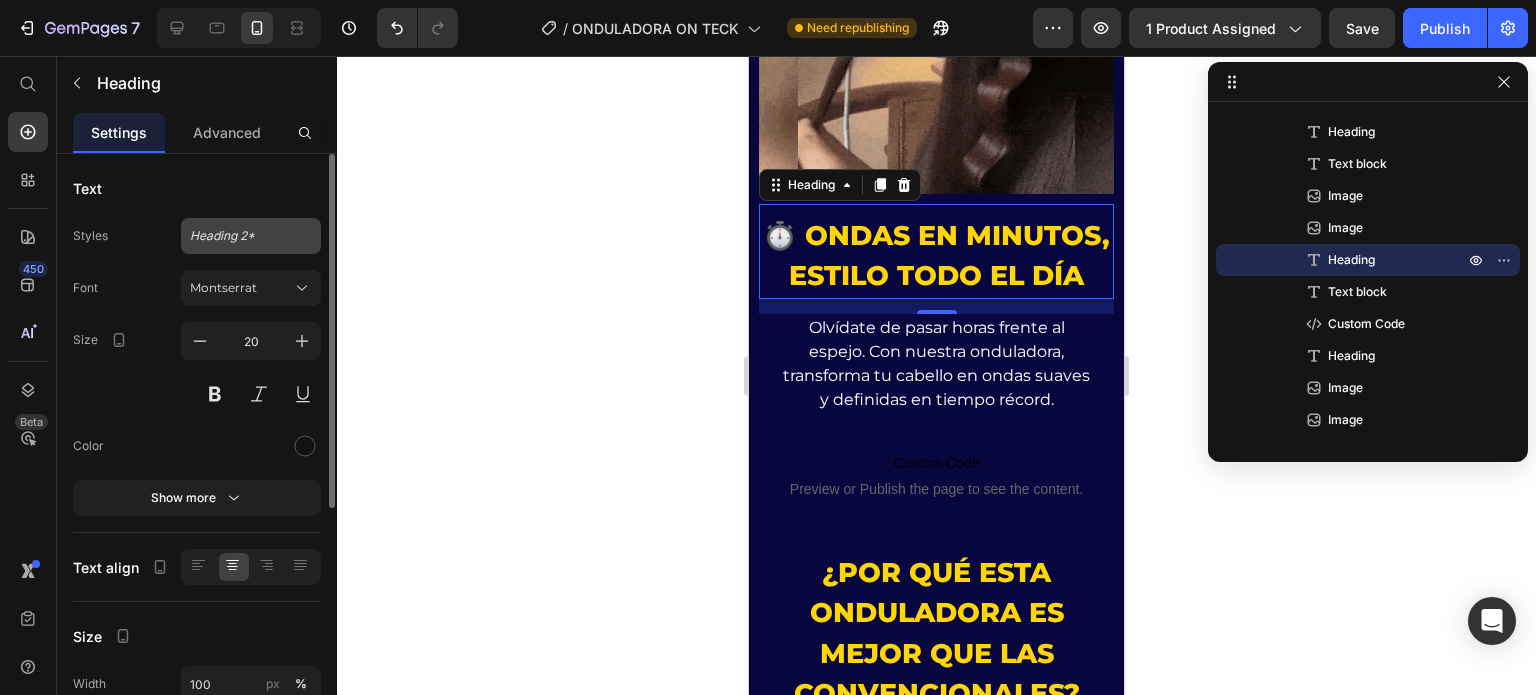 click on "Heading 2*" 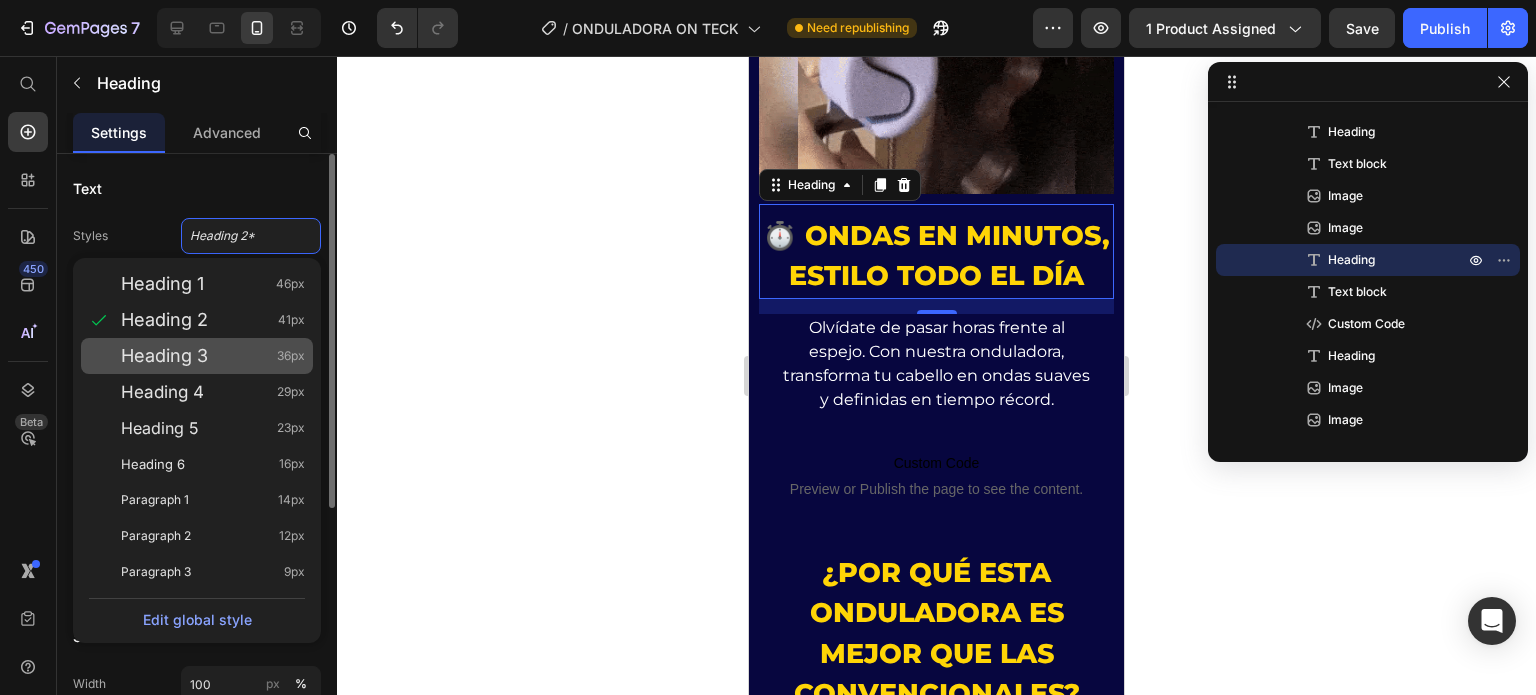 click on "Heading 3 36px" at bounding box center [213, 356] 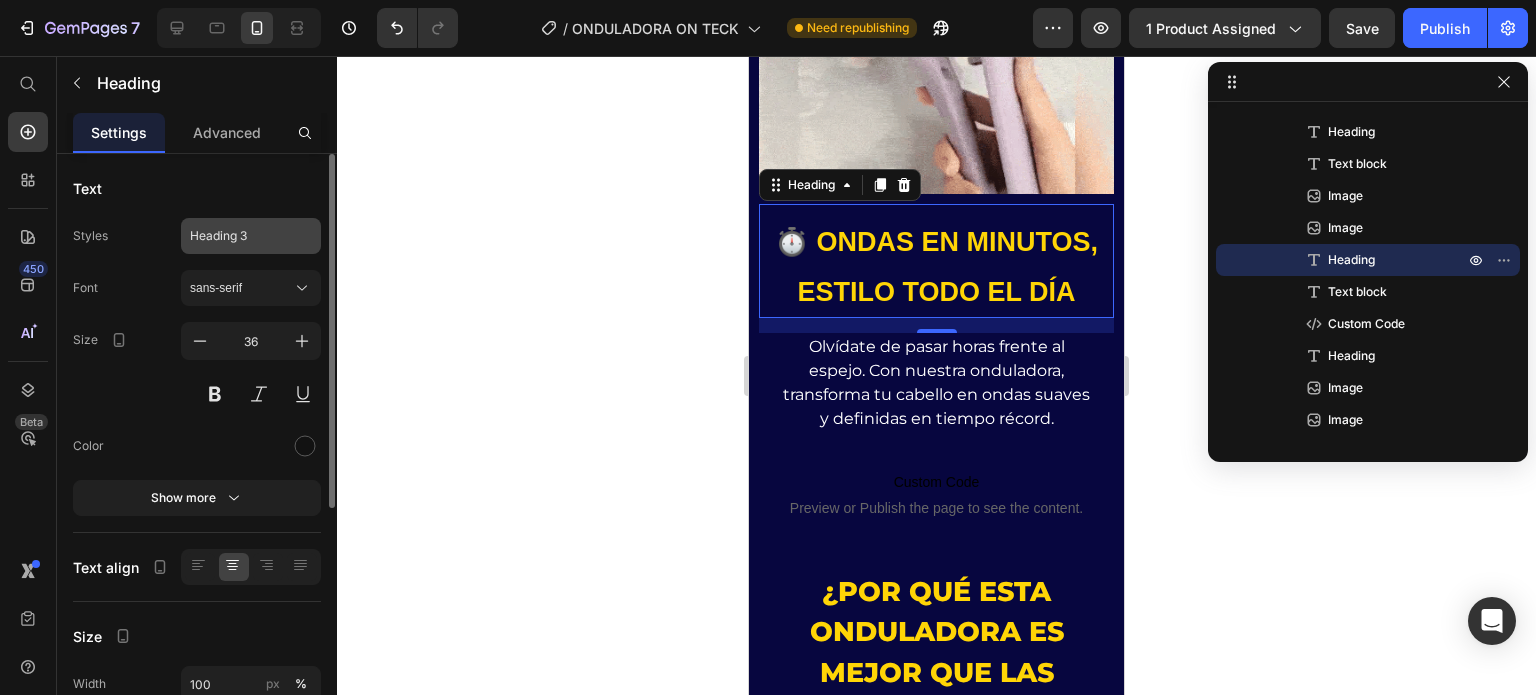click on "Heading 3" 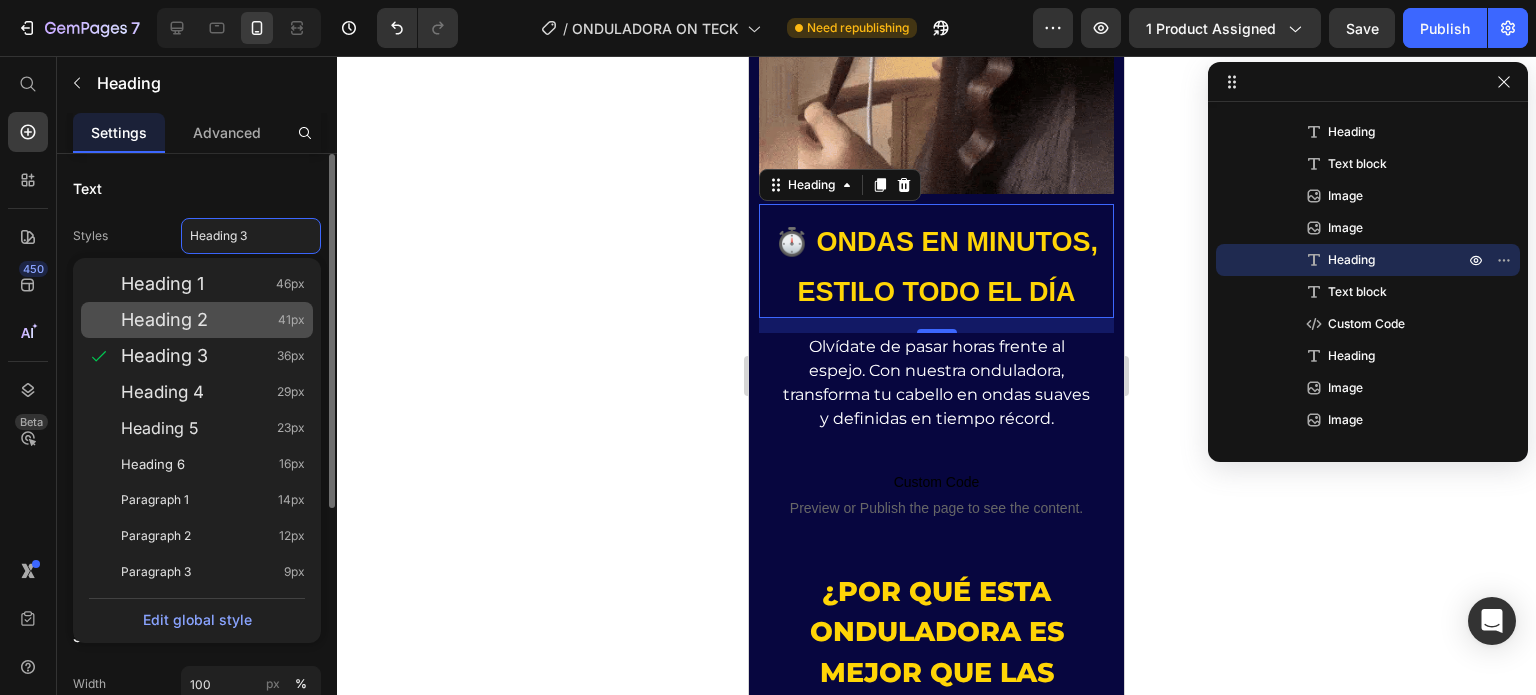 click on "Heading 2" at bounding box center (164, 320) 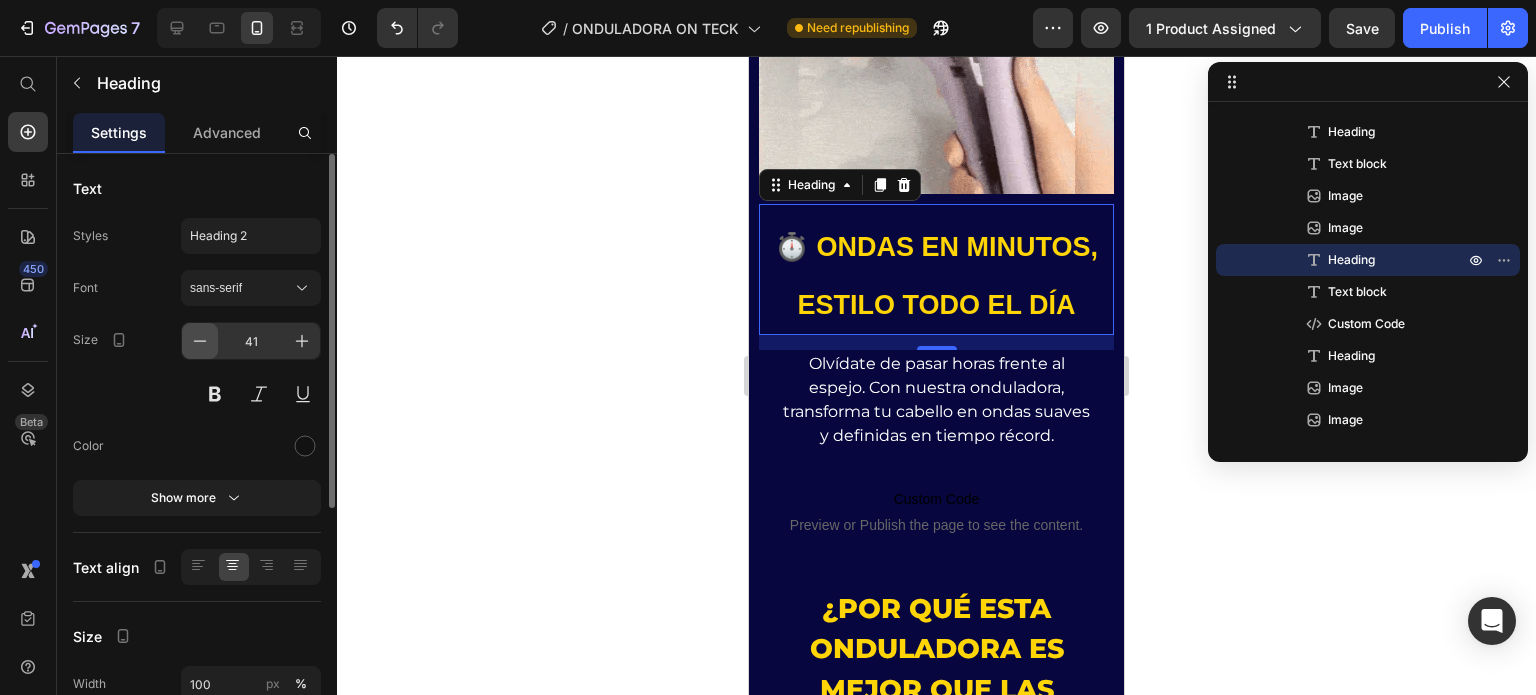 click 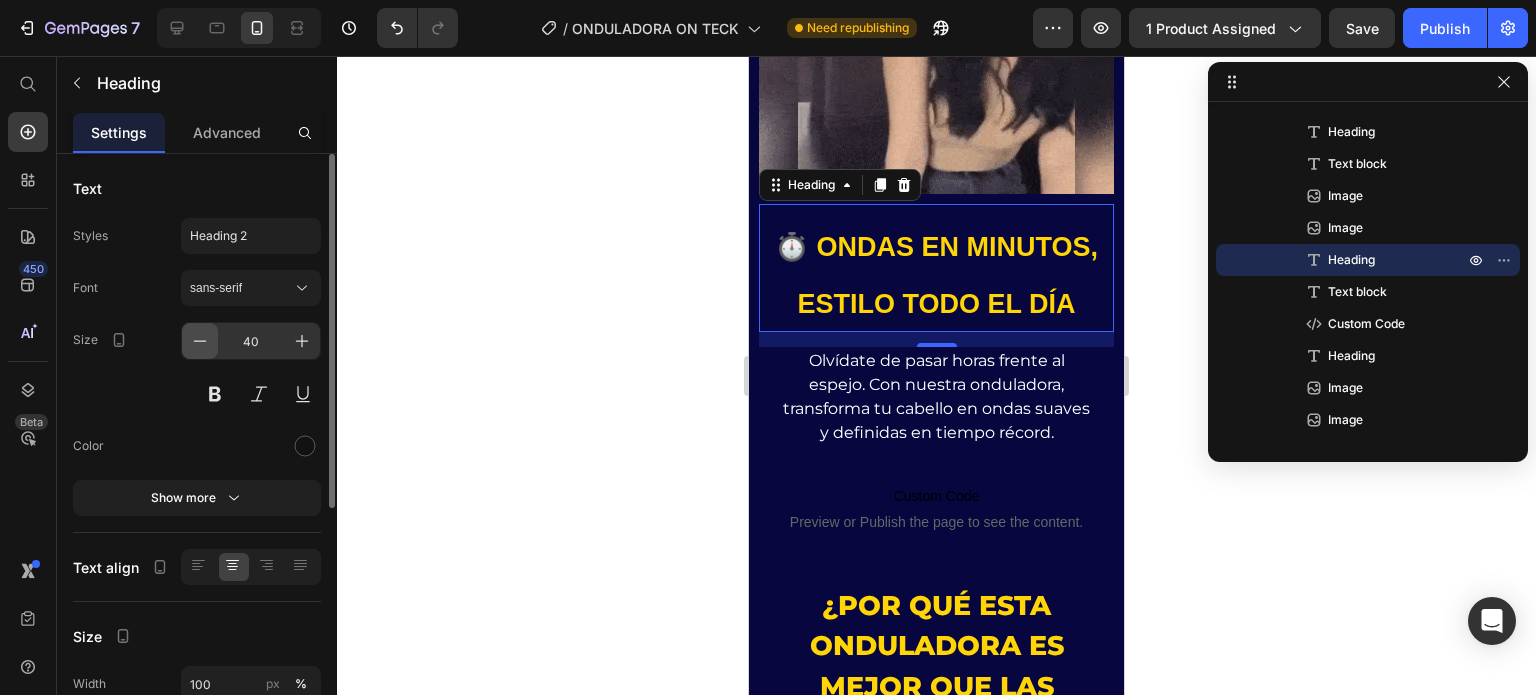 click 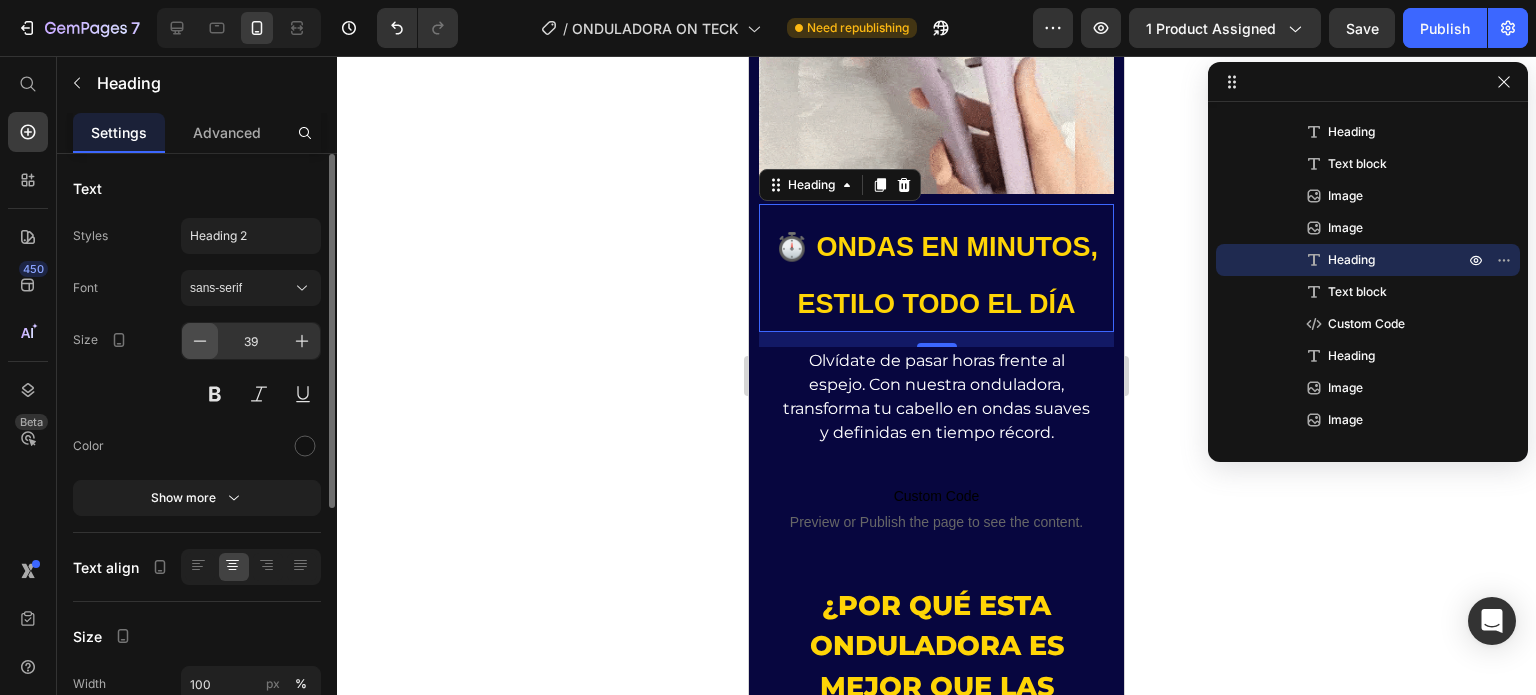 click 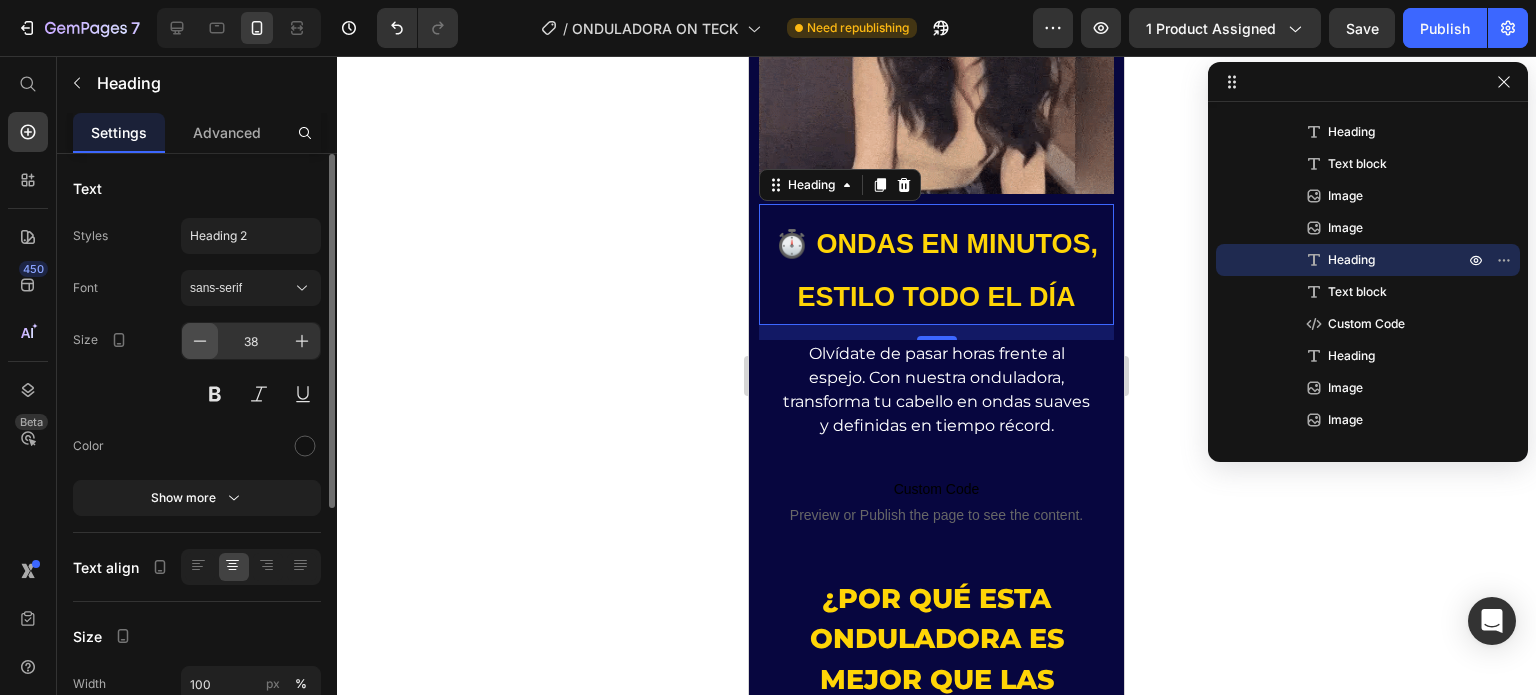 click 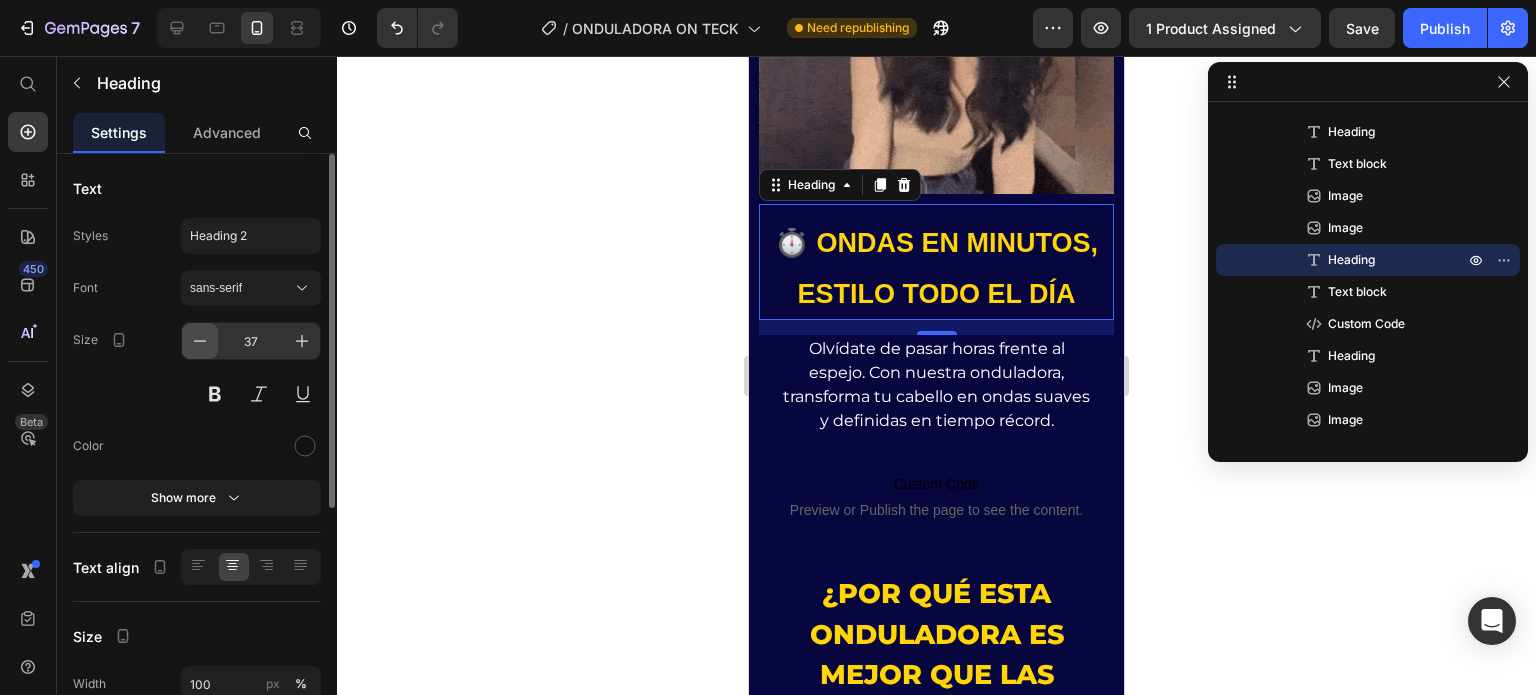 click 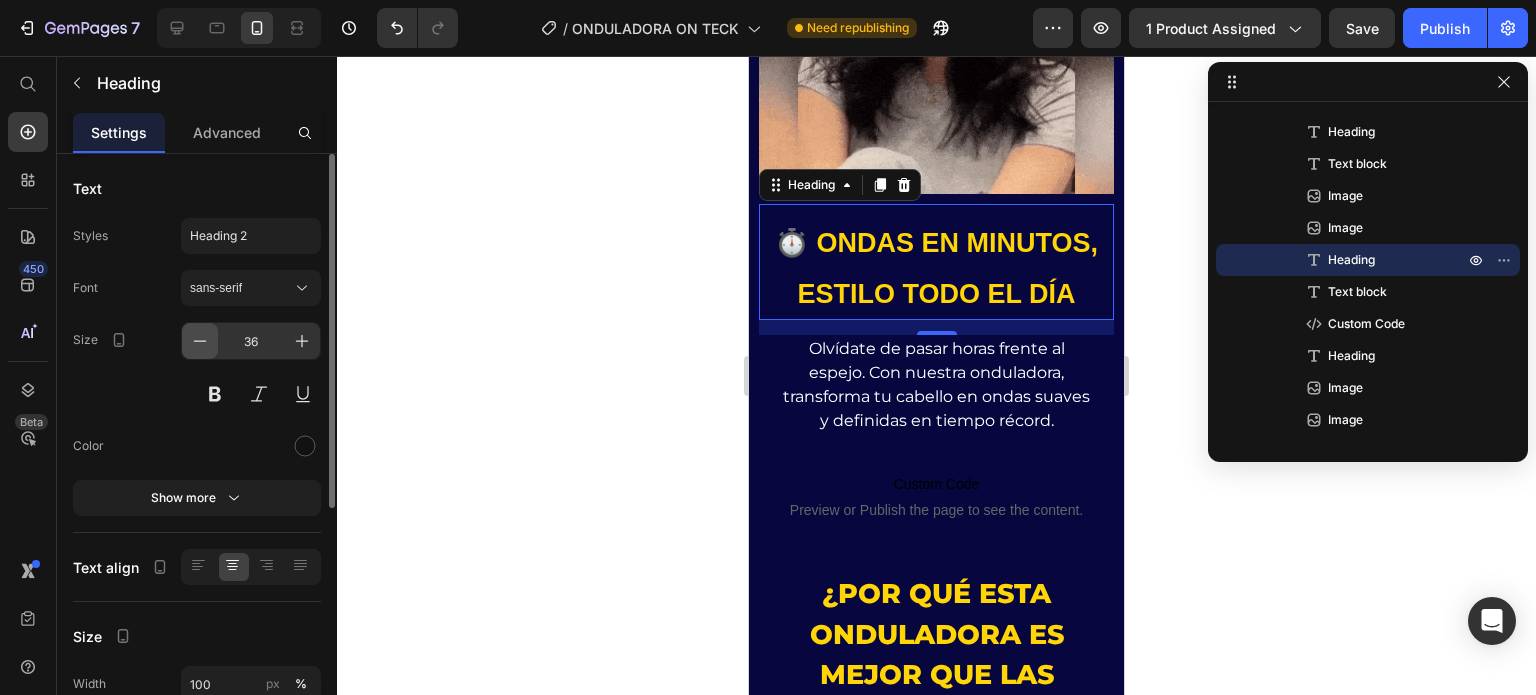 click 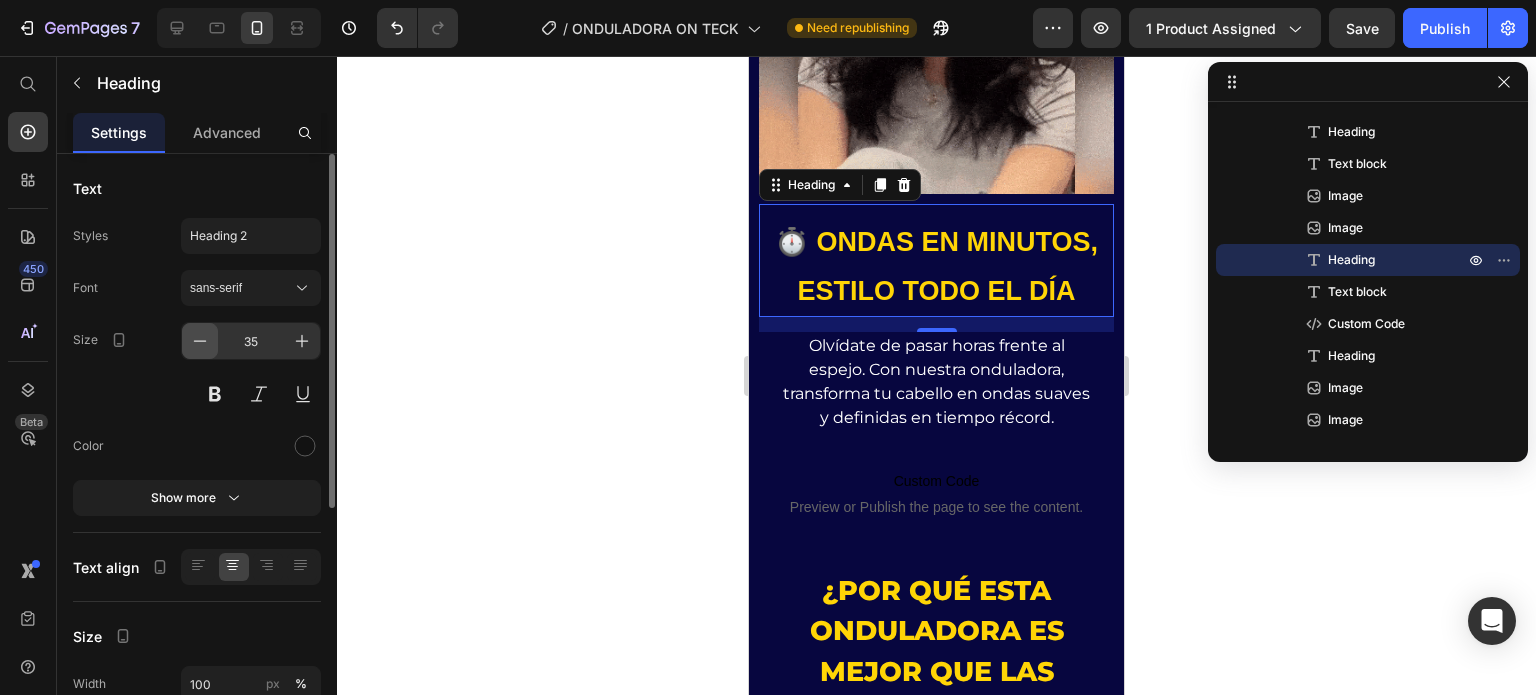 click 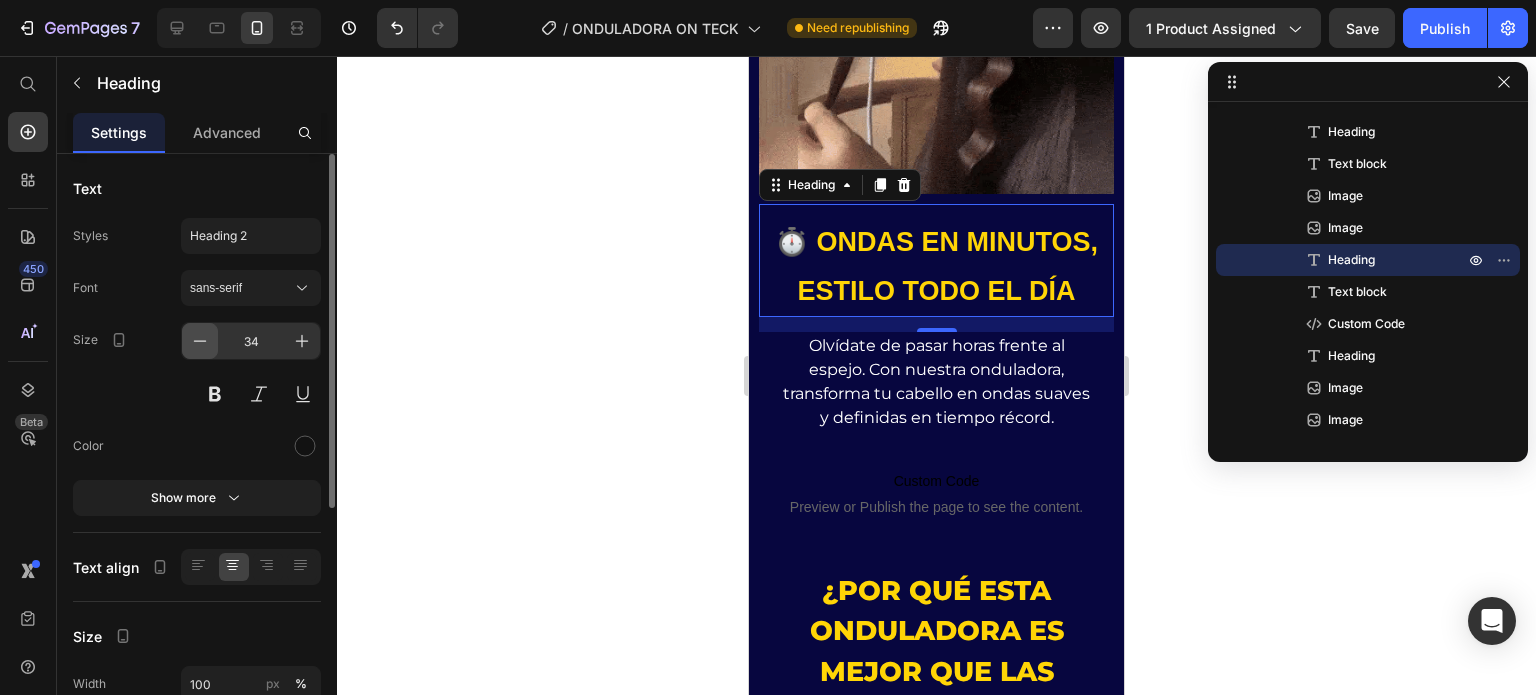 click 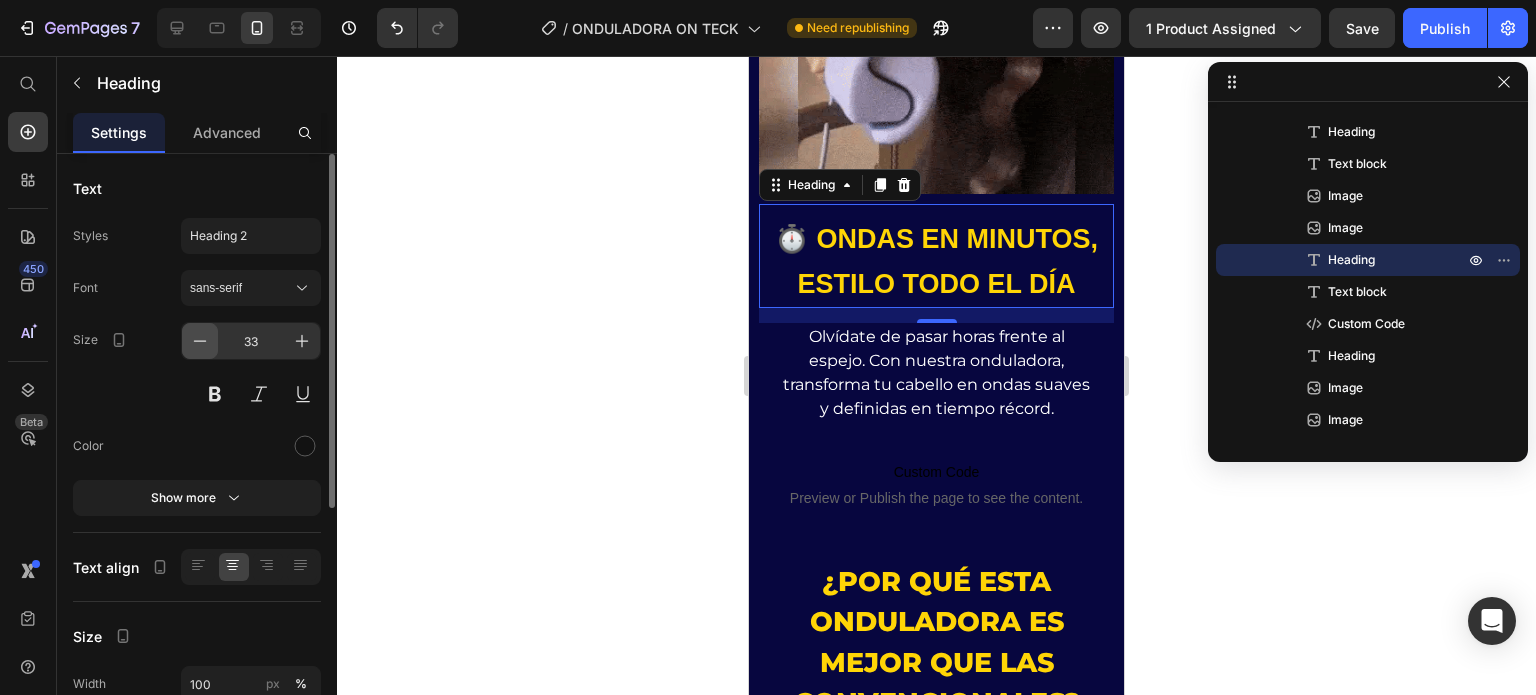 click 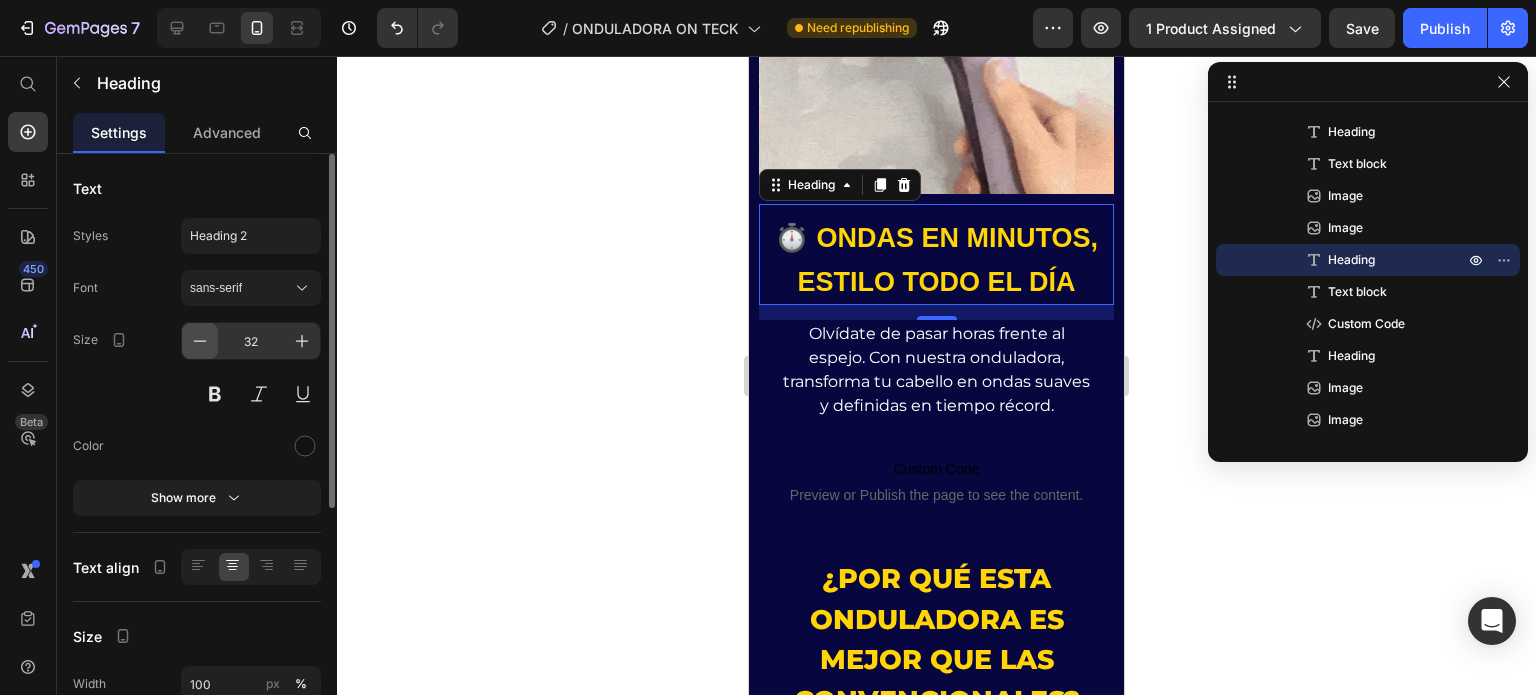 click 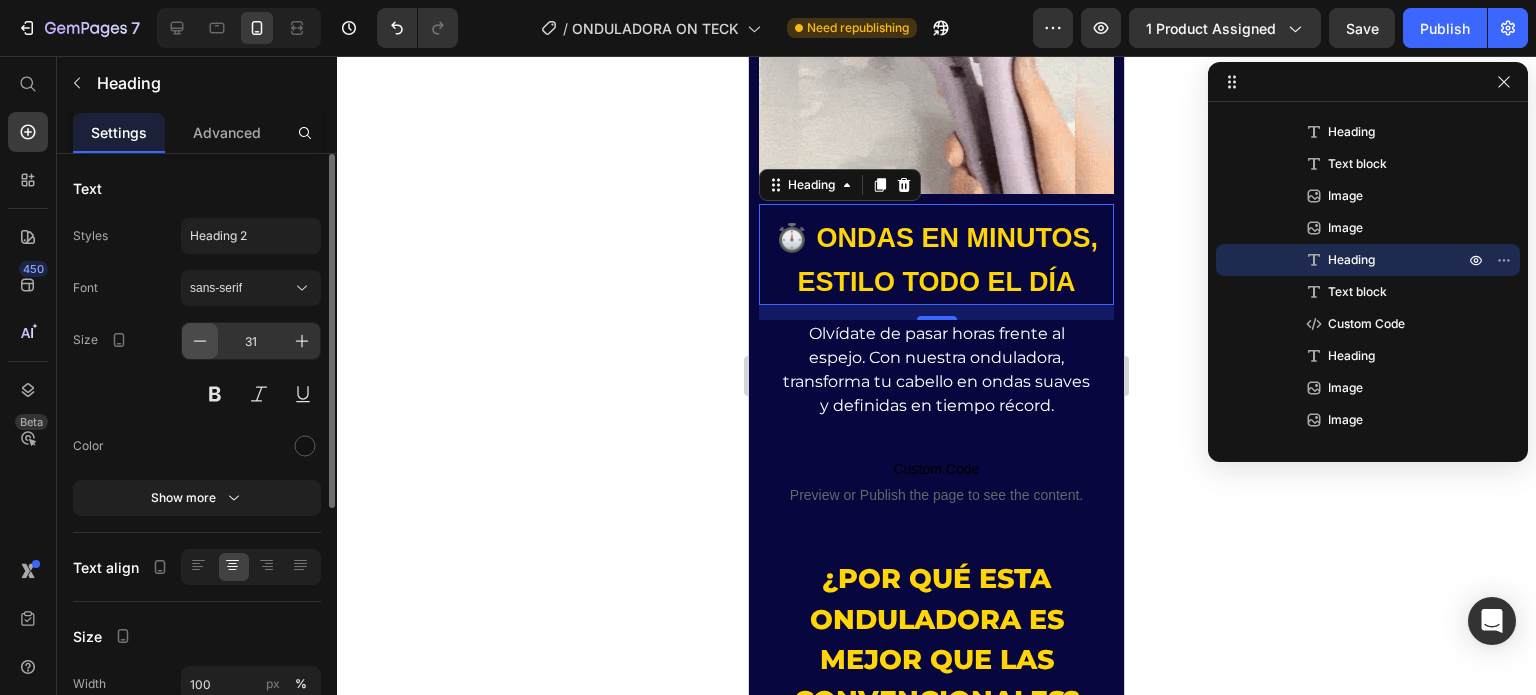 click 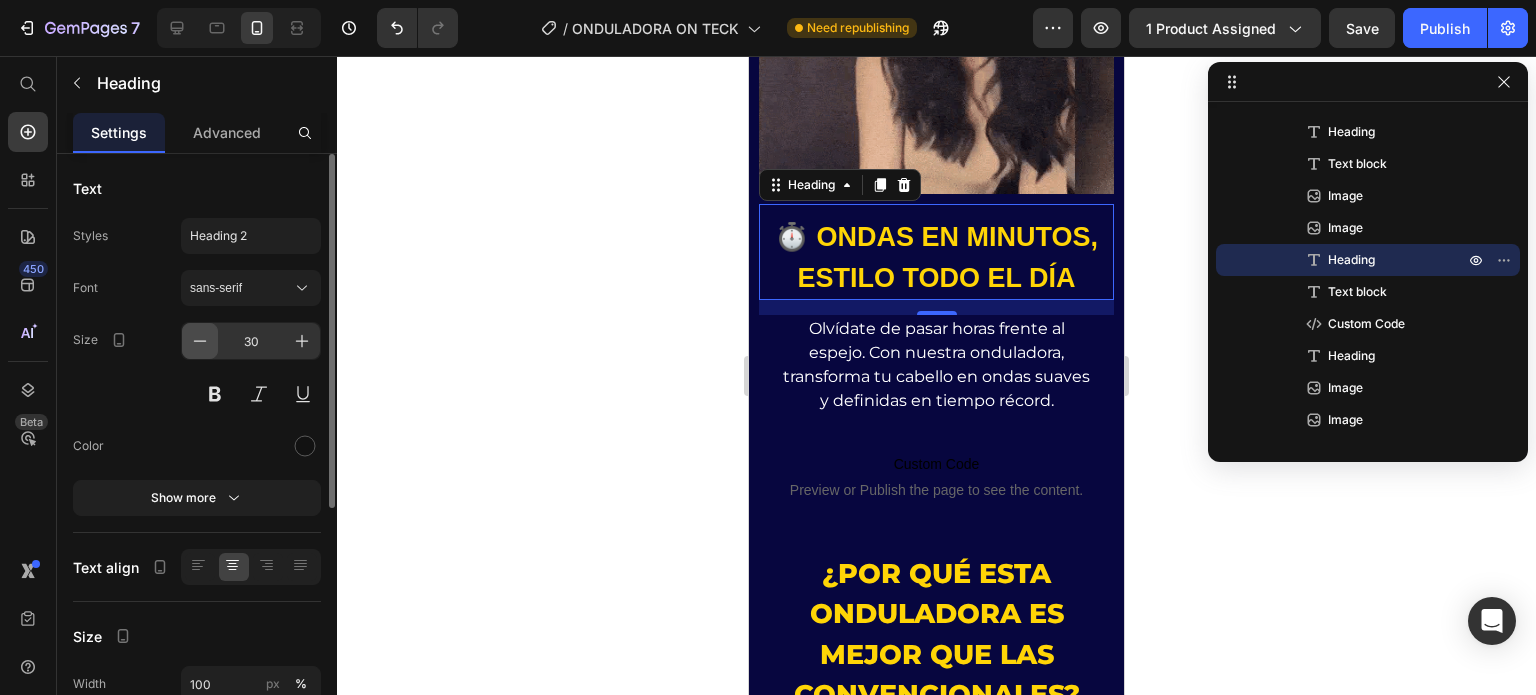 click 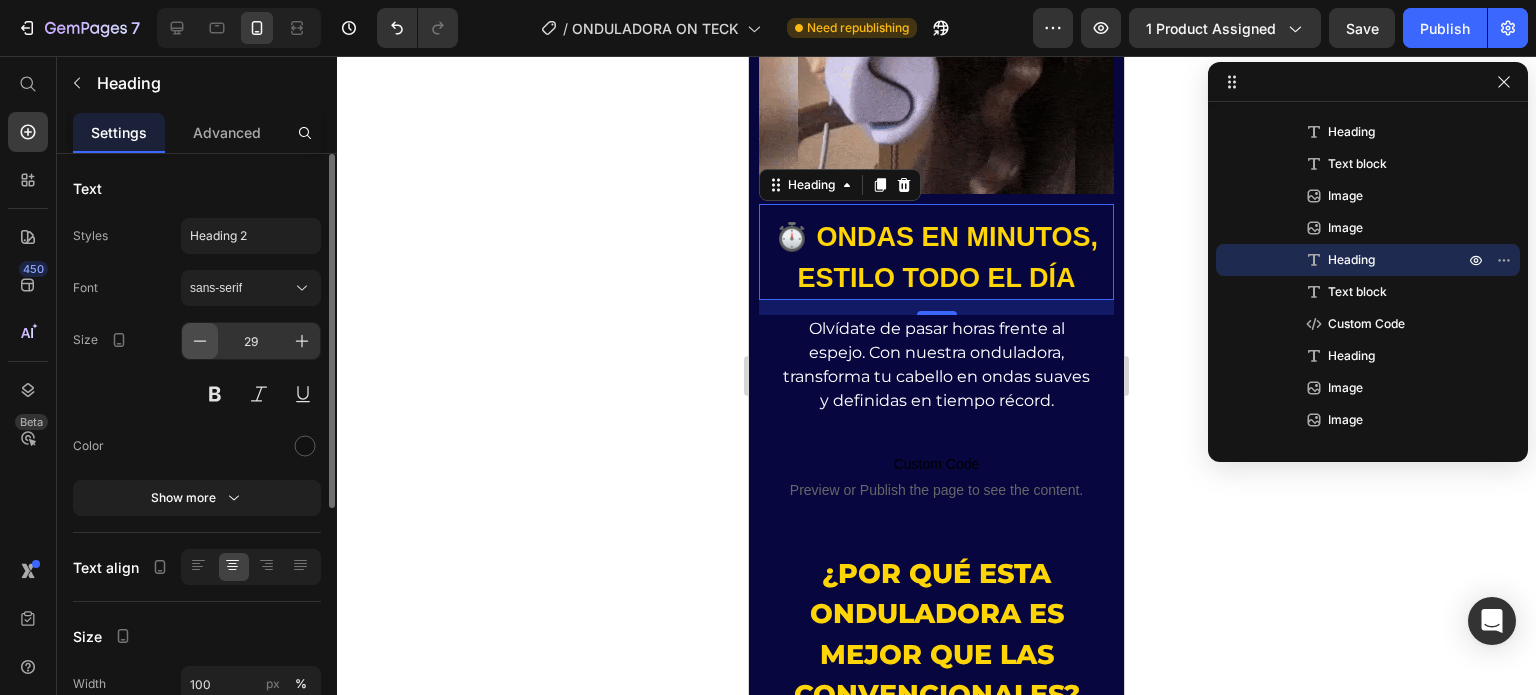 click 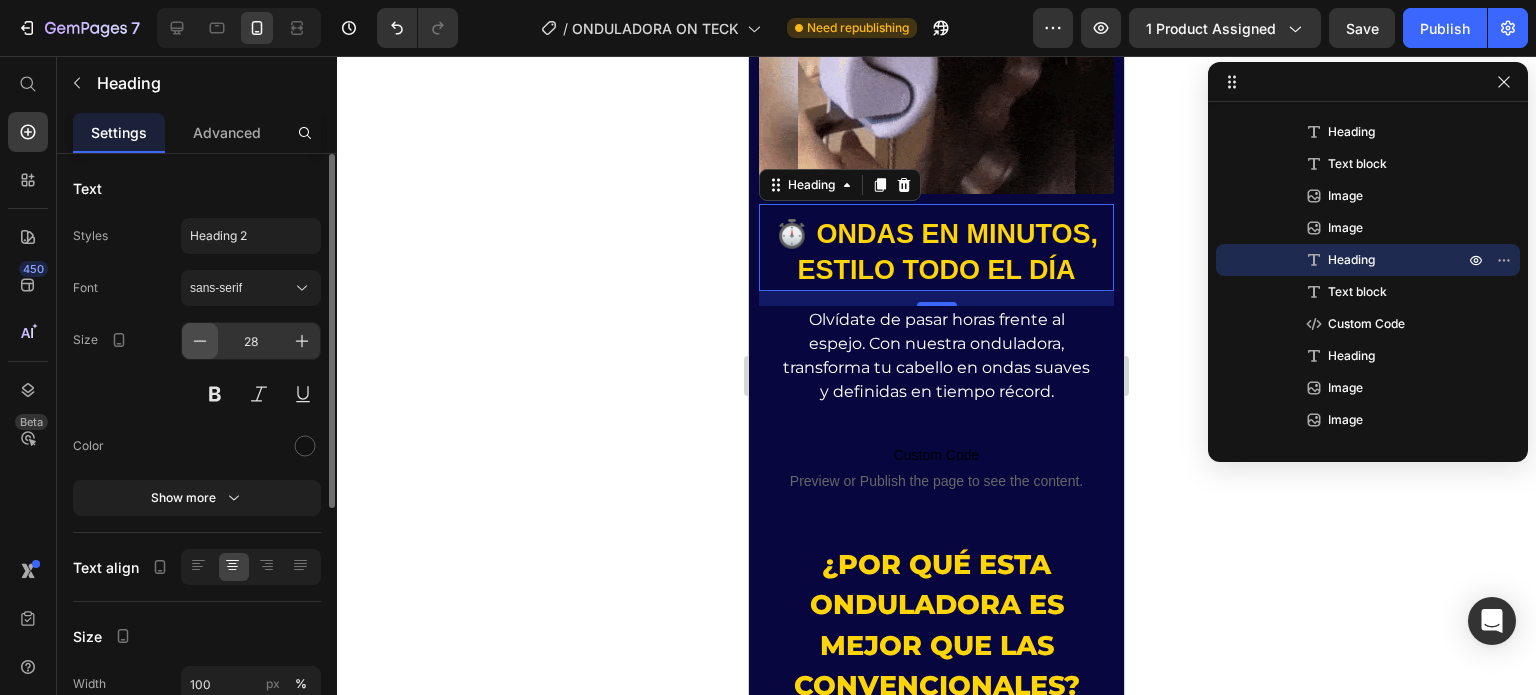 click 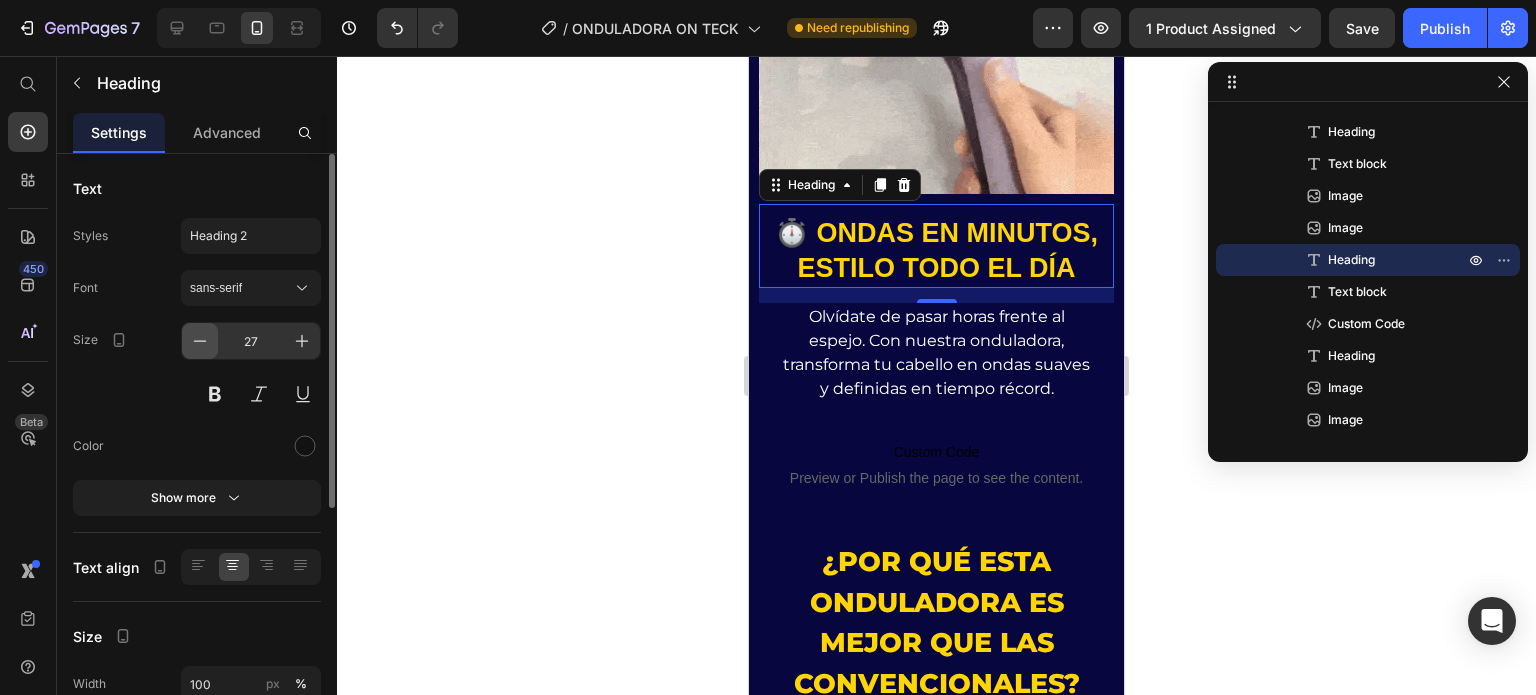 click 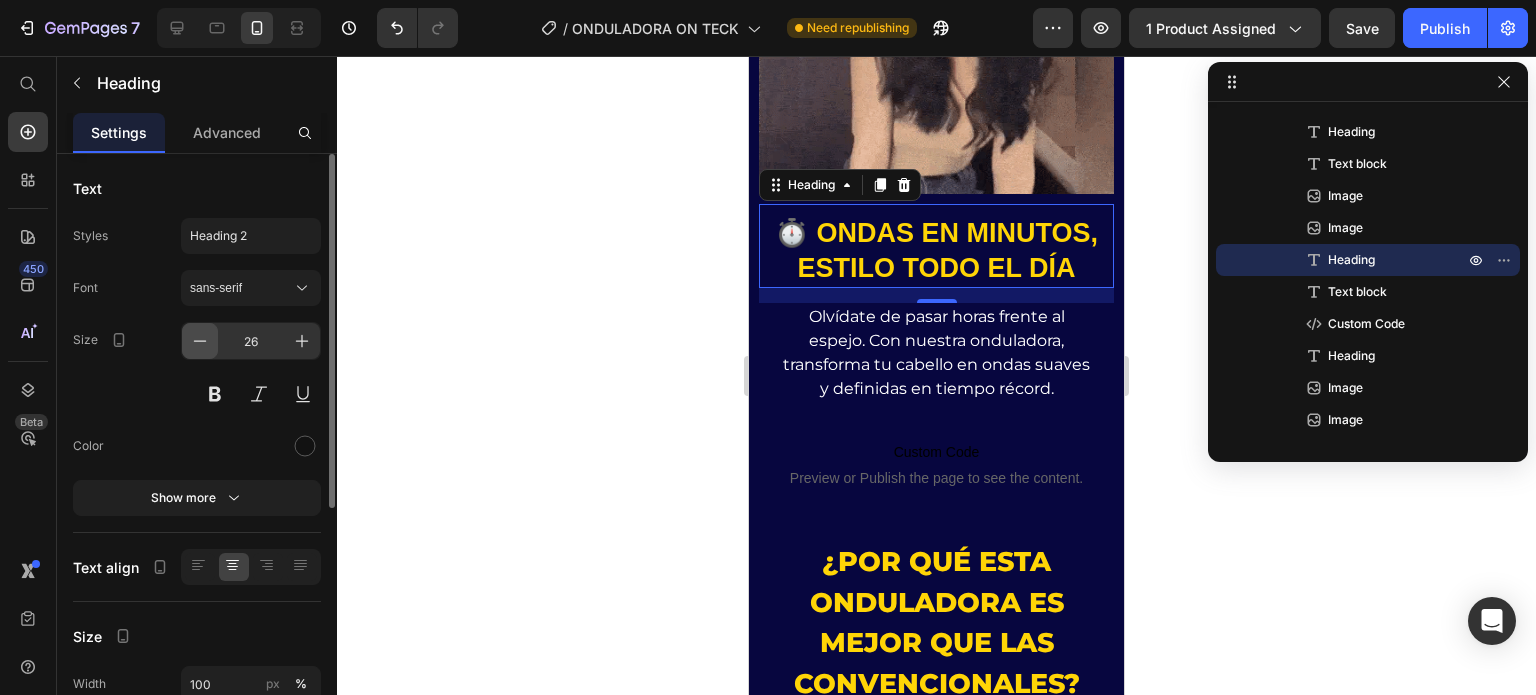 click 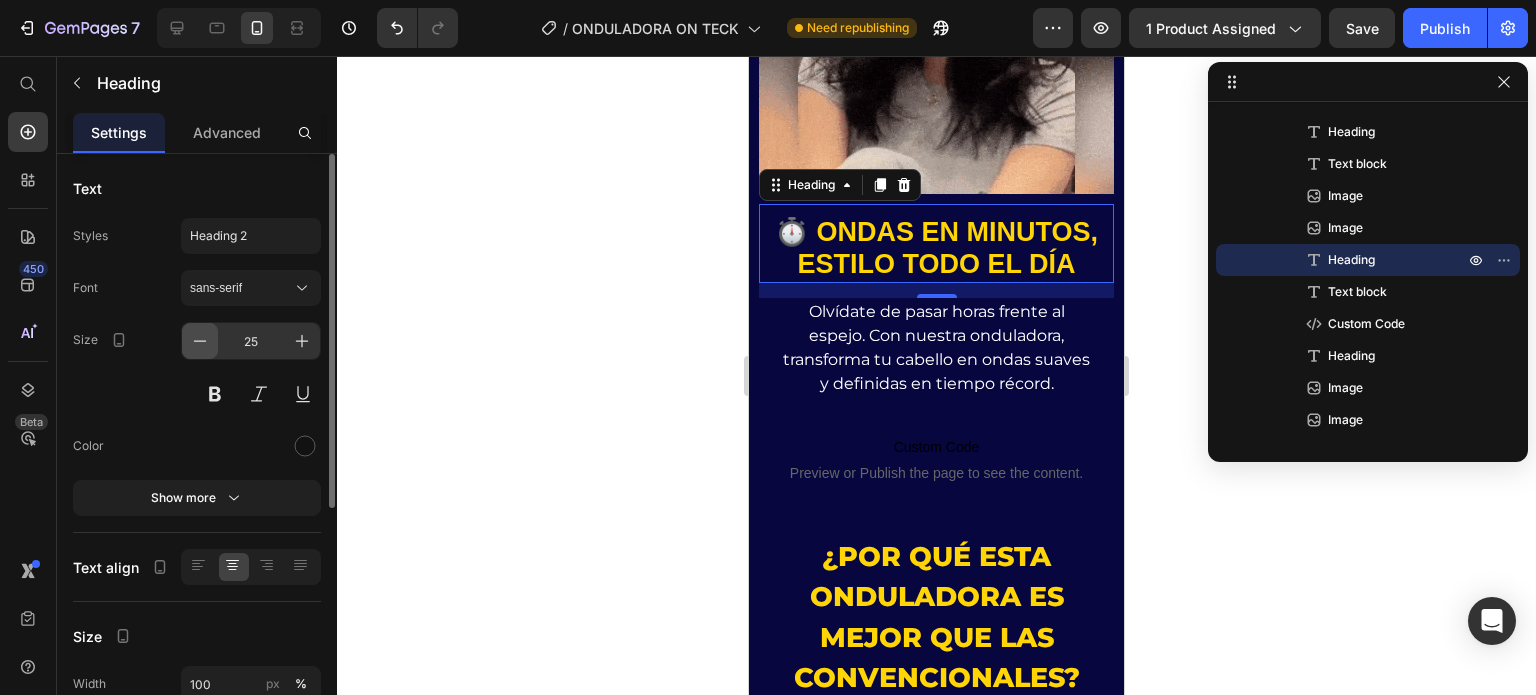 click 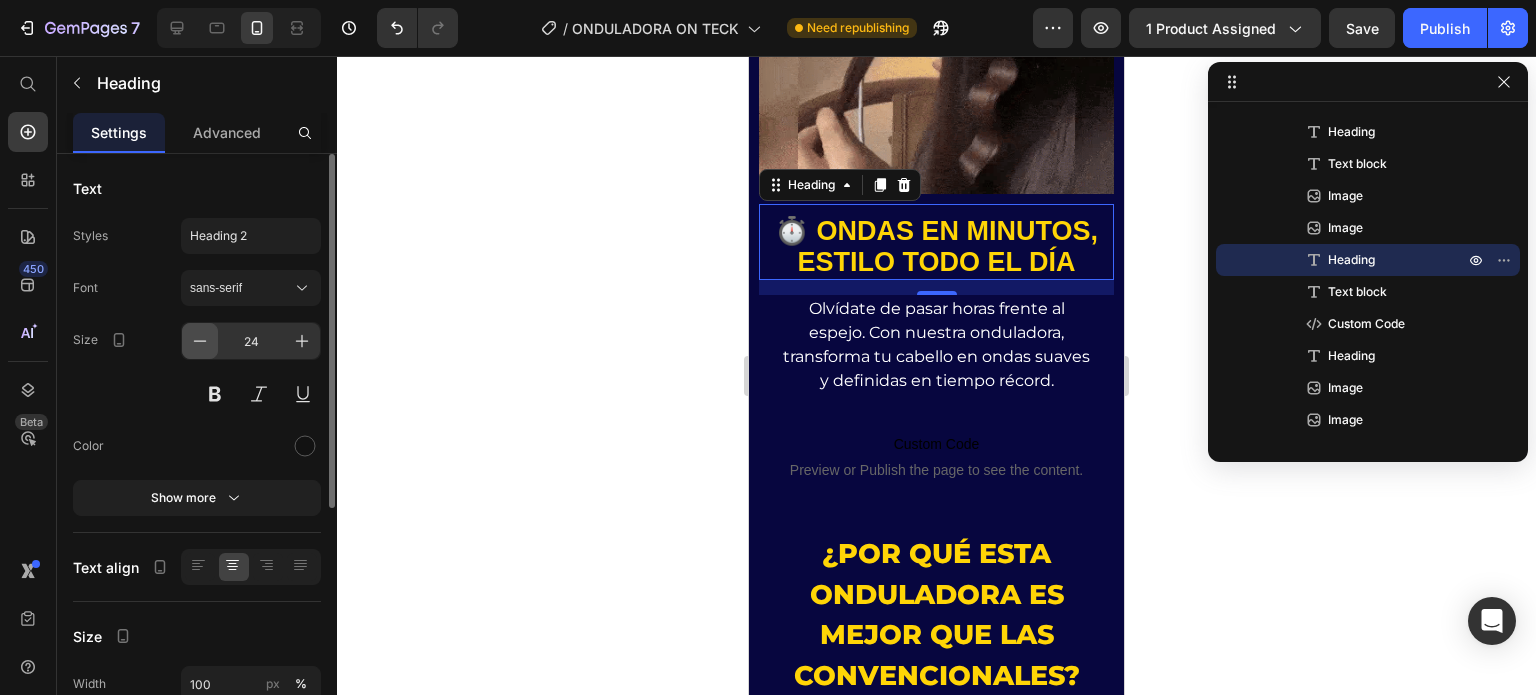 click 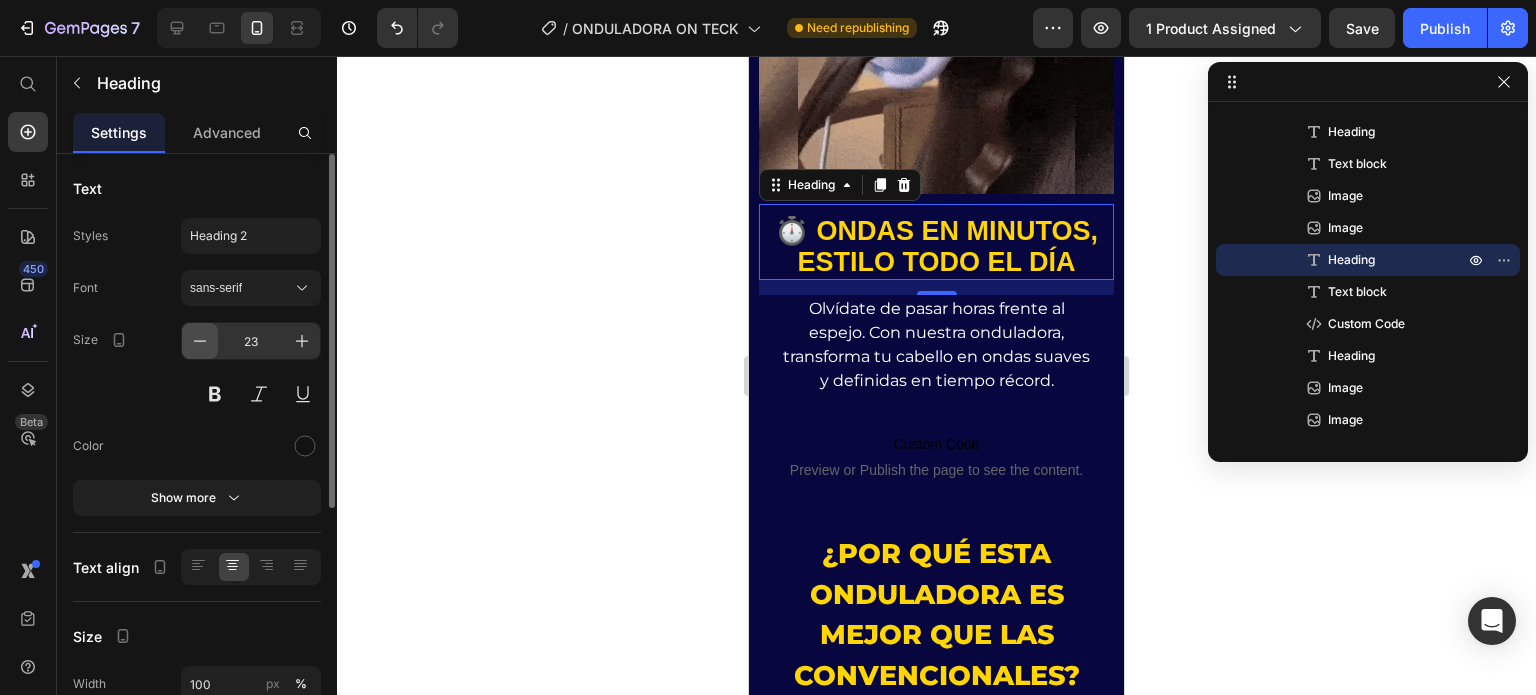 click 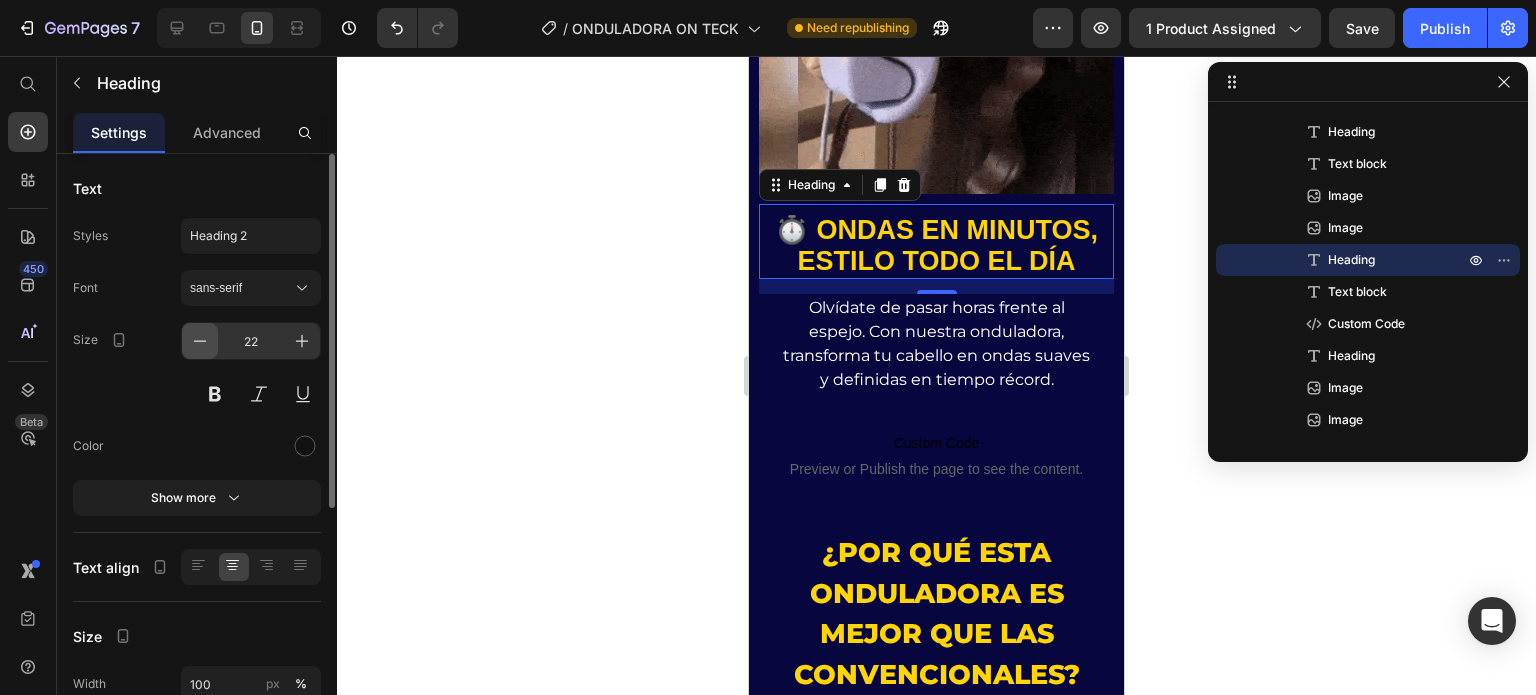 click 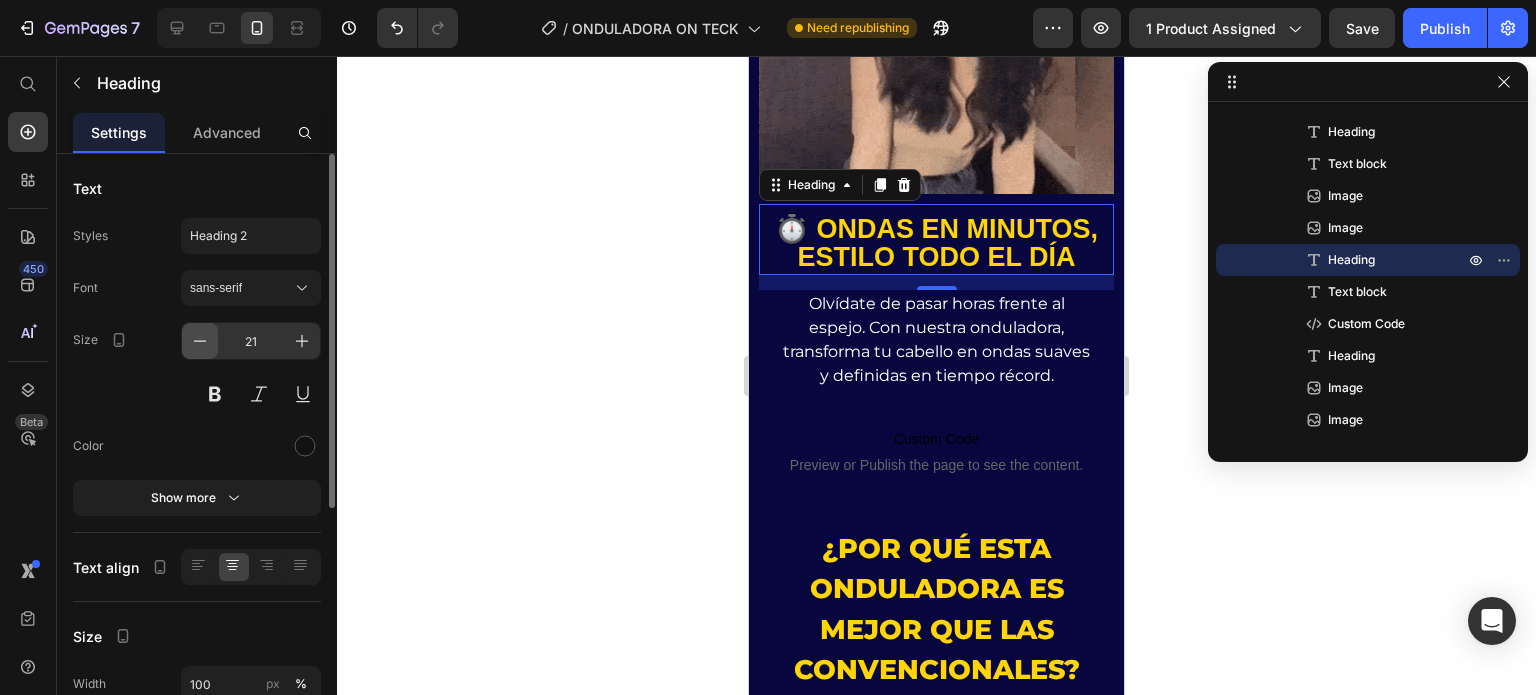 click 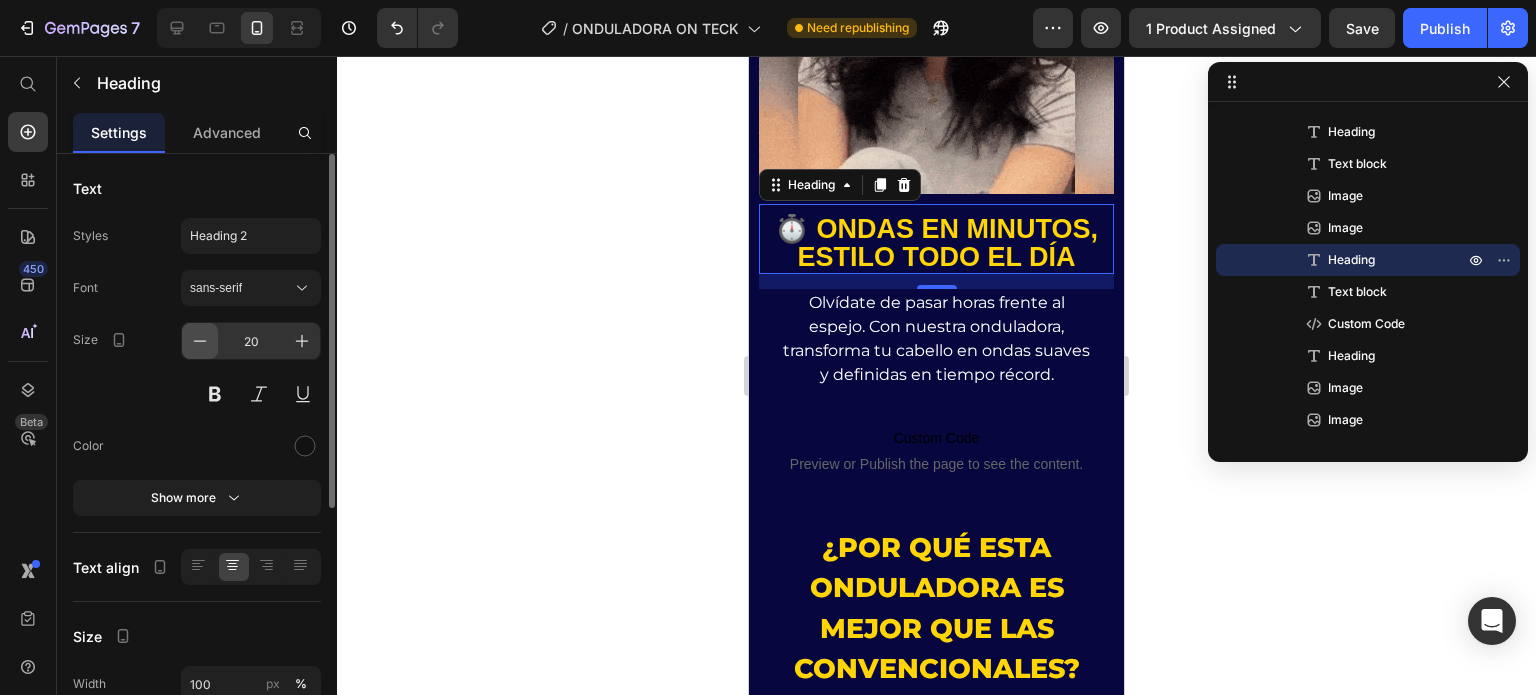 click 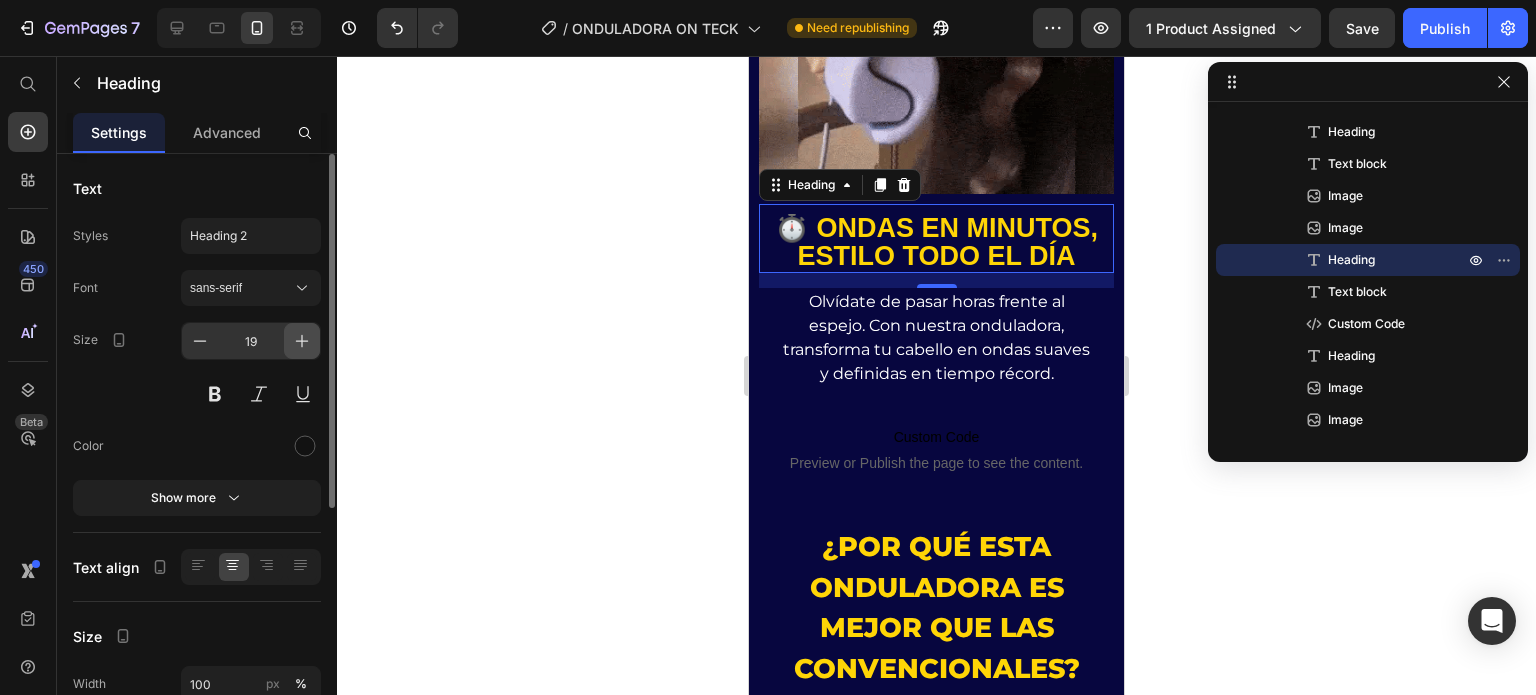 click 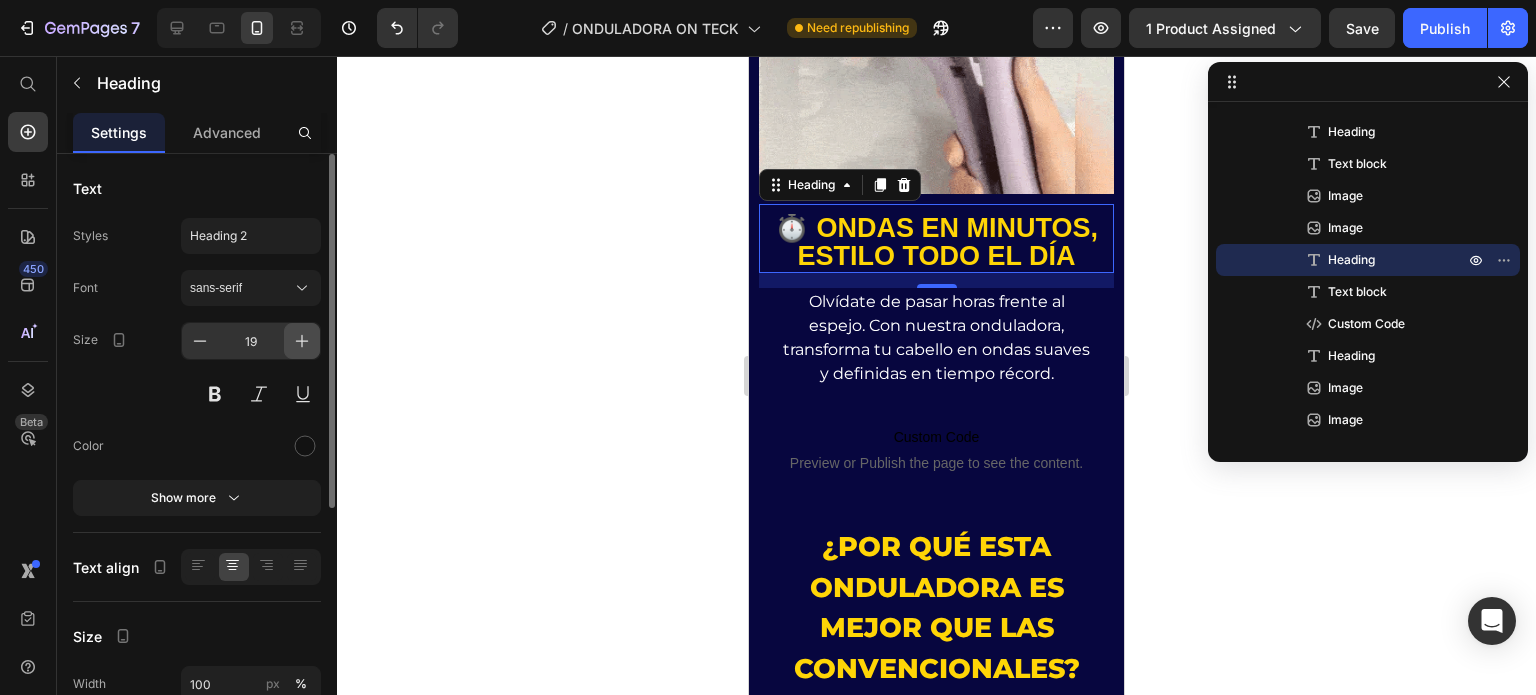 type on "20" 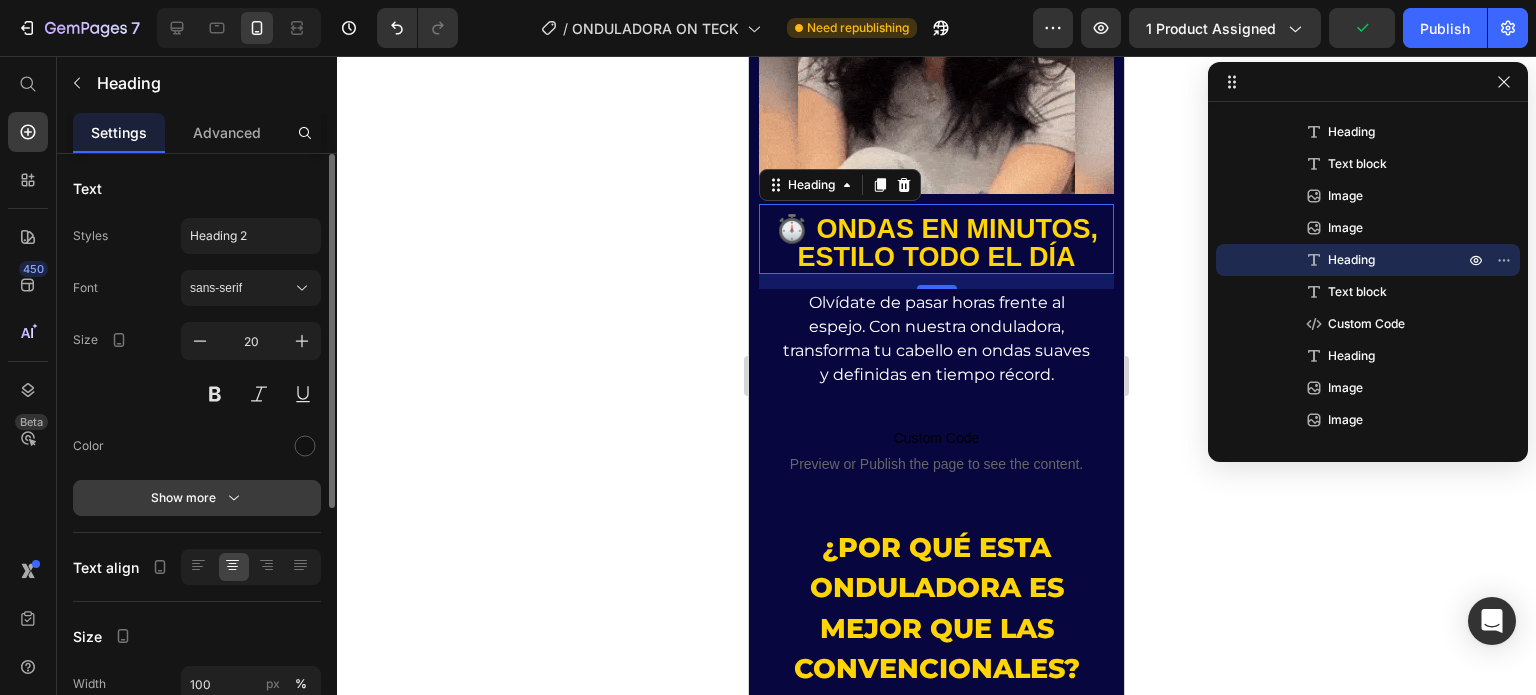 click on "Show more" at bounding box center (197, 498) 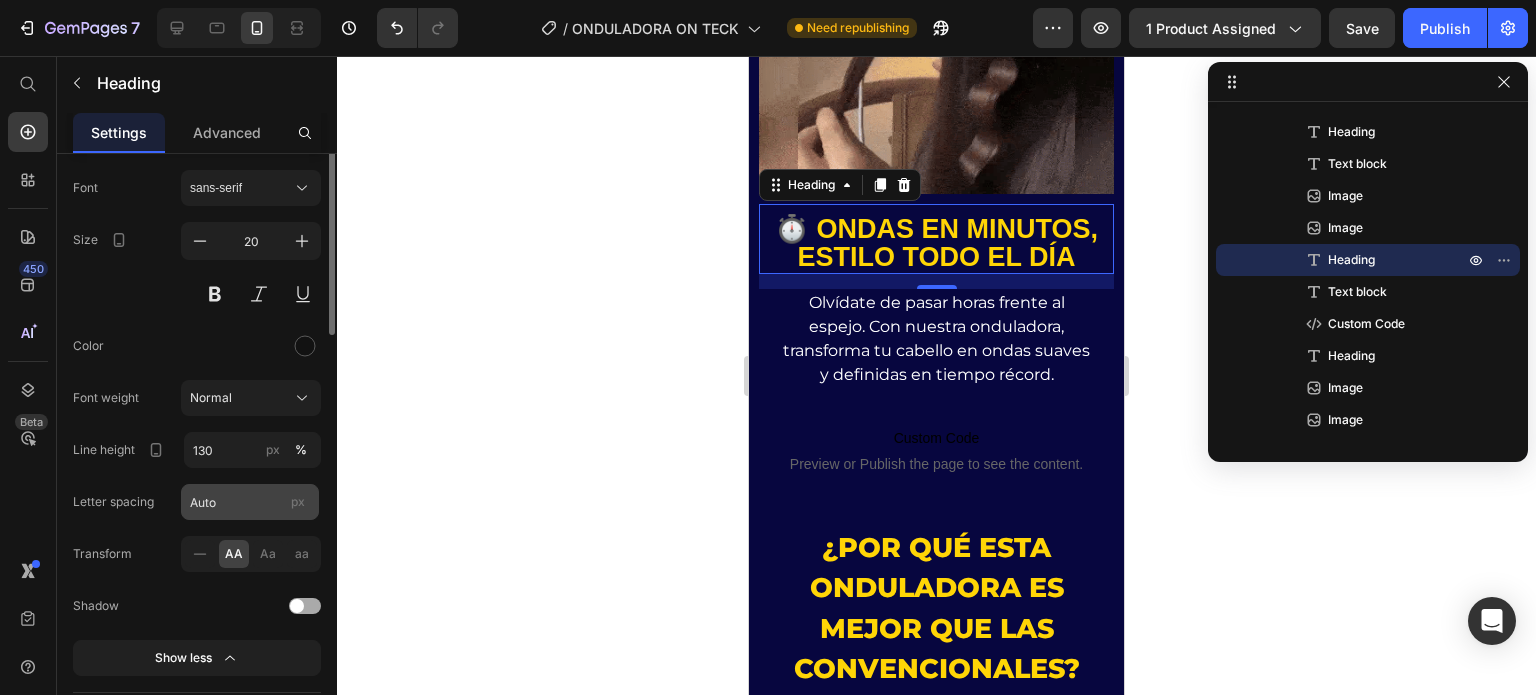 scroll, scrollTop: 0, scrollLeft: 0, axis: both 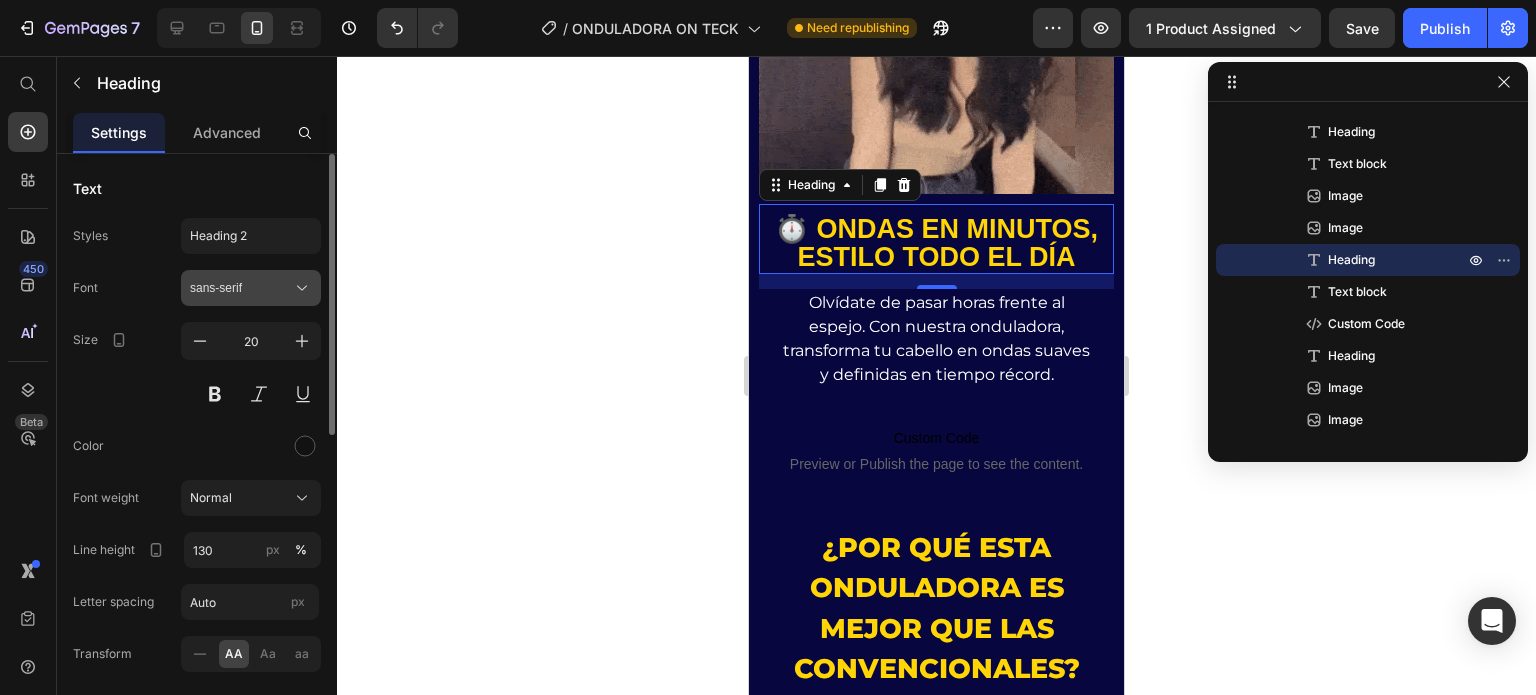 click on "sans-serif" at bounding box center [241, 288] 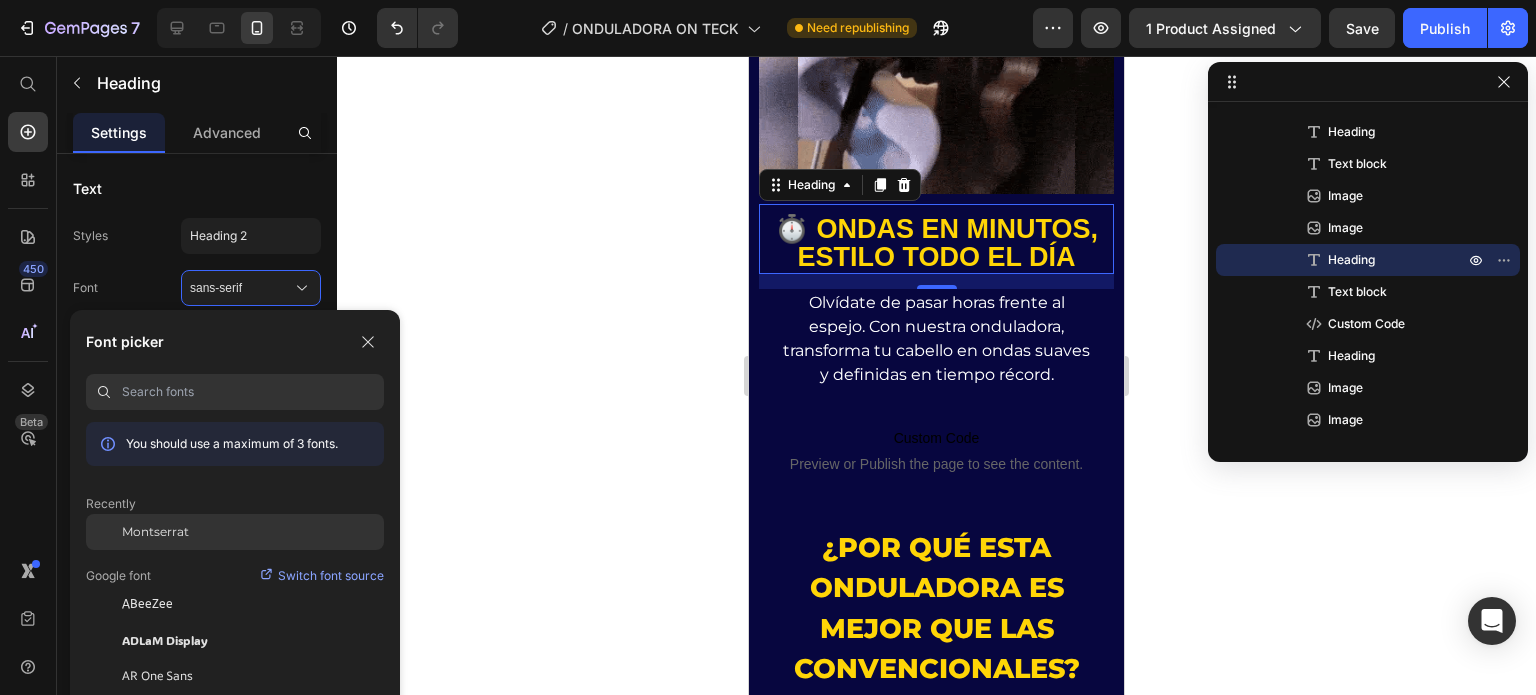 click on "Montserrat" at bounding box center [155, 532] 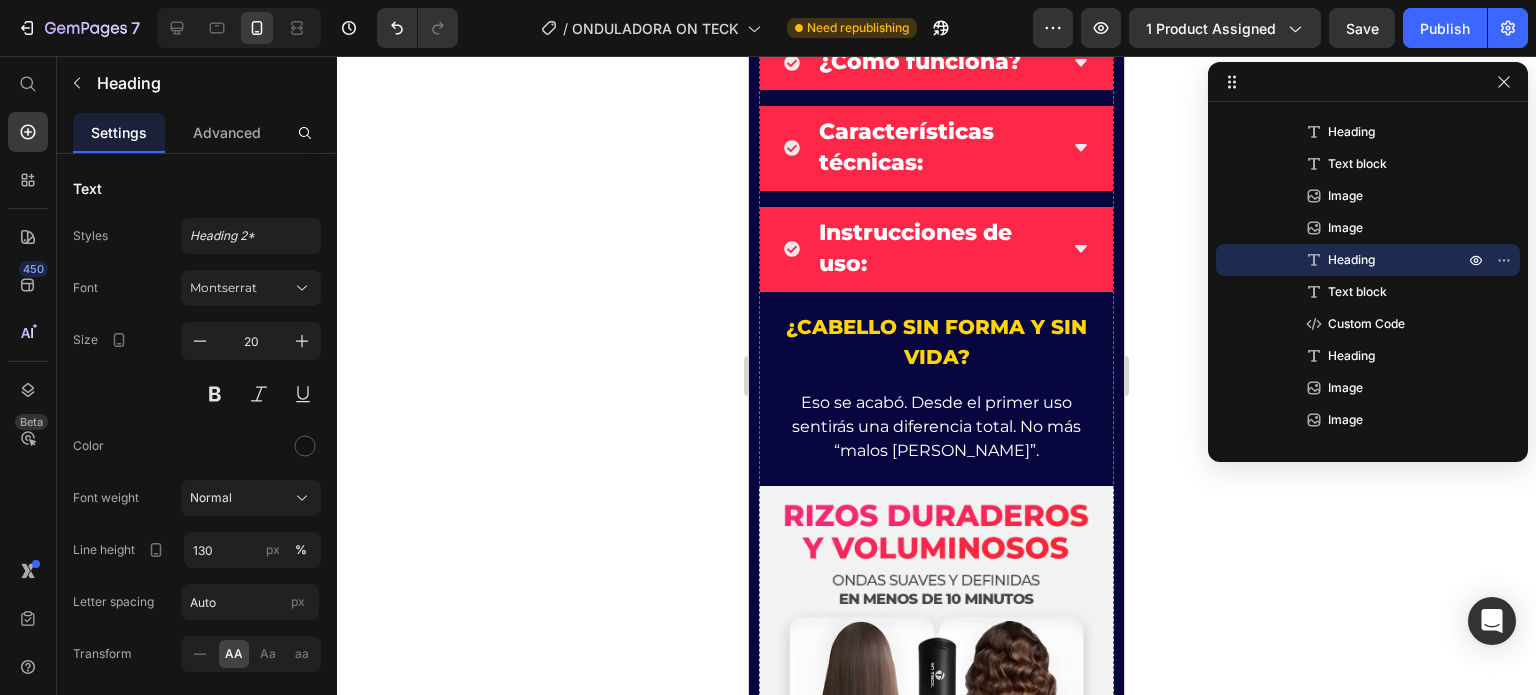 scroll, scrollTop: 900, scrollLeft: 0, axis: vertical 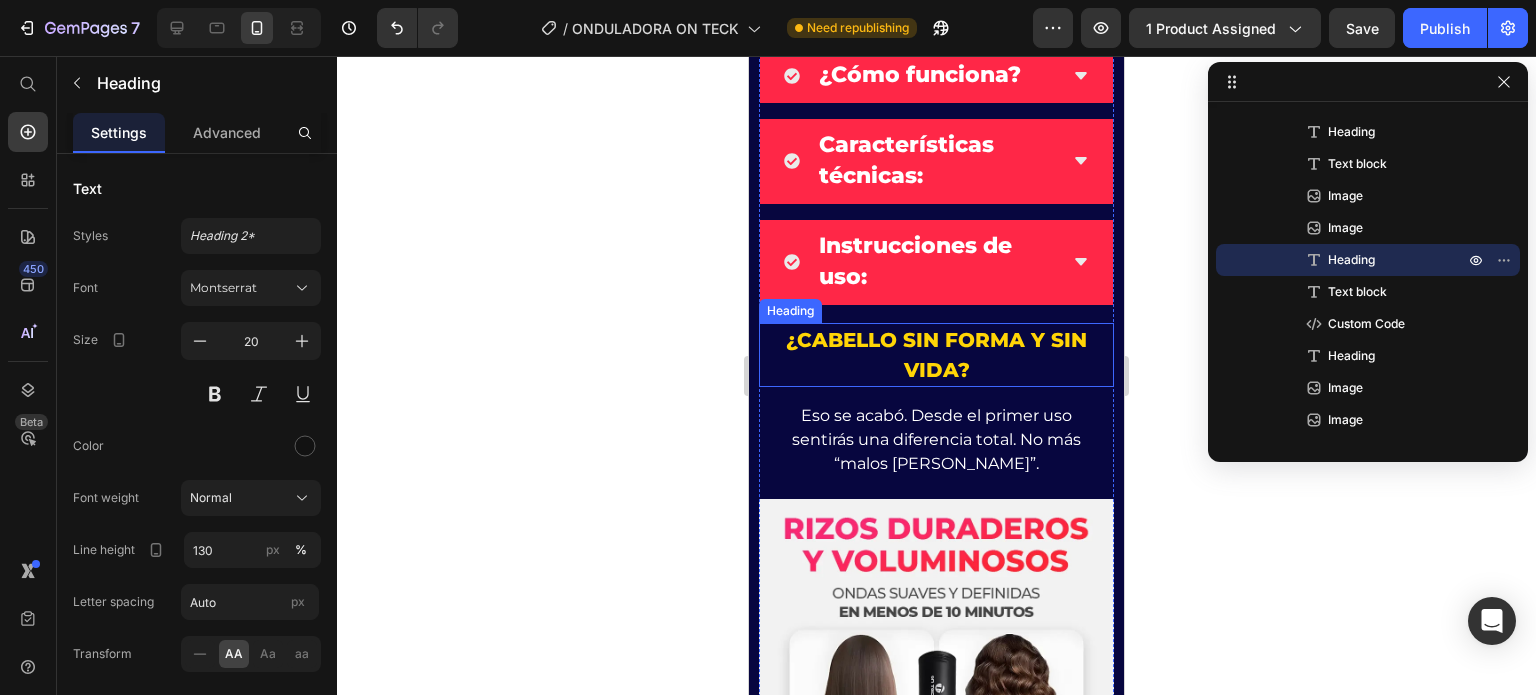 click on "¿Cabello sin forma y sin vida?" at bounding box center (936, 355) 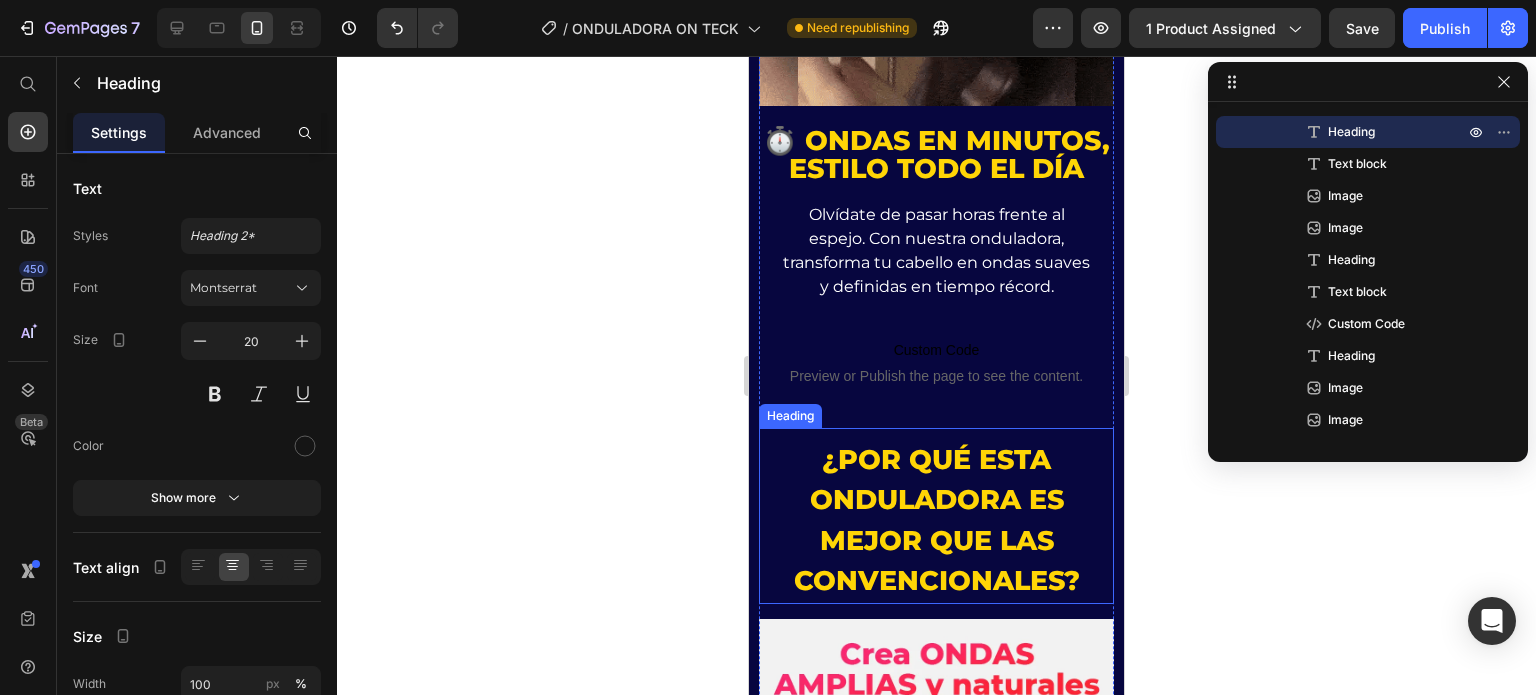 scroll, scrollTop: 2000, scrollLeft: 0, axis: vertical 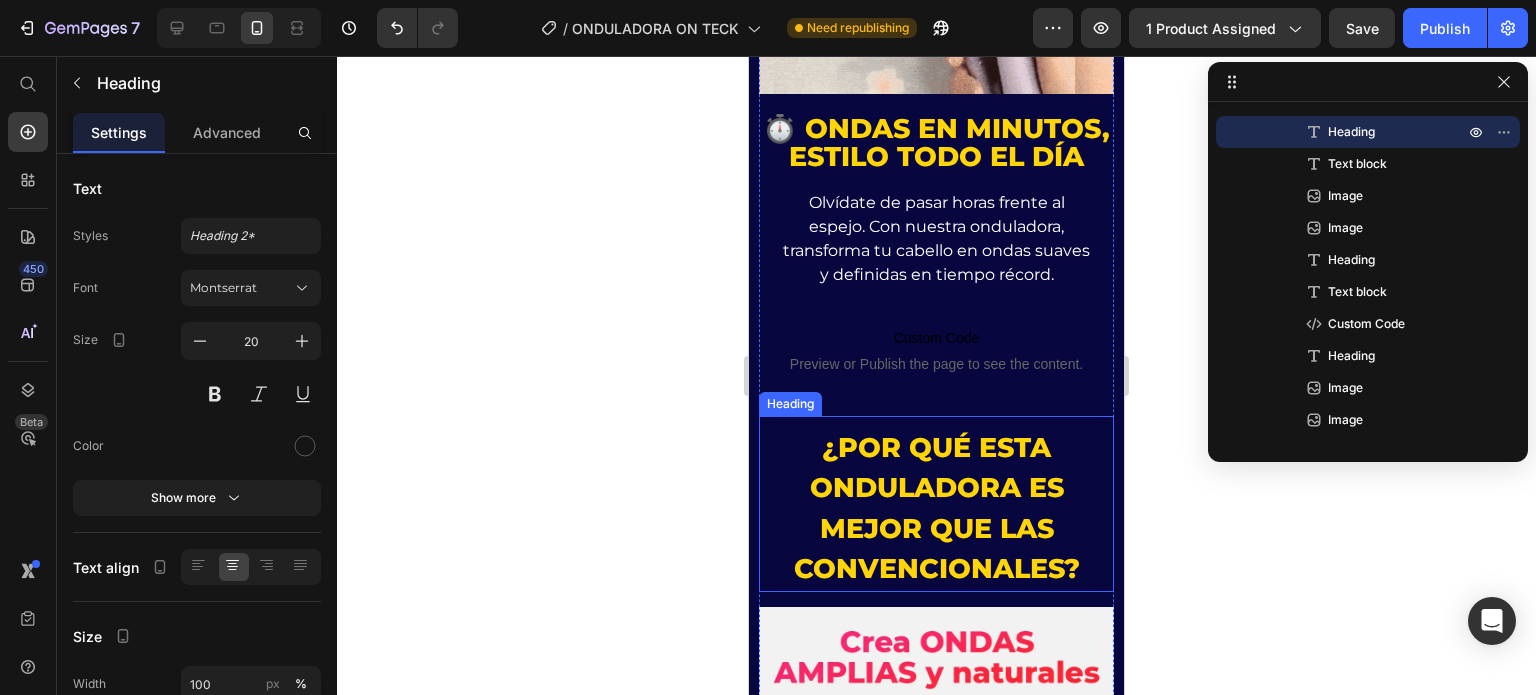 click on "¿Por qué esta onduladora es mejor que las convencionales?" at bounding box center [936, 509] 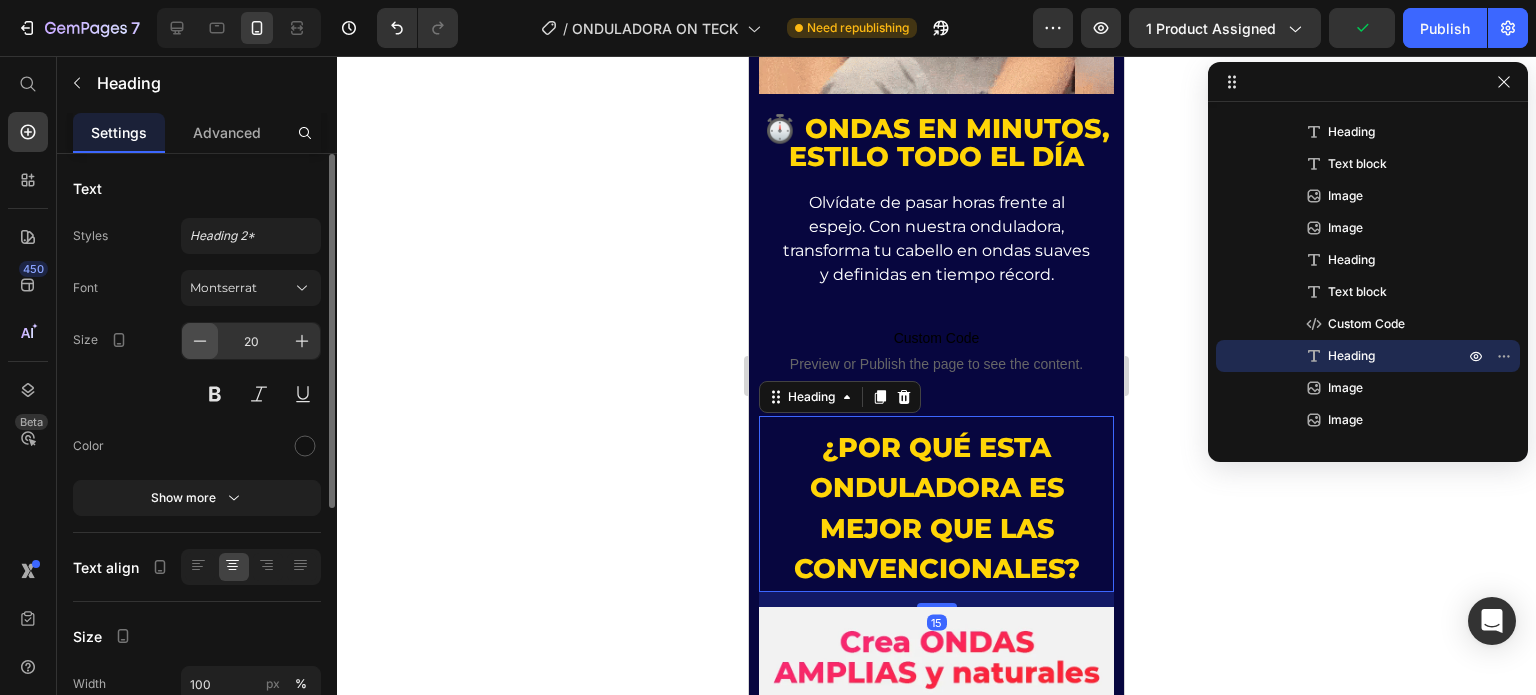 click 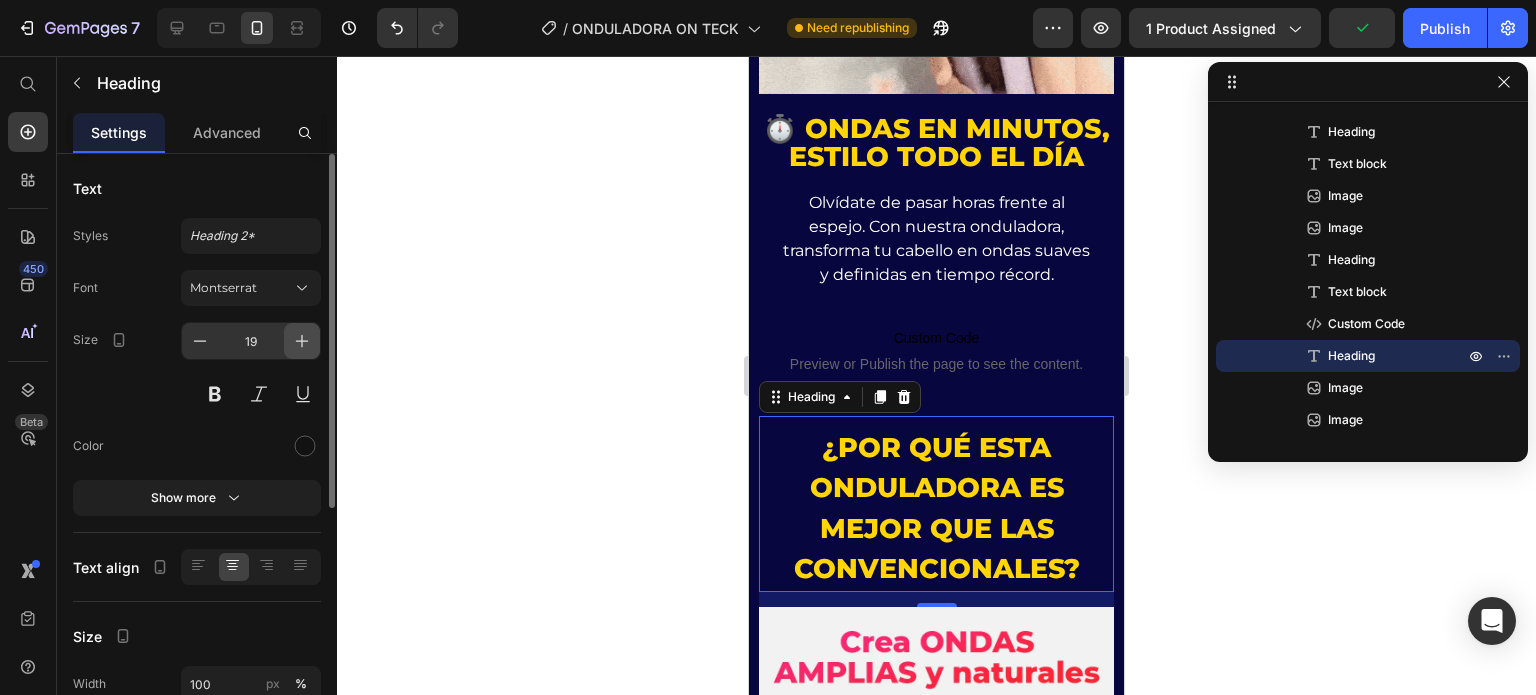 click 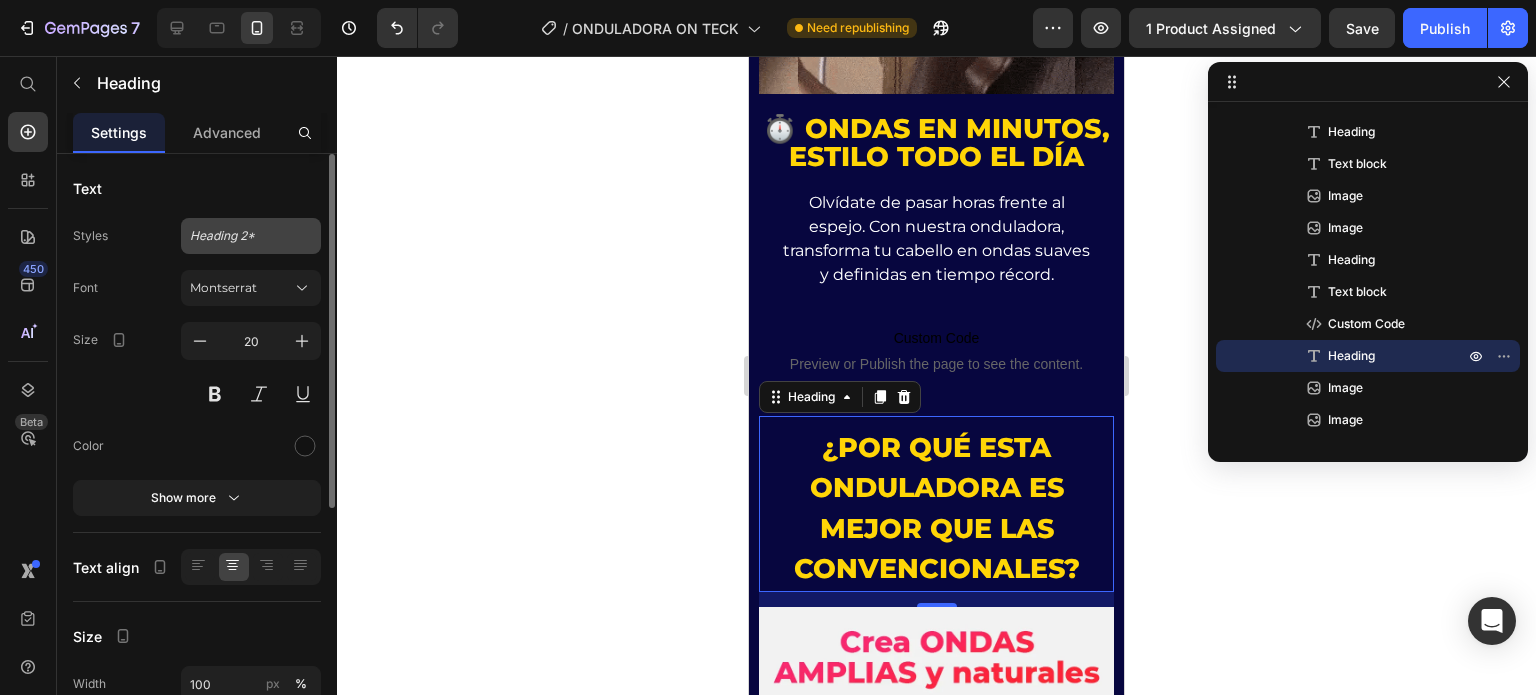 click on "Heading 2*" at bounding box center (239, 236) 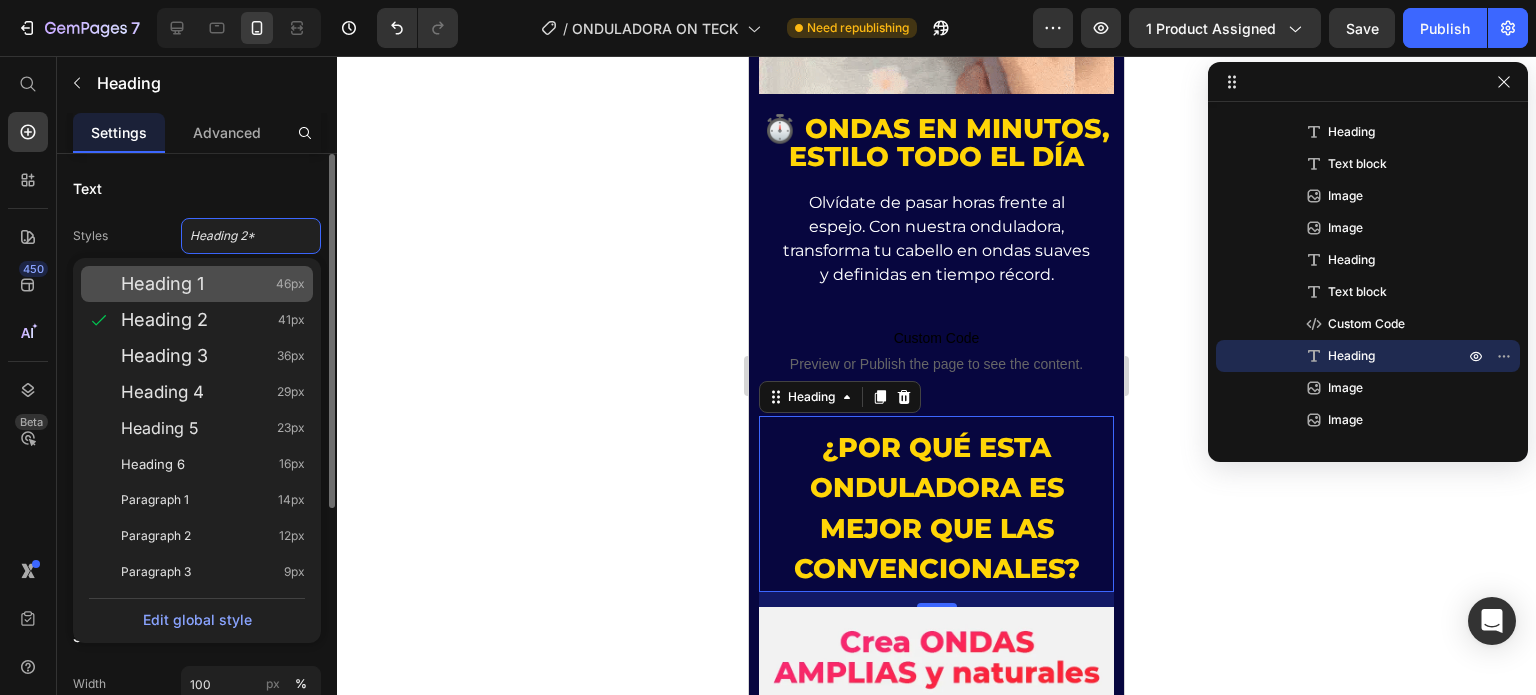 click on "Heading 1" at bounding box center (162, 284) 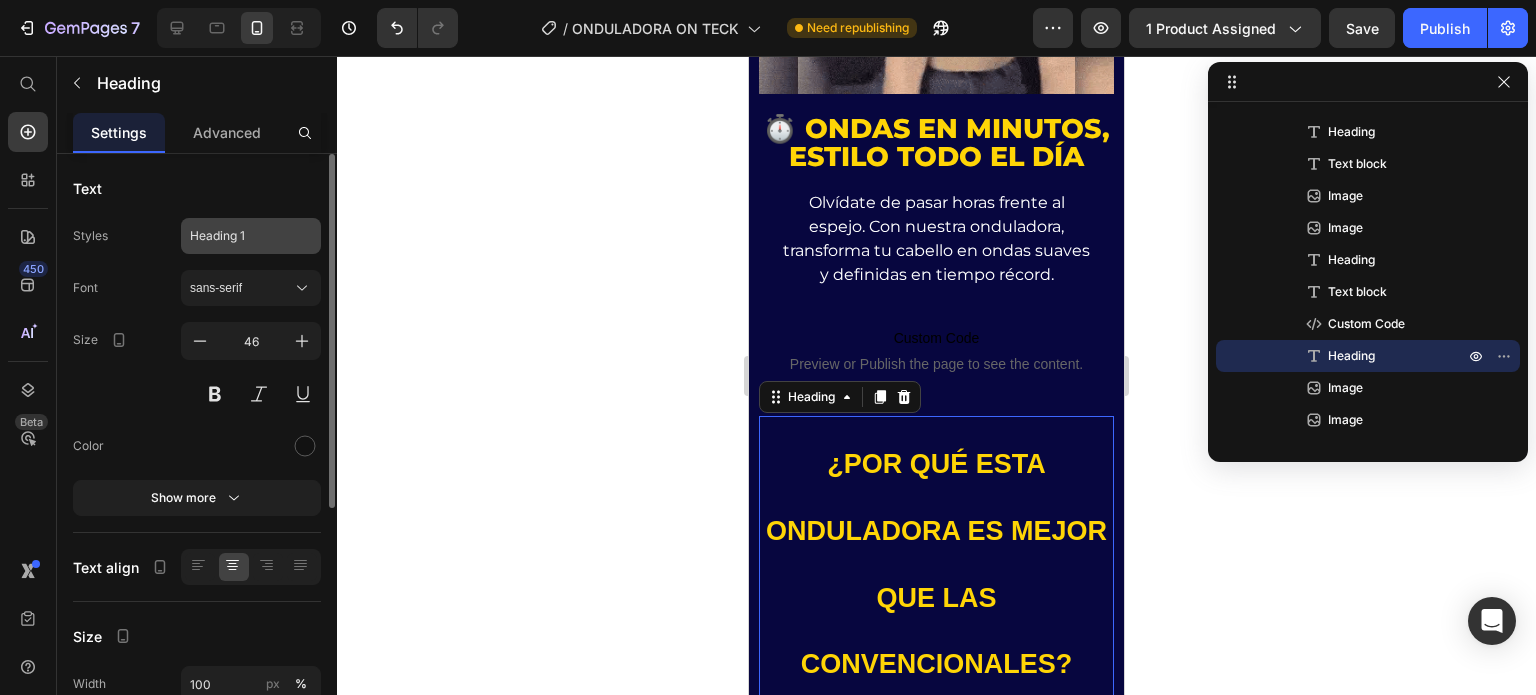 click on "Heading 1" at bounding box center [239, 236] 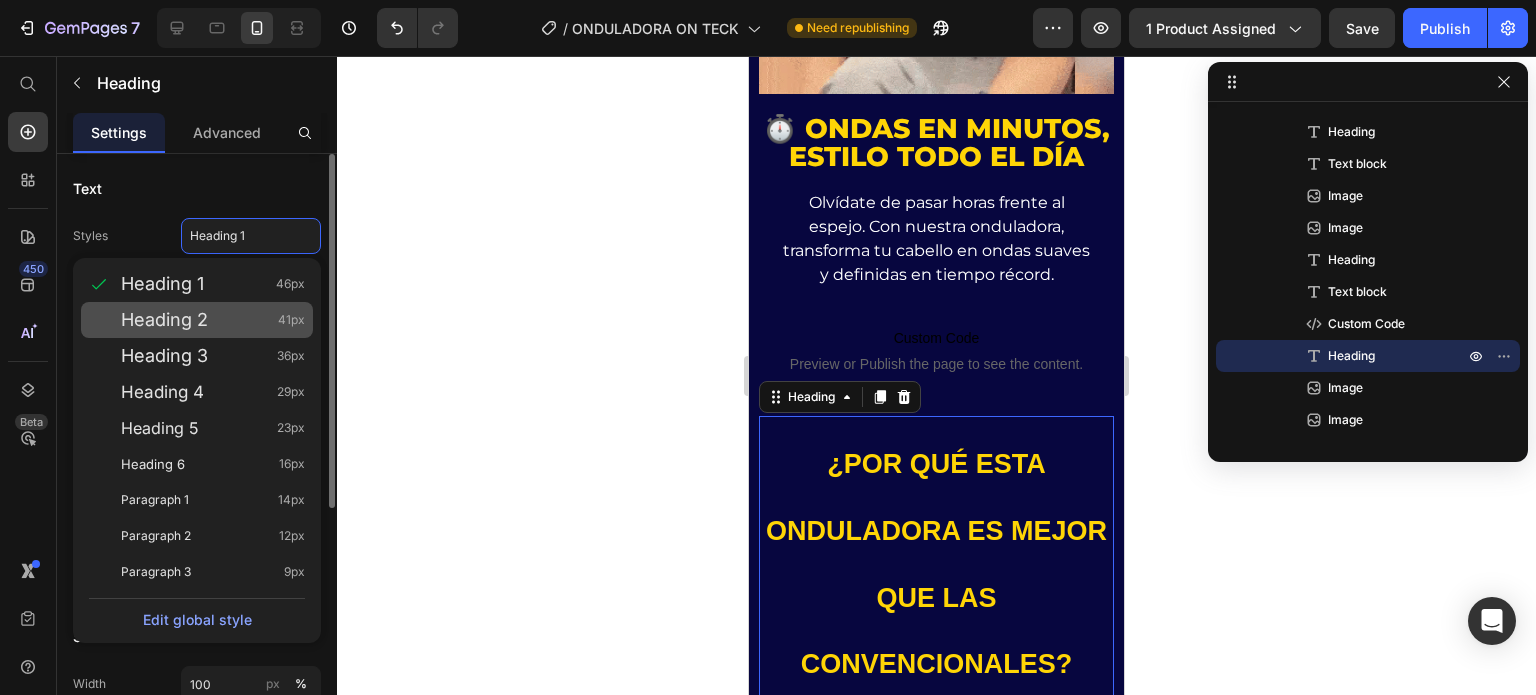 click on "Heading 2 41px" at bounding box center (213, 320) 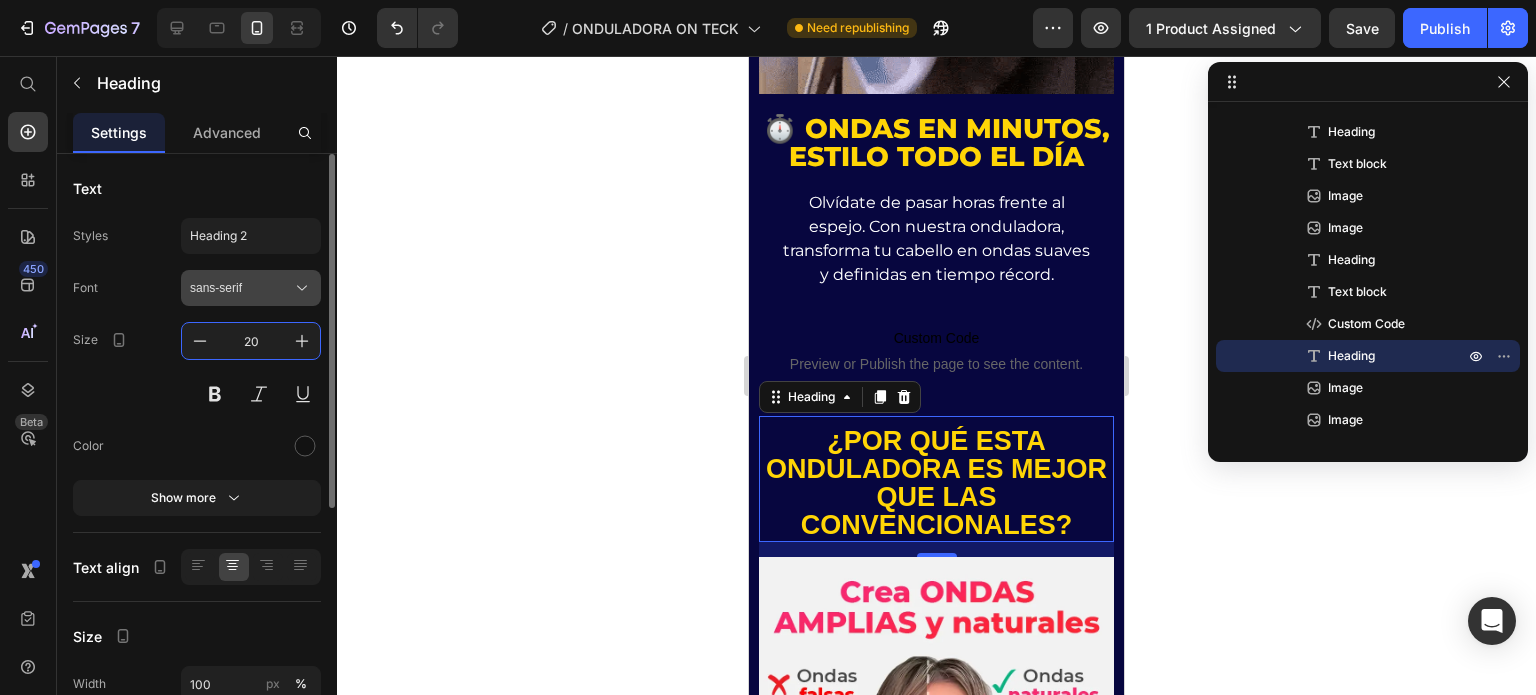 type on "20" 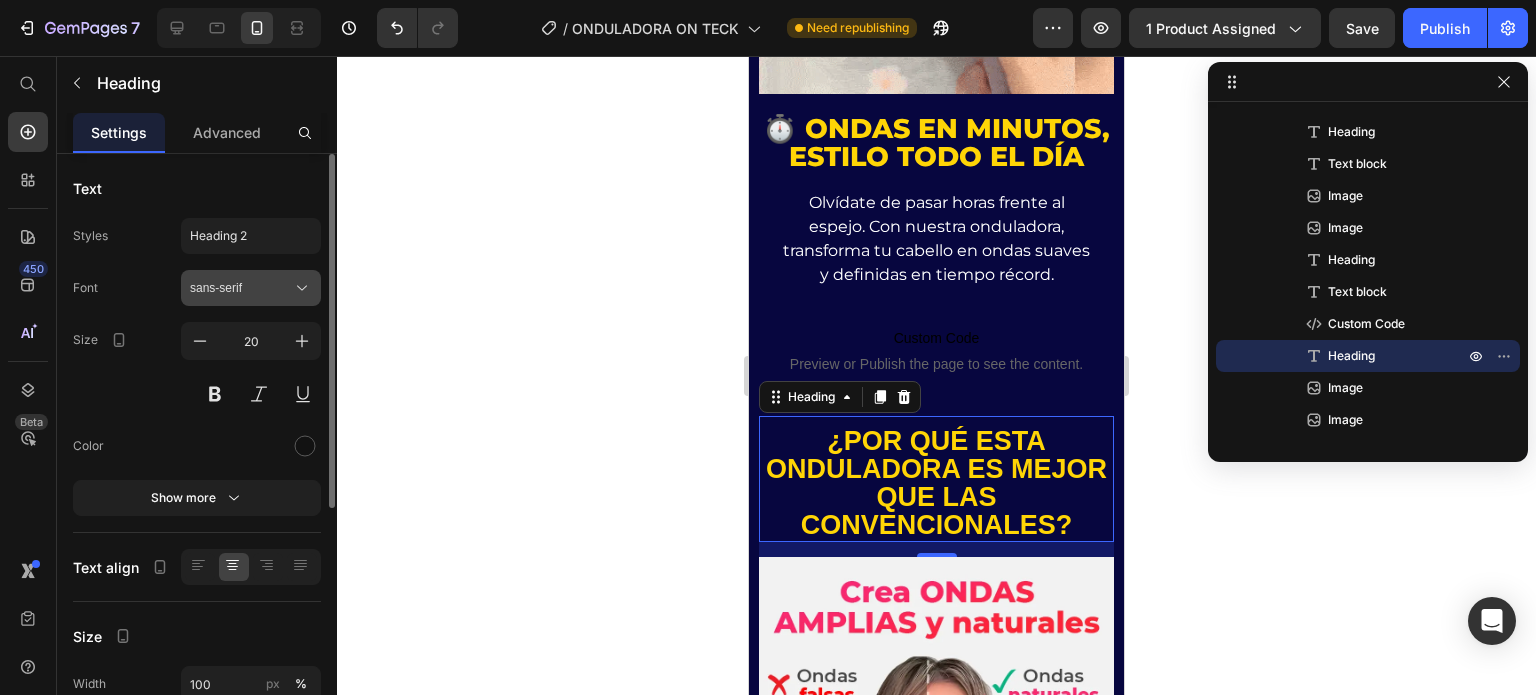 click on "sans-serif" at bounding box center [241, 288] 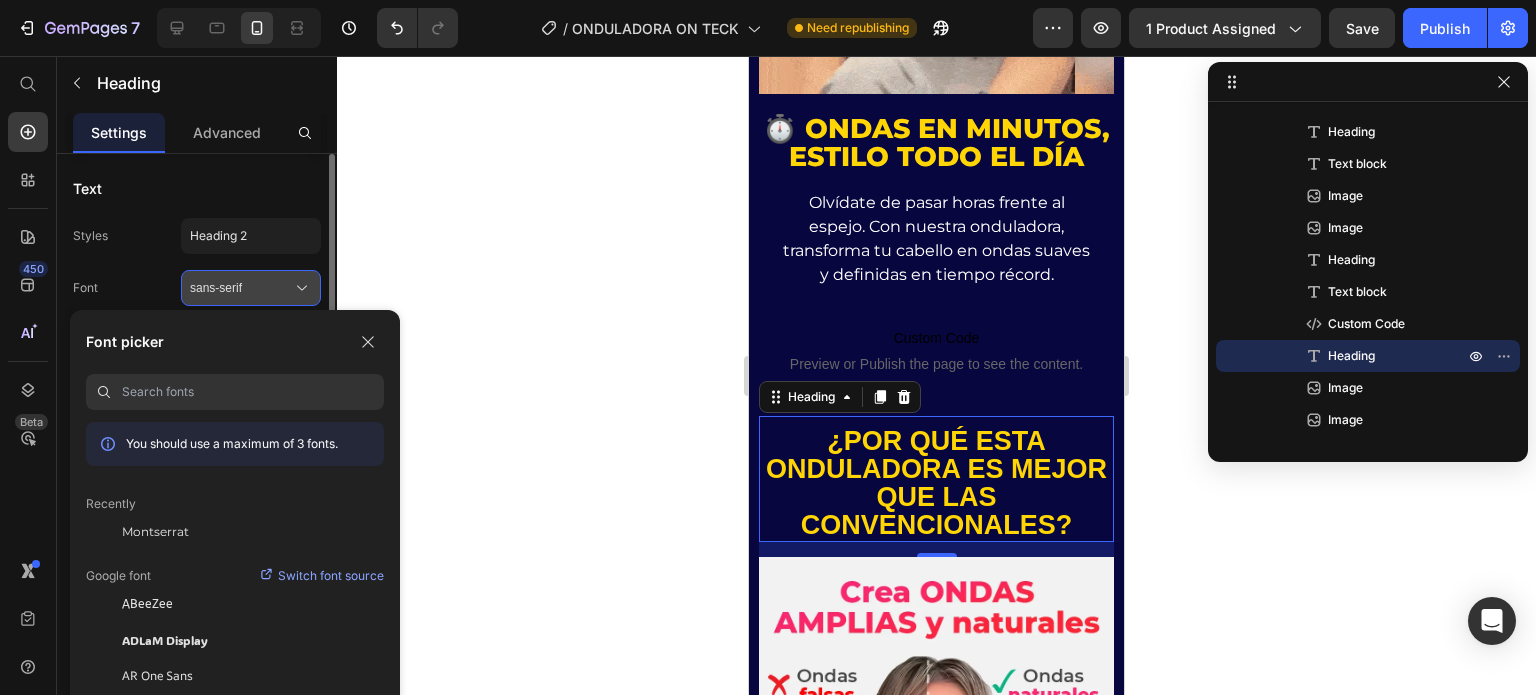 click on "sans-serif" at bounding box center [241, 288] 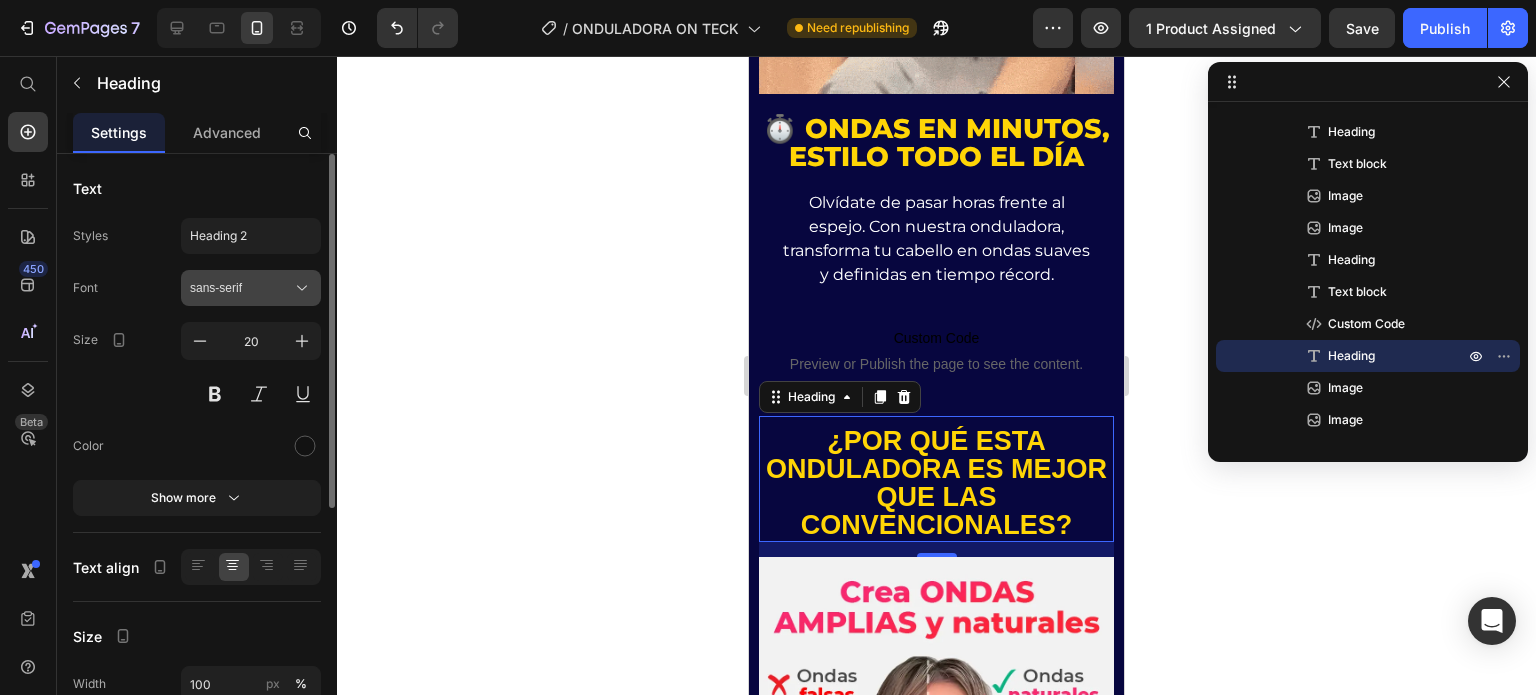 click on "sans-serif" at bounding box center [241, 288] 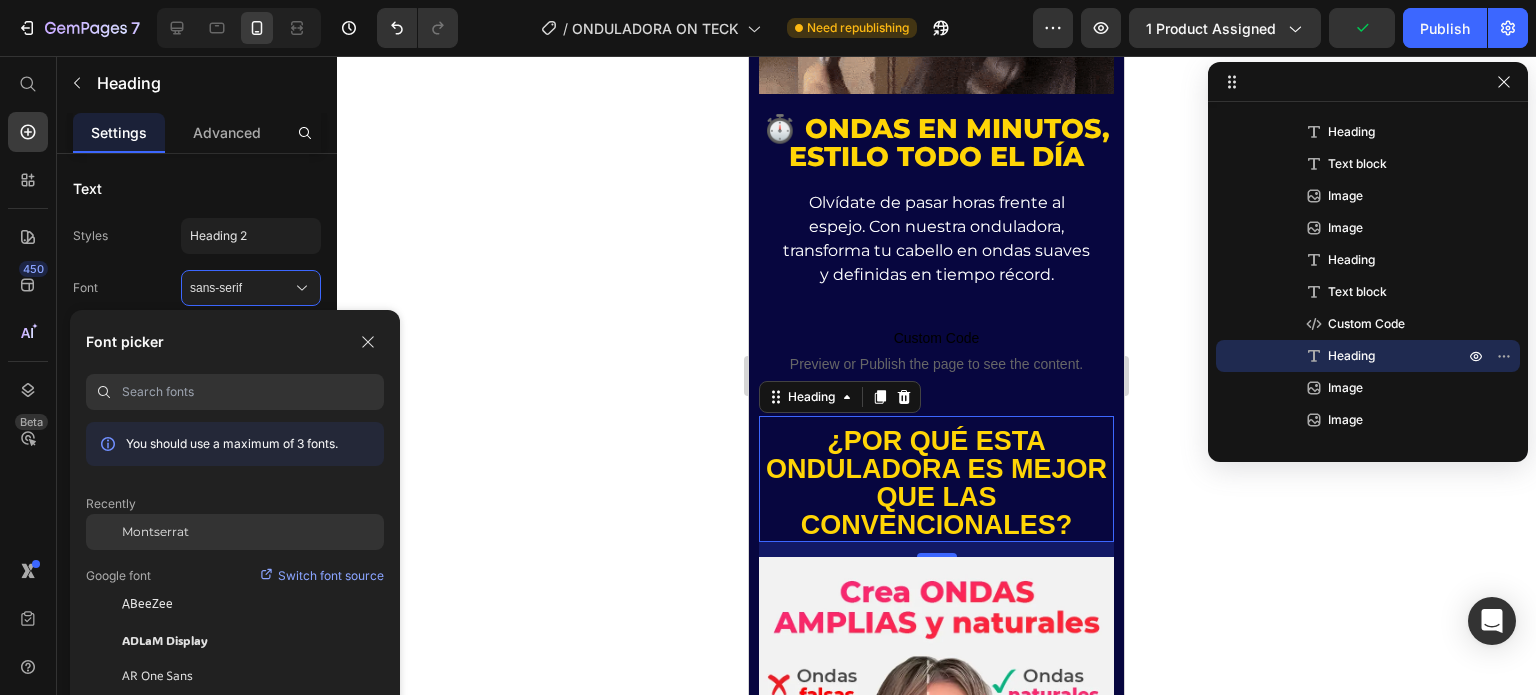 click on "Montserrat" at bounding box center [155, 532] 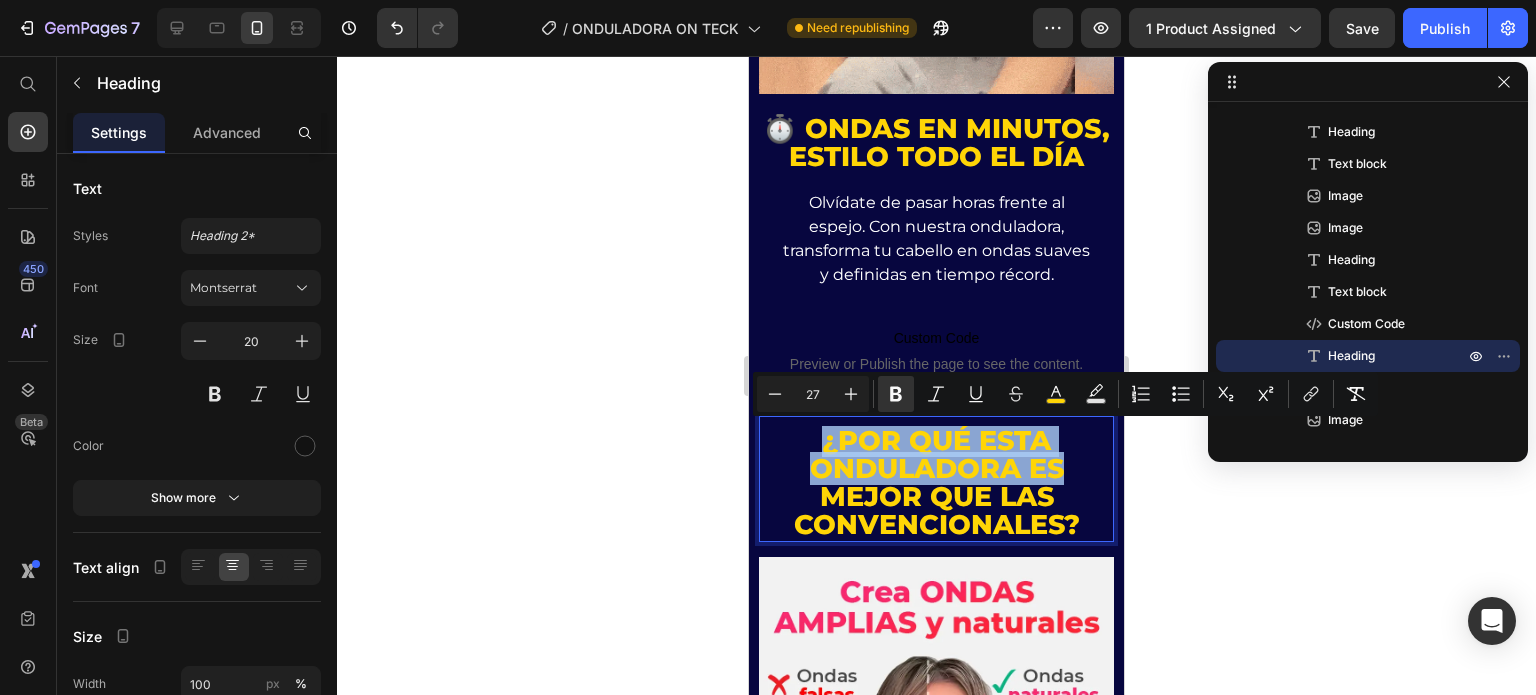 drag, startPoint x: 1065, startPoint y: 471, endPoint x: 758, endPoint y: 448, distance: 307.86035 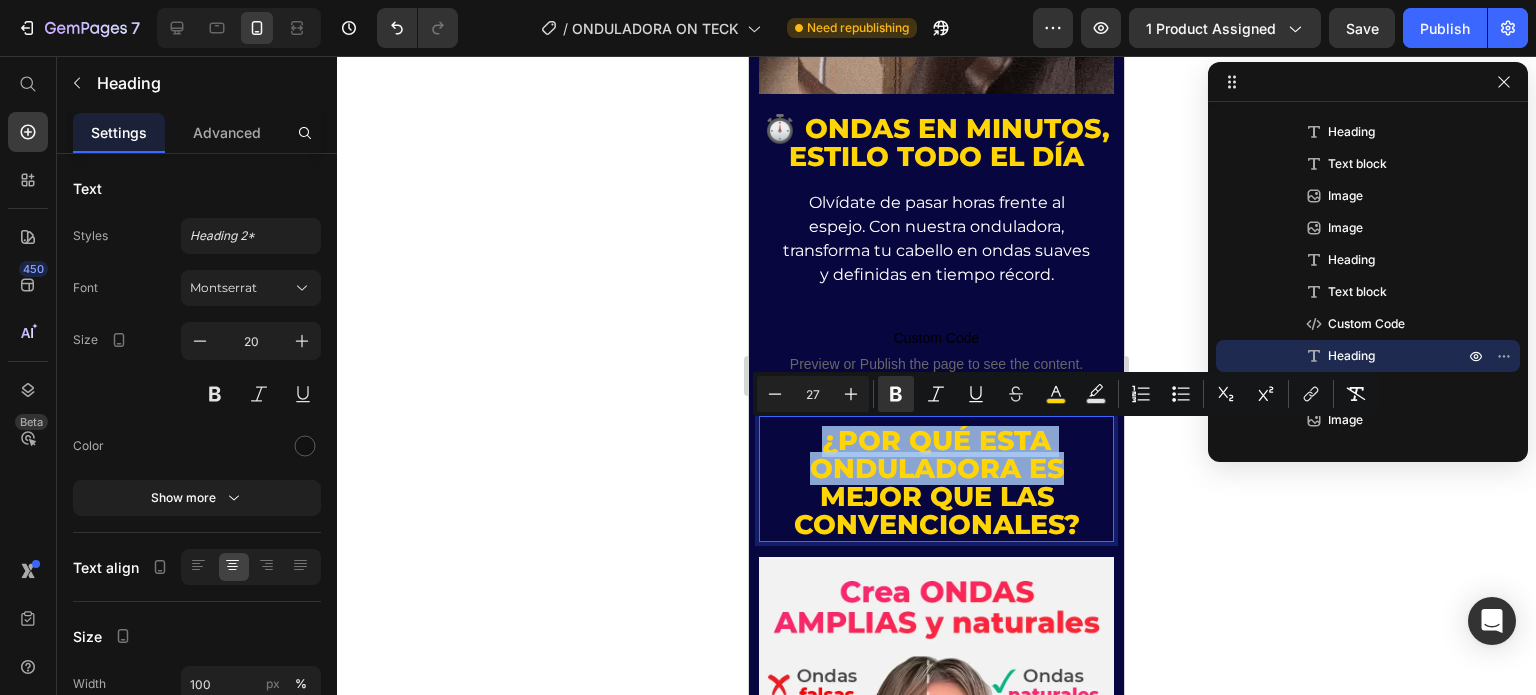 click on "¿Por qué esta onduladora es mejor que las convencionales?" at bounding box center (936, 484) 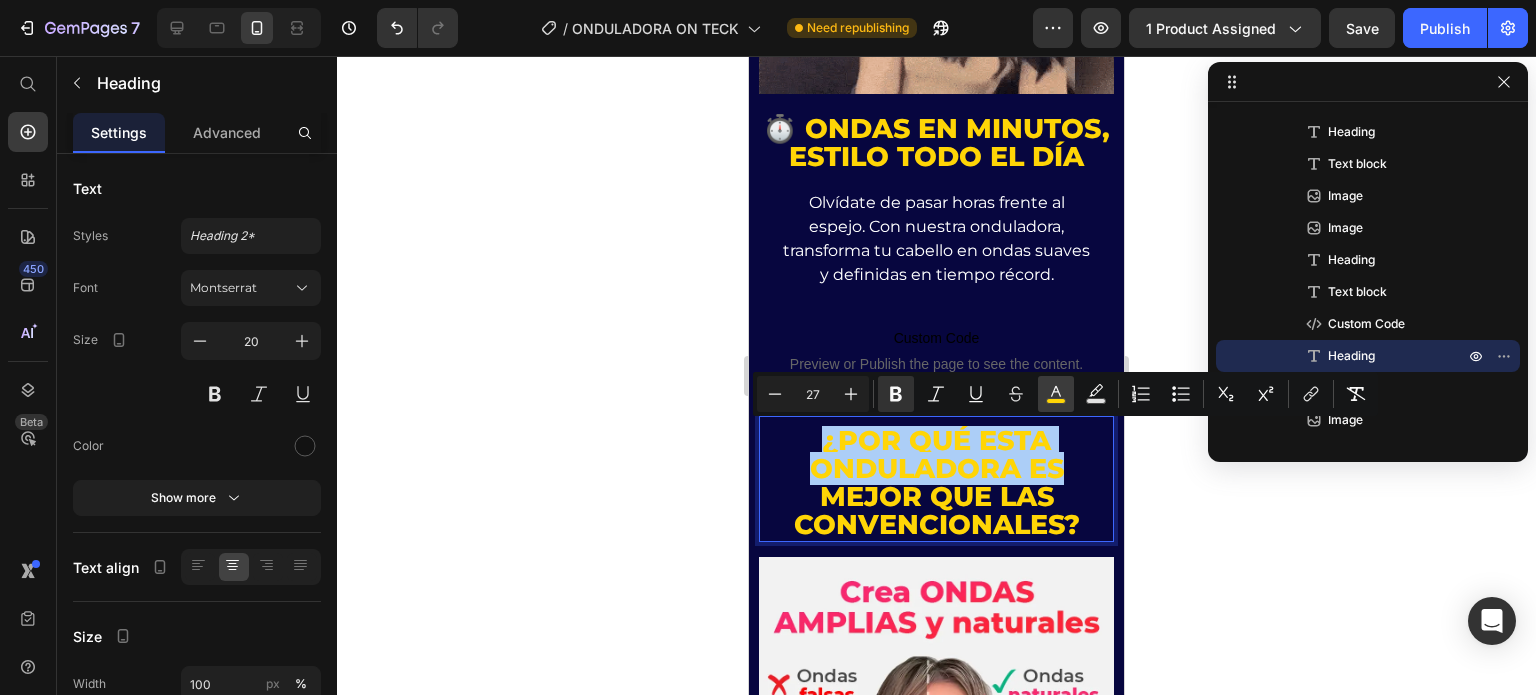 click 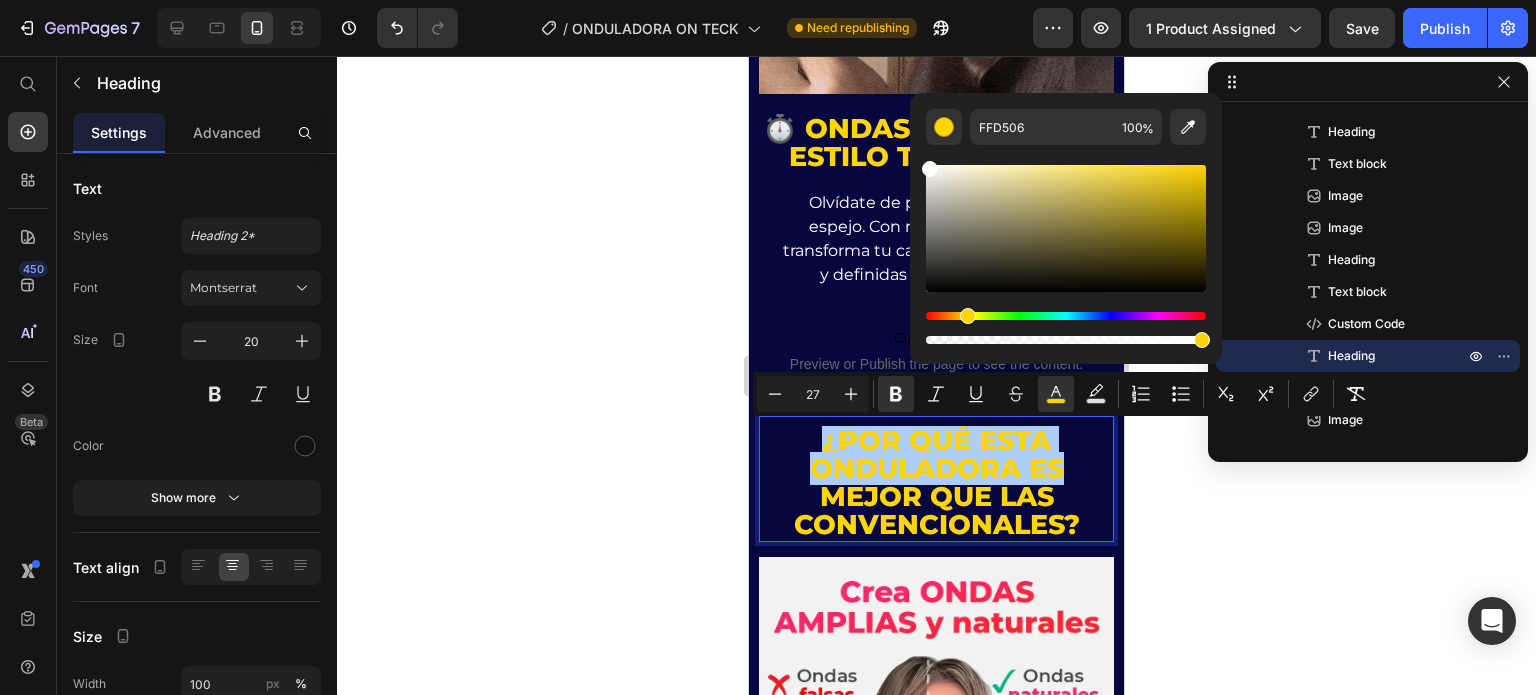 drag, startPoint x: 936, startPoint y: 214, endPoint x: 914, endPoint y: 150, distance: 67.6757 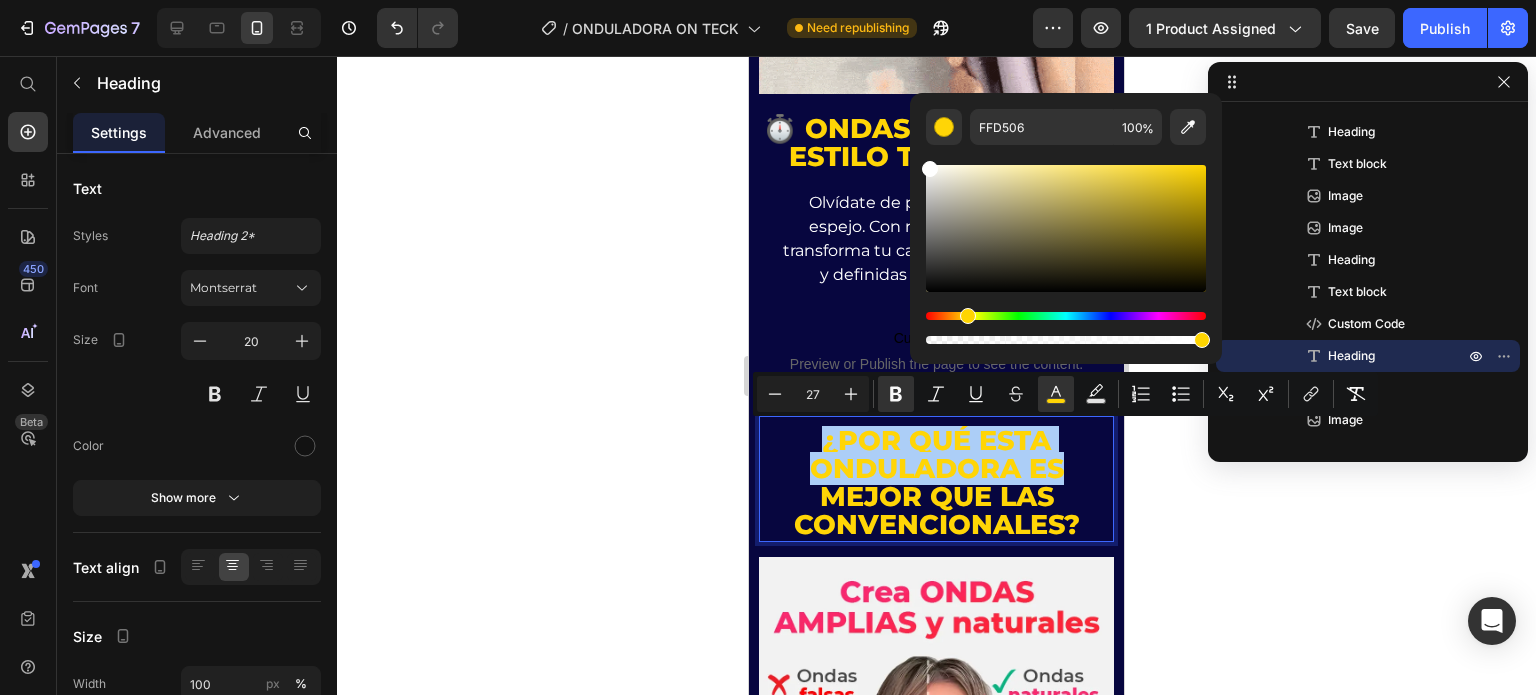 click on "FFD506 100 %" at bounding box center [1066, 220] 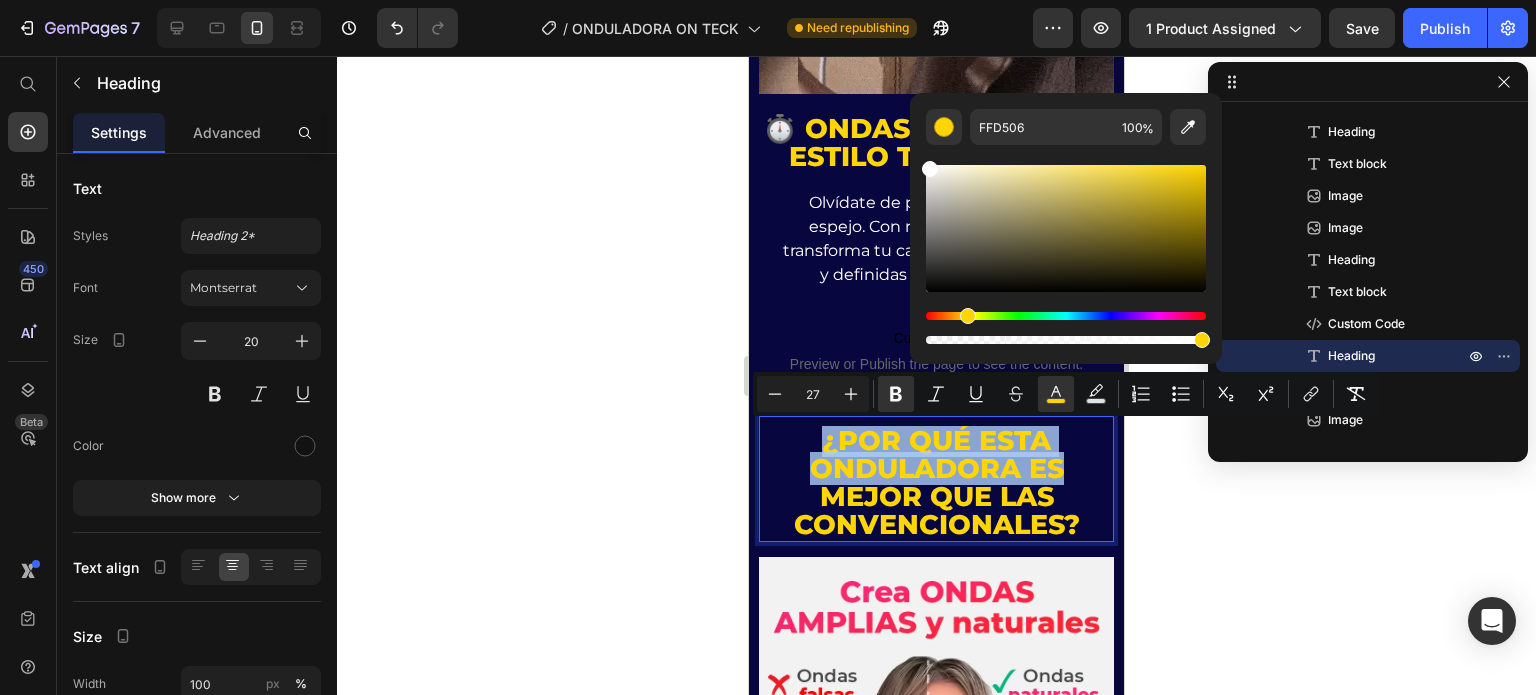 type on "FFFFFF" 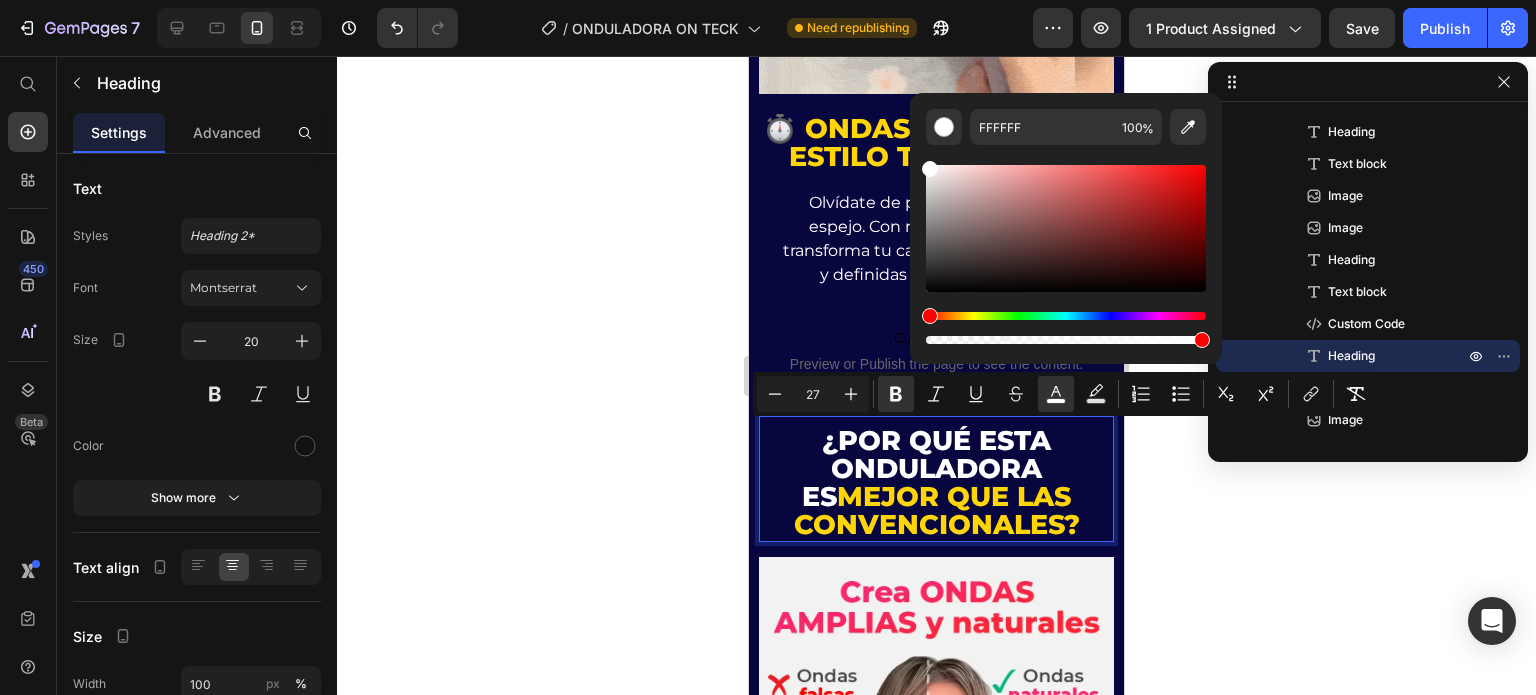 click on "mejor que las convencionales?" at bounding box center [937, 510] 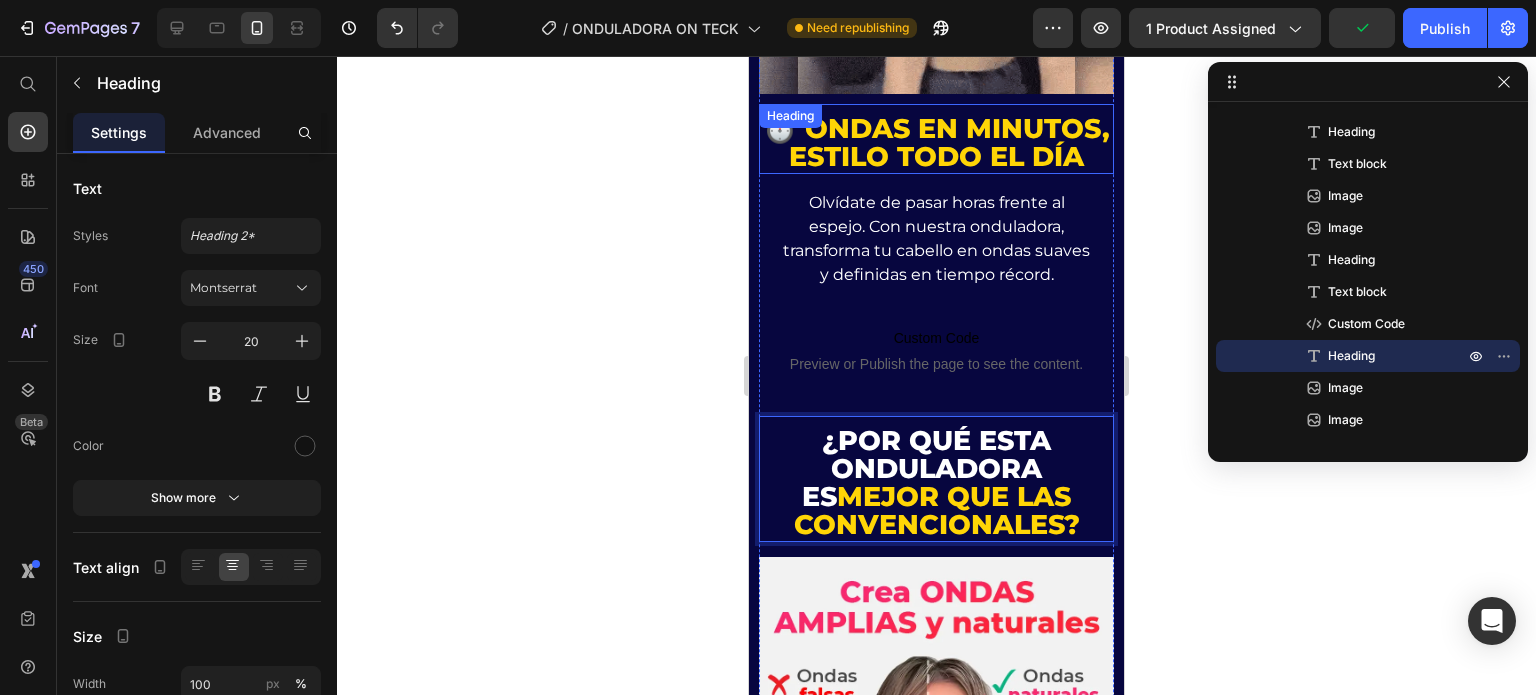 click on "⏱️ Ondas en minutos, estilo todo el día" at bounding box center [936, 142] 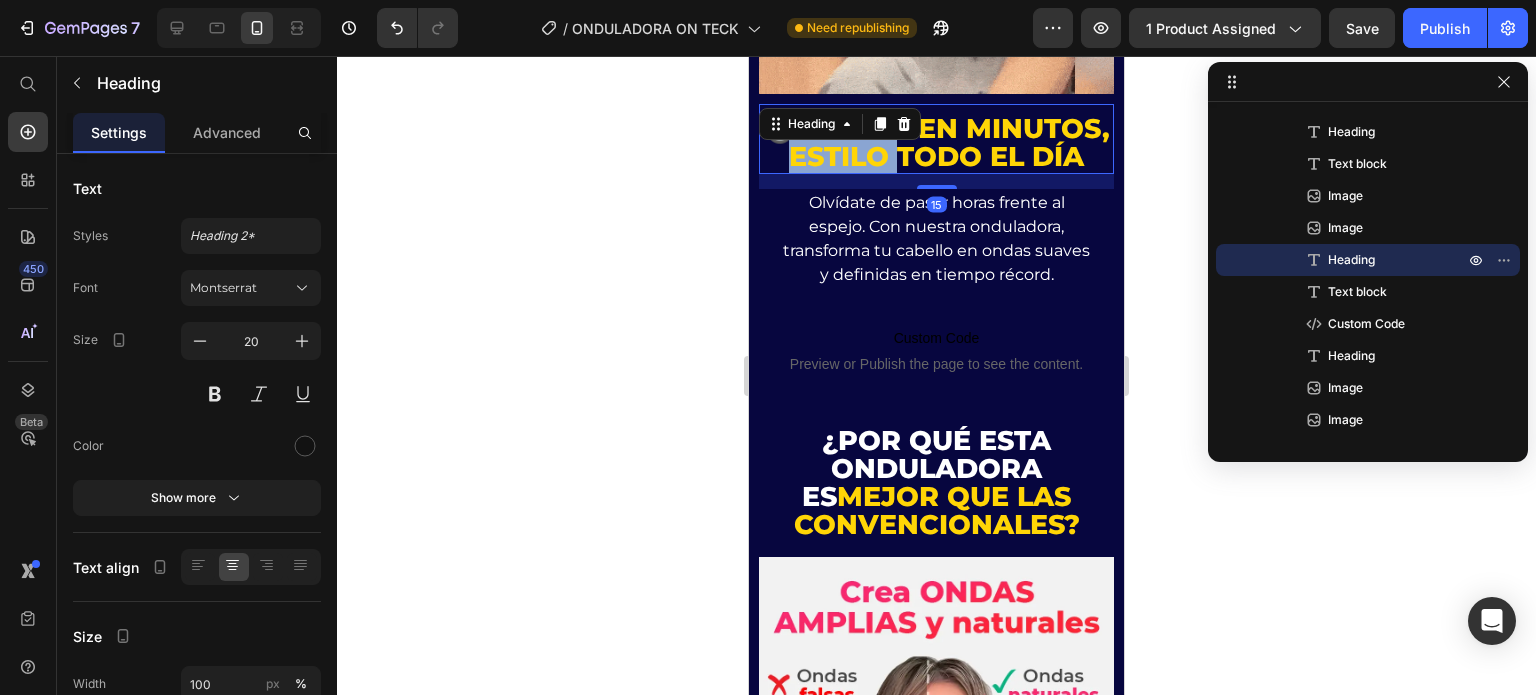 click on "⏱️ Ondas en minutos, estilo todo el día" at bounding box center (936, 142) 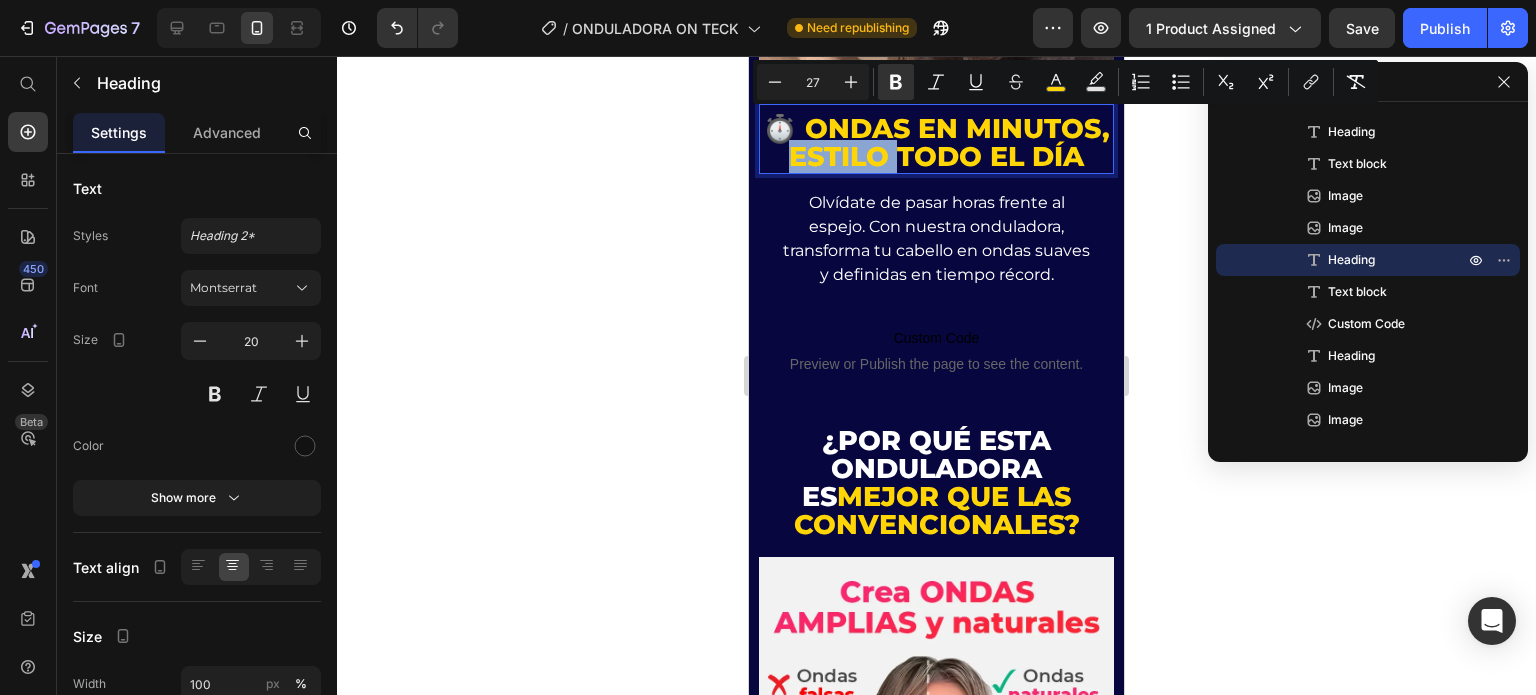 click on "⏱️ Ondas en minutos, estilo todo el día" at bounding box center [936, 142] 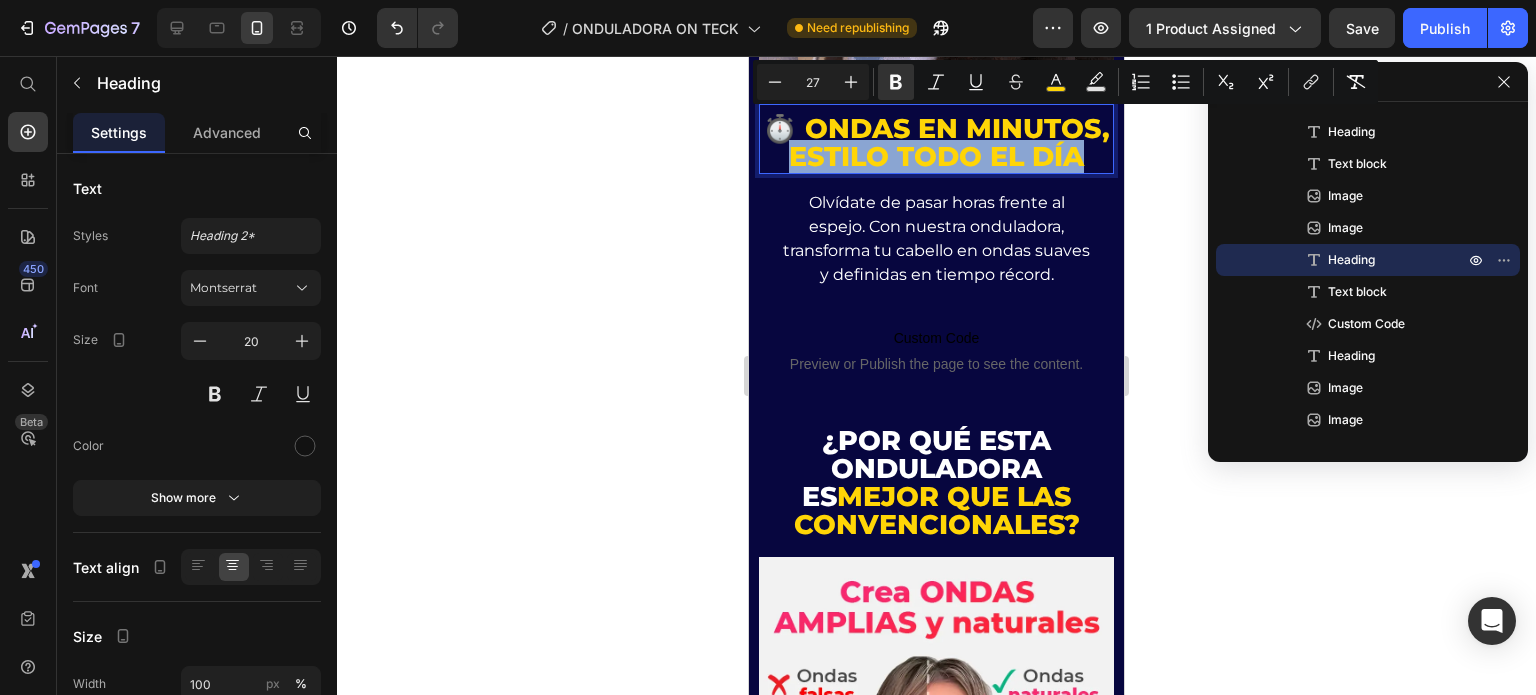 drag, startPoint x: 950, startPoint y: 129, endPoint x: 1044, endPoint y: 154, distance: 97.26767 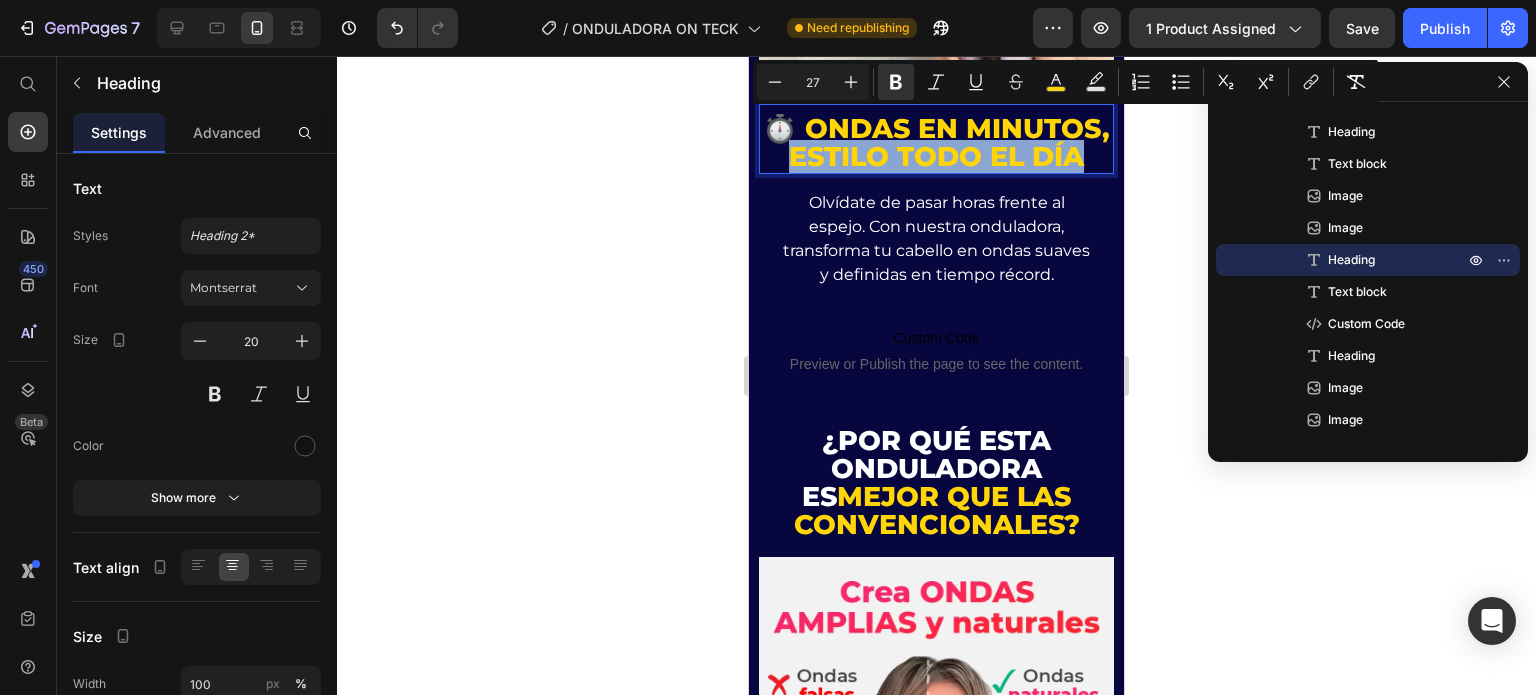 click on "⏱️ Ondas en minutos, estilo todo el día" at bounding box center (936, 144) 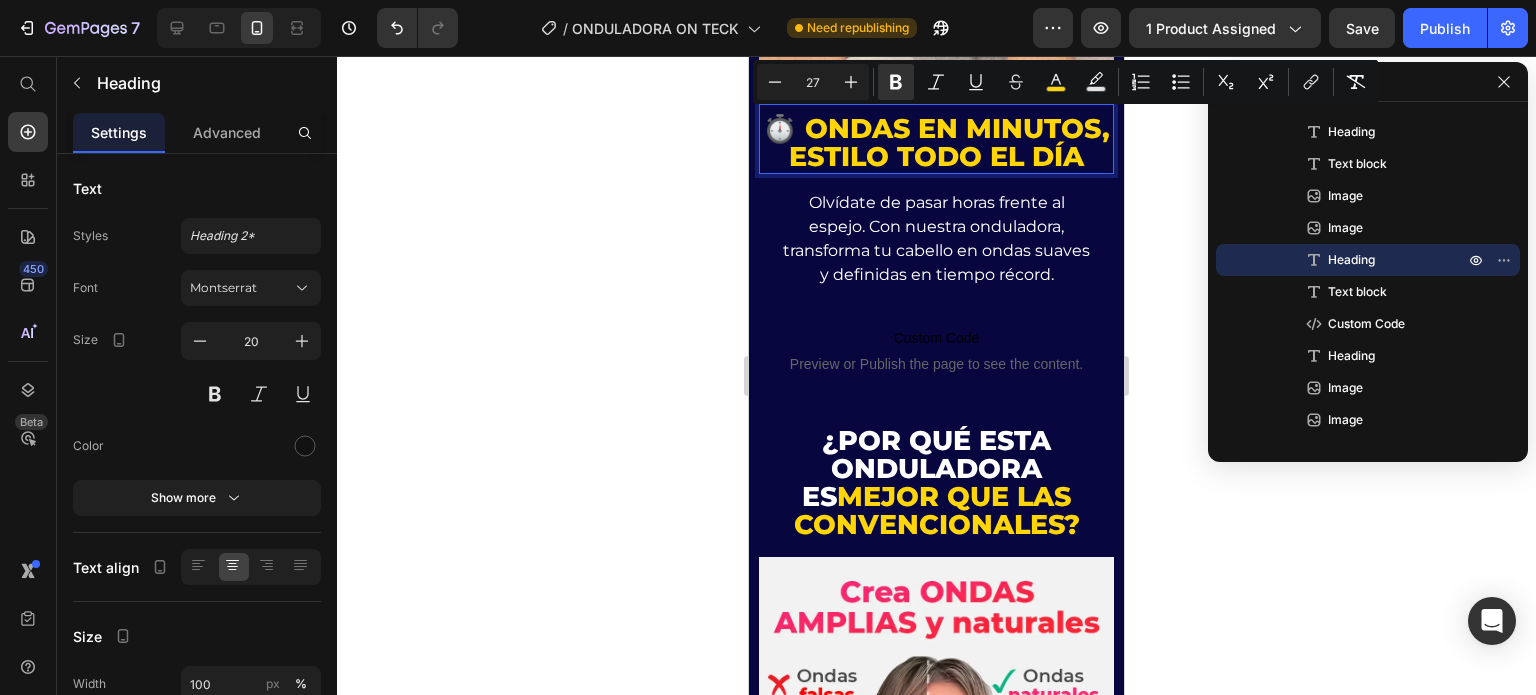 click on "⏱️ Ondas en minutos, estilo todo el día" at bounding box center (936, 142) 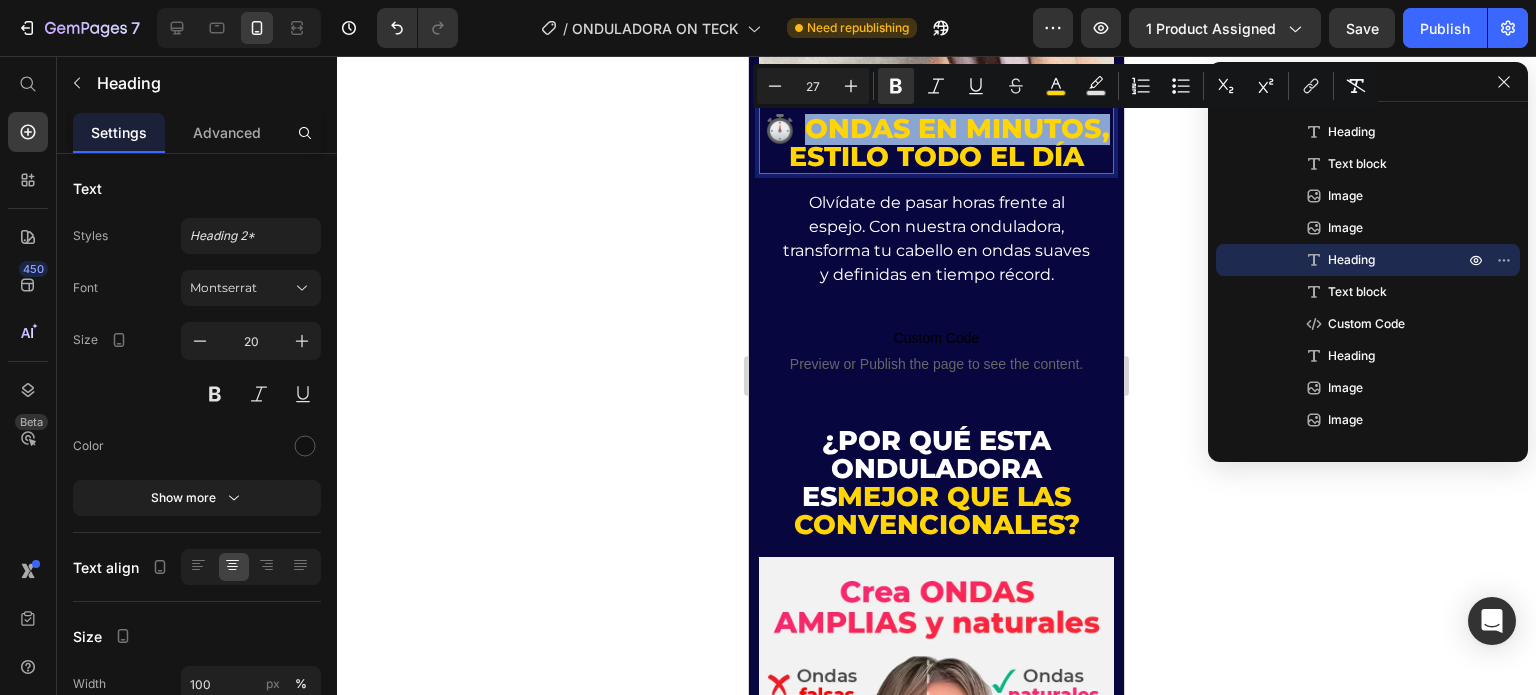 drag, startPoint x: 944, startPoint y: 131, endPoint x: 1644, endPoint y: 155, distance: 700.4113 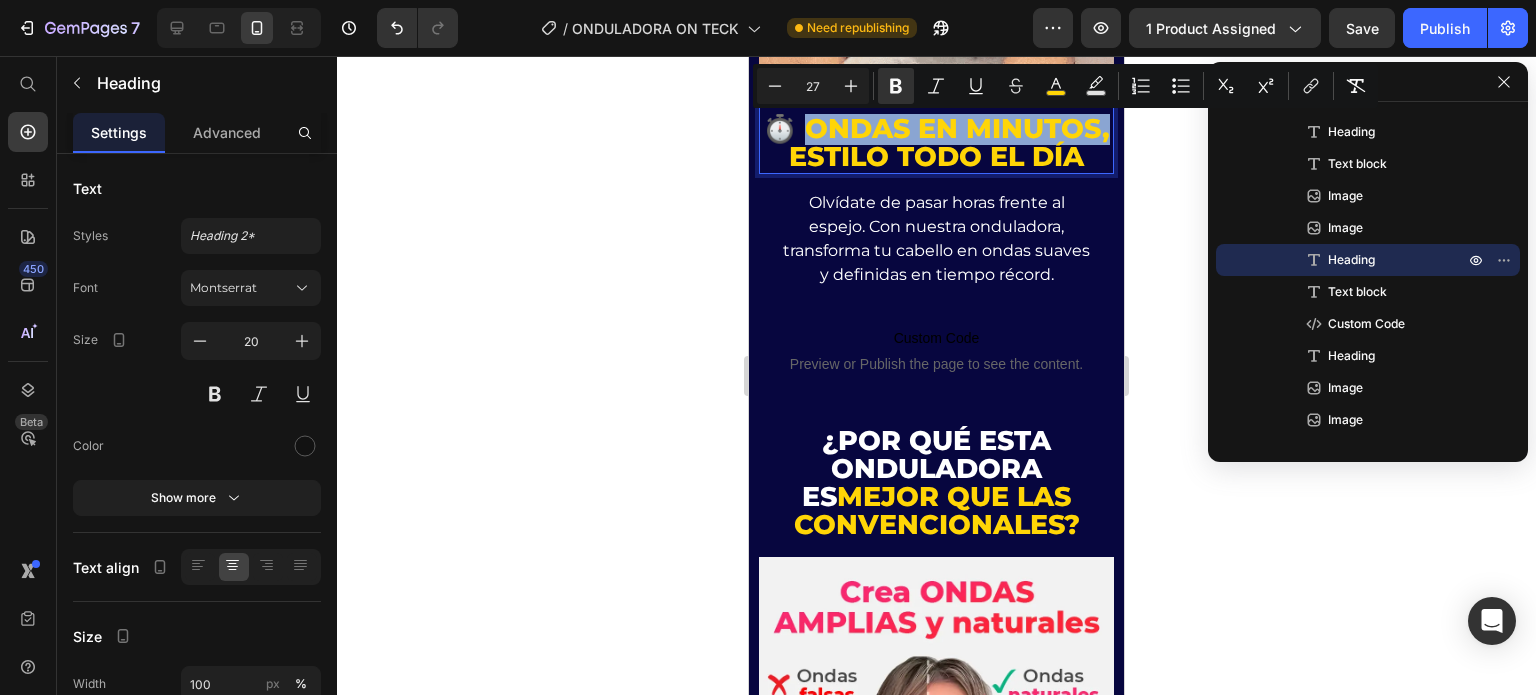 click on "⏱️ Ondas en minutos, estilo todo el día" at bounding box center (936, 142) 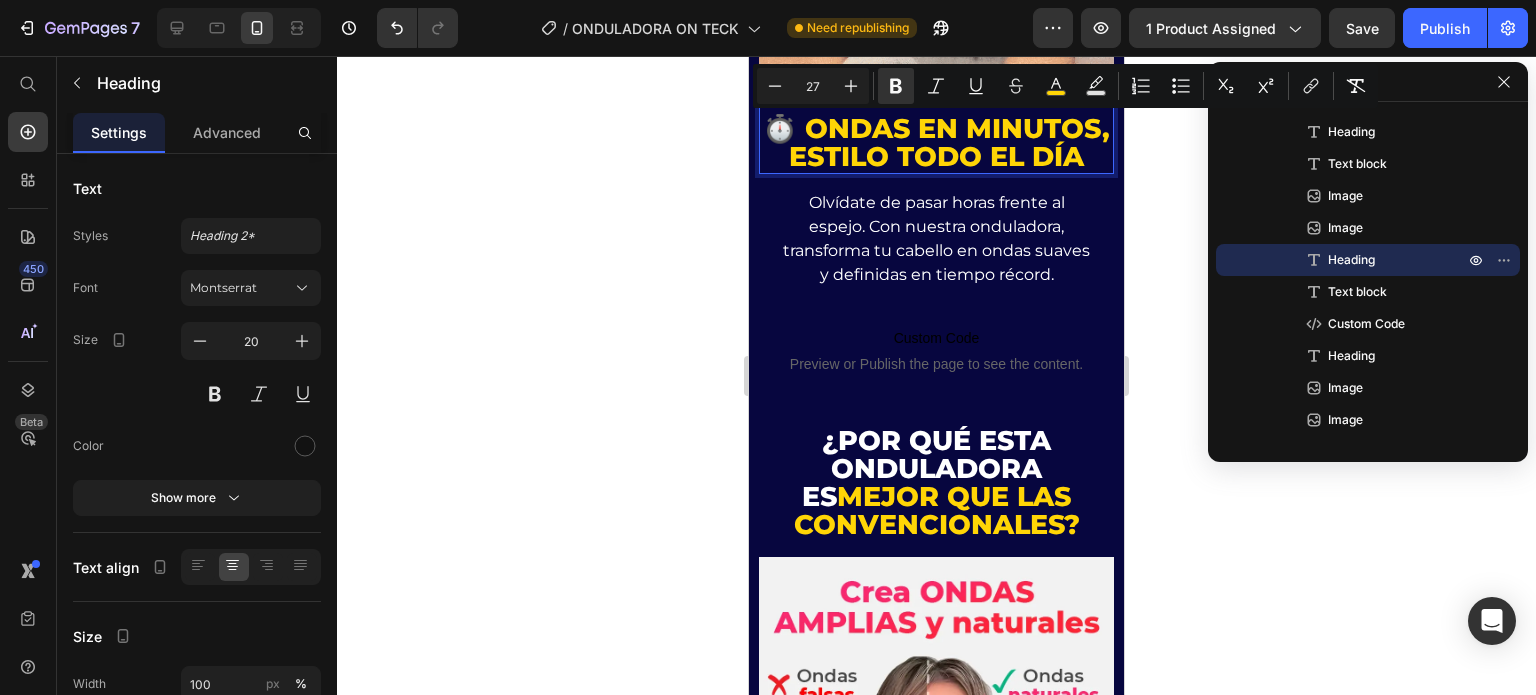 click on "⏱️ Ondas en minutos, estilo todo el día" at bounding box center (936, 142) 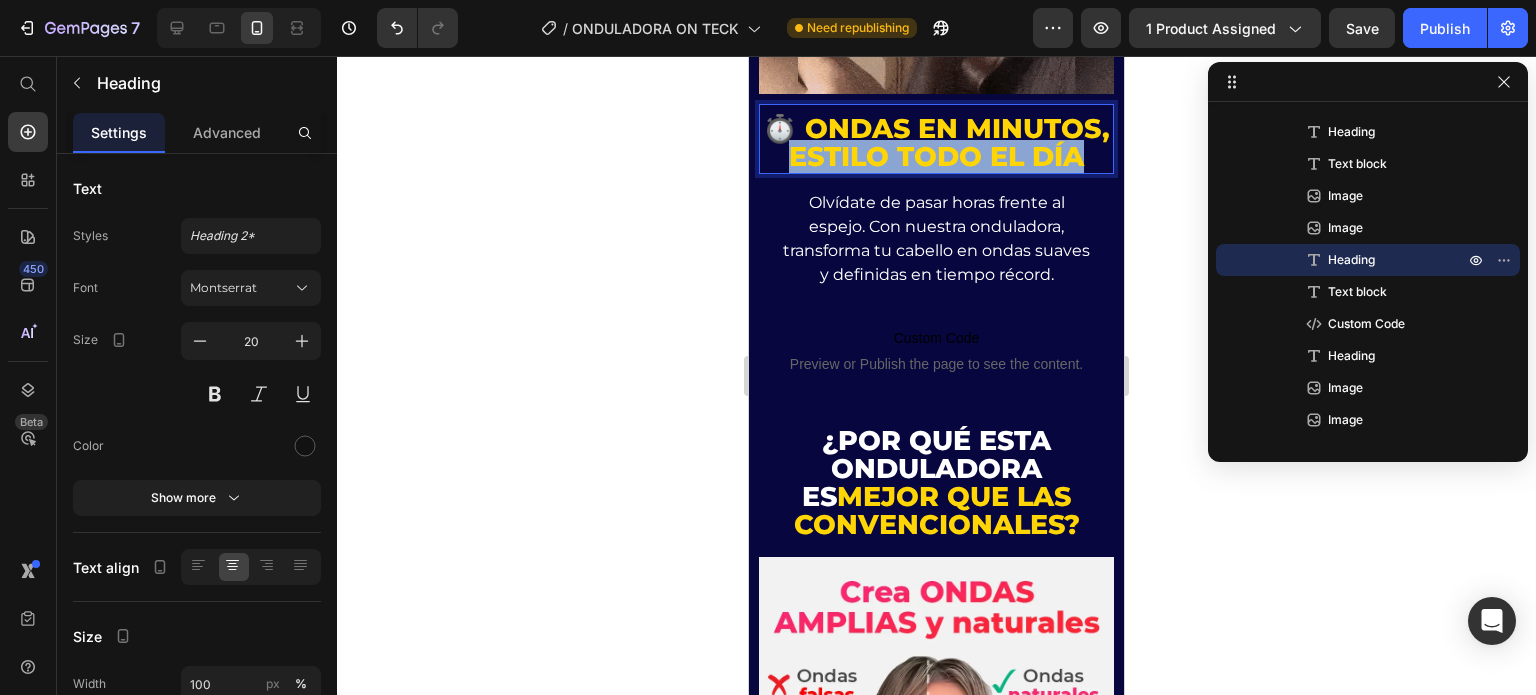 drag, startPoint x: 955, startPoint y: 121, endPoint x: 1047, endPoint y: 157, distance: 98.79271 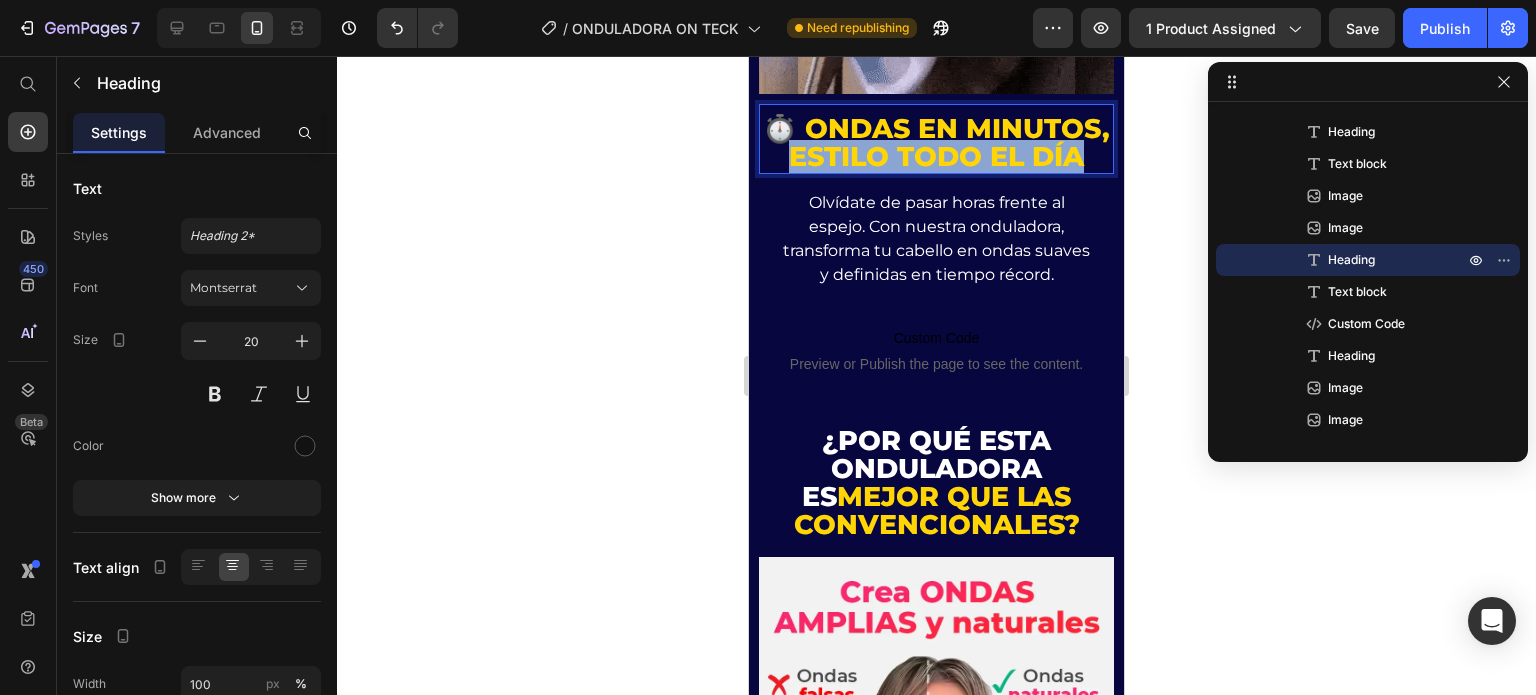 click on "⏱️ Ondas en minutos, estilo todo el día" at bounding box center (936, 144) 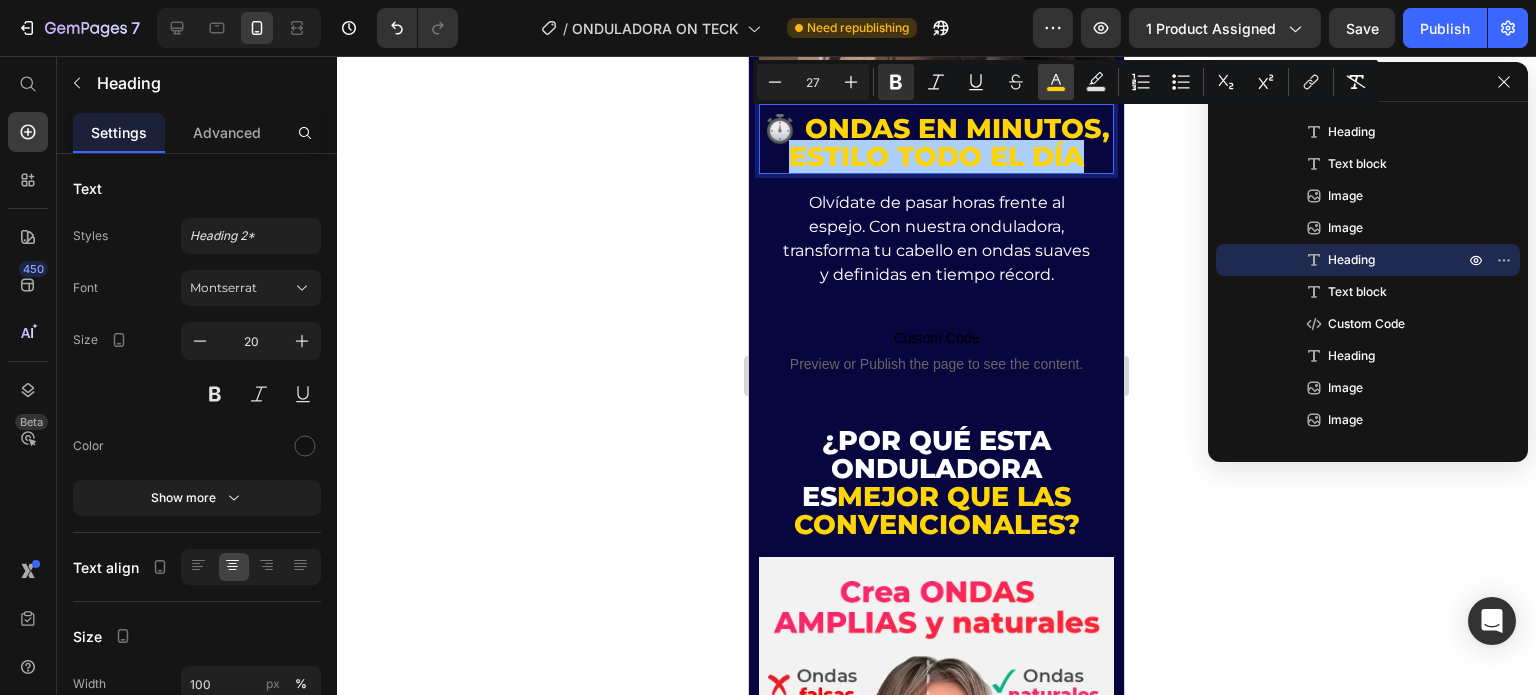 click 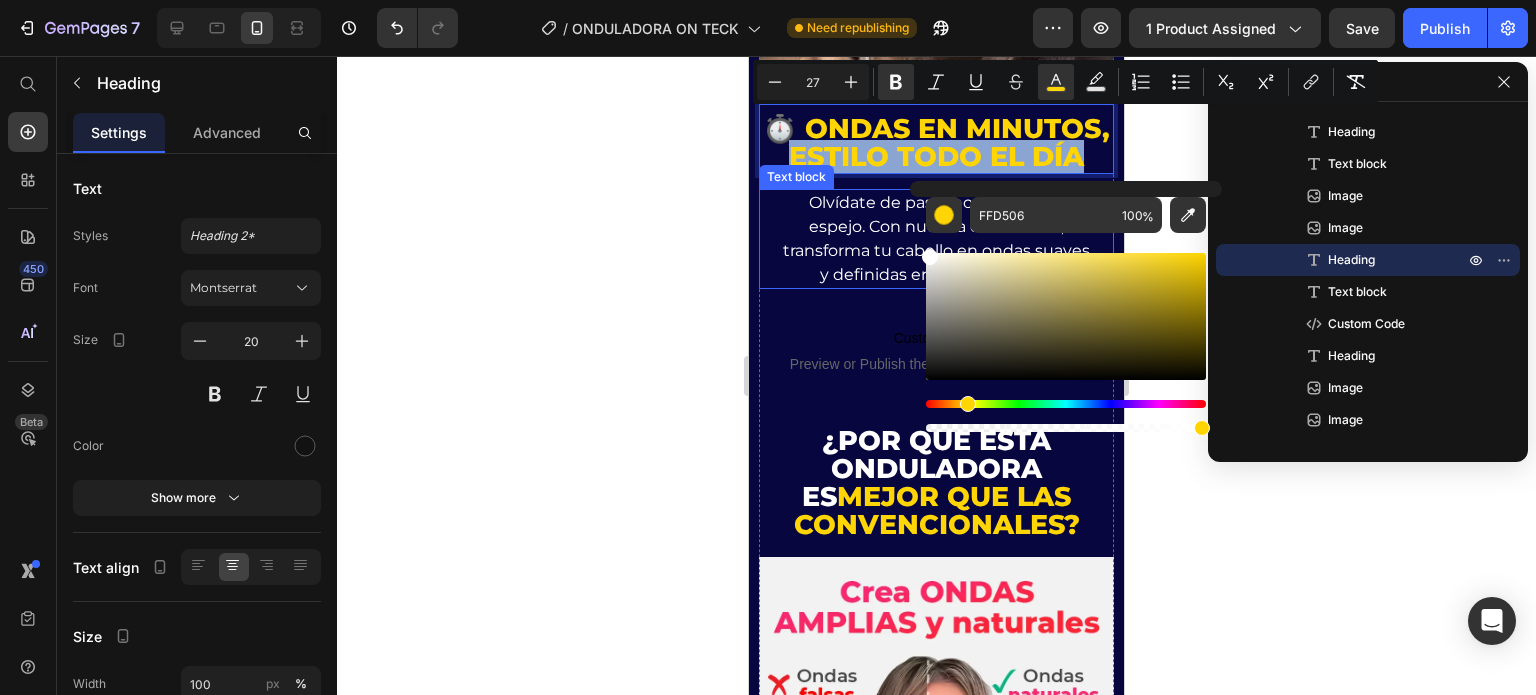 drag, startPoint x: 1695, startPoint y: 344, endPoint x: 900, endPoint y: 212, distance: 805.884 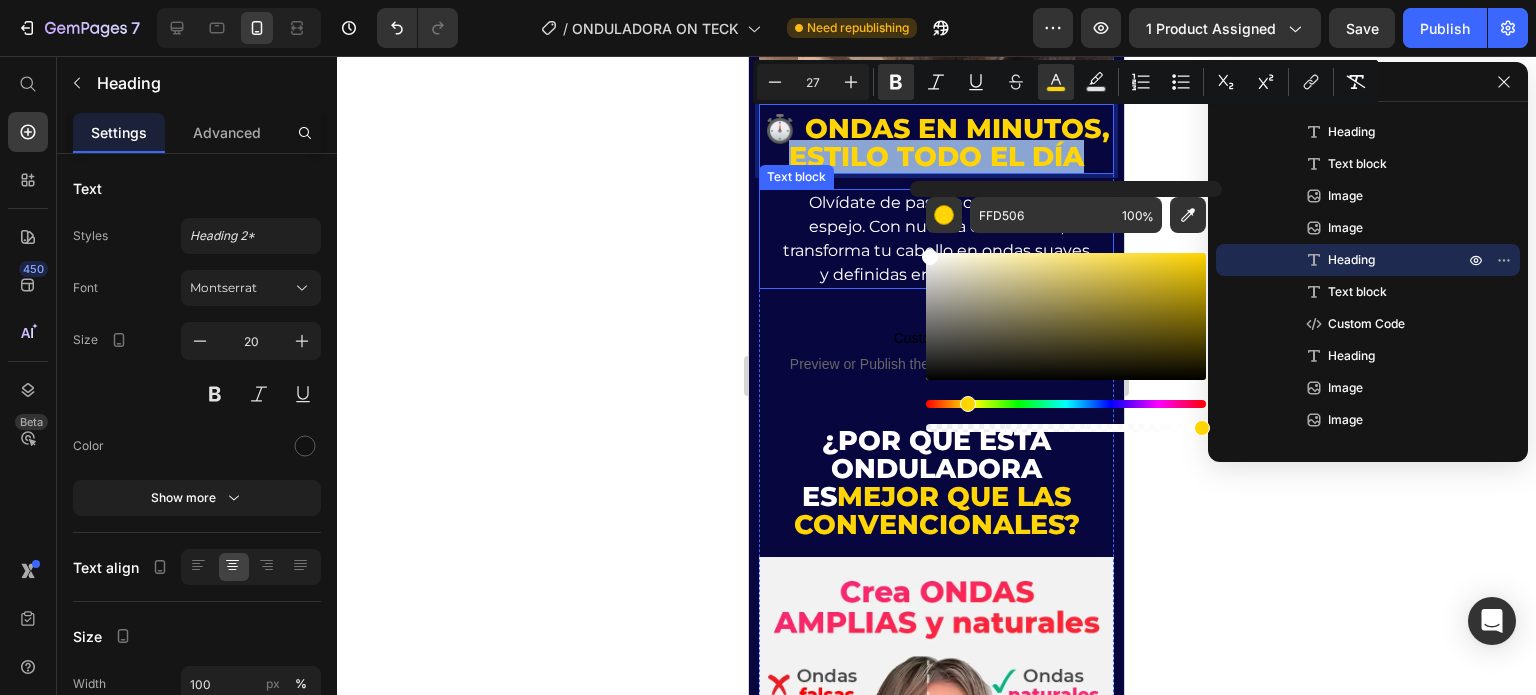 type on "FFFFFF" 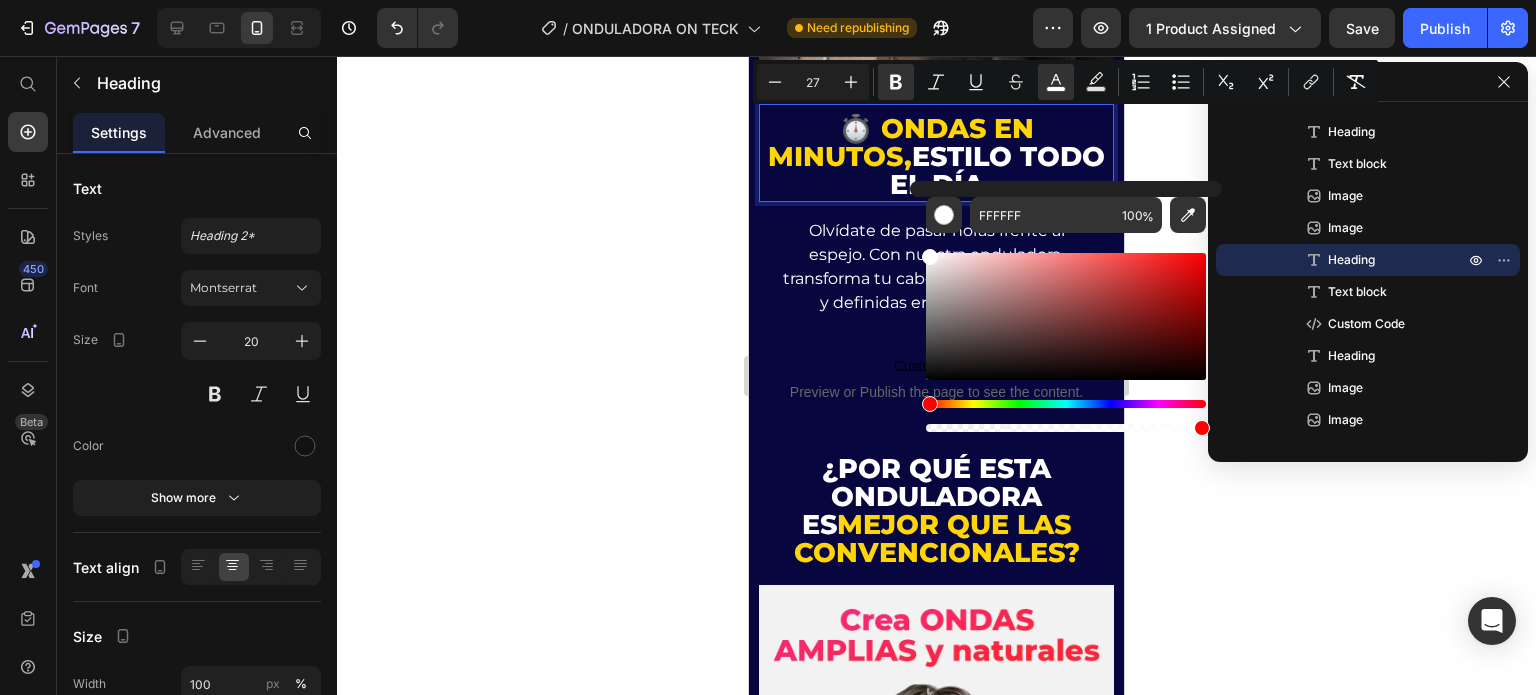 click on "Olvídate de pasar horas frente al espejo. Con nuestra onduladora, transforma tu cabello en ondas suaves y definidas en tiempo récord." at bounding box center [936, 267] 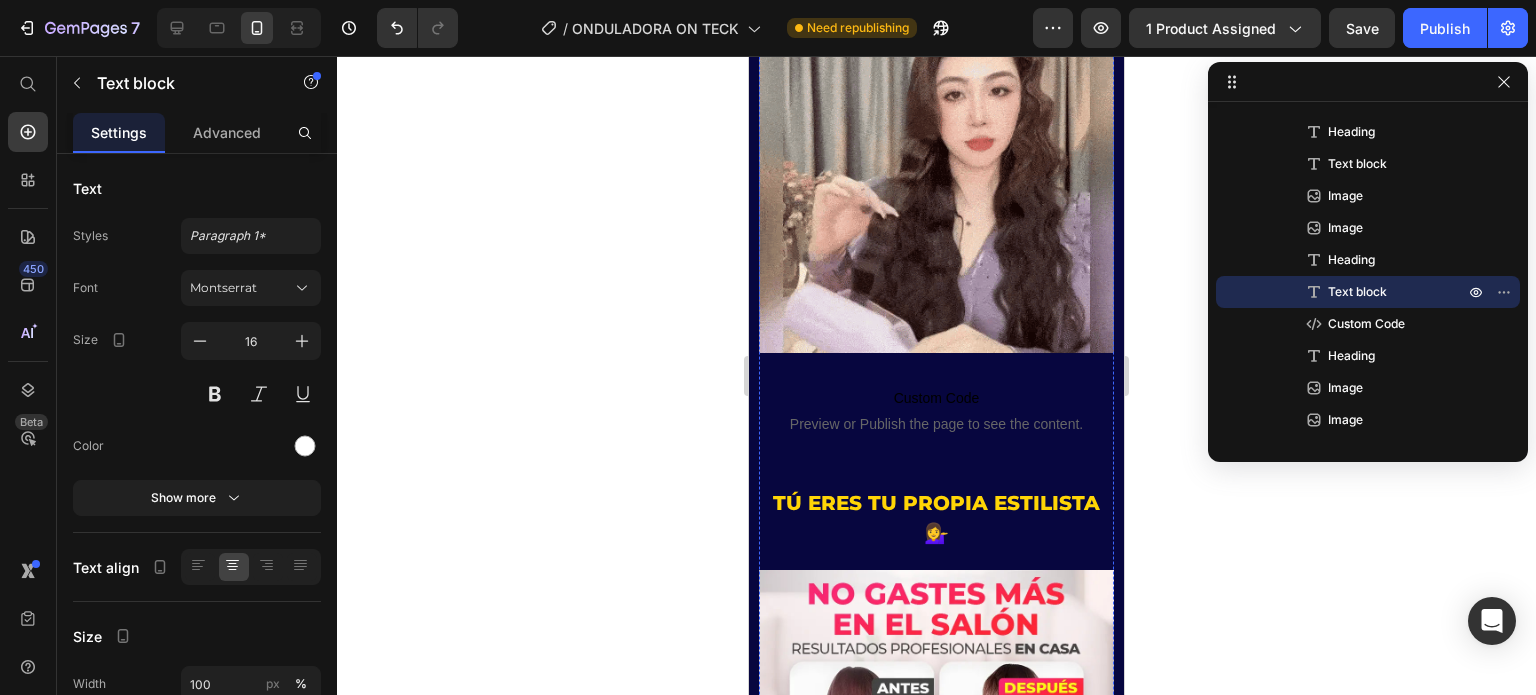 scroll, scrollTop: 3200, scrollLeft: 0, axis: vertical 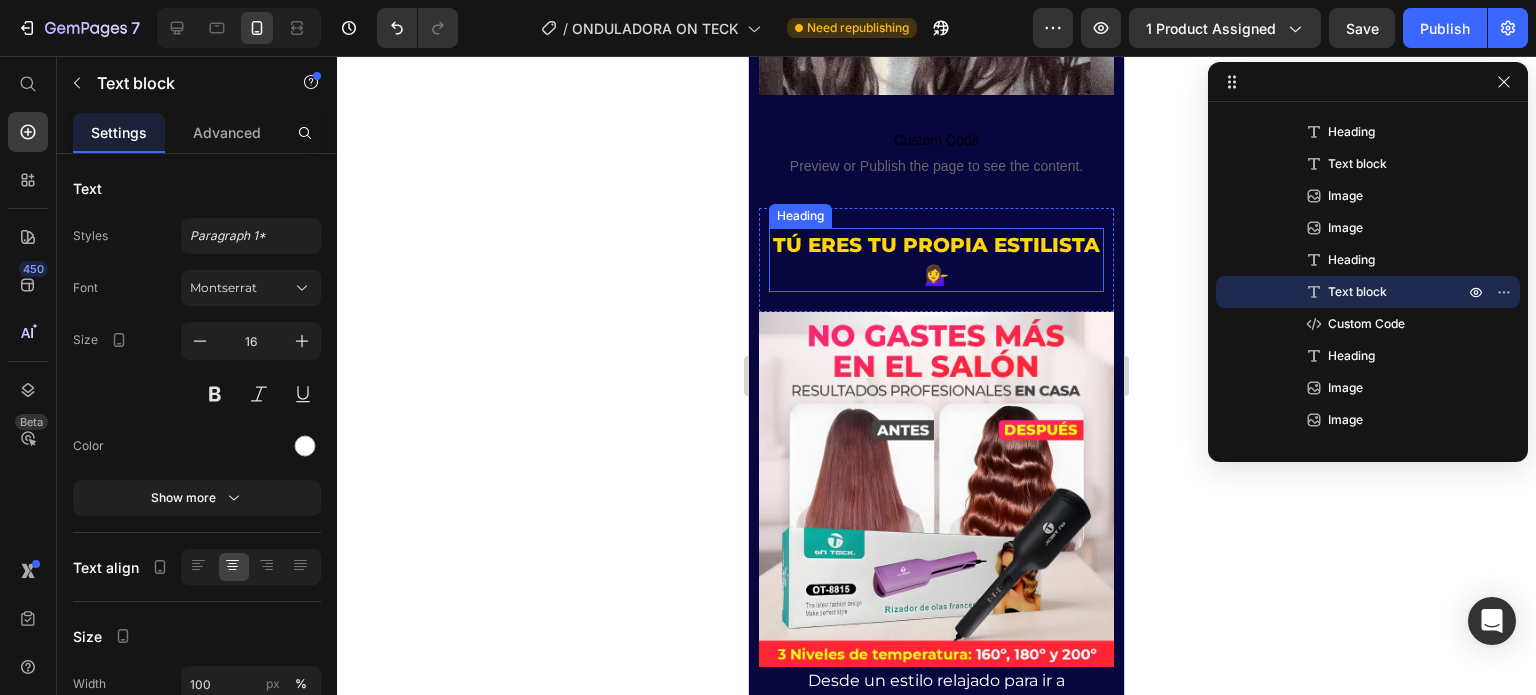 click on "Tú eres tu propia estilista 💁‍♀️" at bounding box center [936, 260] 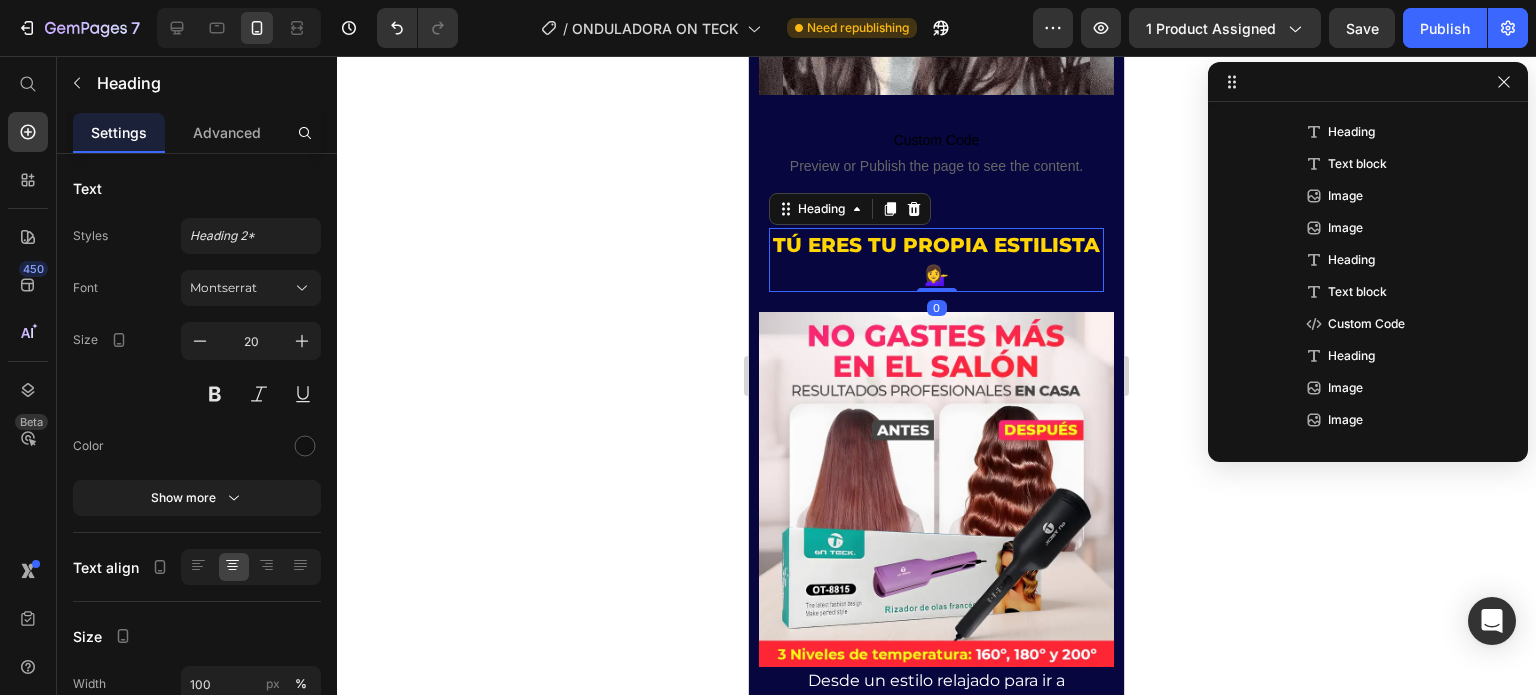scroll, scrollTop: 1434, scrollLeft: 0, axis: vertical 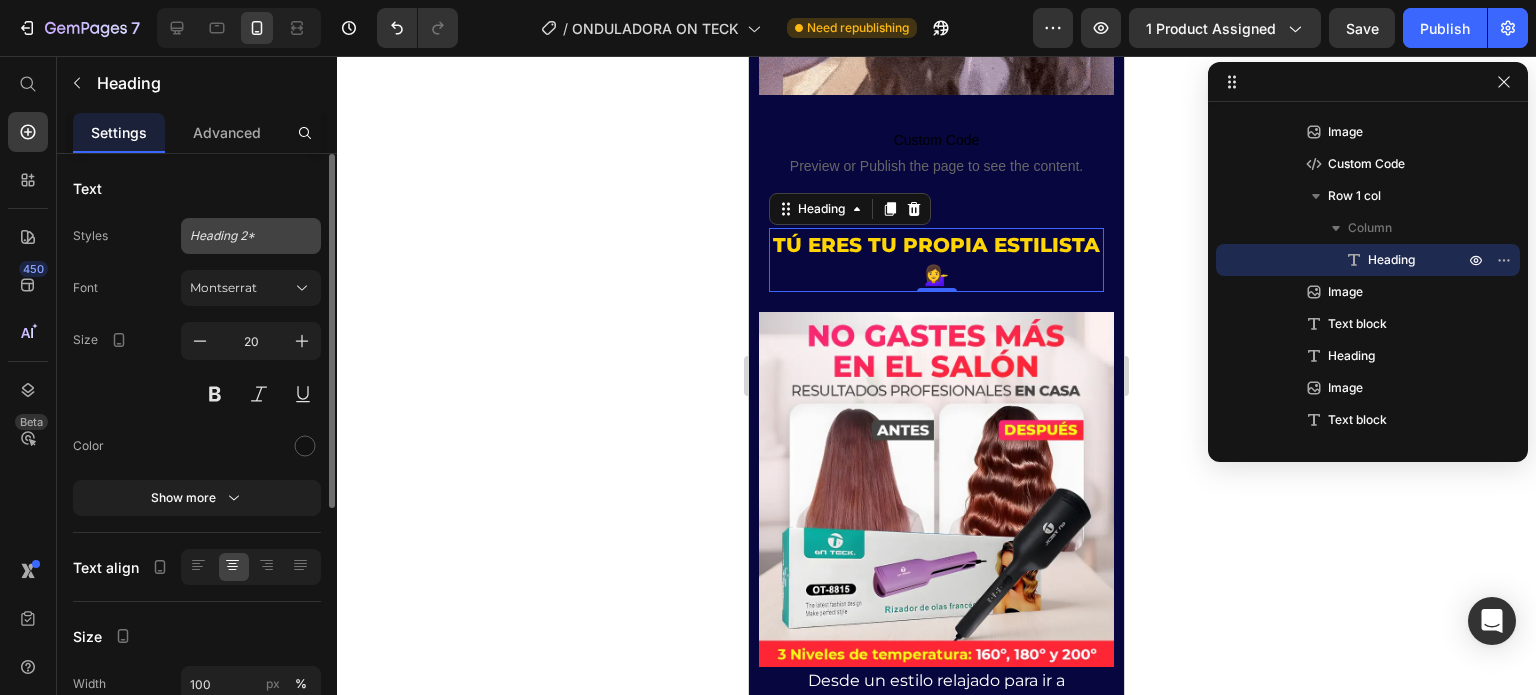 click on "Heading 2*" 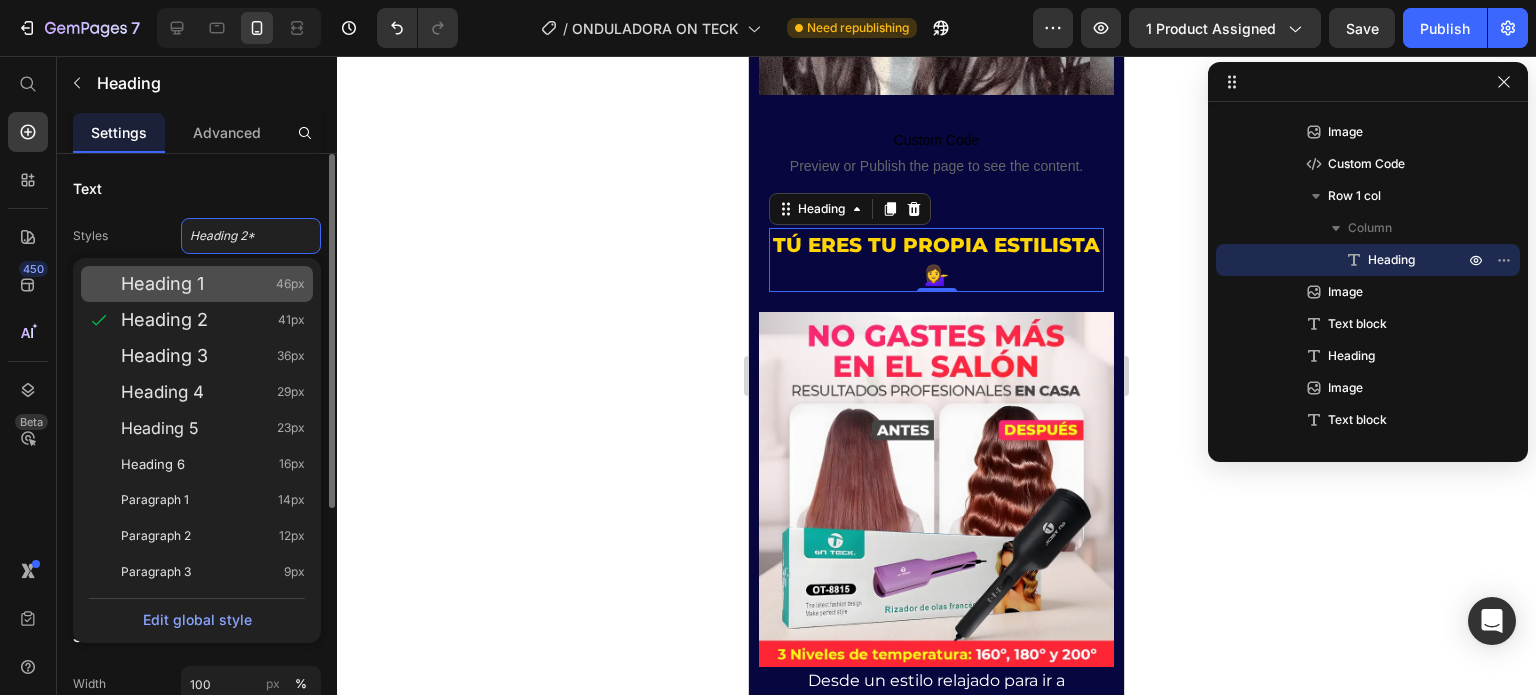 click on "Heading 1 46px" at bounding box center (213, 284) 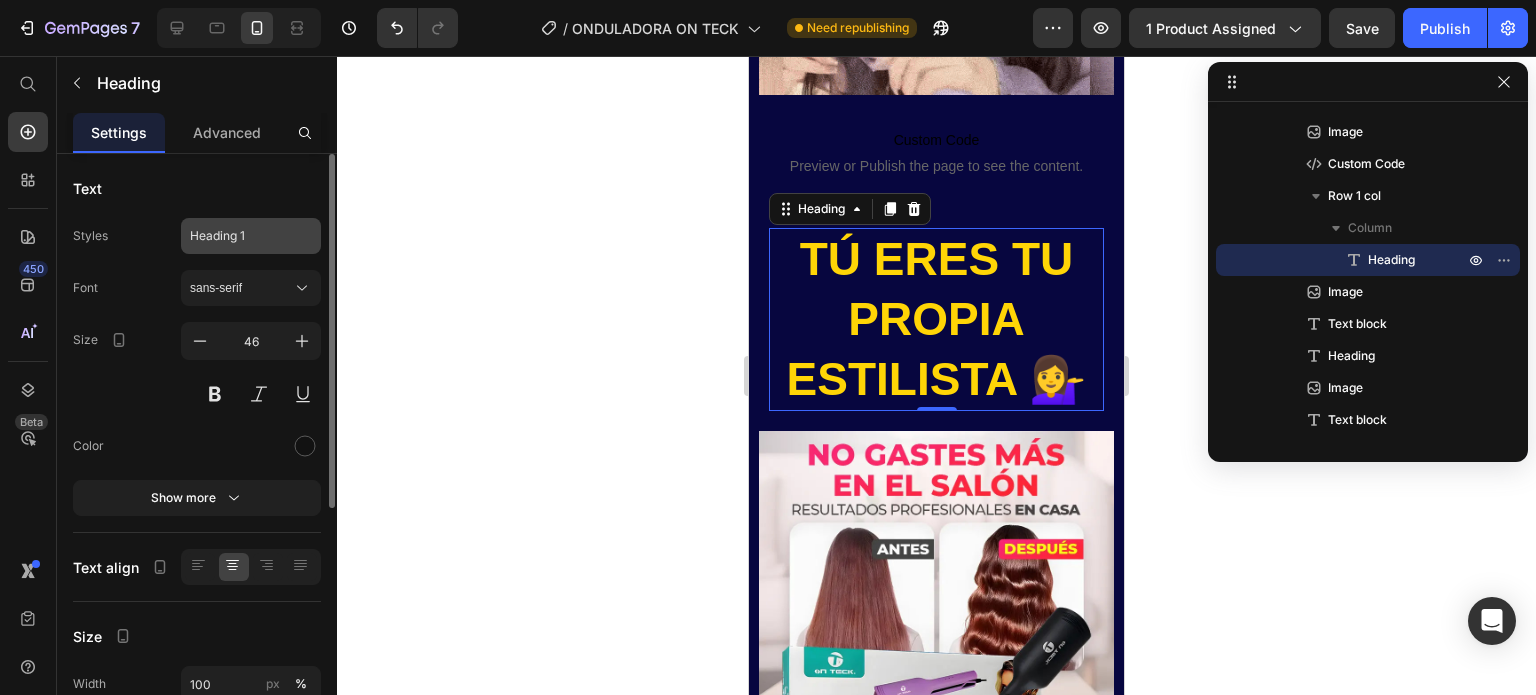 click on "Heading 1" at bounding box center (251, 236) 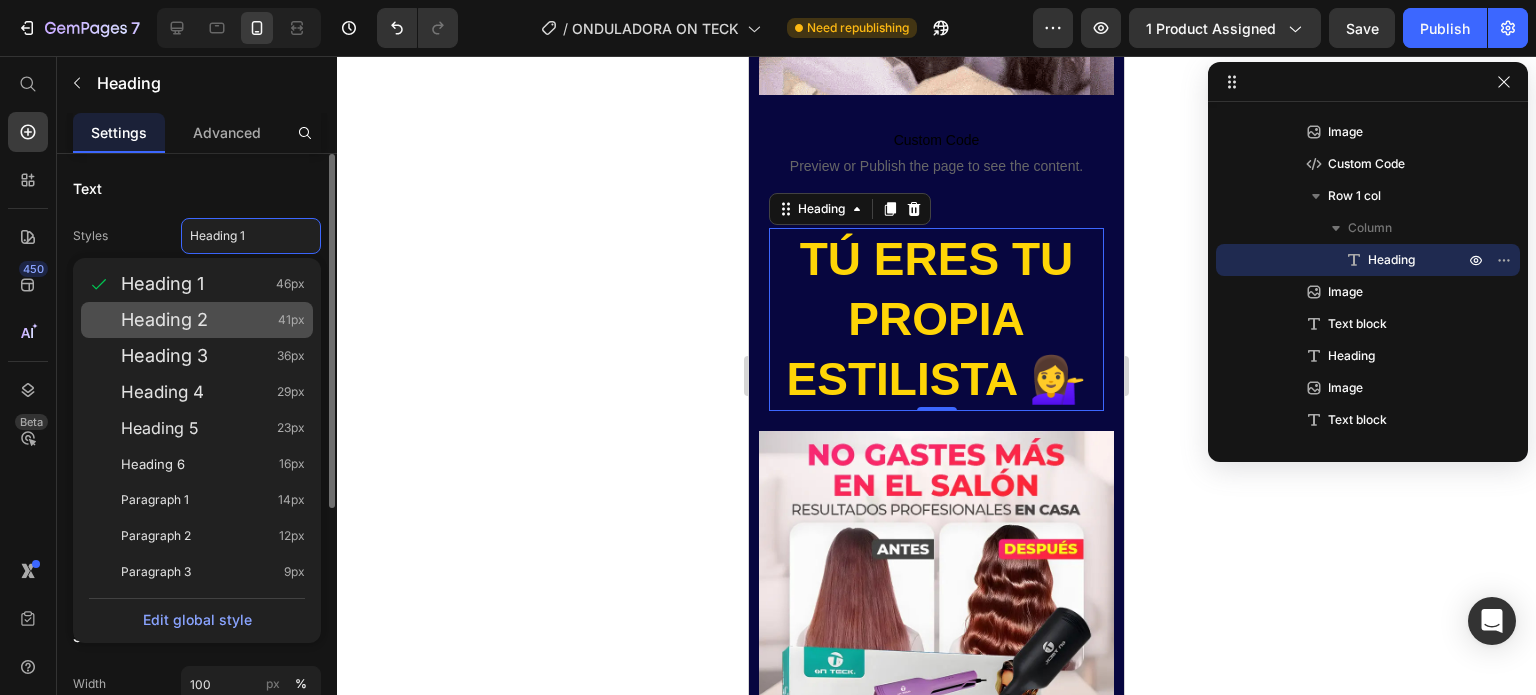 click on "Heading 2 41px" 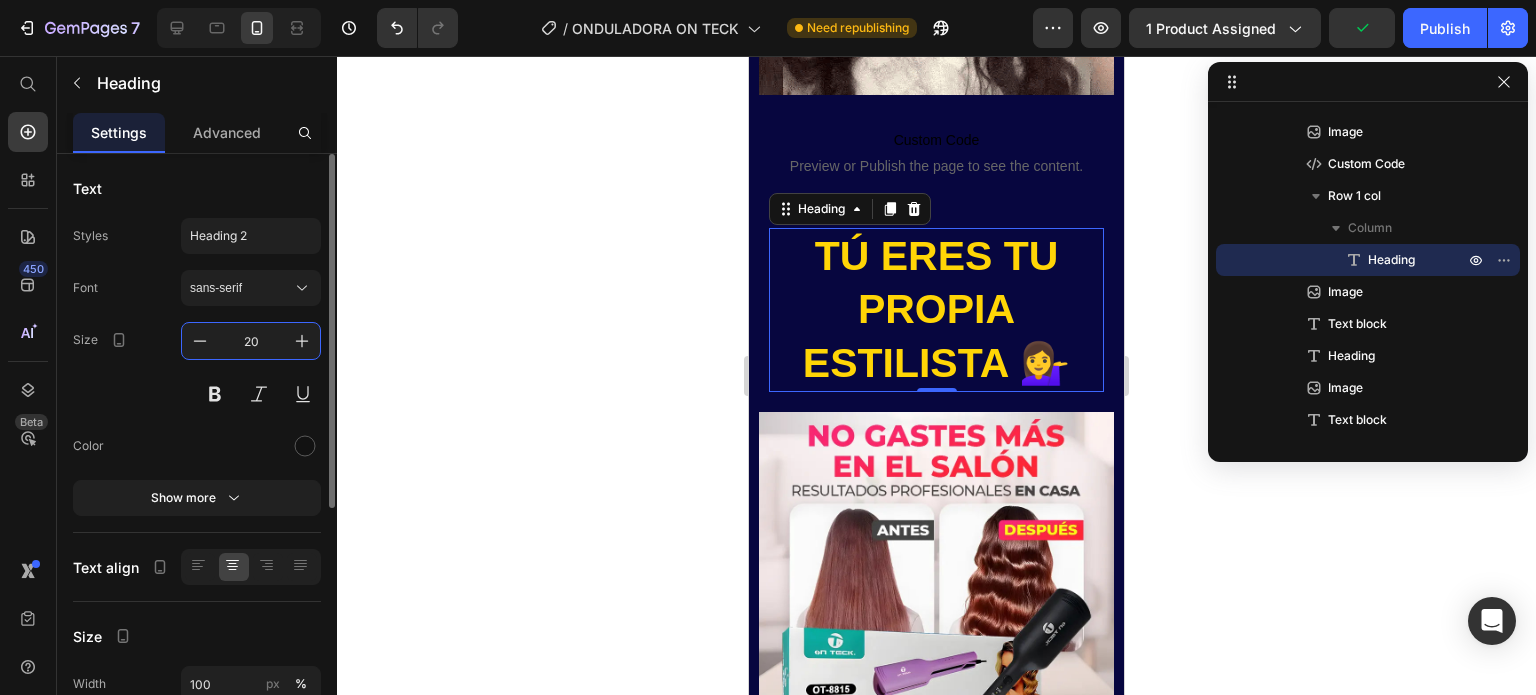 type on "20" 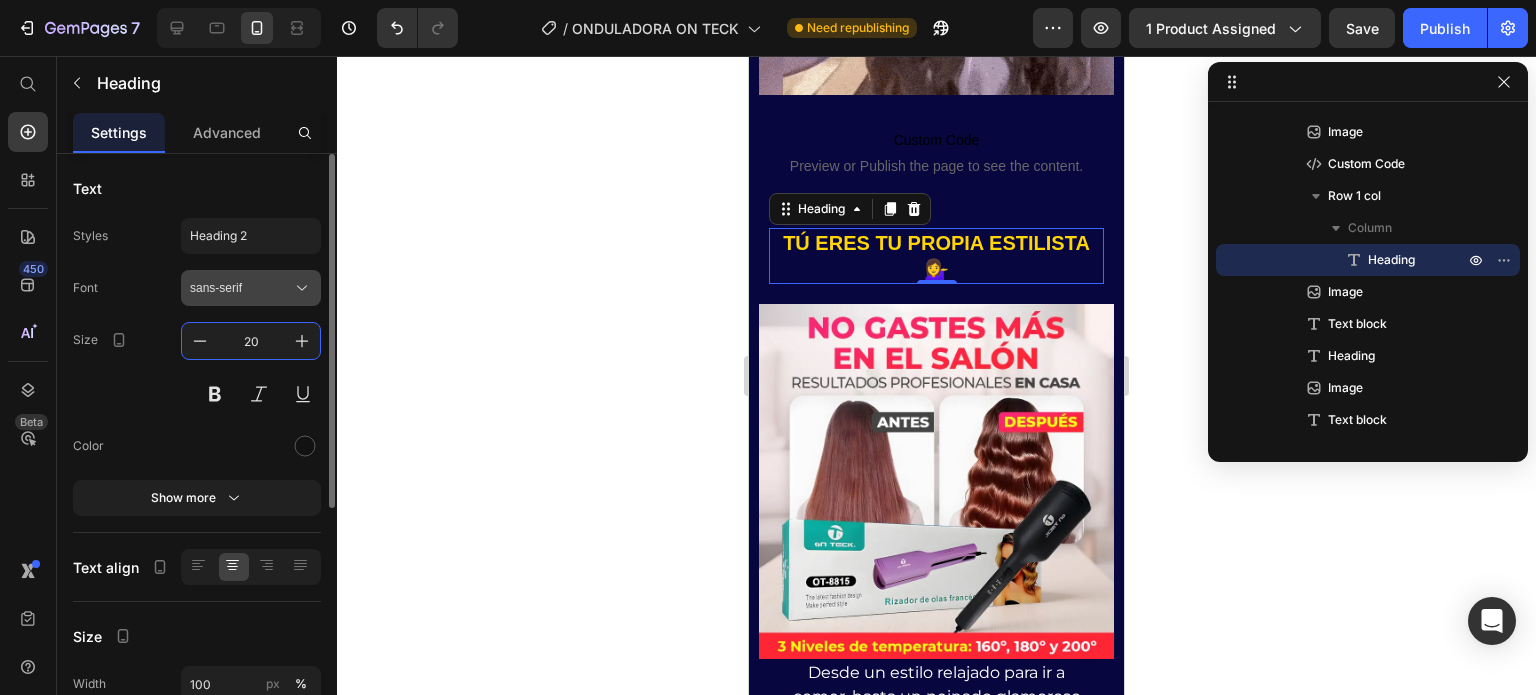 click on "sans-serif" at bounding box center [241, 288] 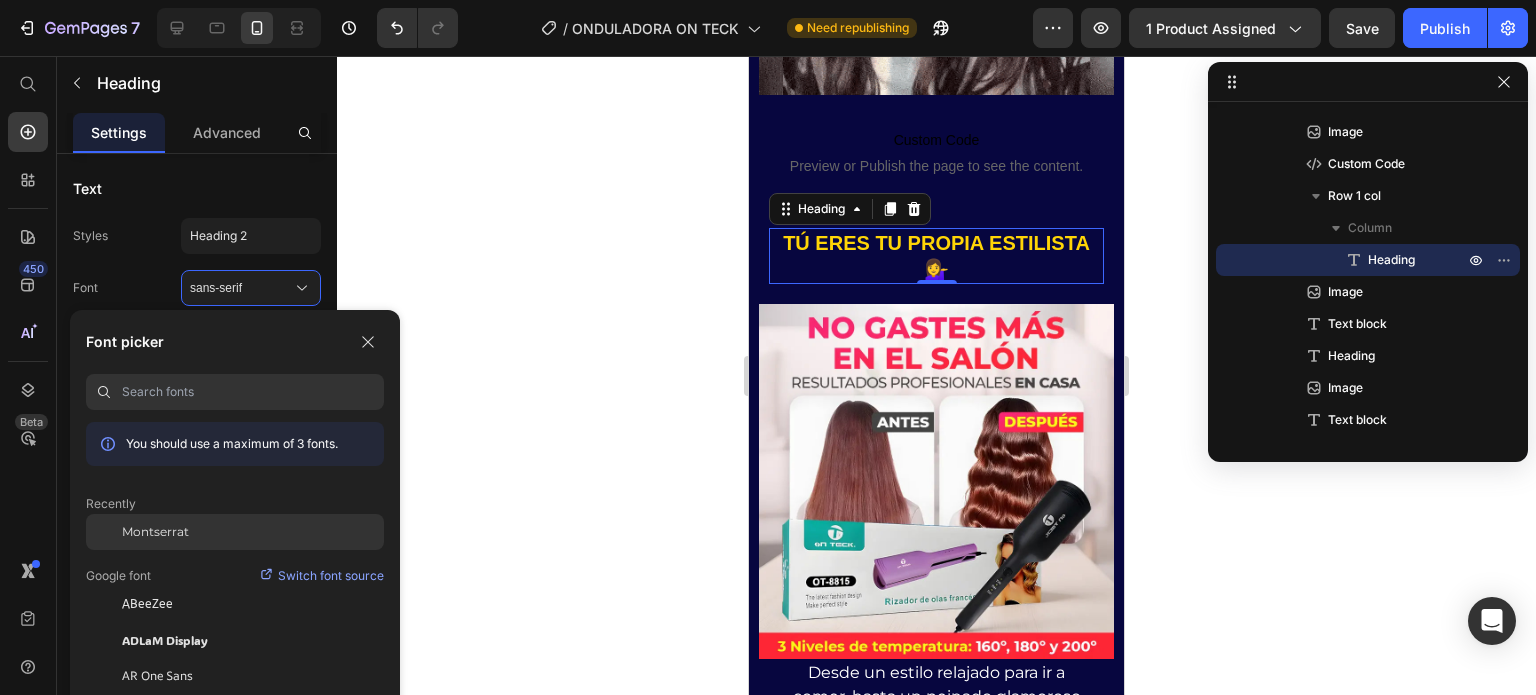 click on "Montserrat" at bounding box center (155, 532) 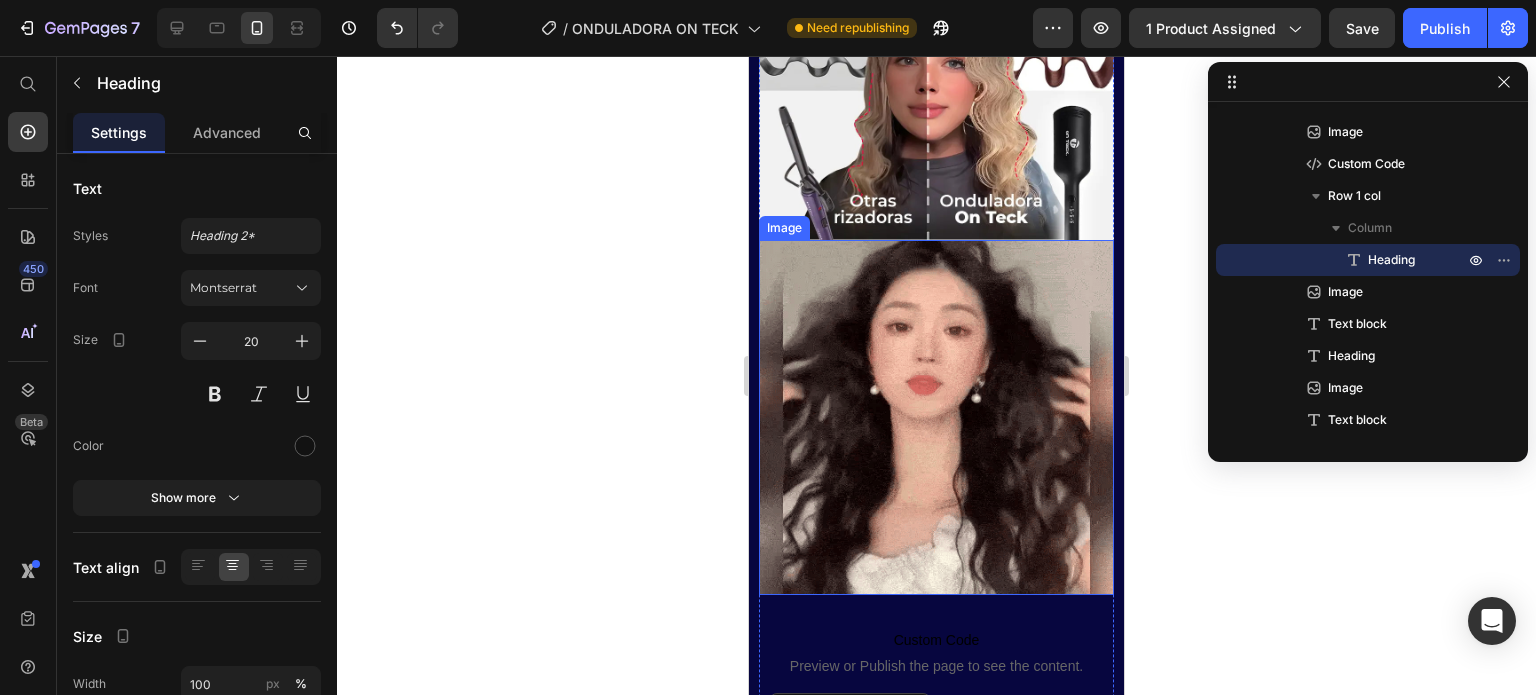 scroll, scrollTop: 2200, scrollLeft: 0, axis: vertical 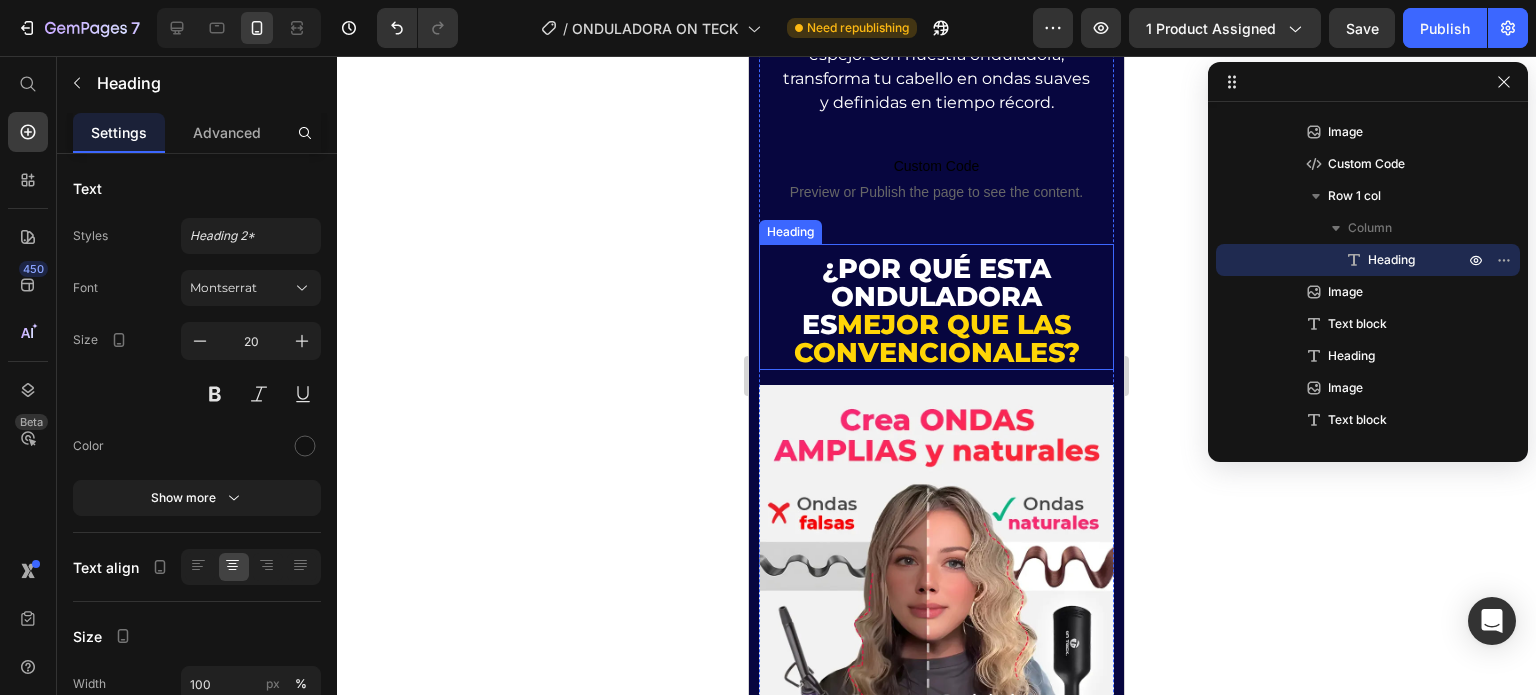 click on "mejor que las convencionales?" at bounding box center (937, 338) 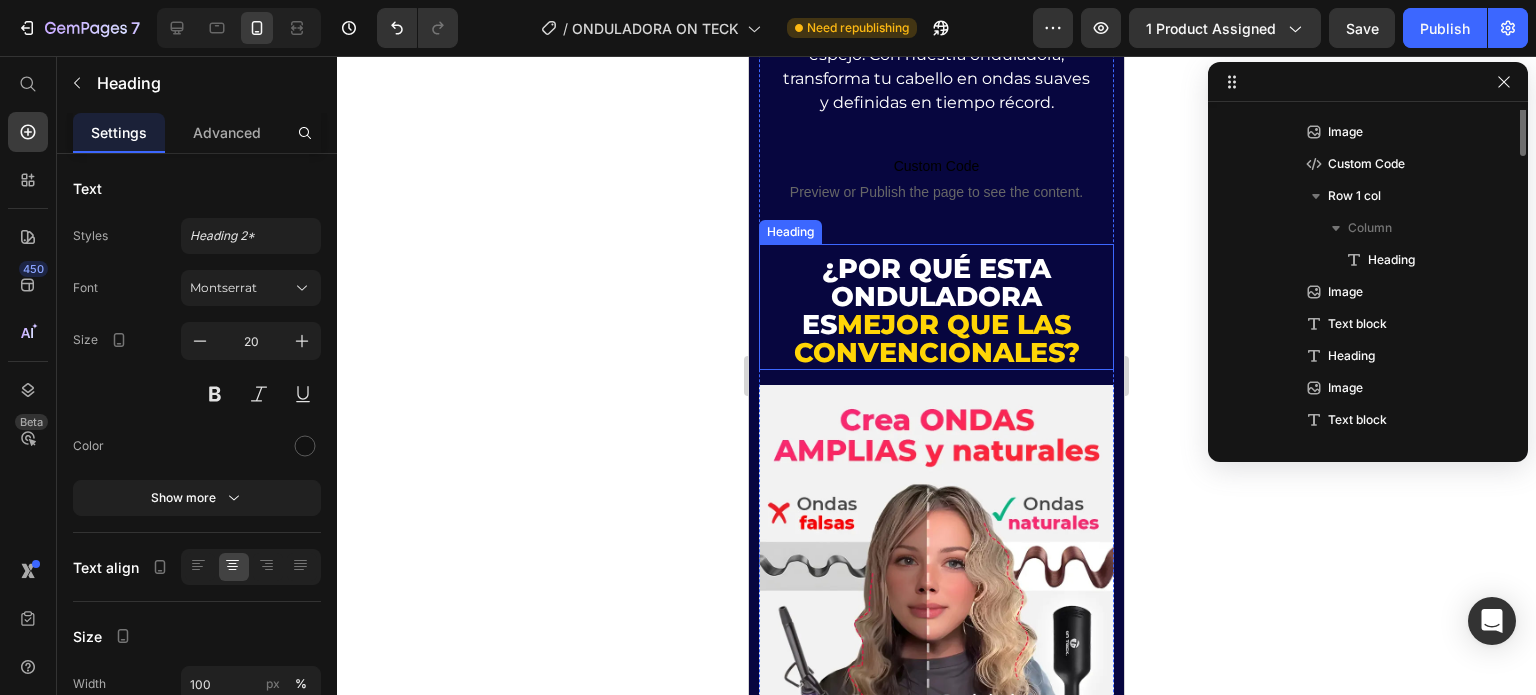 scroll, scrollTop: 1242, scrollLeft: 0, axis: vertical 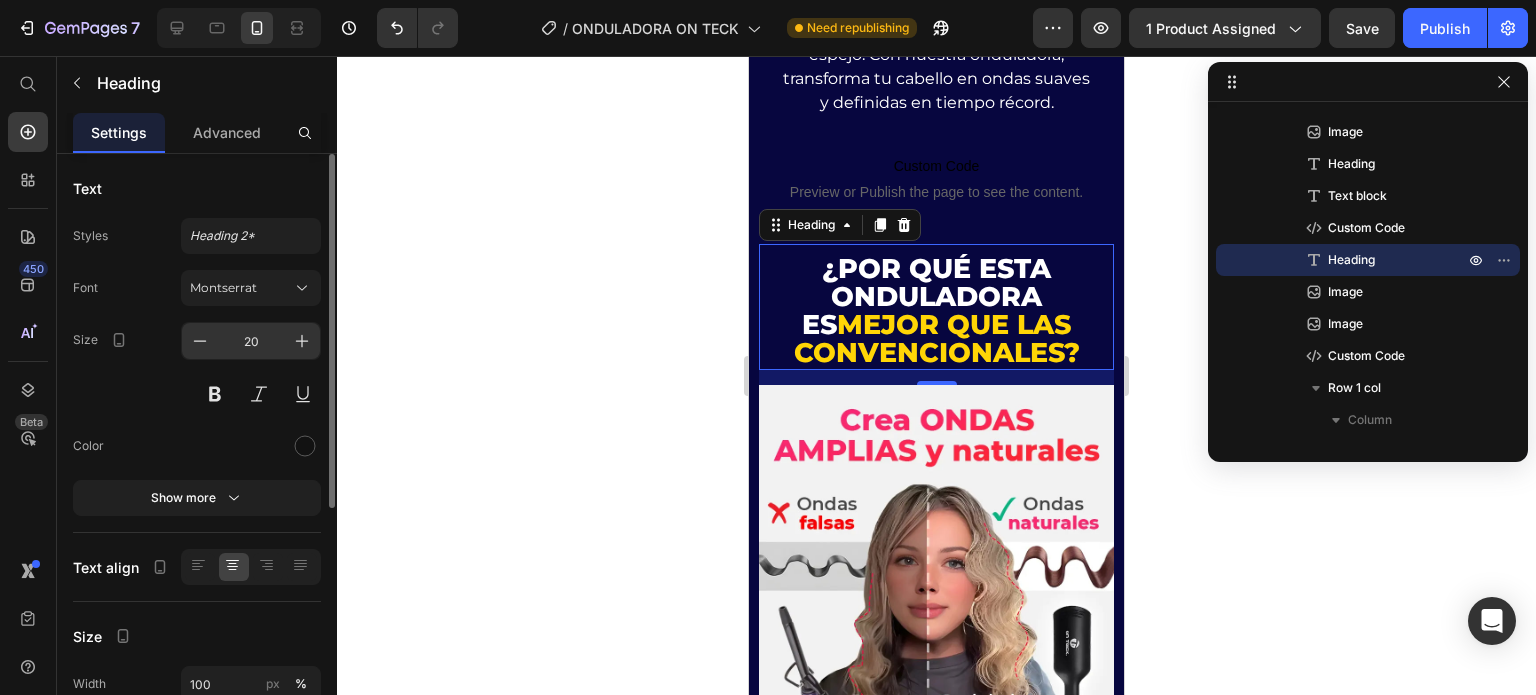 click on "20" at bounding box center [251, 341] 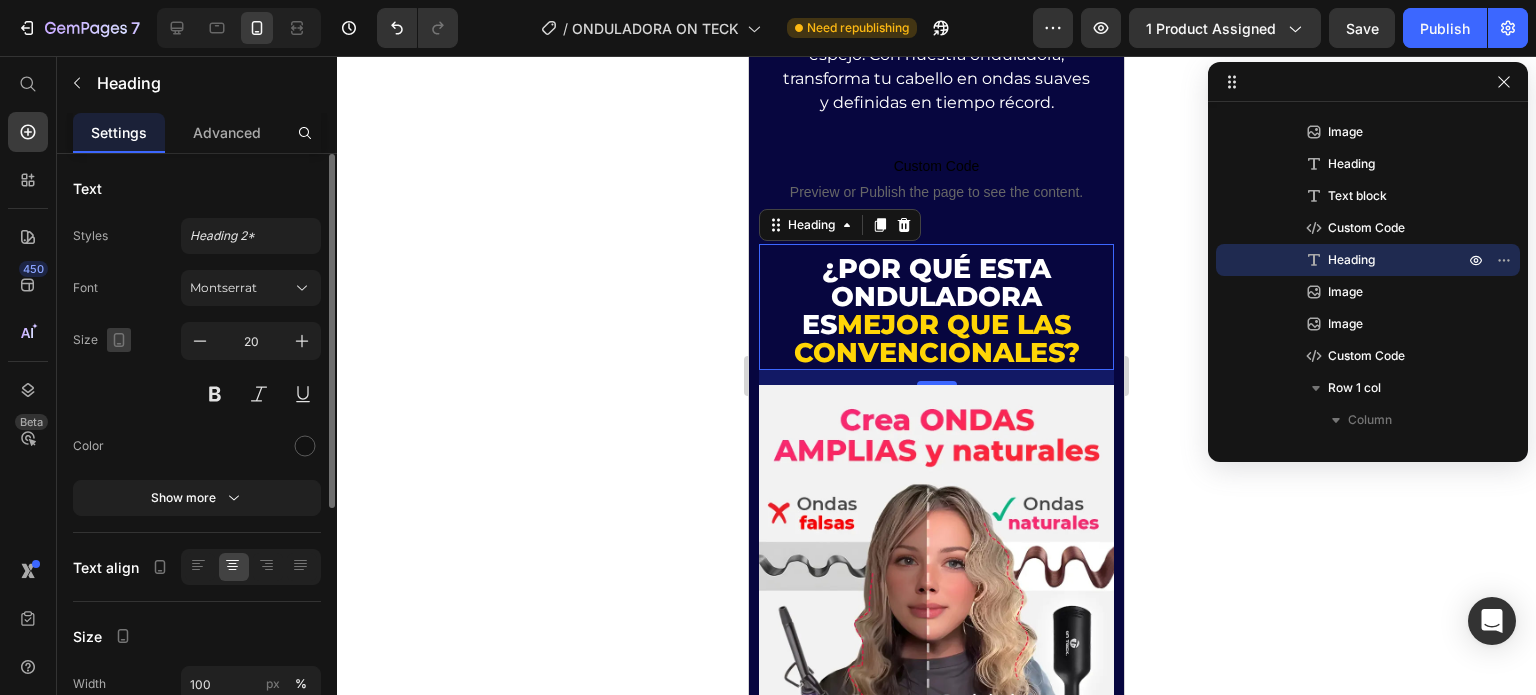 click 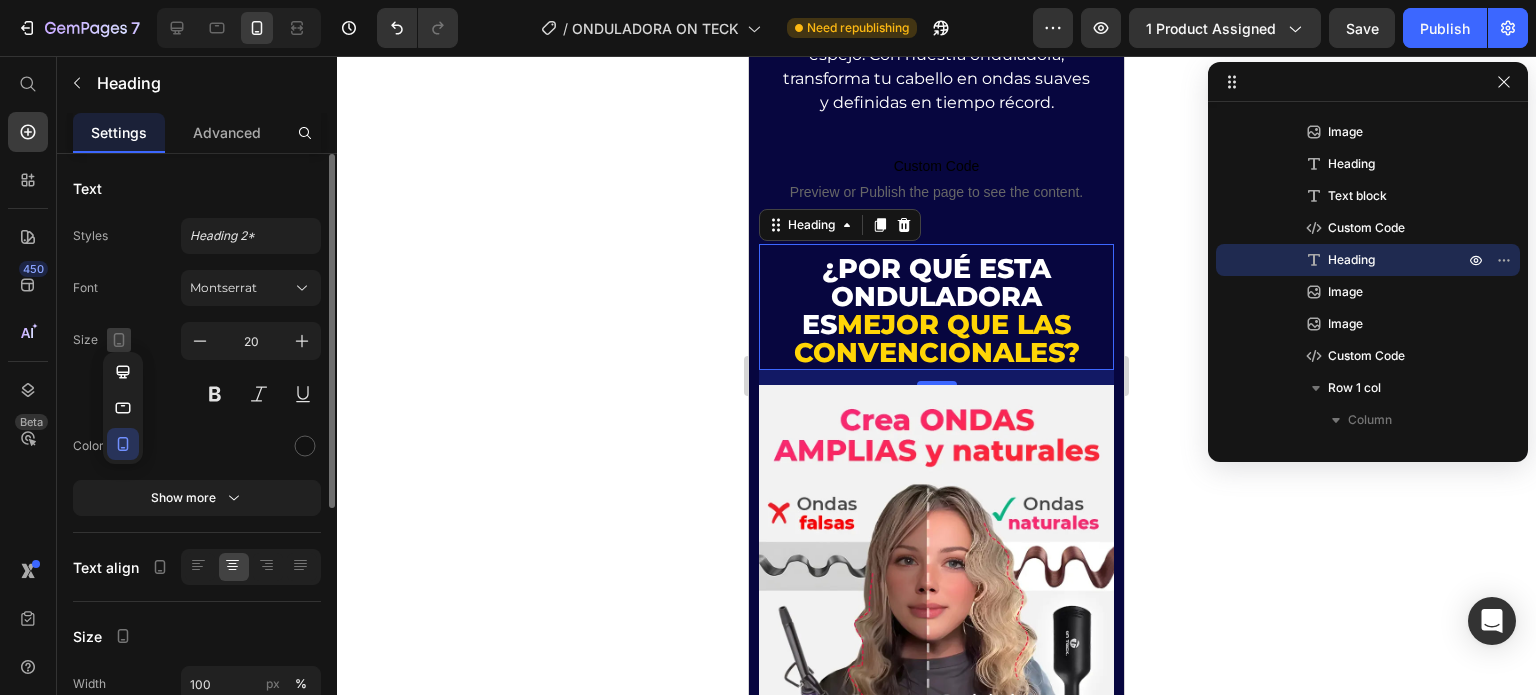click 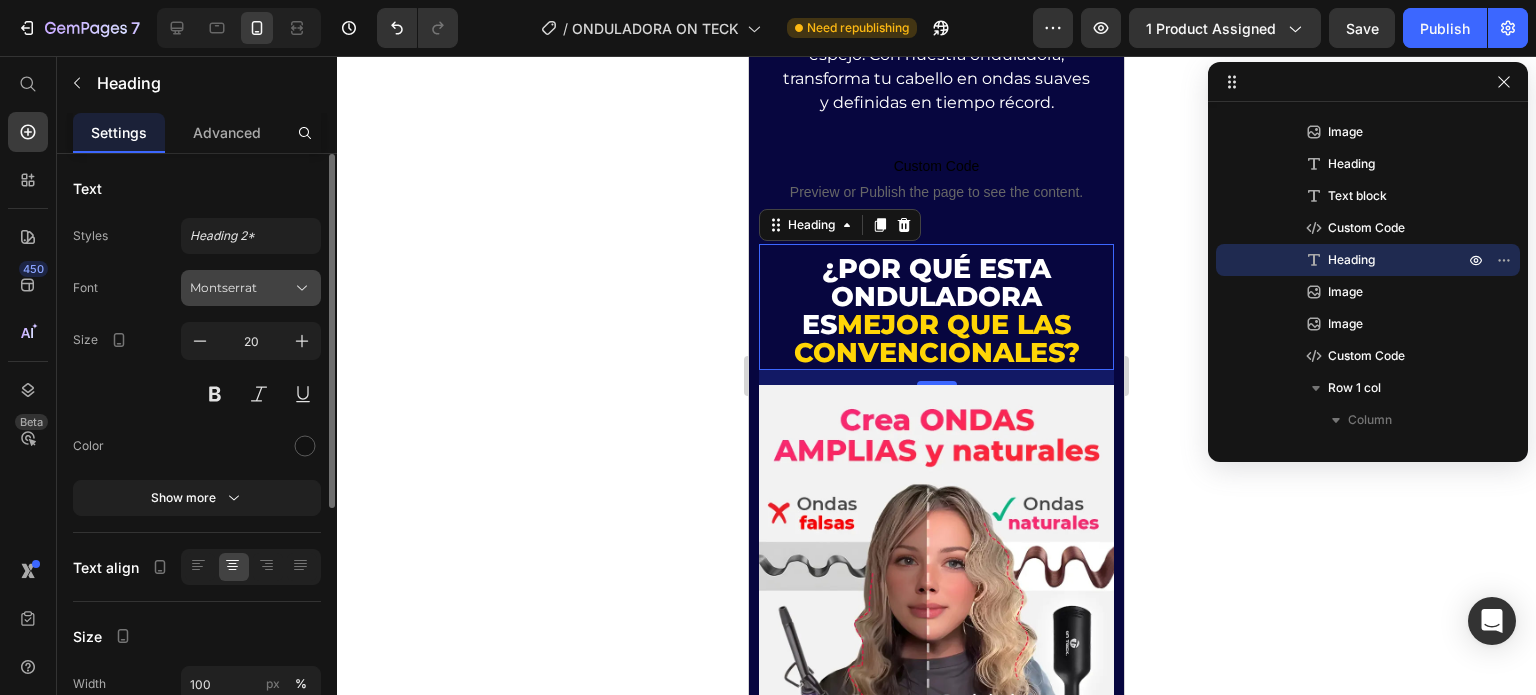 click 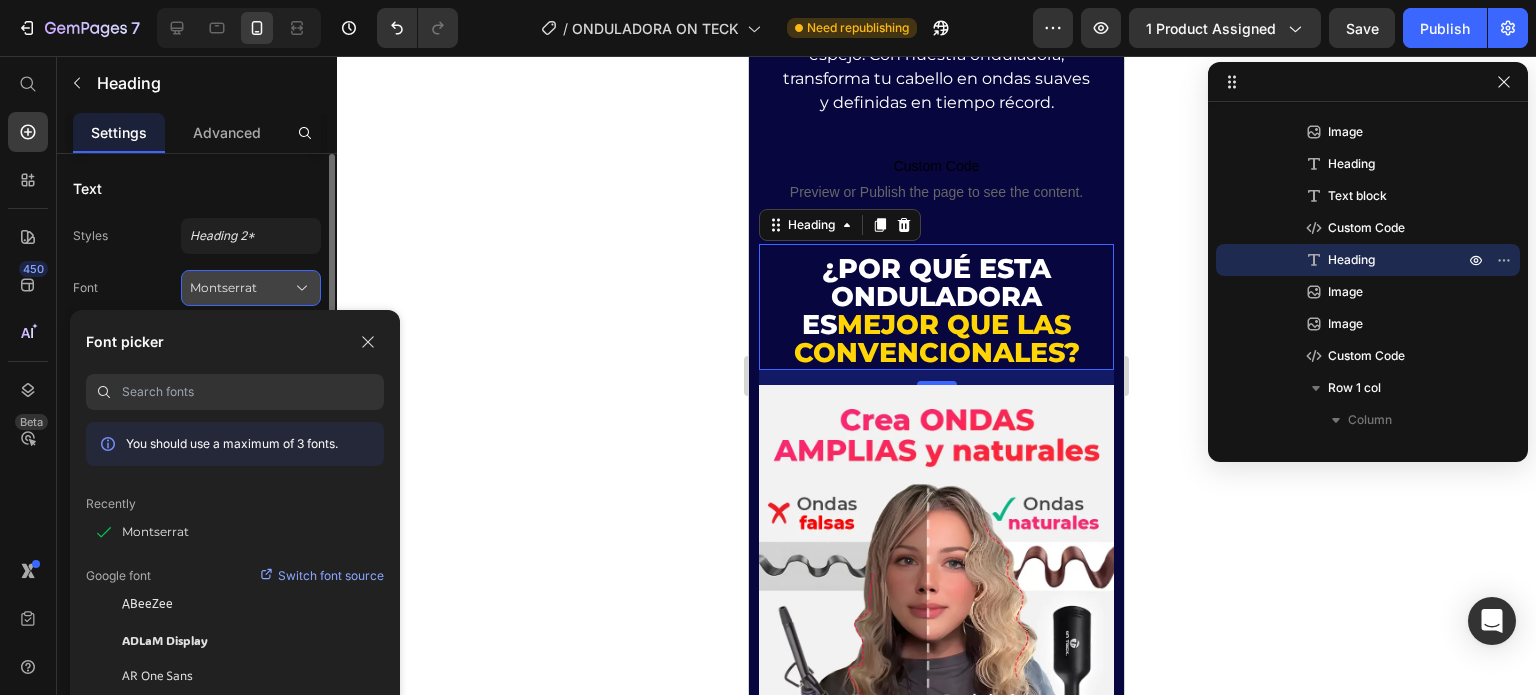 click 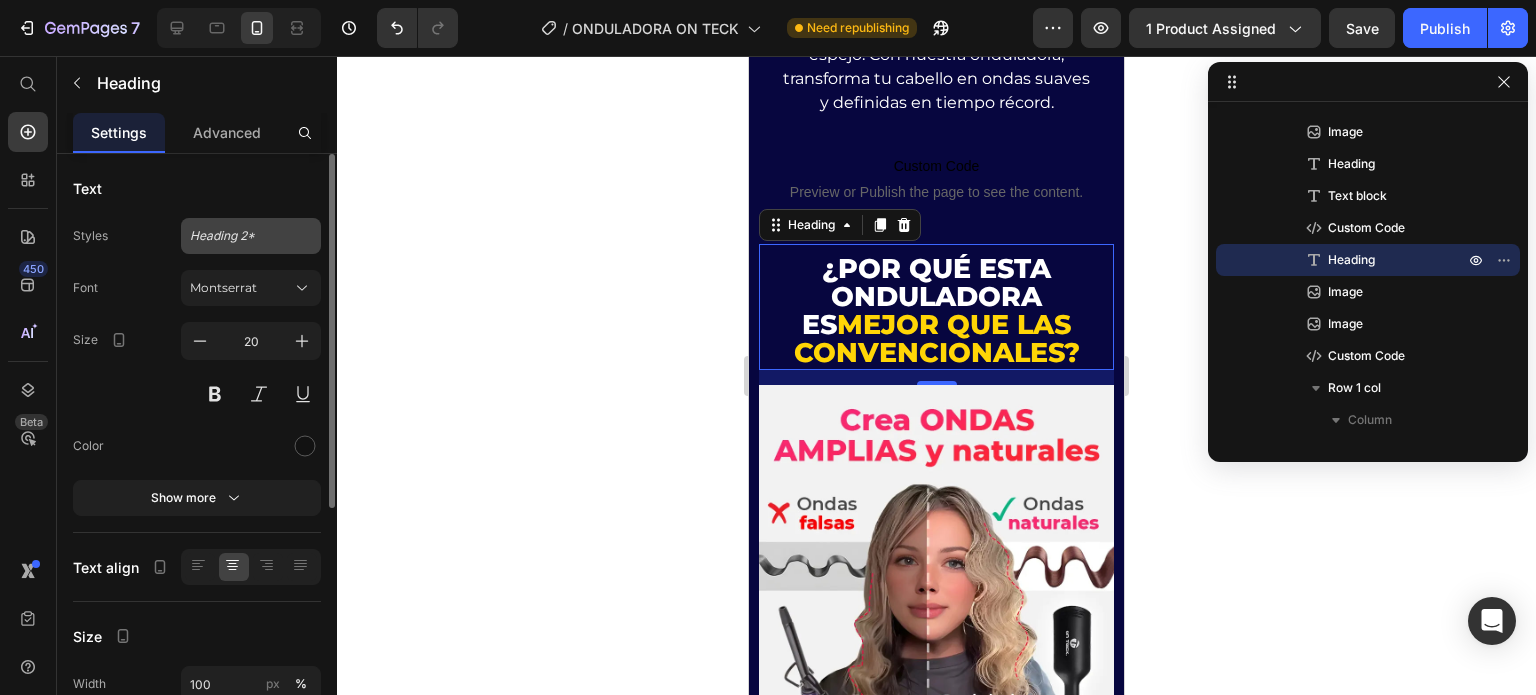 click on "Heading 2*" at bounding box center [239, 236] 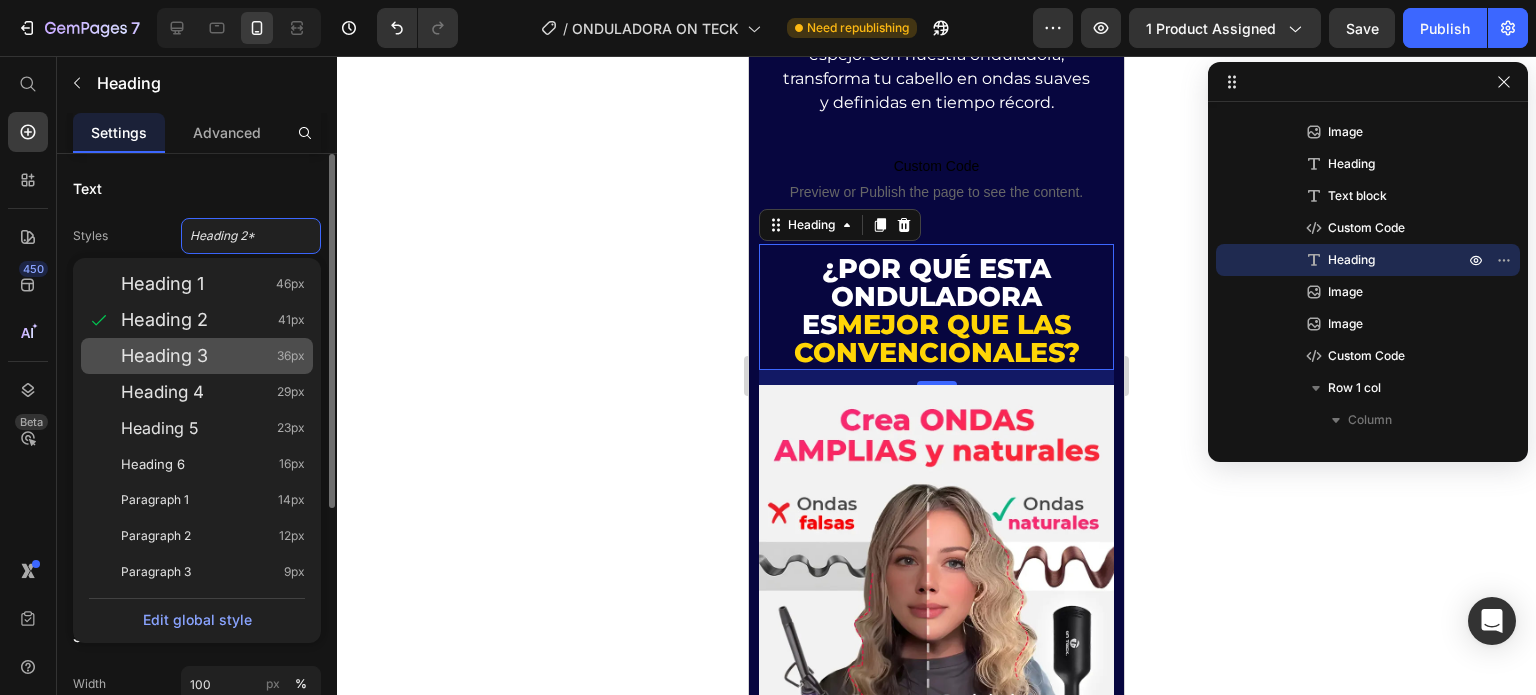 click on "Heading 3 36px" at bounding box center [213, 356] 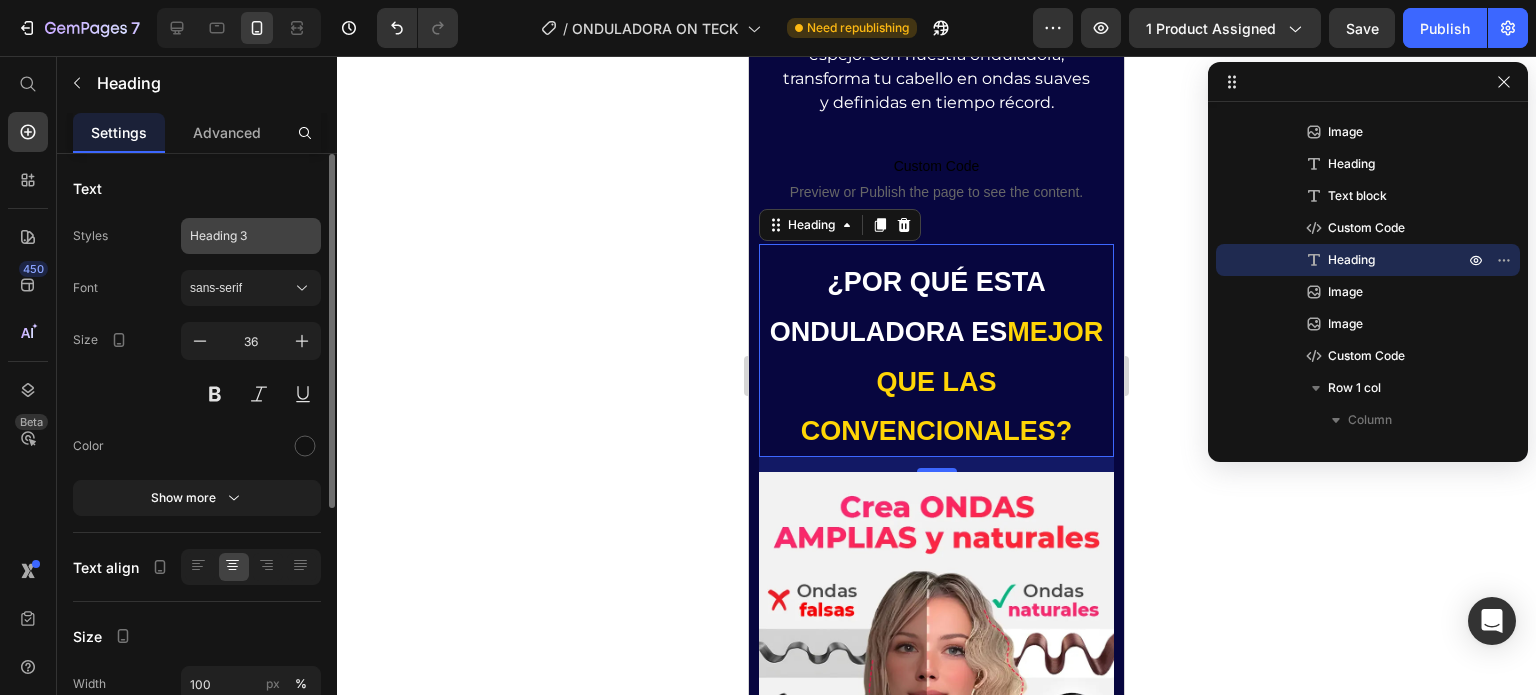 click on "Heading 3" at bounding box center (251, 236) 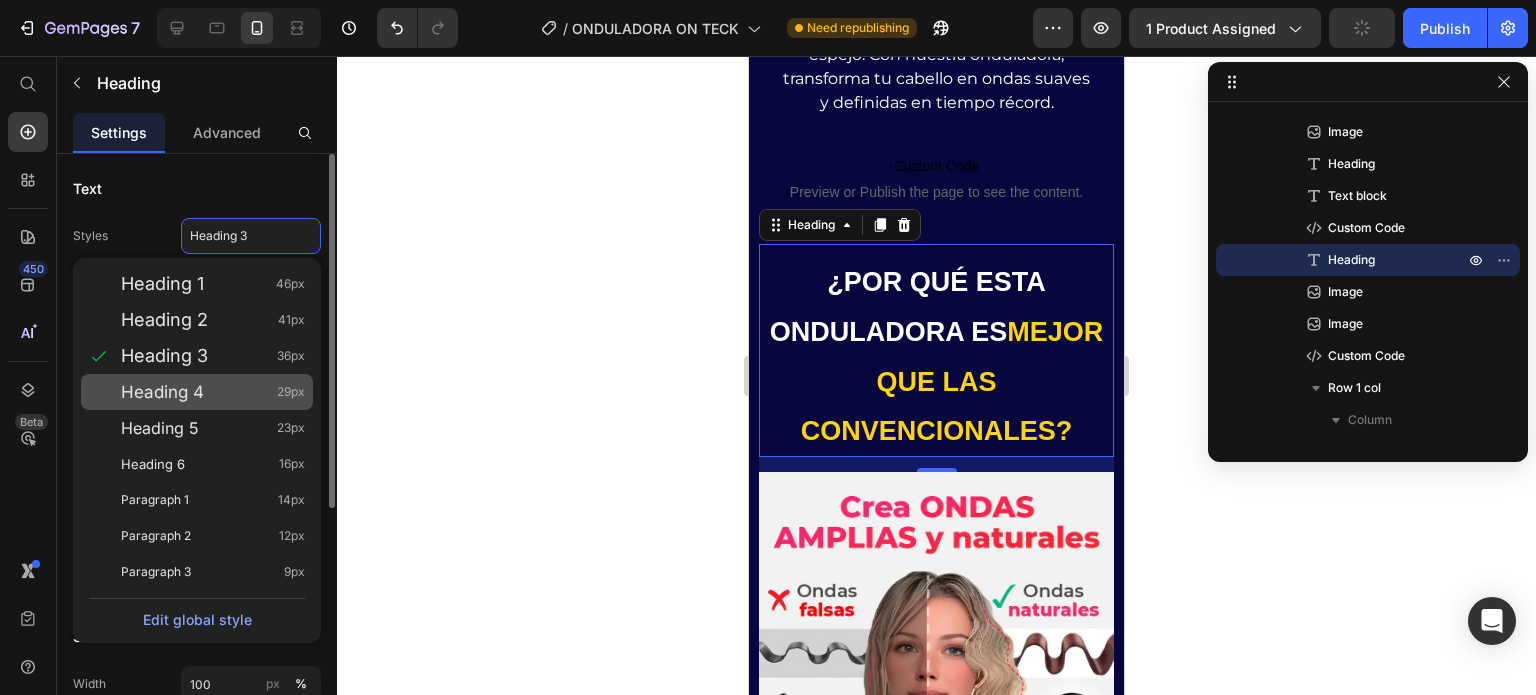 click on "Heading 4 29px" 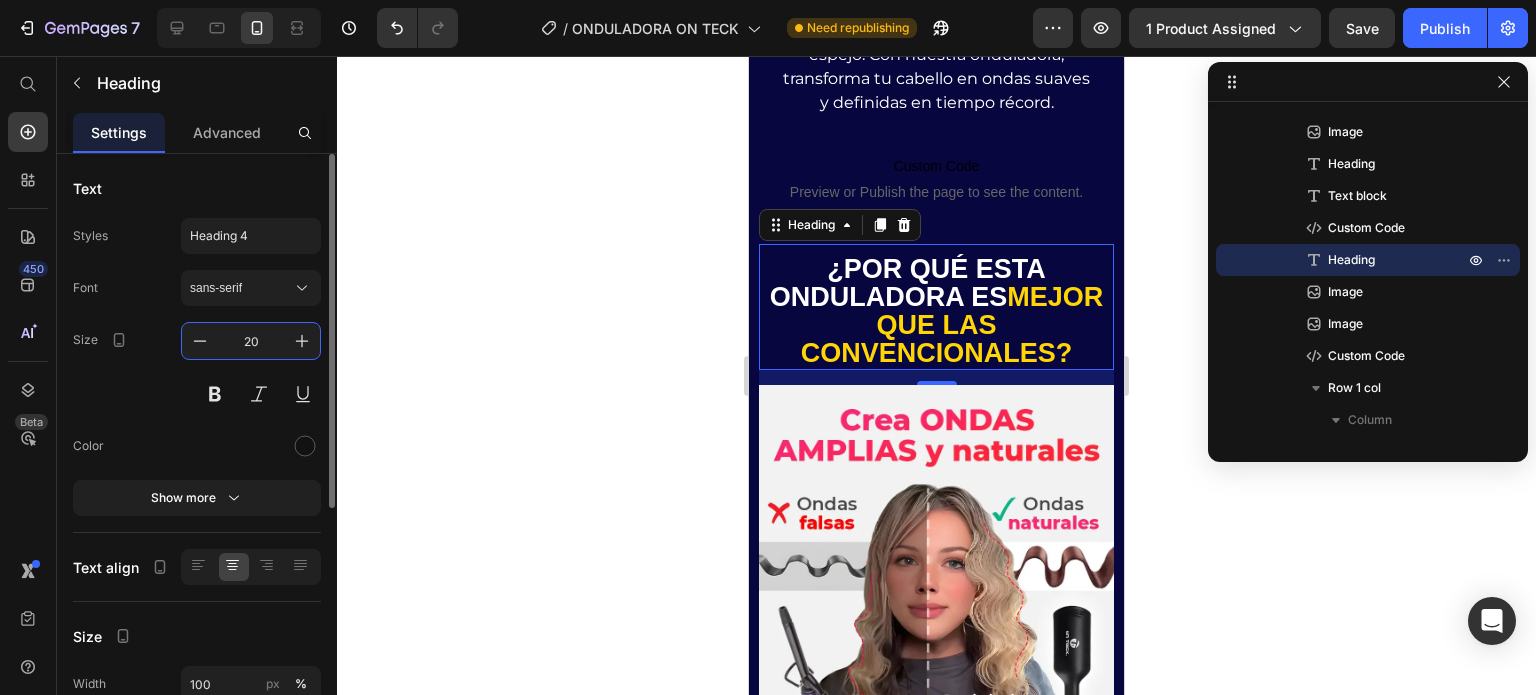 type on "20" 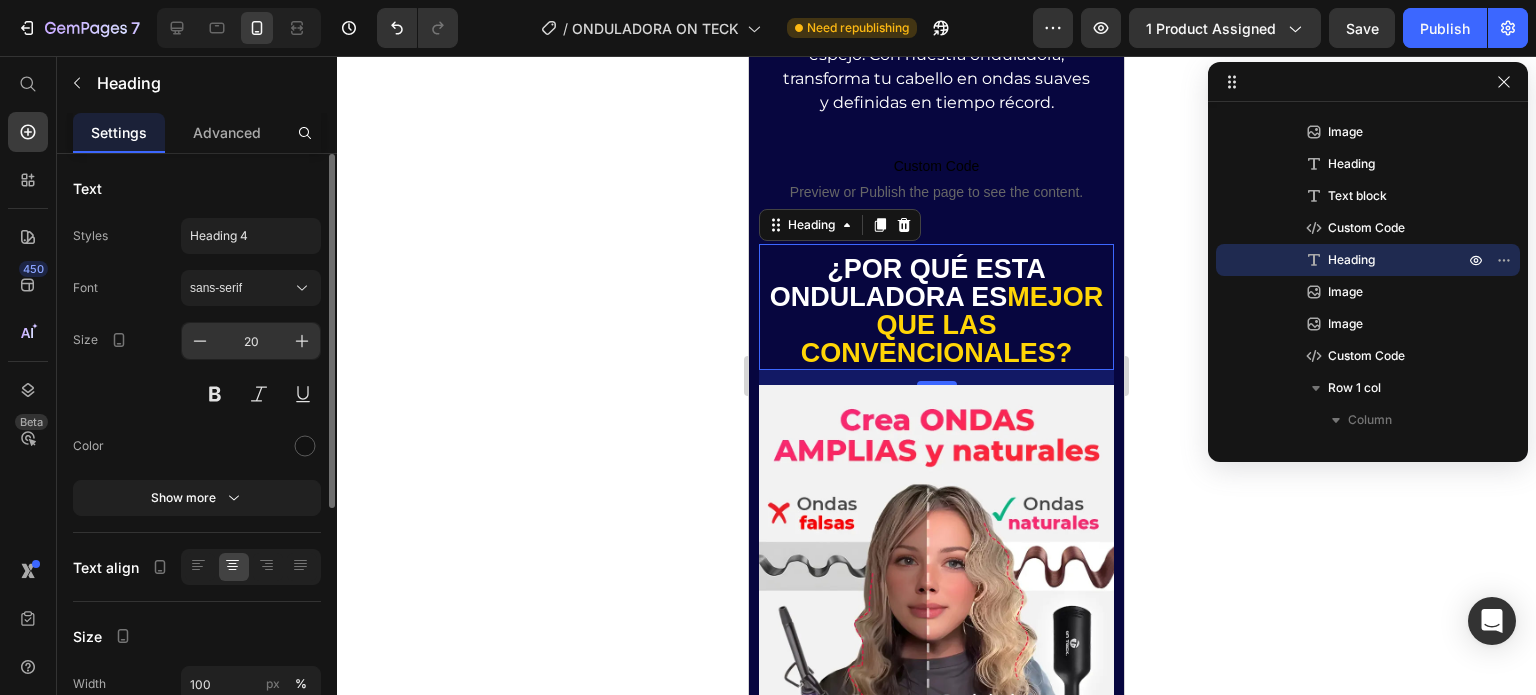 click on "20" at bounding box center [251, 341] 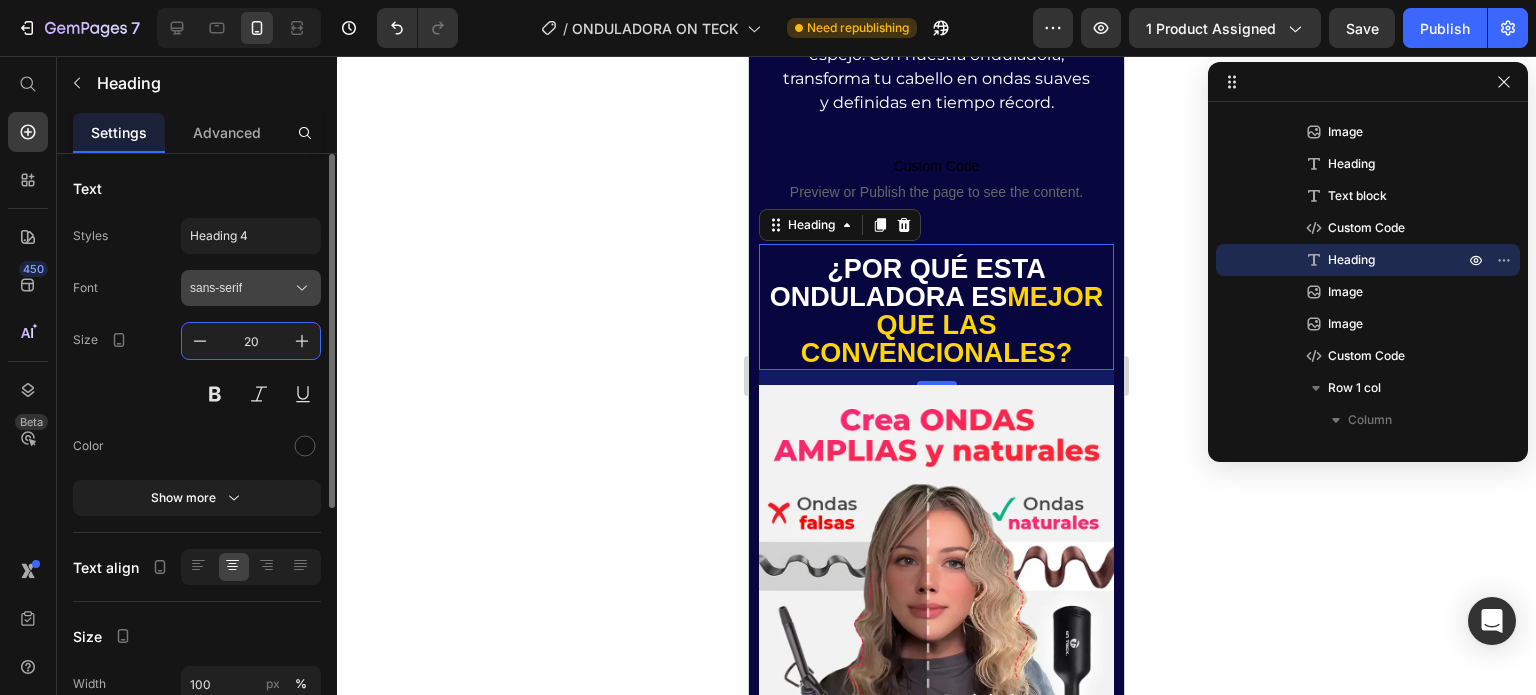 click on "sans-serif" at bounding box center (241, 288) 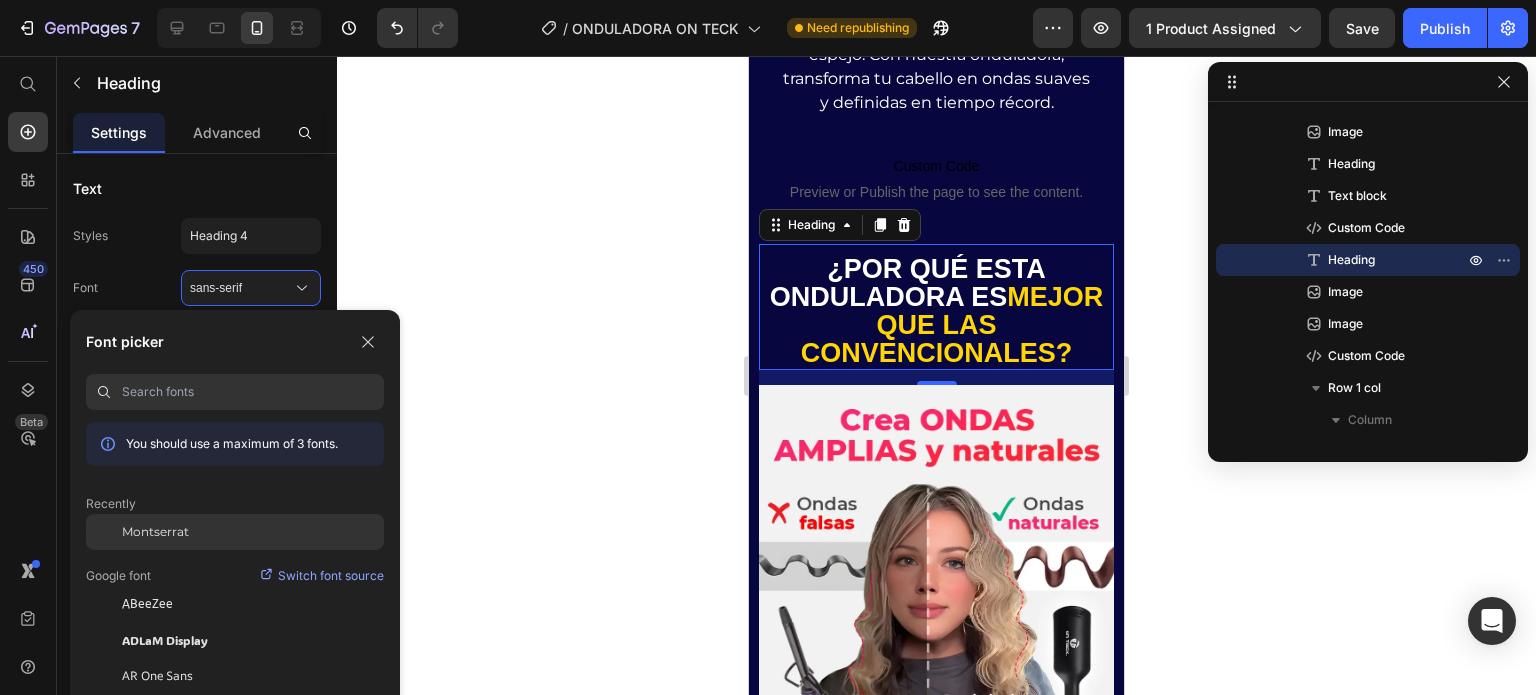 click on "Montserrat" at bounding box center (155, 532) 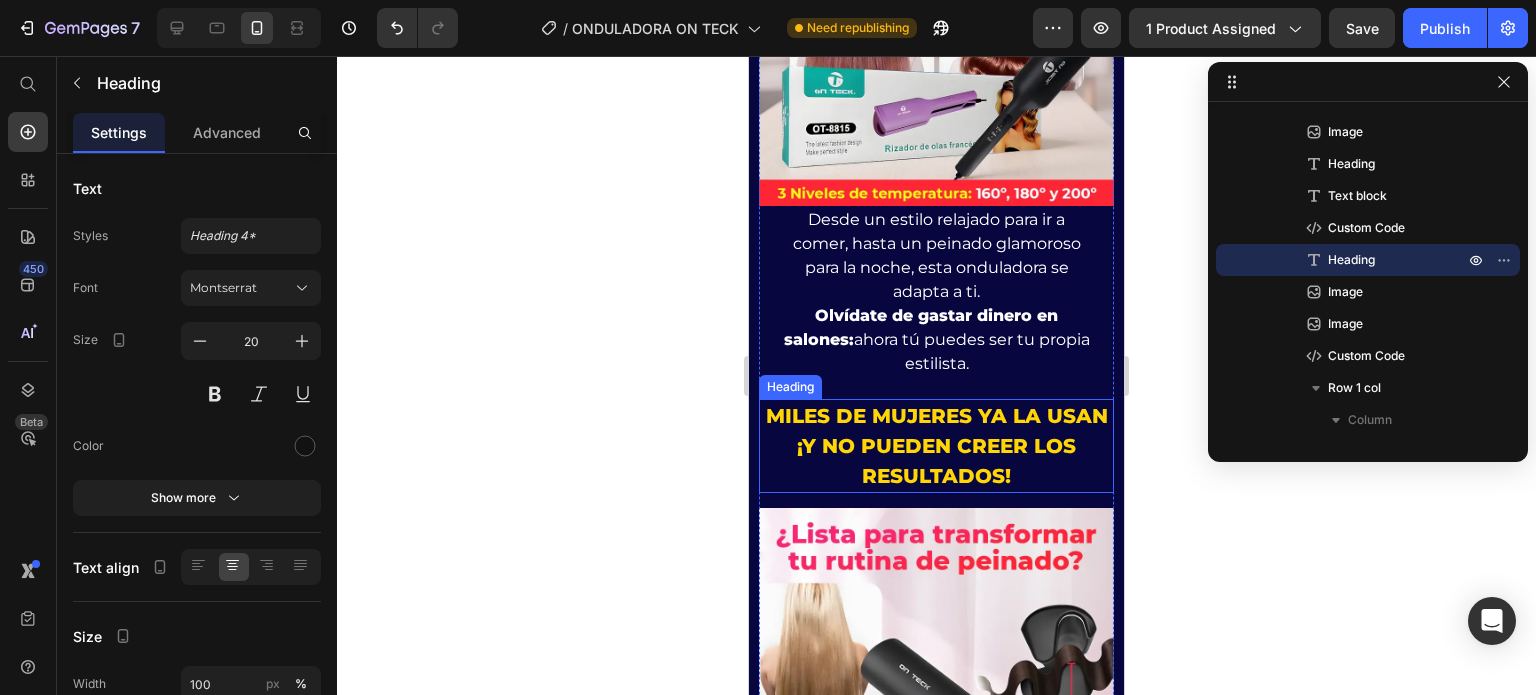 scroll, scrollTop: 3656, scrollLeft: 0, axis: vertical 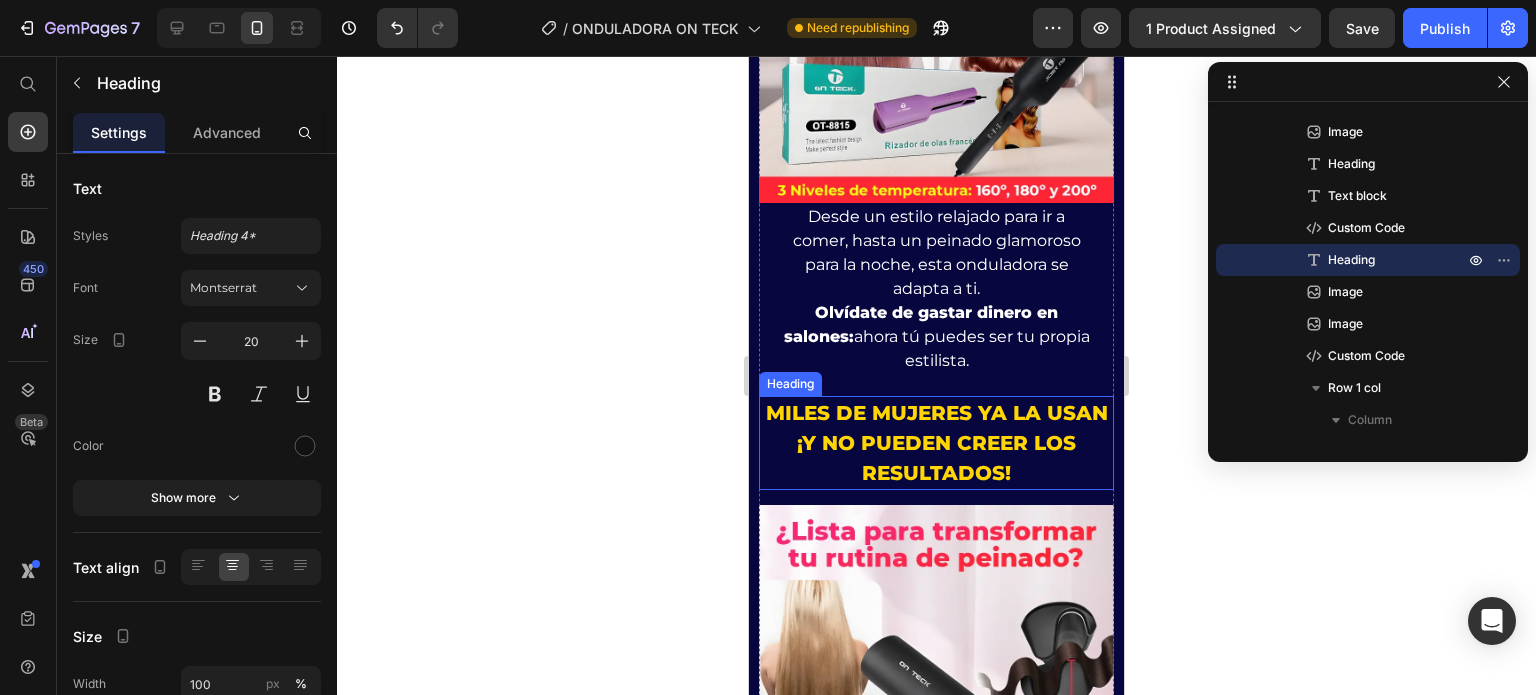 click on "Miles de mujeres ya la usan ¡Y no pueden creer los resultados!" at bounding box center (937, 443) 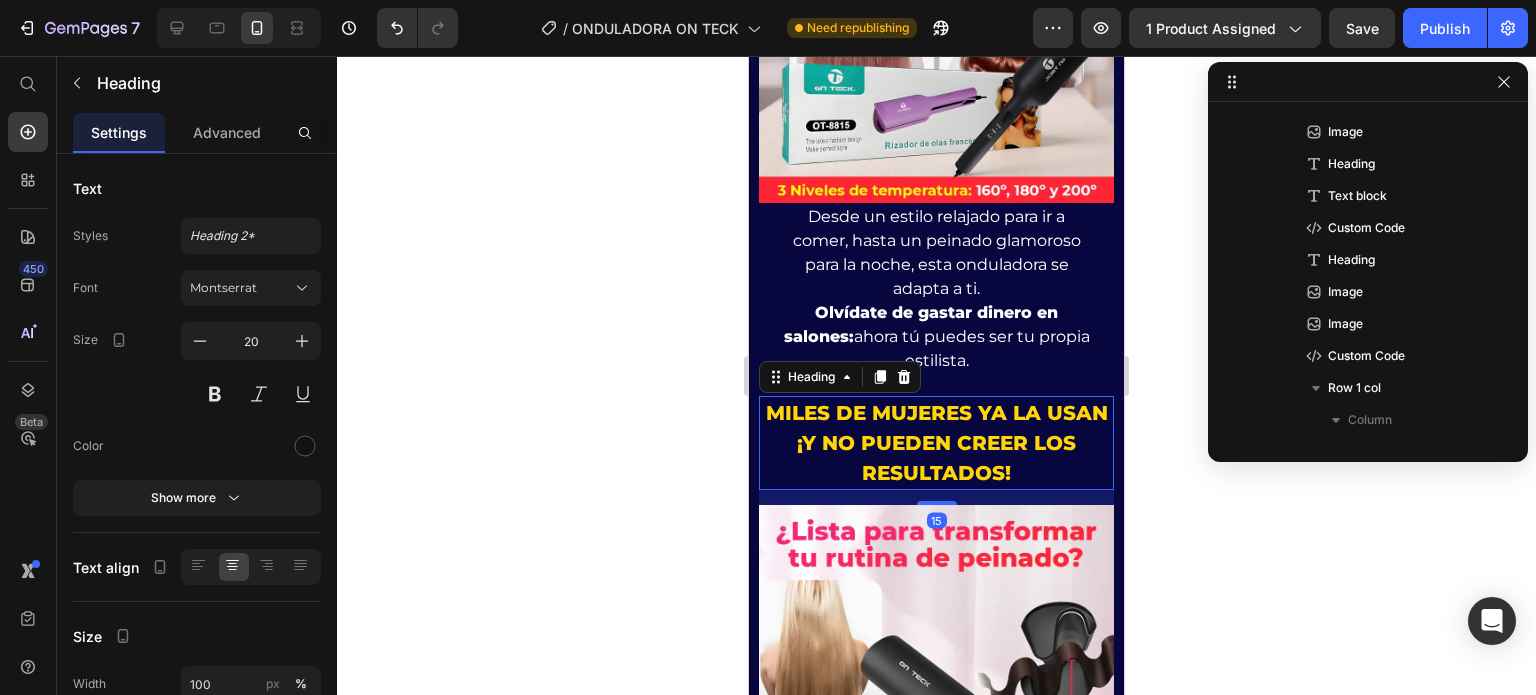 scroll, scrollTop: 1530, scrollLeft: 0, axis: vertical 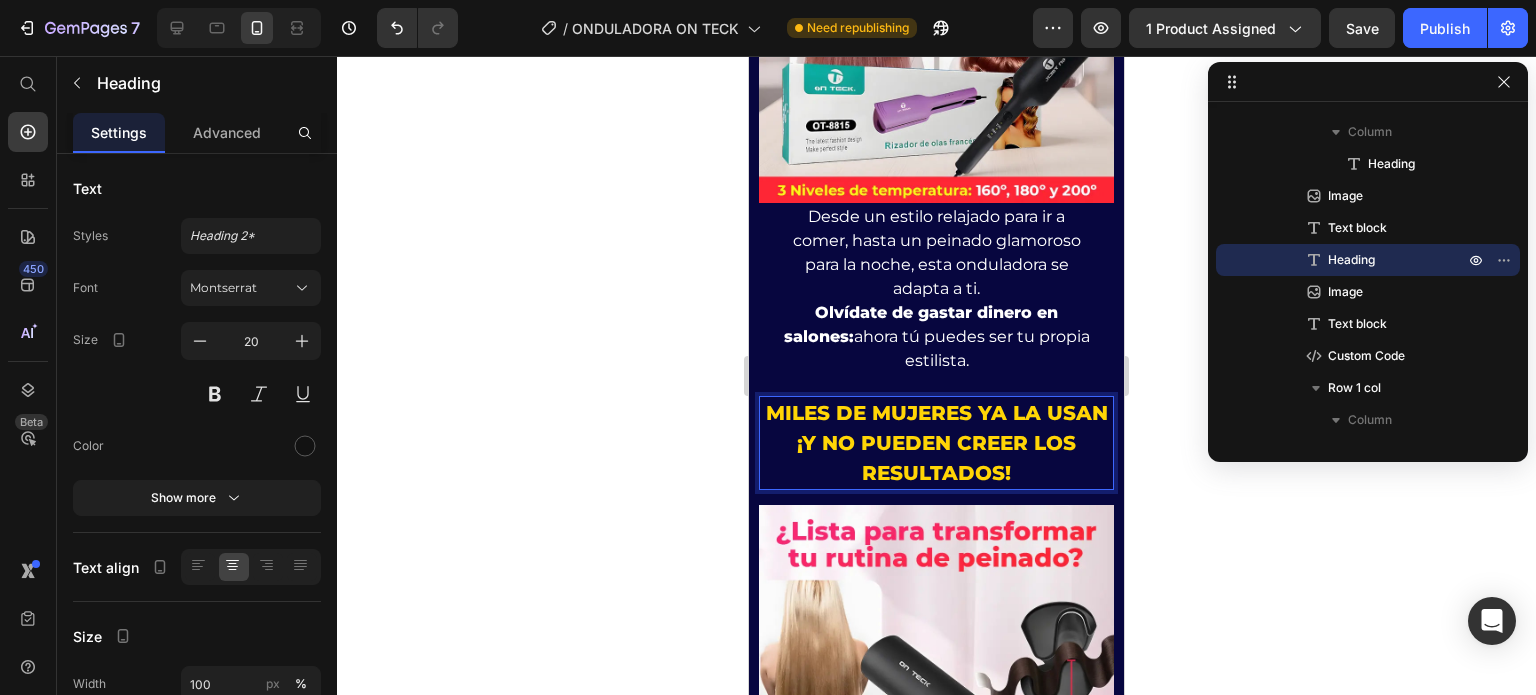 click on "Miles de mujeres ya la usan ¡Y no pueden creer los resultados!" at bounding box center [937, 443] 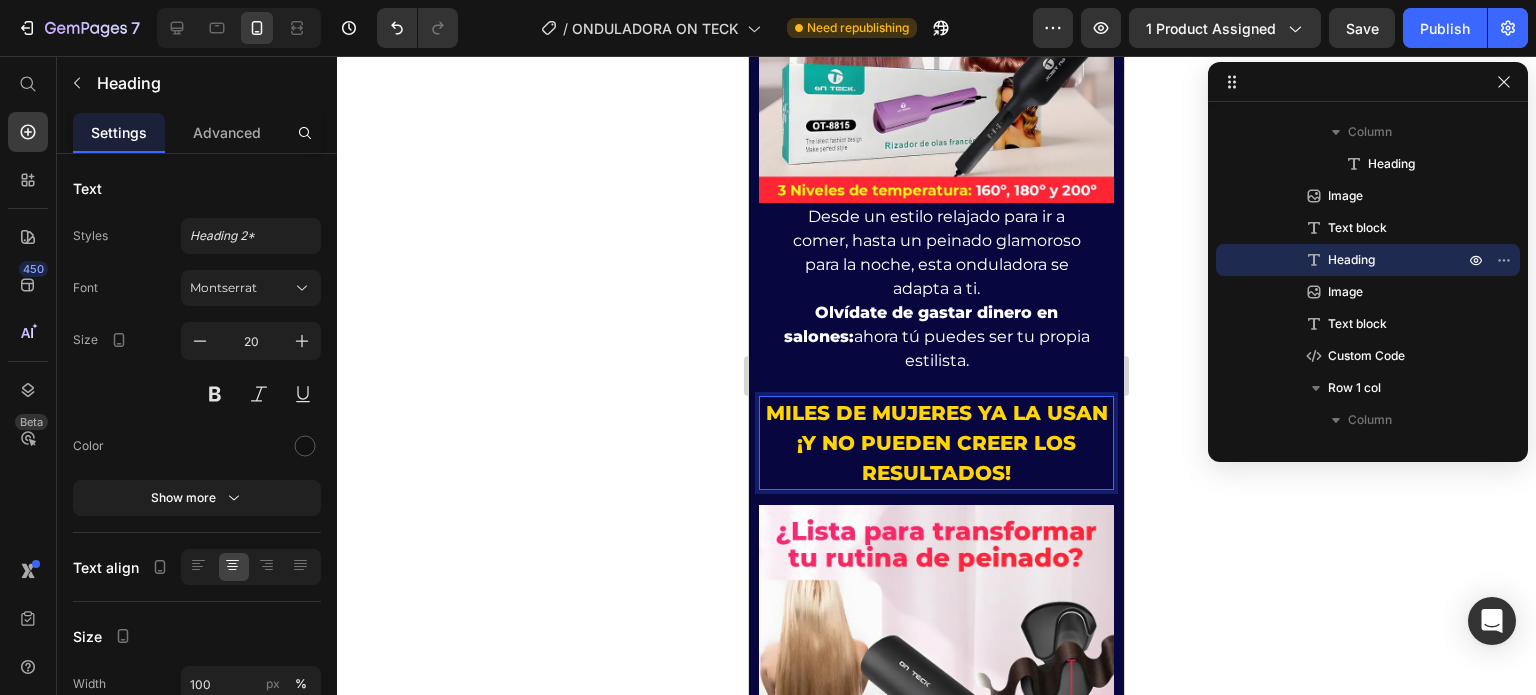click on "Miles de mujeres ya la usan ¡Y no pueden creer los resultados!" at bounding box center (937, 443) 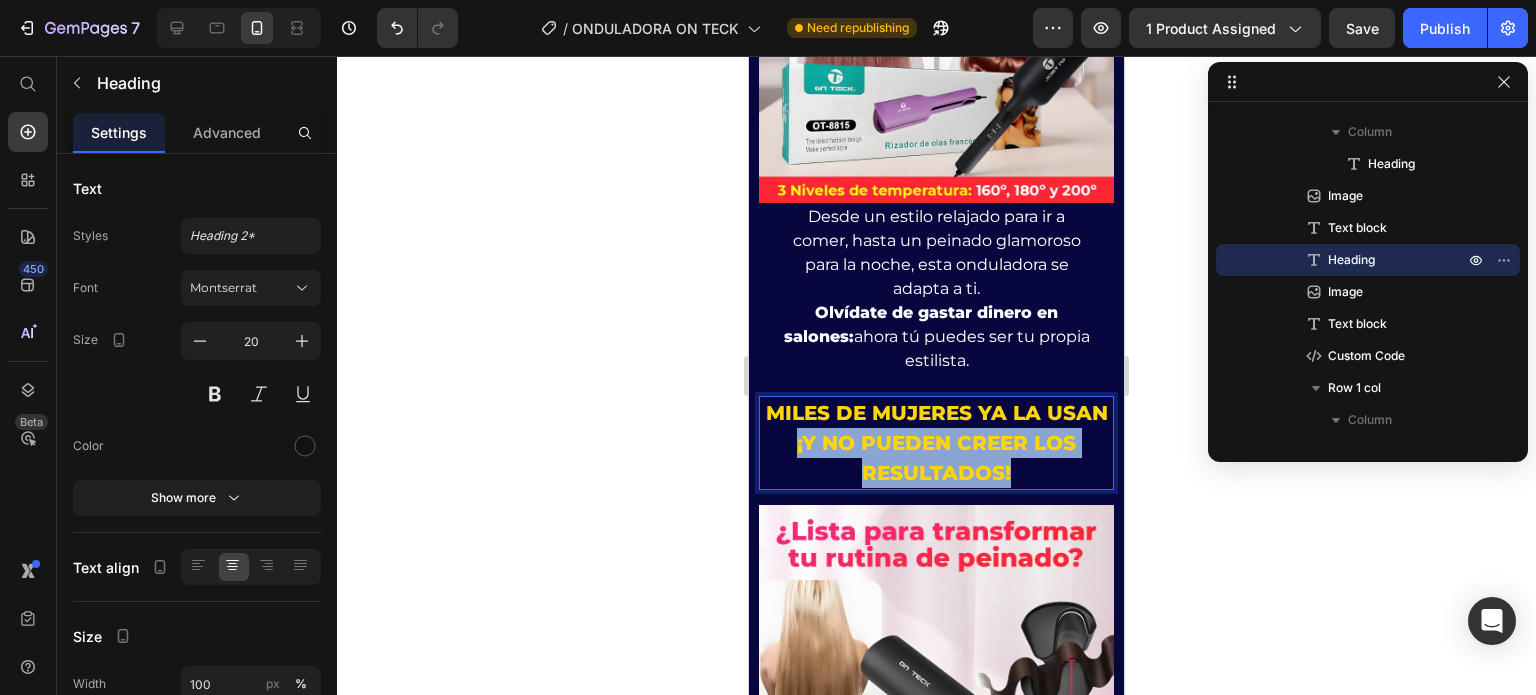 drag, startPoint x: 845, startPoint y: 371, endPoint x: 1051, endPoint y: 403, distance: 208.47063 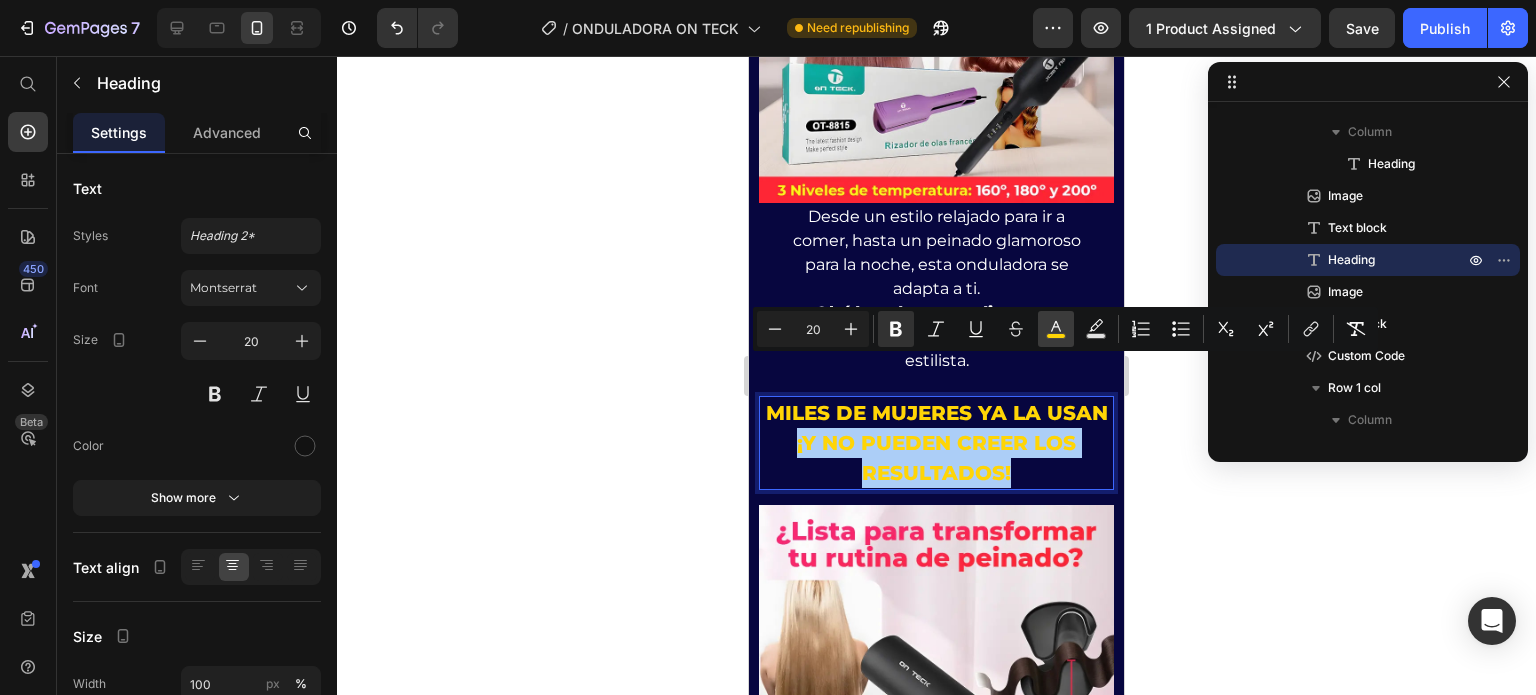 click 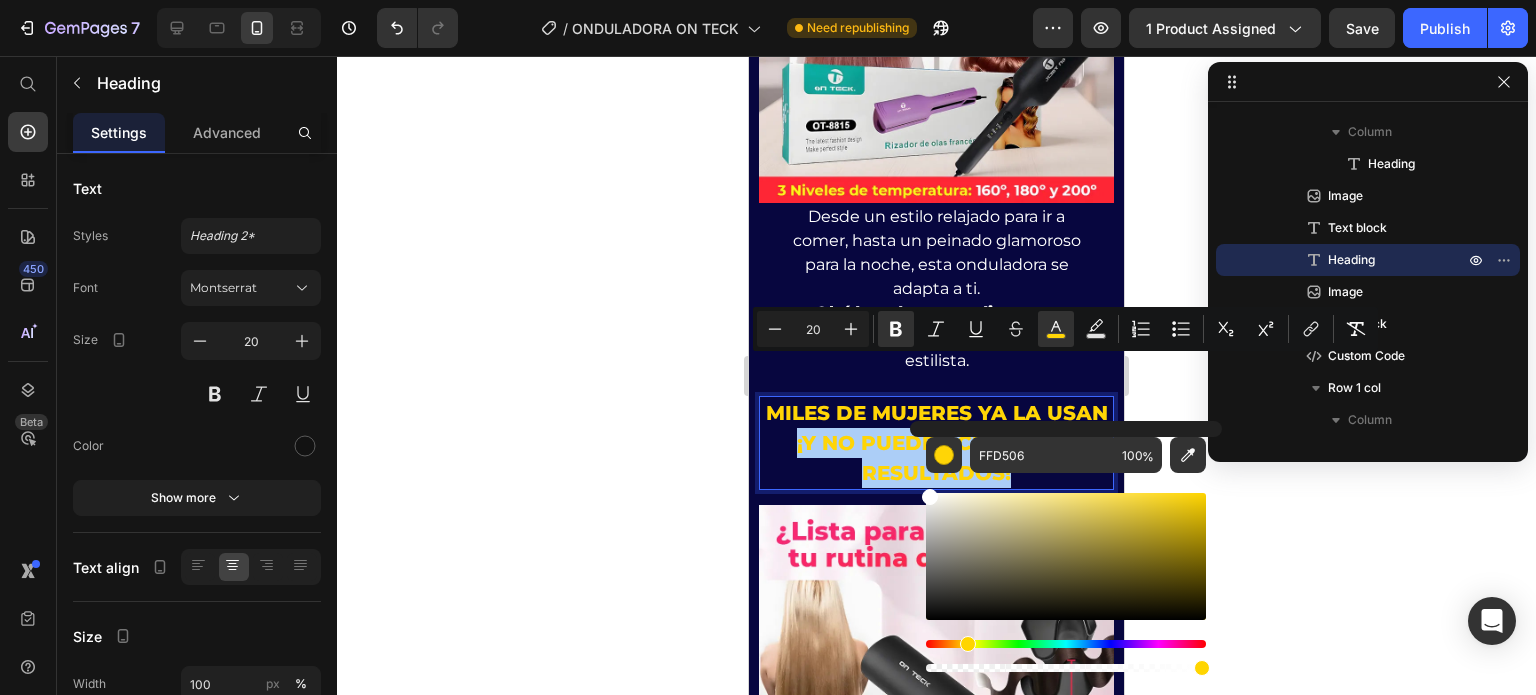 drag, startPoint x: 969, startPoint y: 509, endPoint x: 916, endPoint y: 483, distance: 59.03389 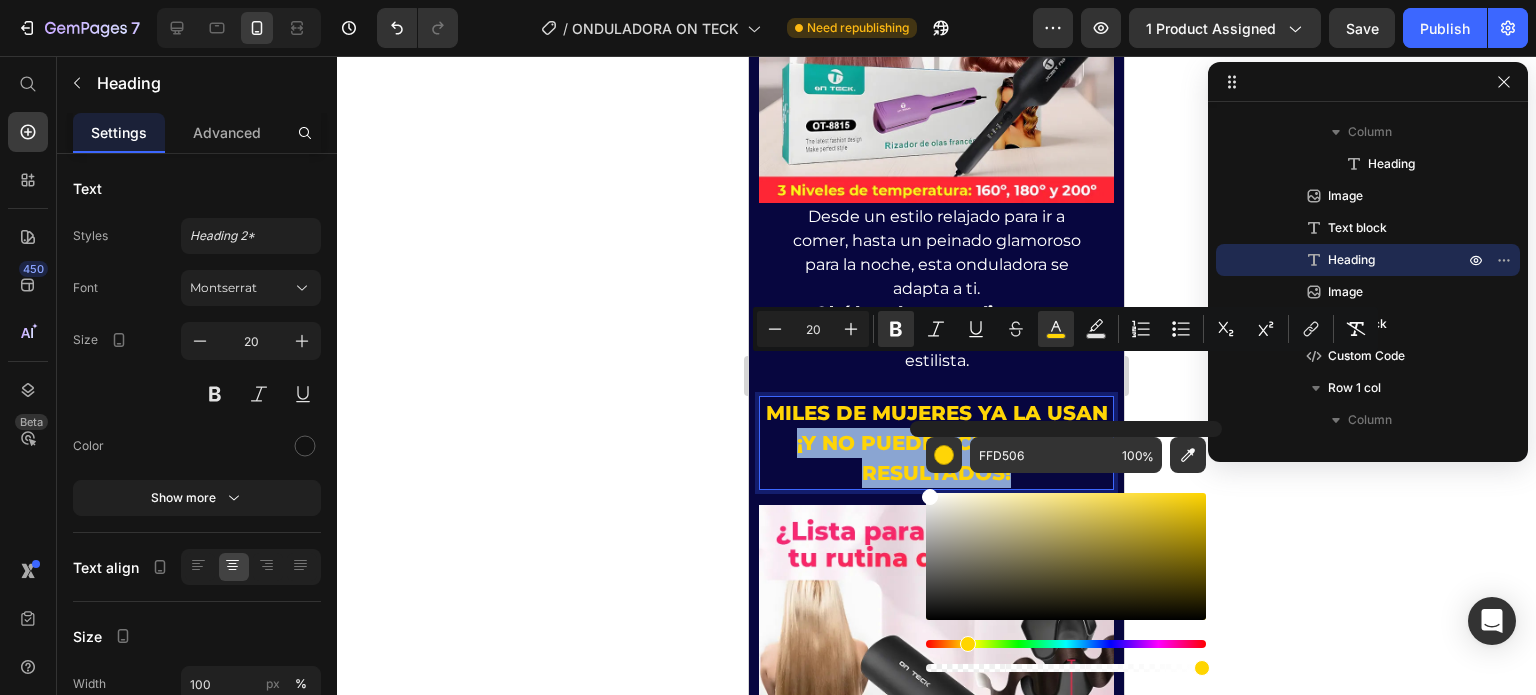 type on "FFFFFF" 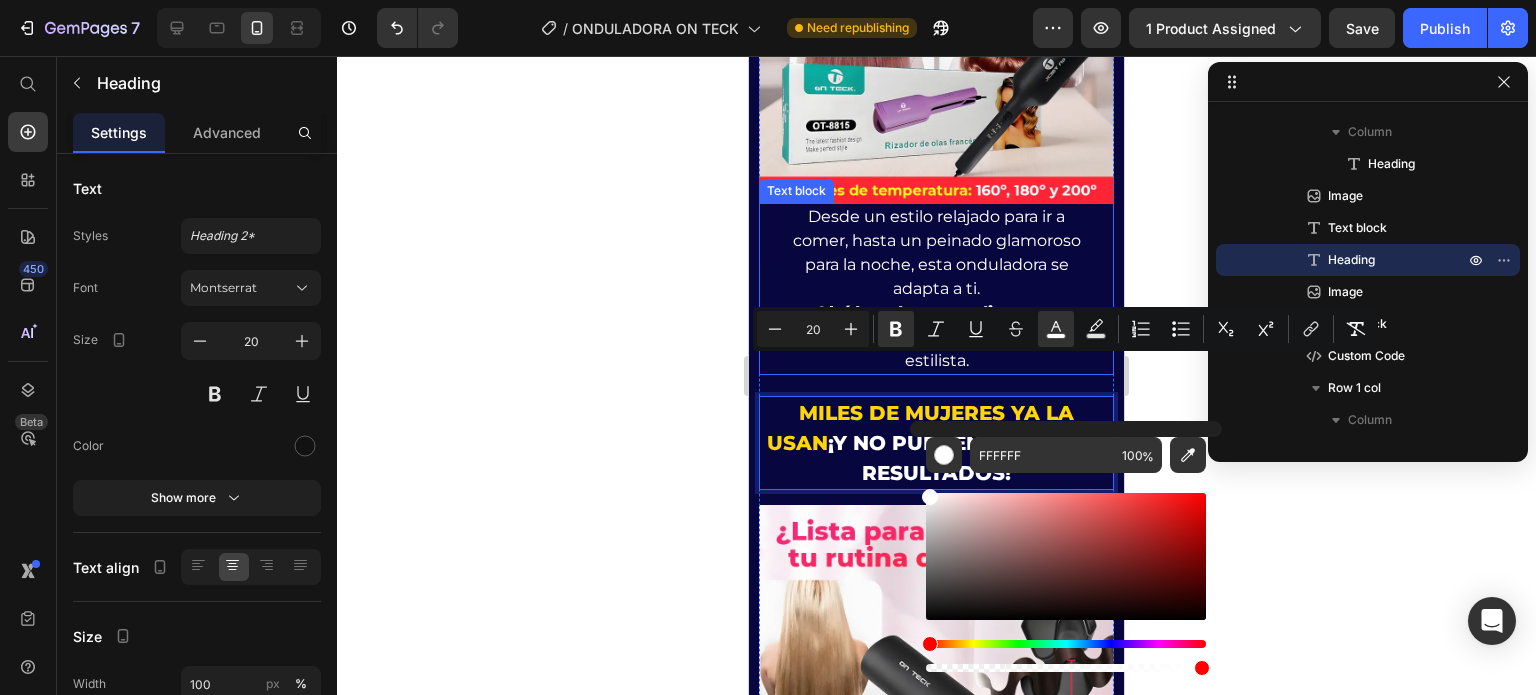 click on "Desde un estilo relajado para ir a comer, hasta un peinado glamoroso para la noche, esta onduladora se adapta a ti." at bounding box center [936, 253] 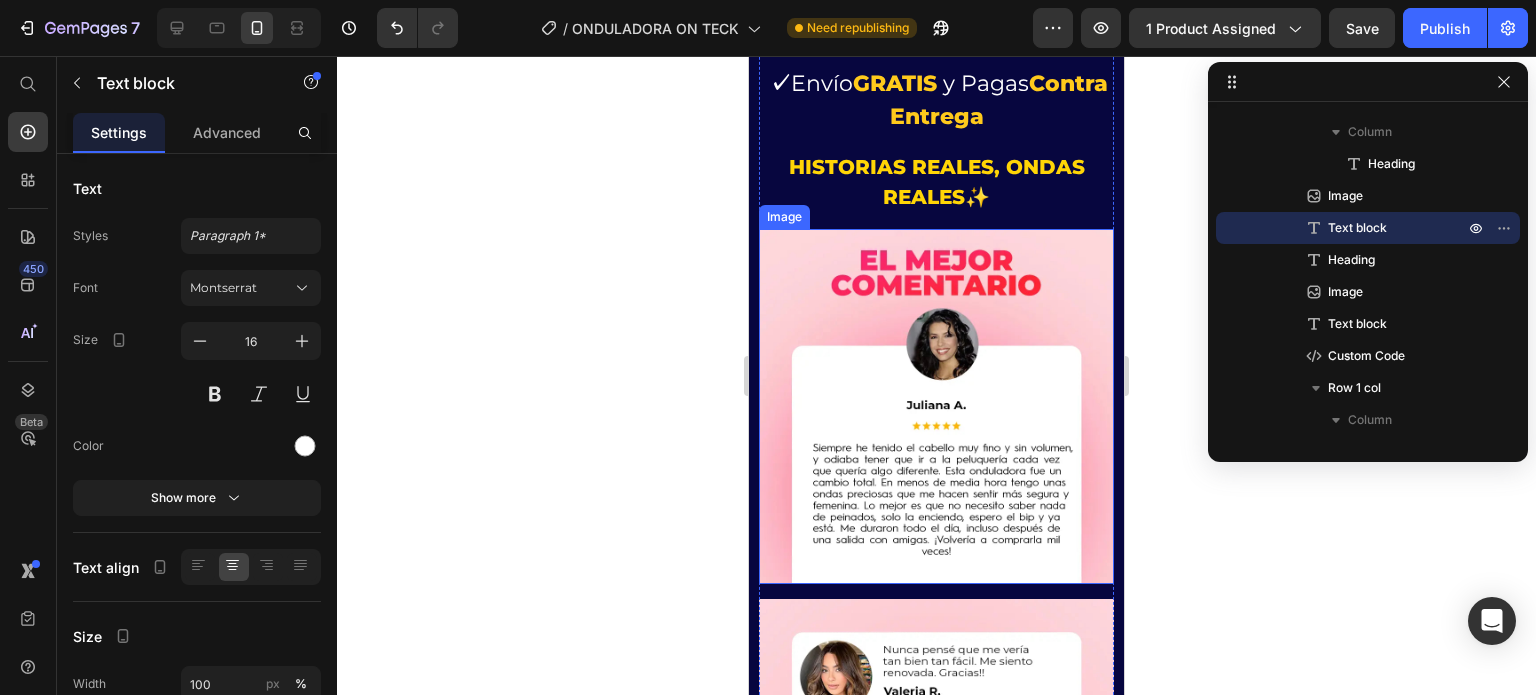 scroll, scrollTop: 5856, scrollLeft: 0, axis: vertical 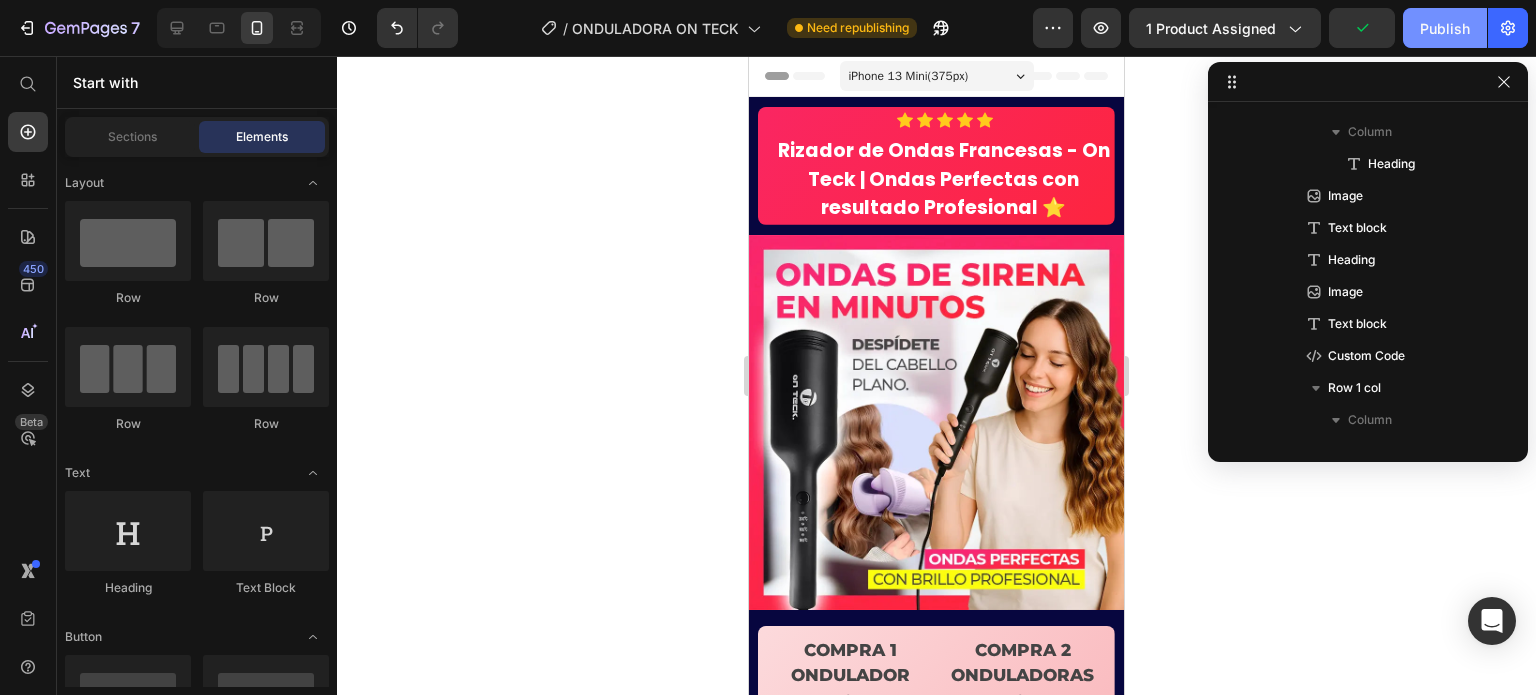 click on "Publish" 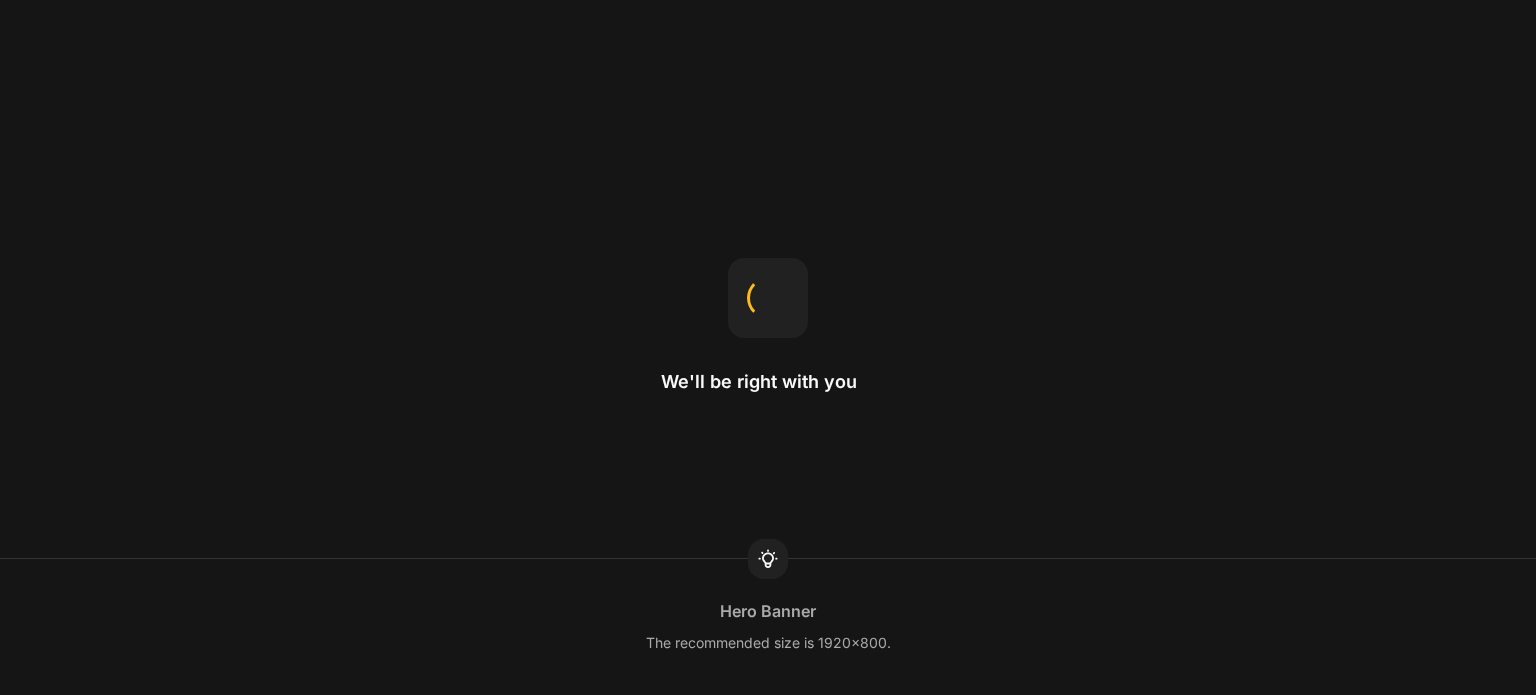 scroll, scrollTop: 0, scrollLeft: 0, axis: both 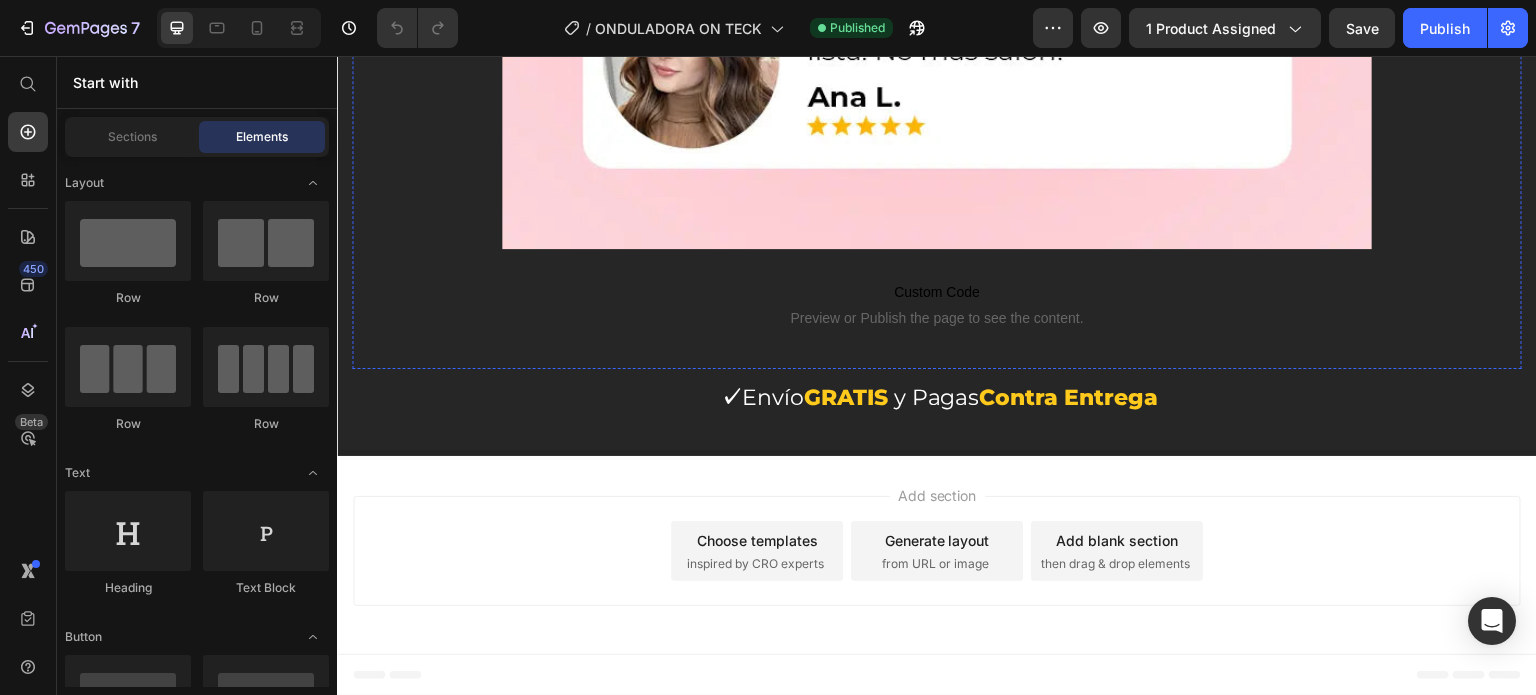 click at bounding box center [937, -1071] 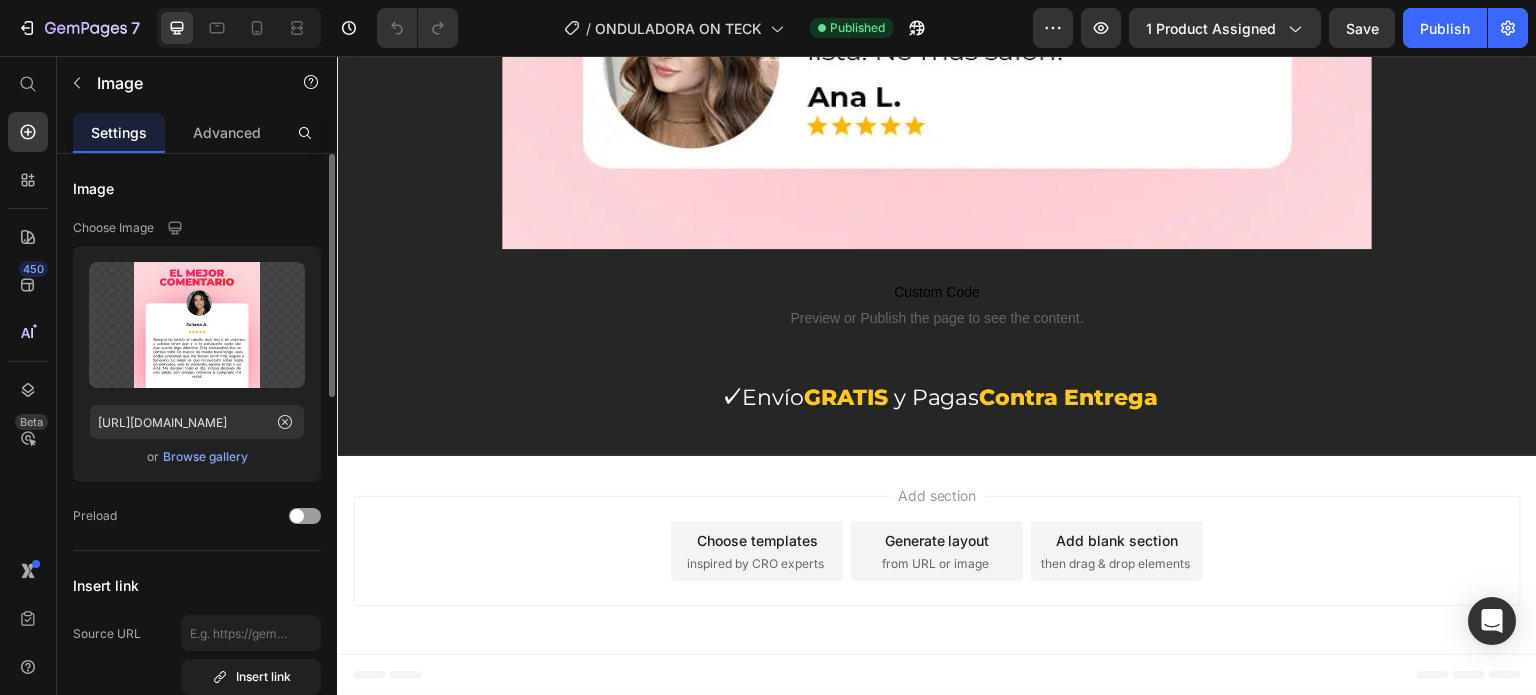 click on "Browse gallery" at bounding box center (205, 457) 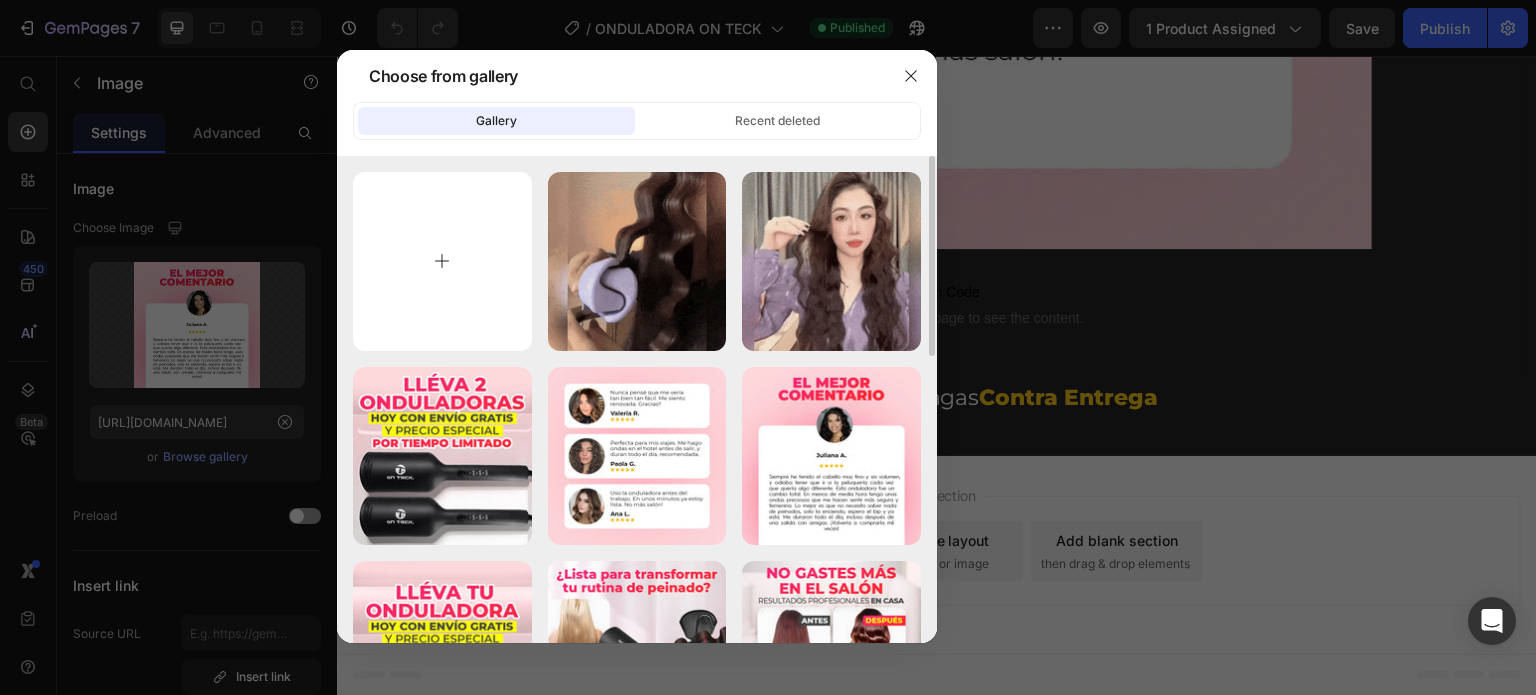 click at bounding box center [442, 261] 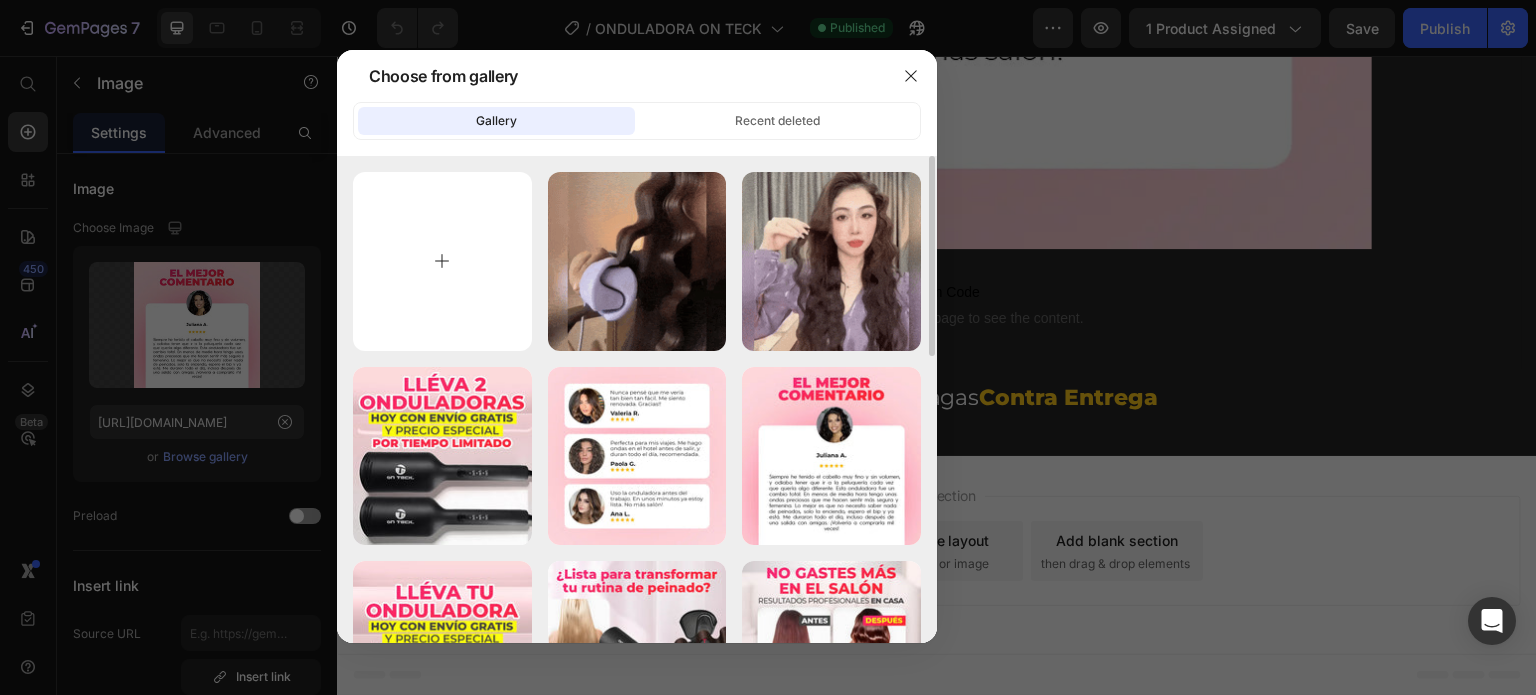 type on "C:\fakepath\7 (8).webp" 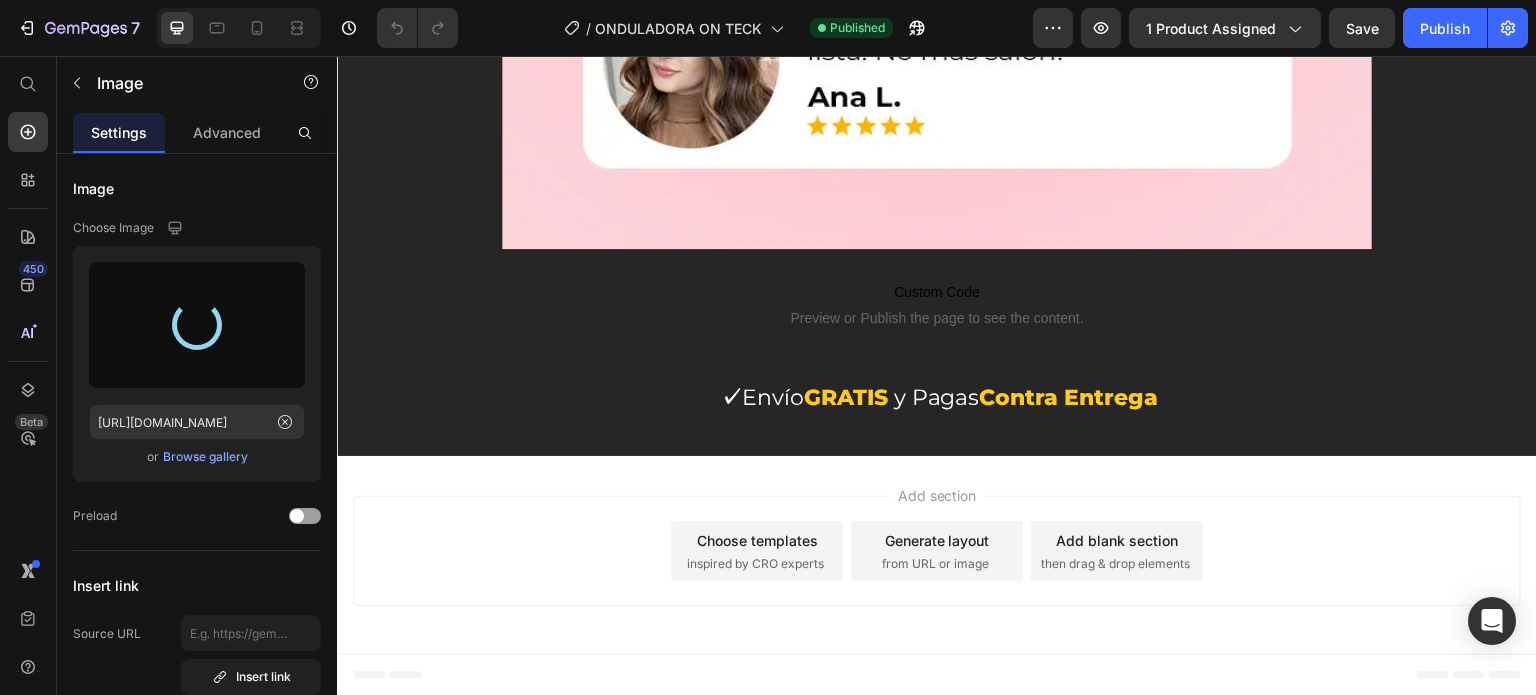 type on "https://cdn.shopify.com/s/files/1/0680/0700/2312/files/gempages_574869020663088240-d22a78f6-b54b-4c94-a950-7466f0ee04a9.webp" 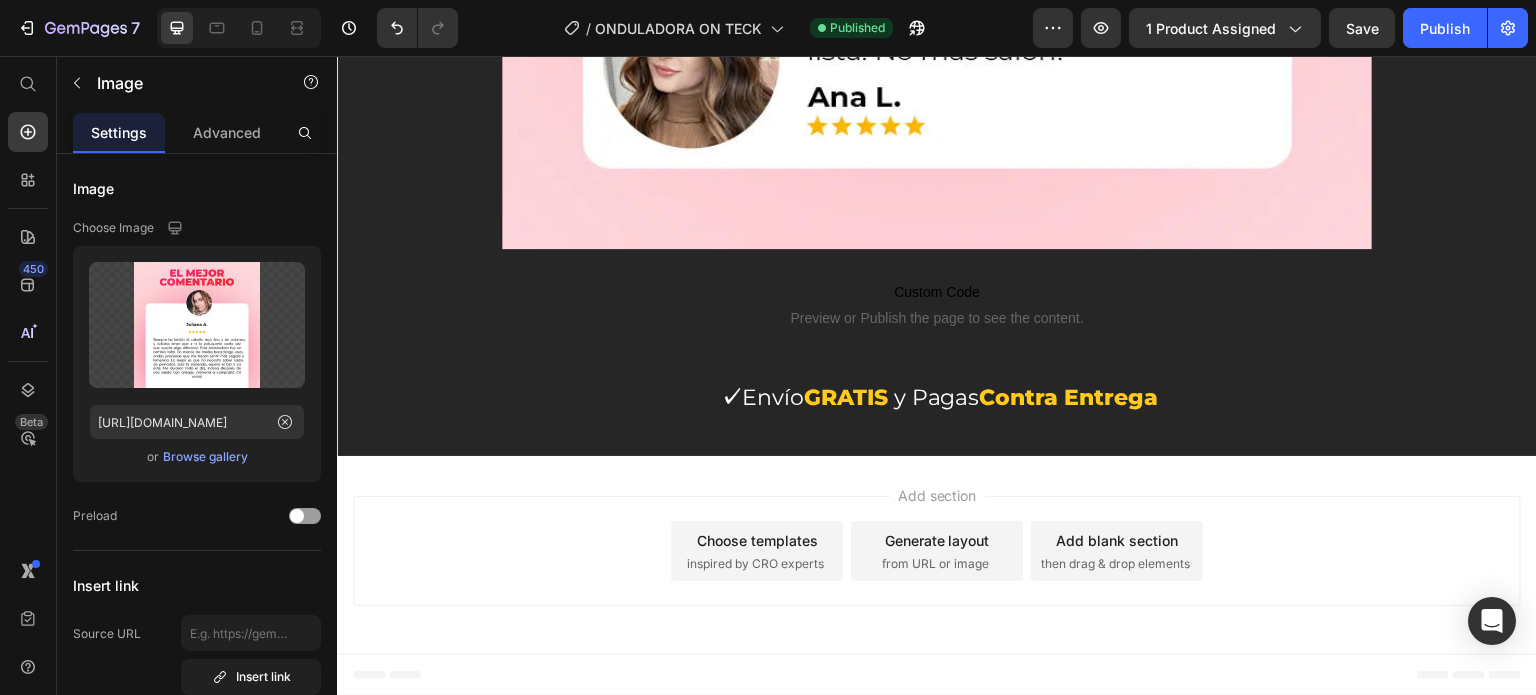 scroll, scrollTop: 9400, scrollLeft: 0, axis: vertical 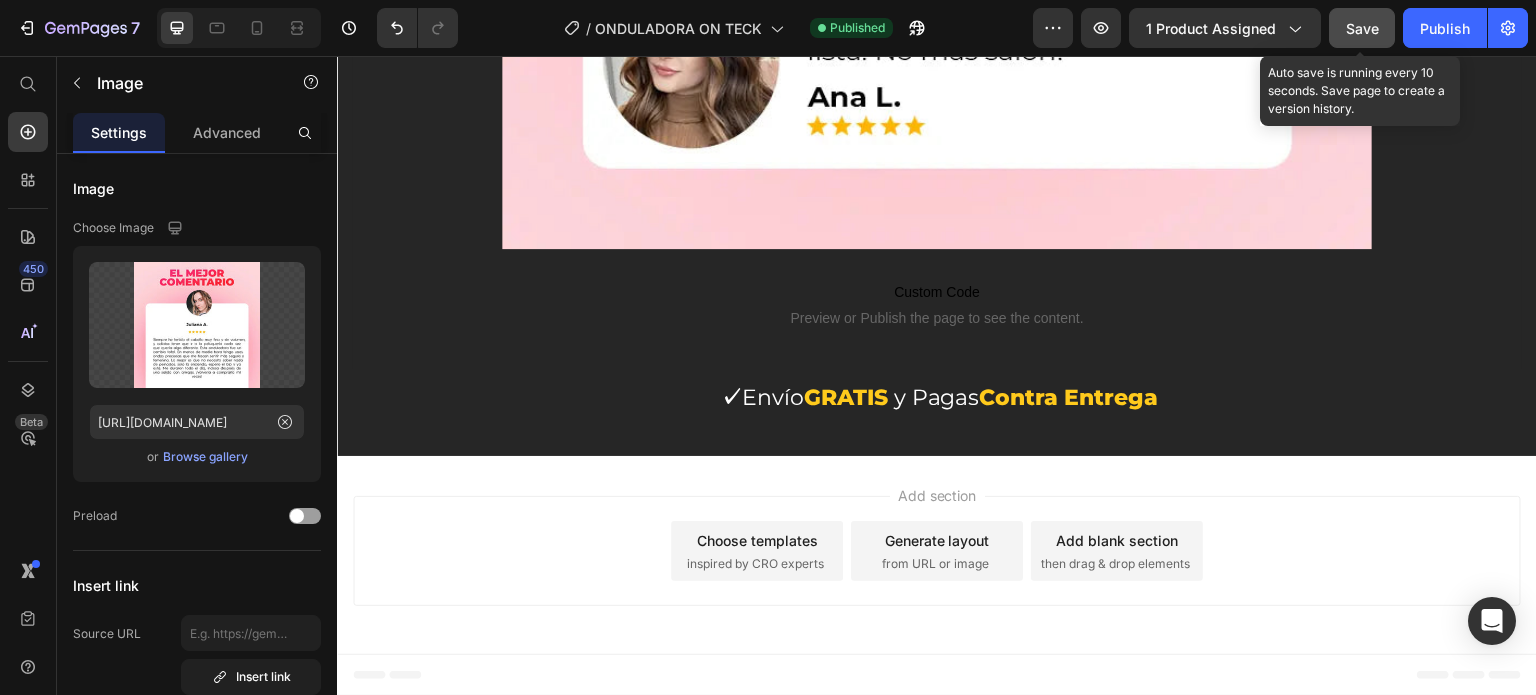 click on "Save" 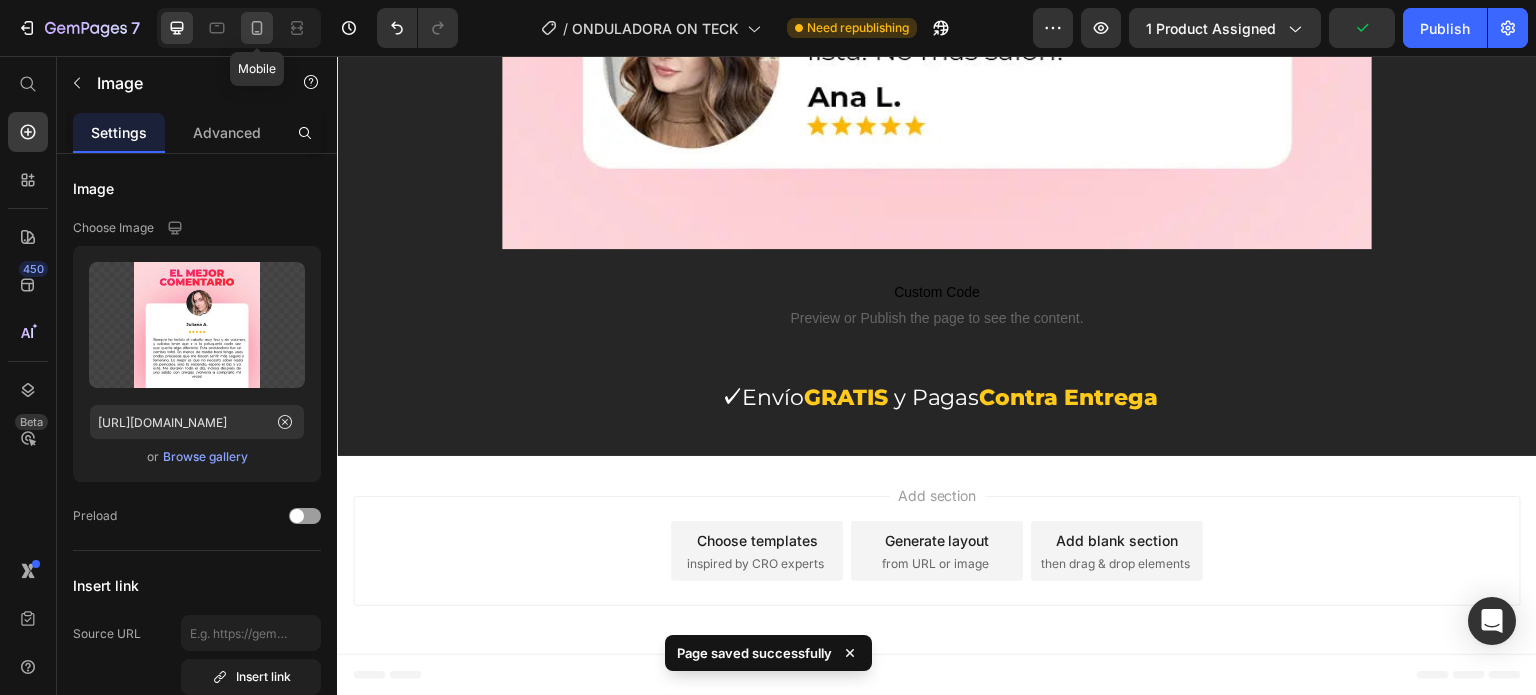 click 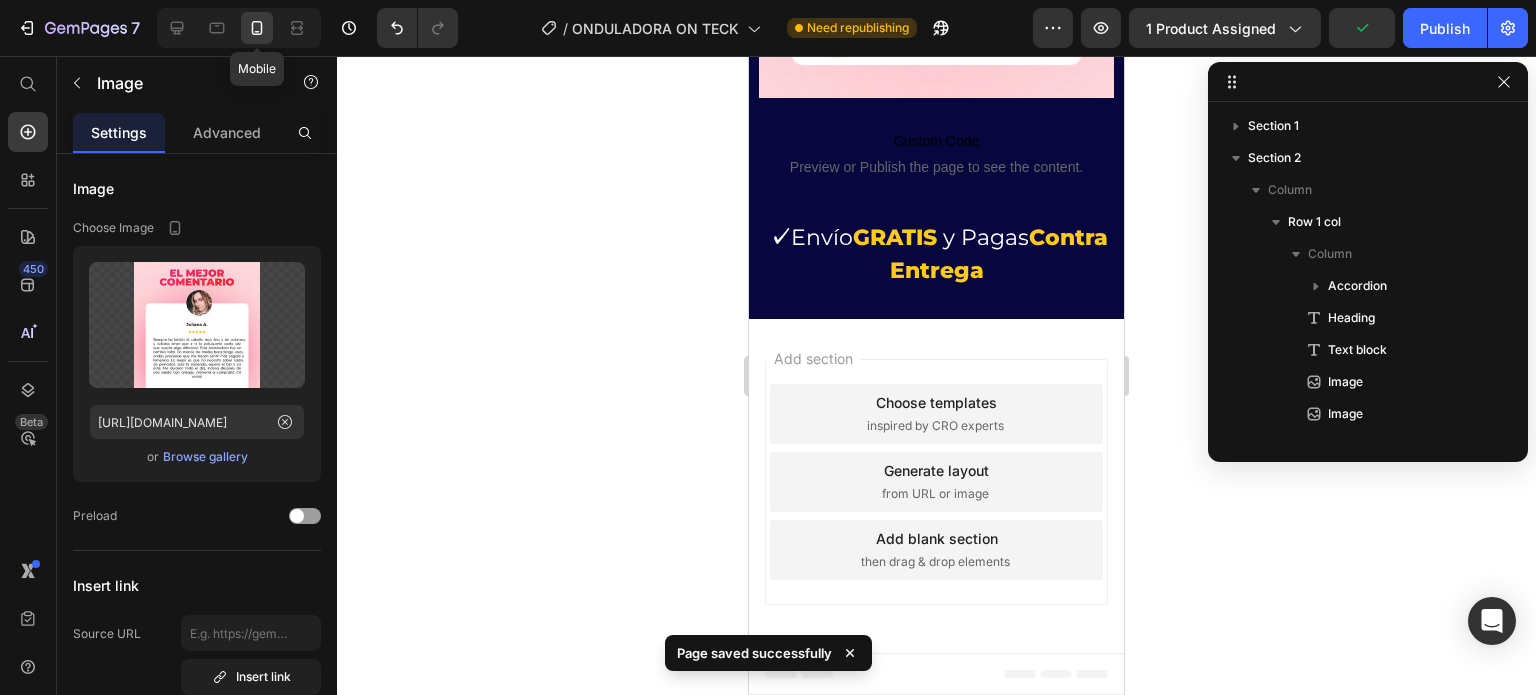 scroll, scrollTop: 6655, scrollLeft: 0, axis: vertical 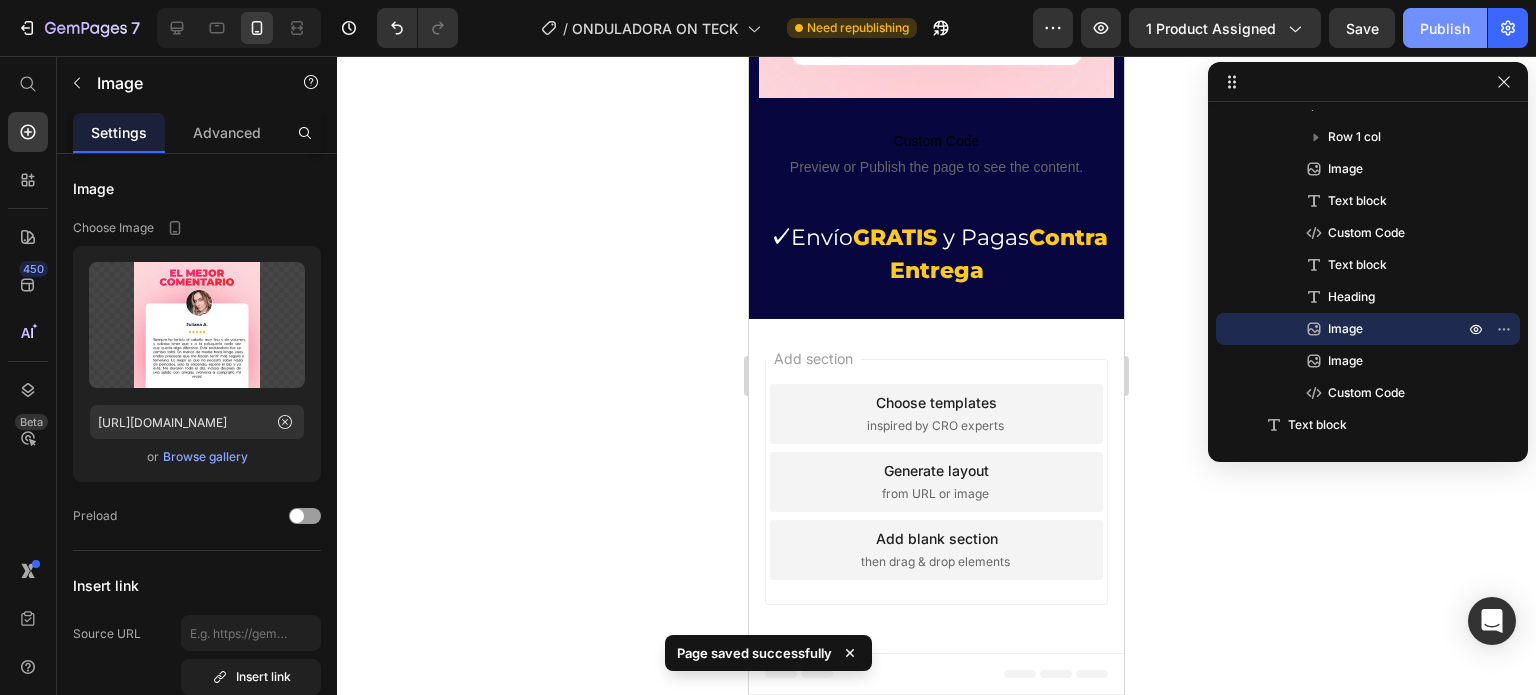 click on "Publish" at bounding box center (1445, 28) 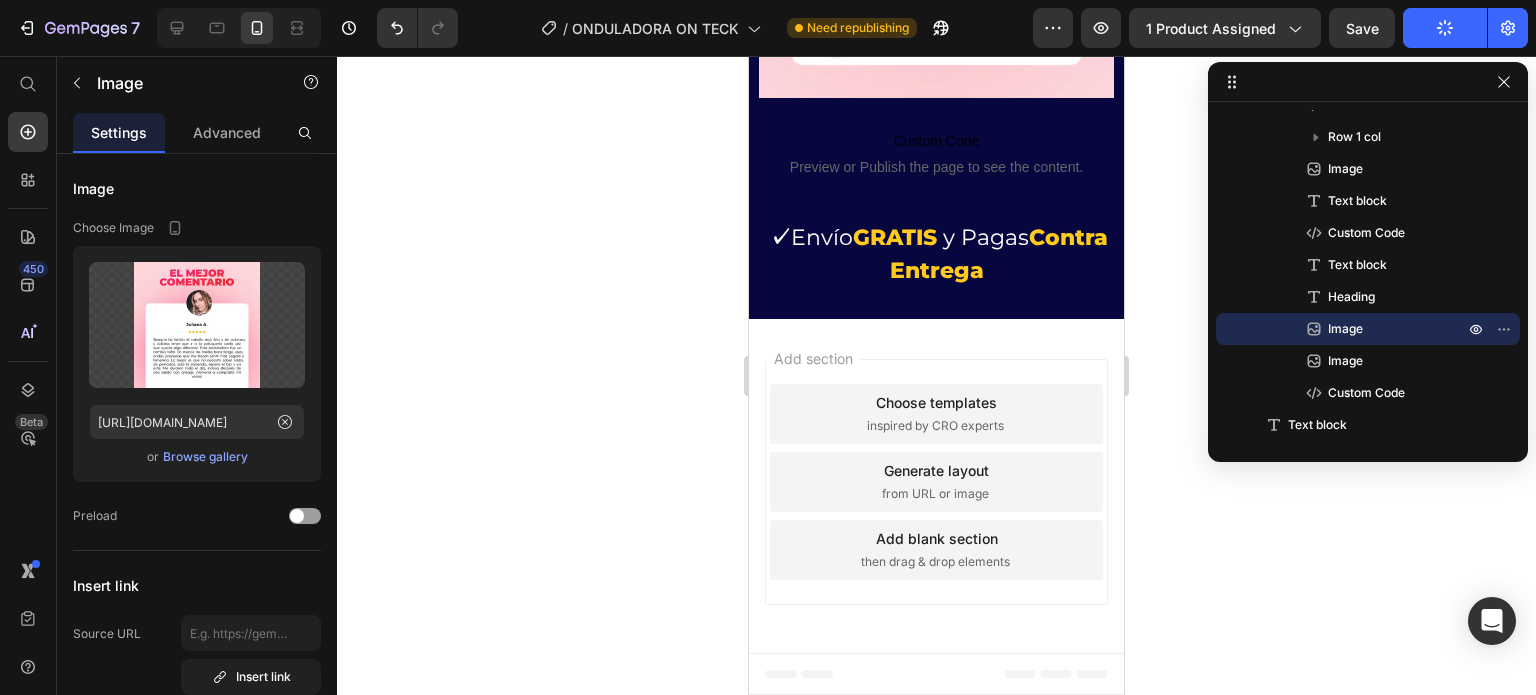 drag, startPoint x: 923, startPoint y: 477, endPoint x: 924, endPoint y: 449, distance: 28.01785 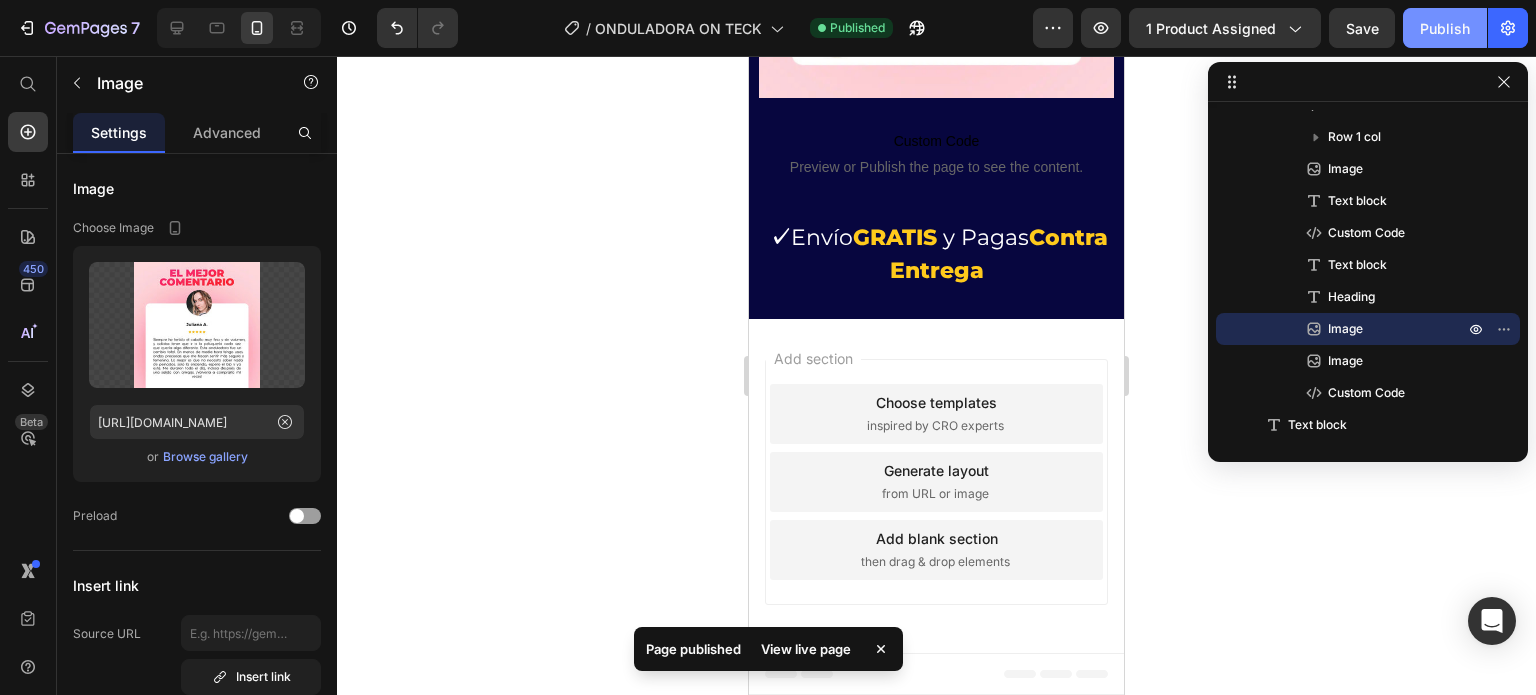 click on "Publish" at bounding box center [1445, 28] 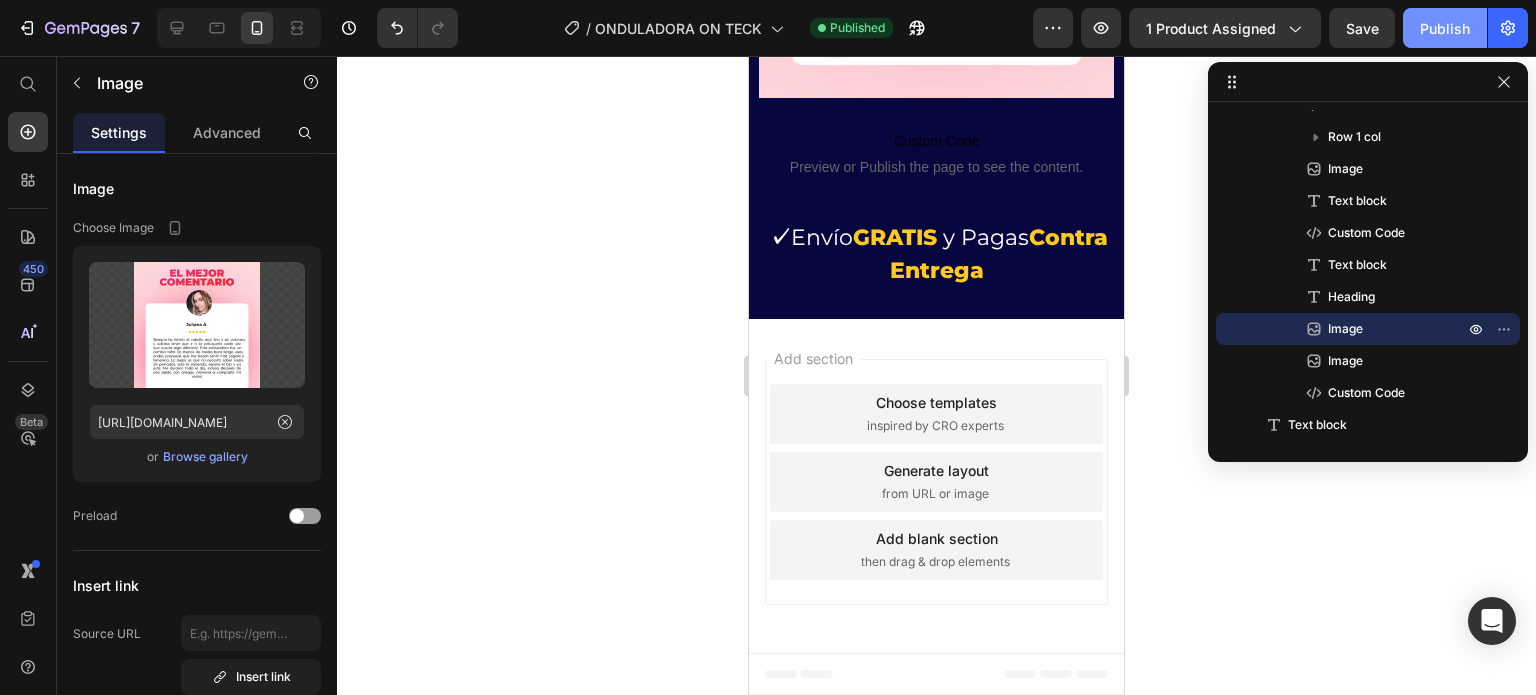click on "Publish" at bounding box center [1445, 28] 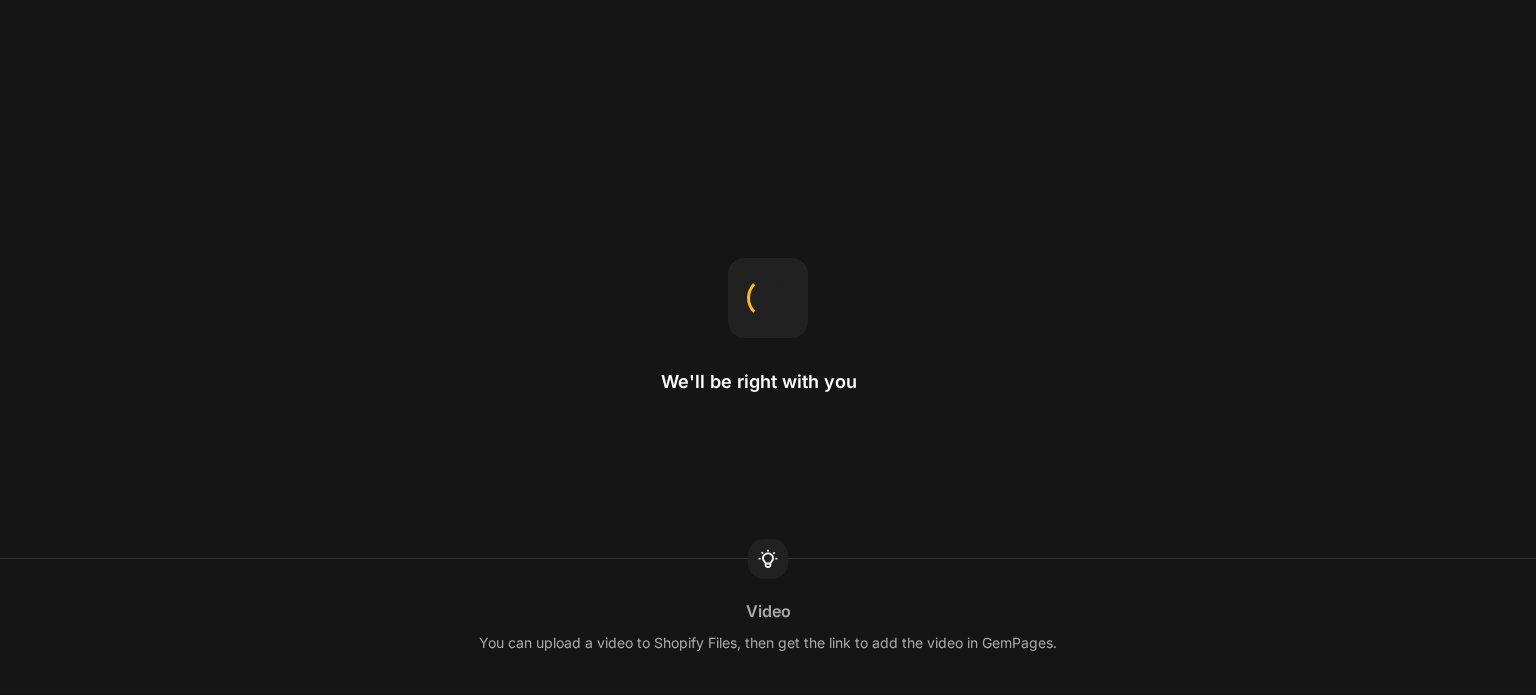 scroll, scrollTop: 0, scrollLeft: 0, axis: both 